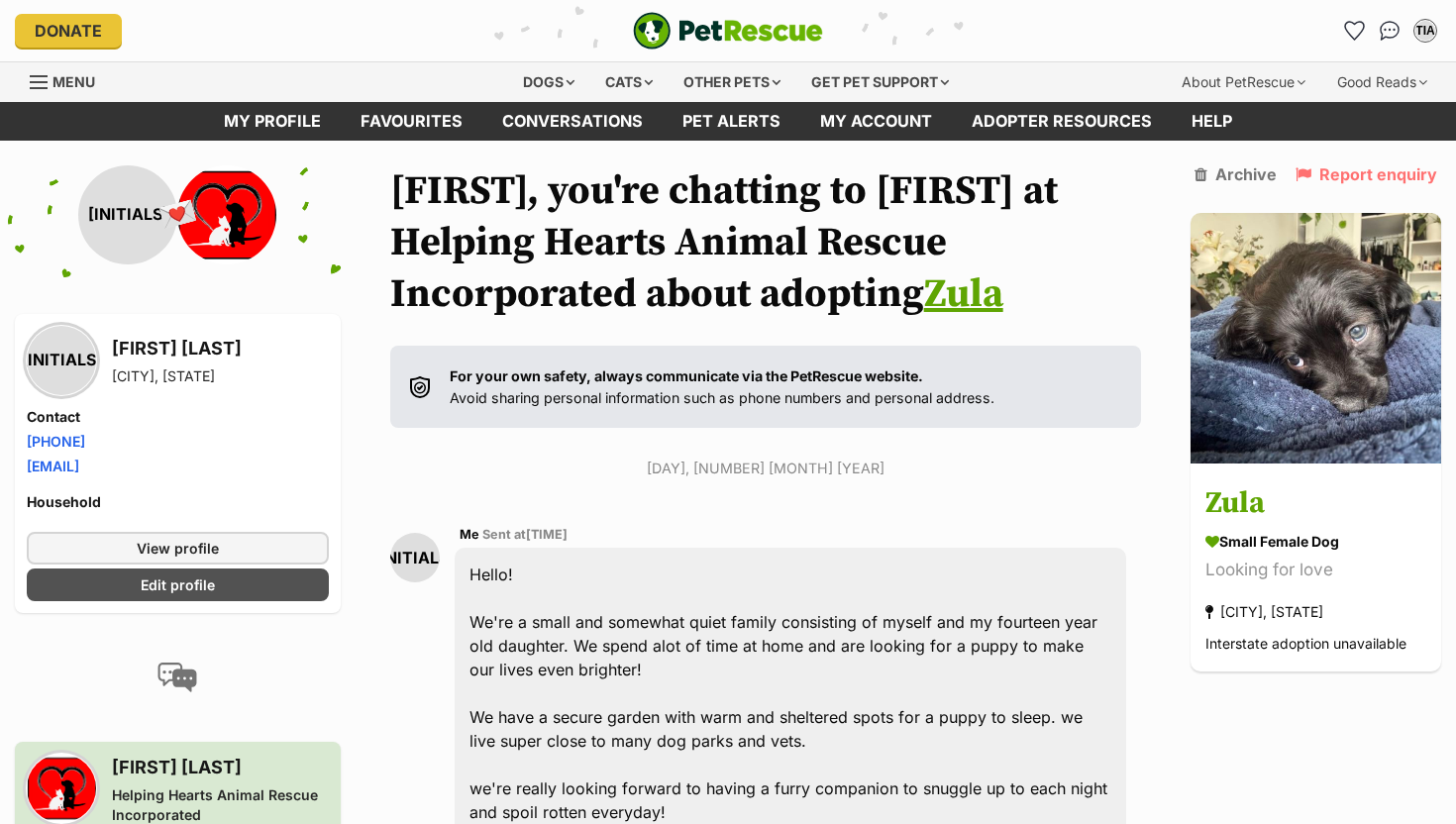 scroll, scrollTop: 134, scrollLeft: 0, axis: vertical 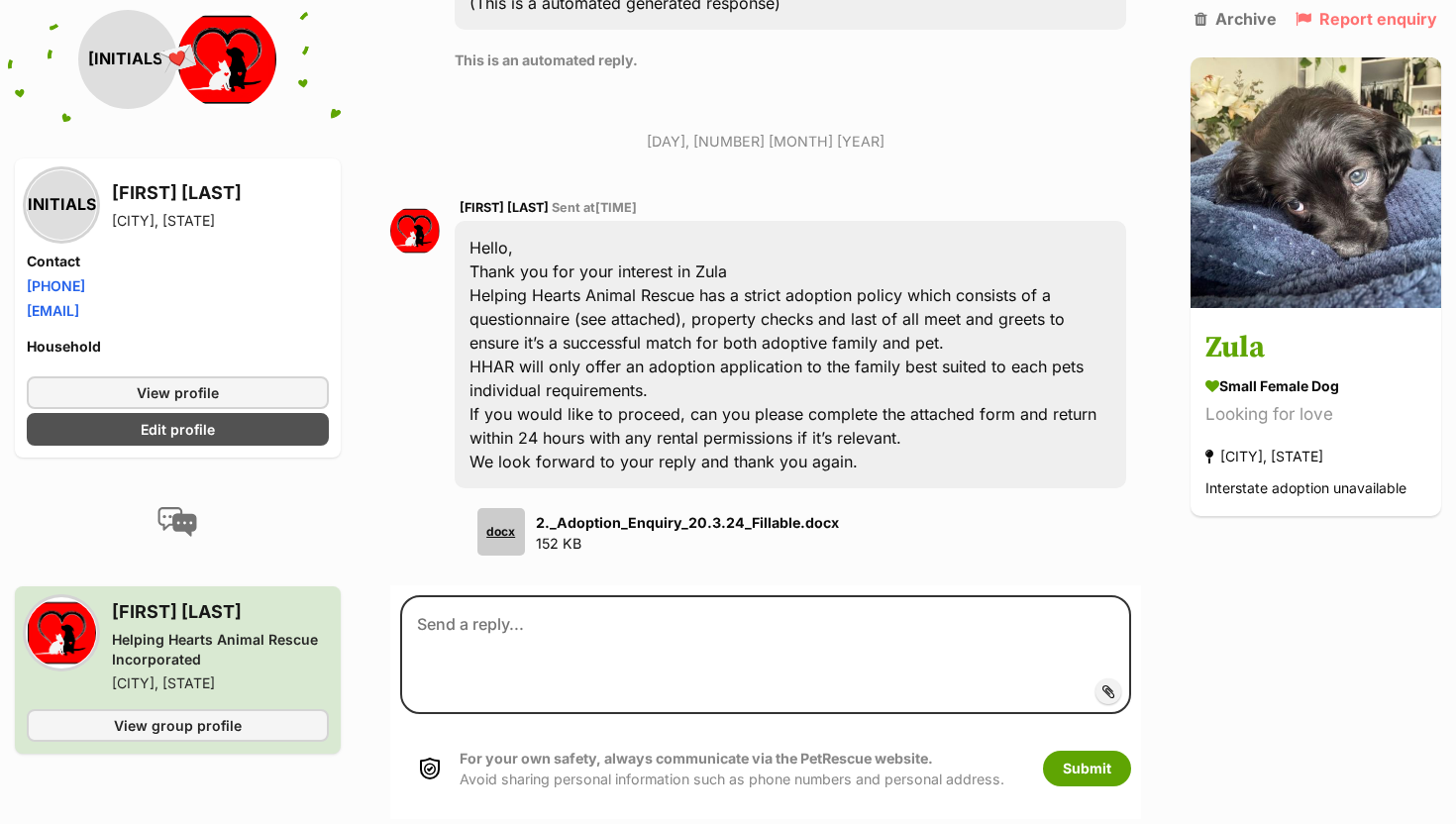 click on "2._Adoption_Enquiry_20.3.24_Fillable.docx" at bounding box center [687, 522] 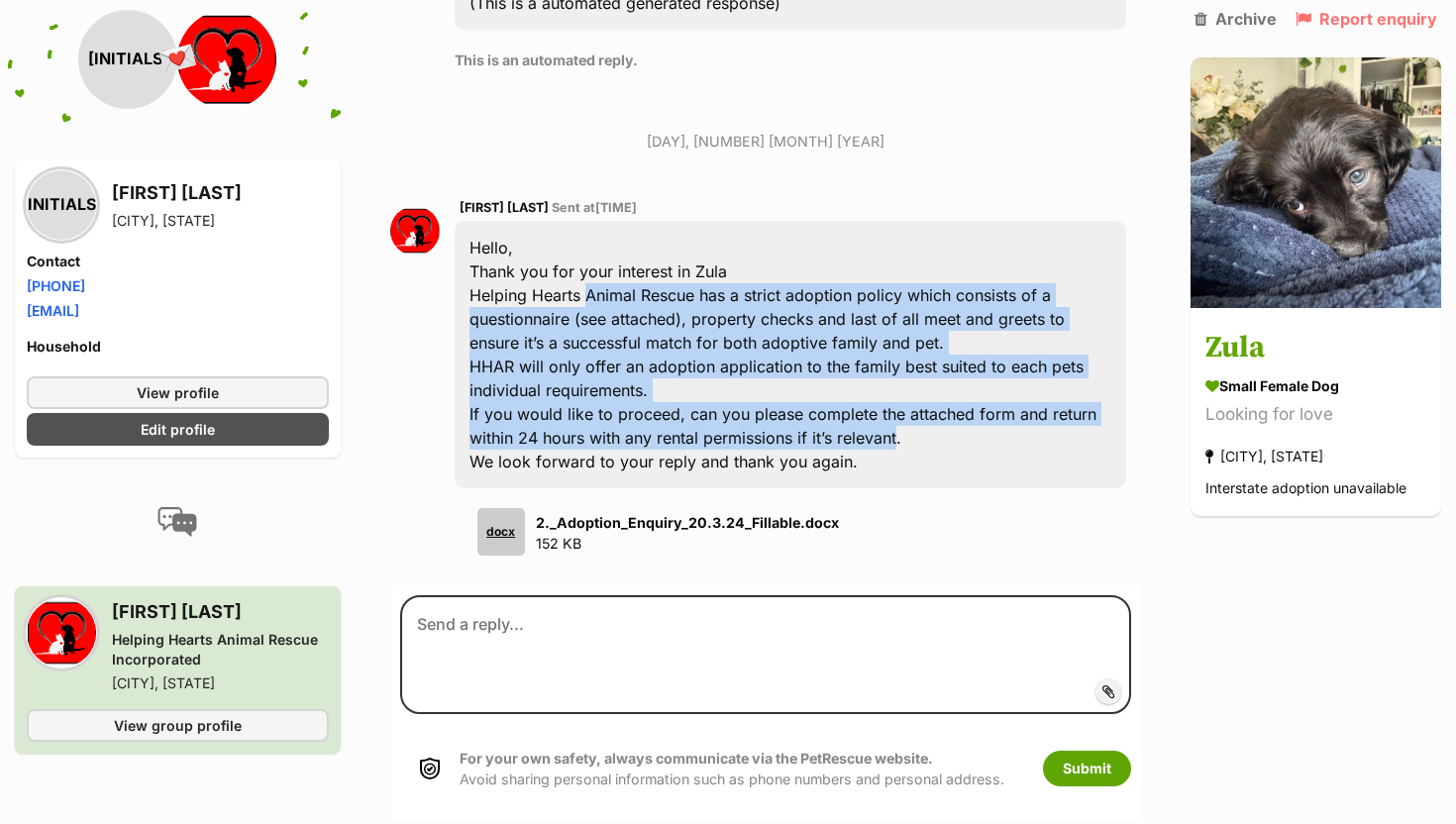 drag, startPoint x: 611, startPoint y: 299, endPoint x: 891, endPoint y: 433, distance: 310.41263 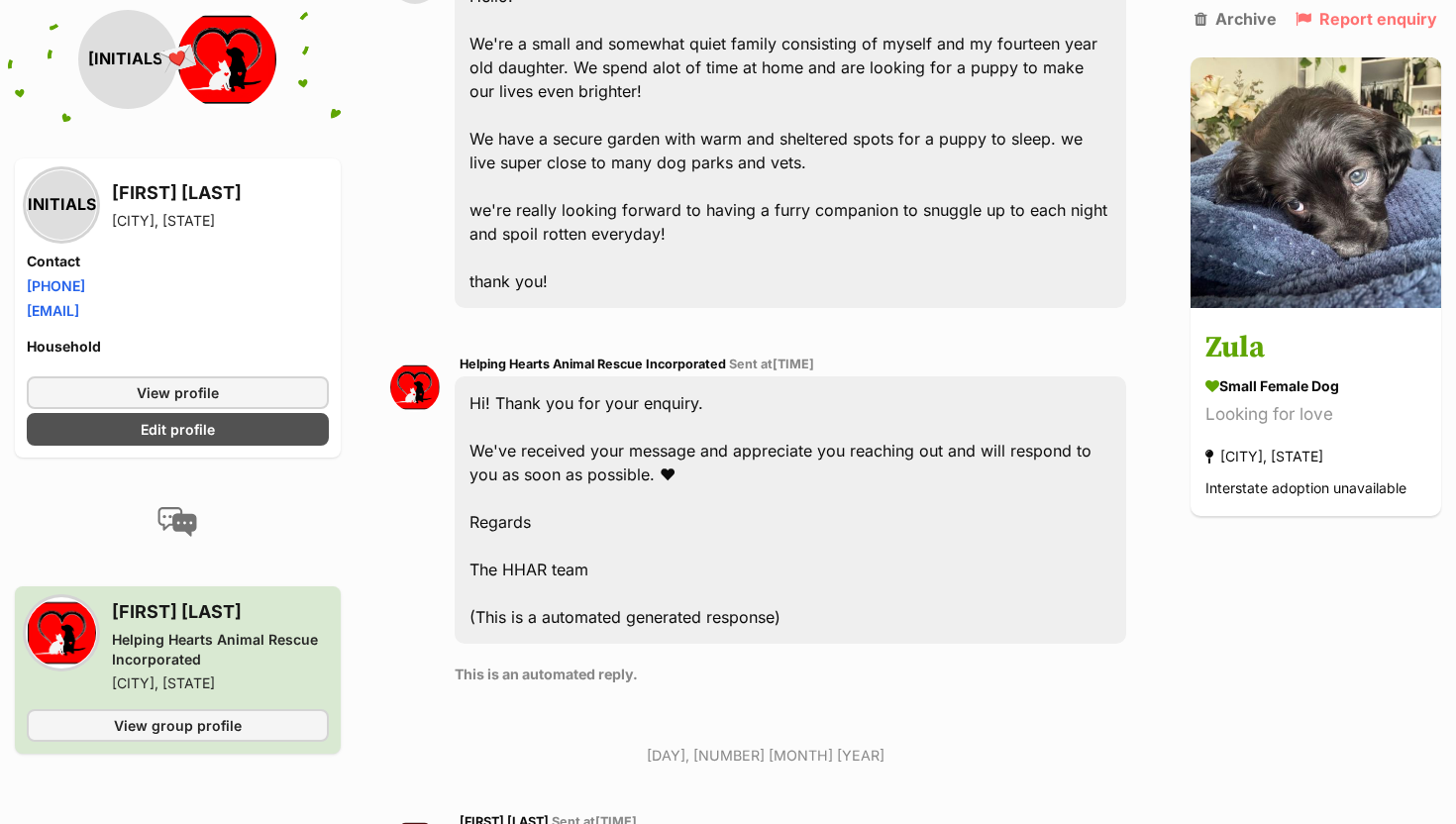 scroll, scrollTop: 451, scrollLeft: 0, axis: vertical 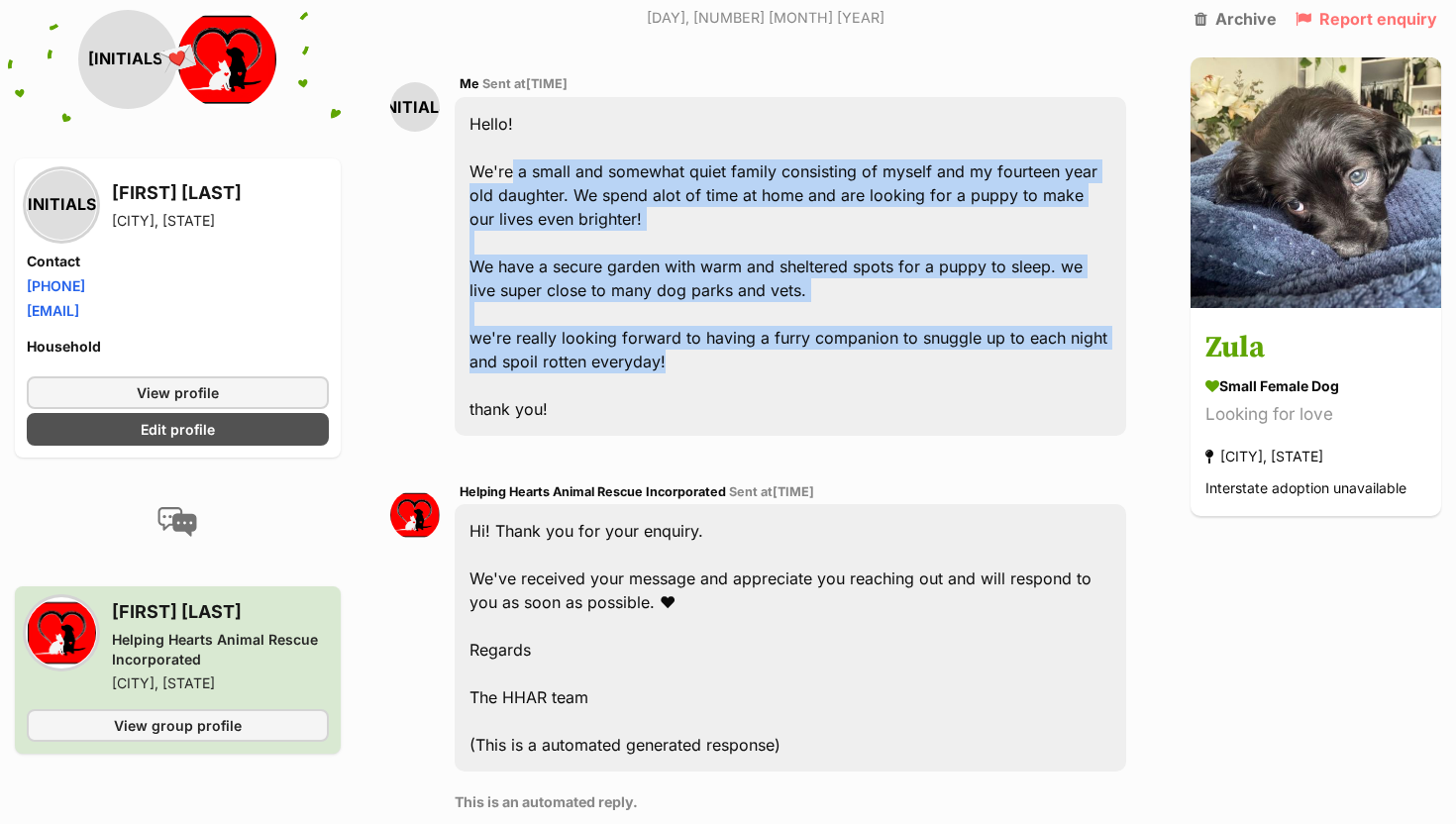 drag, startPoint x: 511, startPoint y: 170, endPoint x: 748, endPoint y: 366, distance: 307.5467 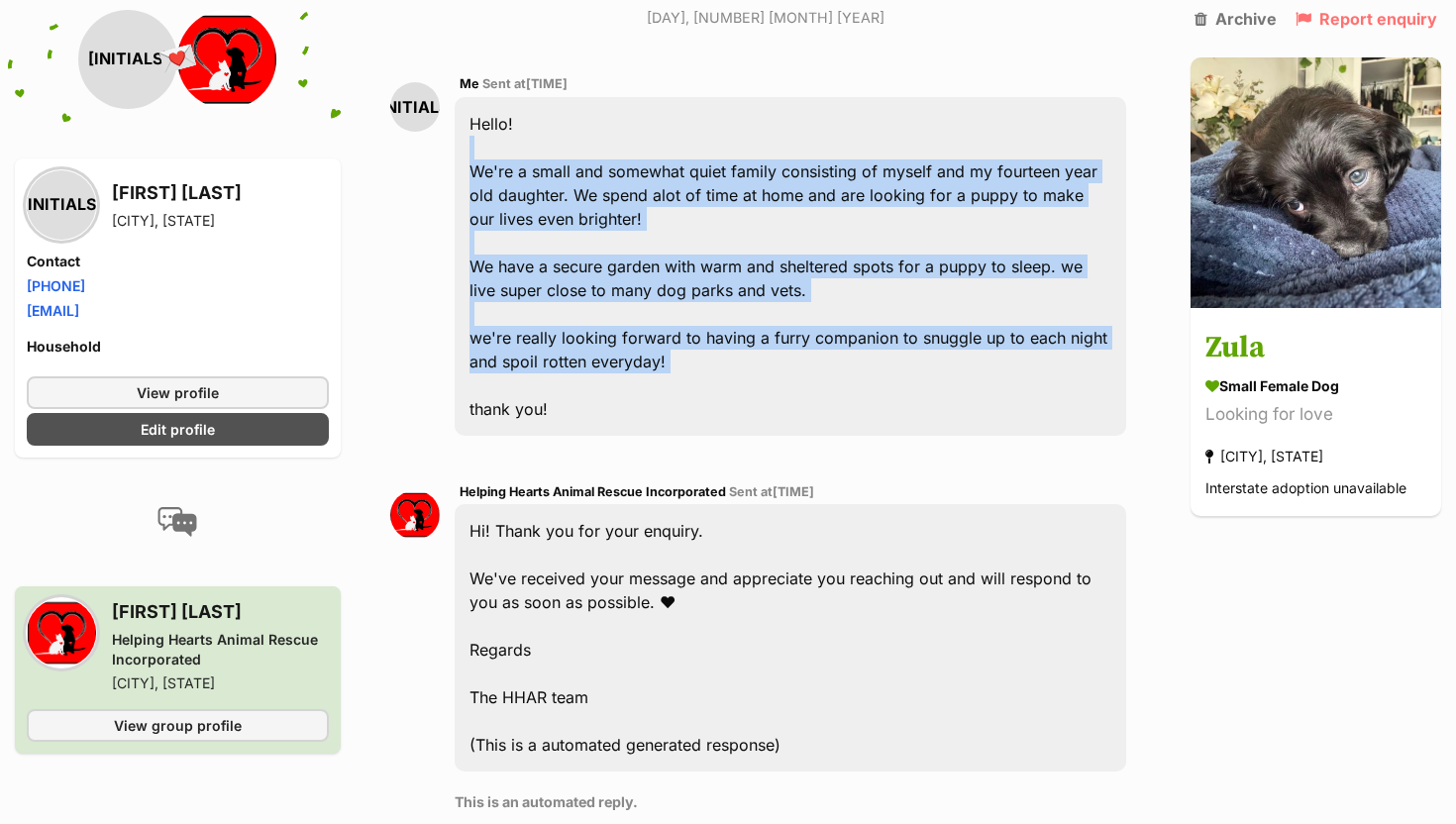 drag, startPoint x: 748, startPoint y: 366, endPoint x: 579, endPoint y: 154, distance: 271.1181 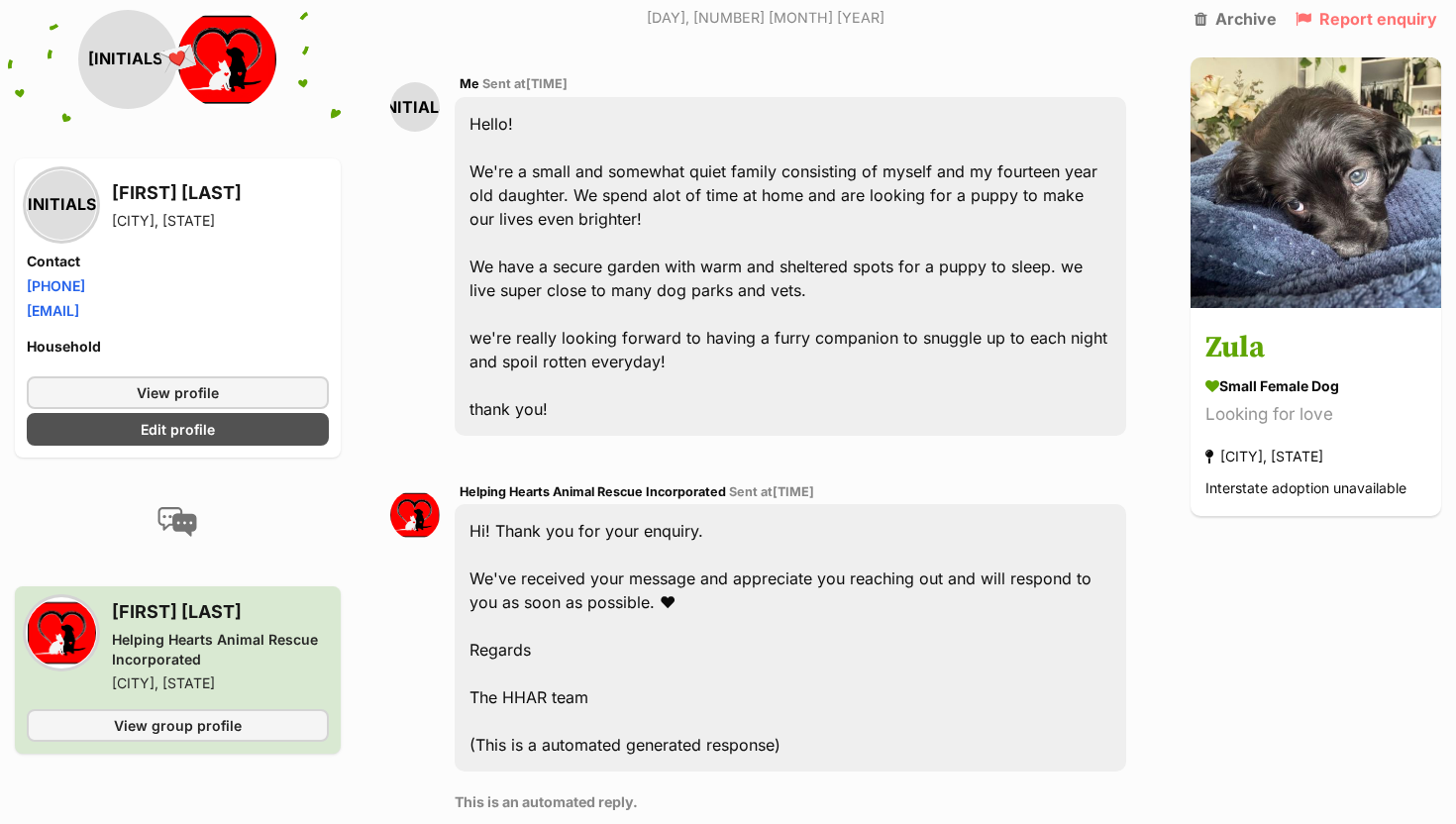 click on "Hello!
We're a small and somewhat quiet family consisting of myself and my fourteen year old daughter. We spend alot of time at home and are looking for a puppy to make our lives even brighter!
We have a secure garden with warm and sheltered spots for a puppy to sleep. we live super close to many dog parks and vets.
we're really looking forward to having a furry companion to snuggle up to each night and spoil rotten everyday!
thank you!" at bounding box center [790, 266] 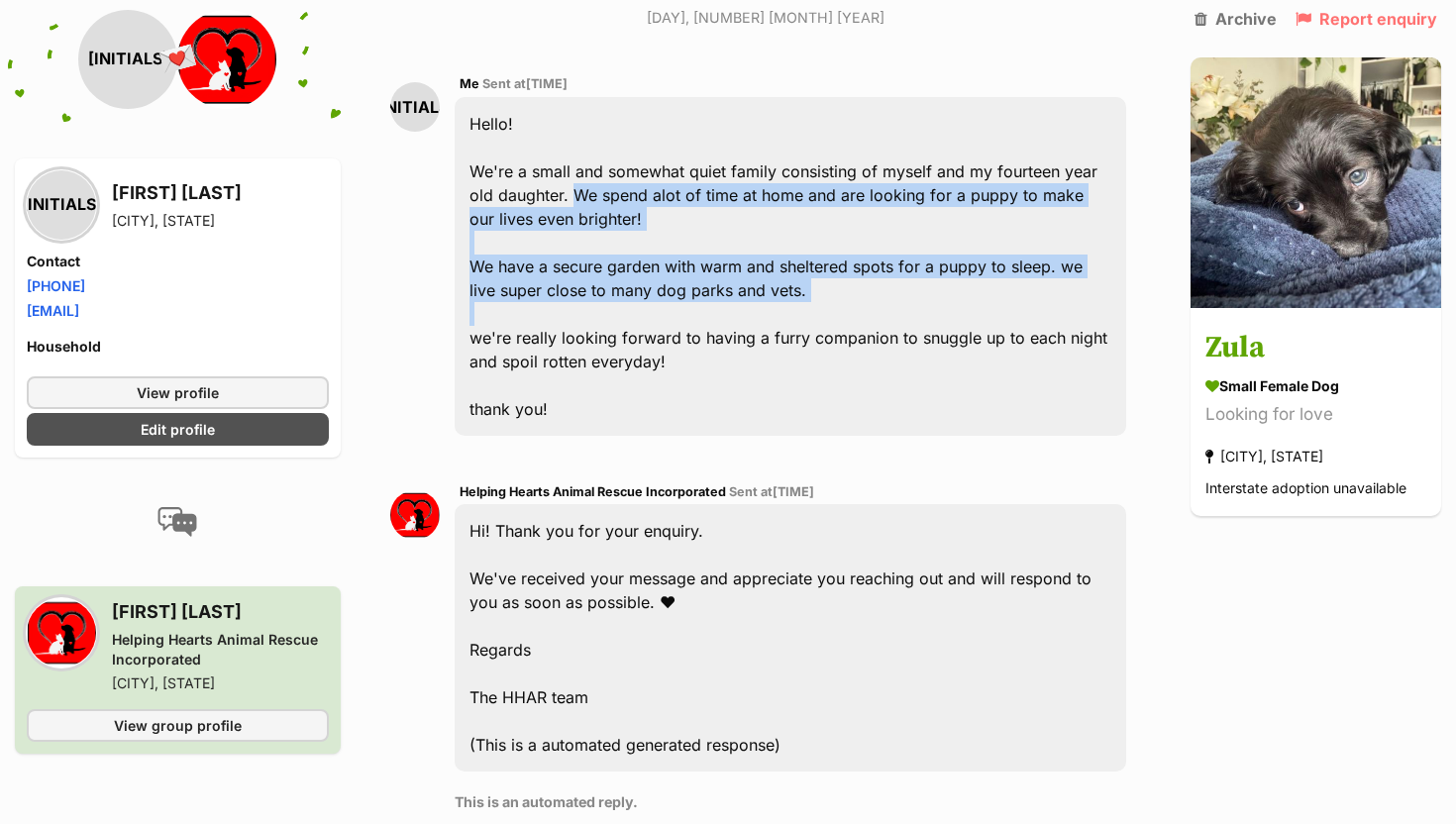 drag, startPoint x: 575, startPoint y: 185, endPoint x: 671, endPoint y: 309, distance: 156.81837 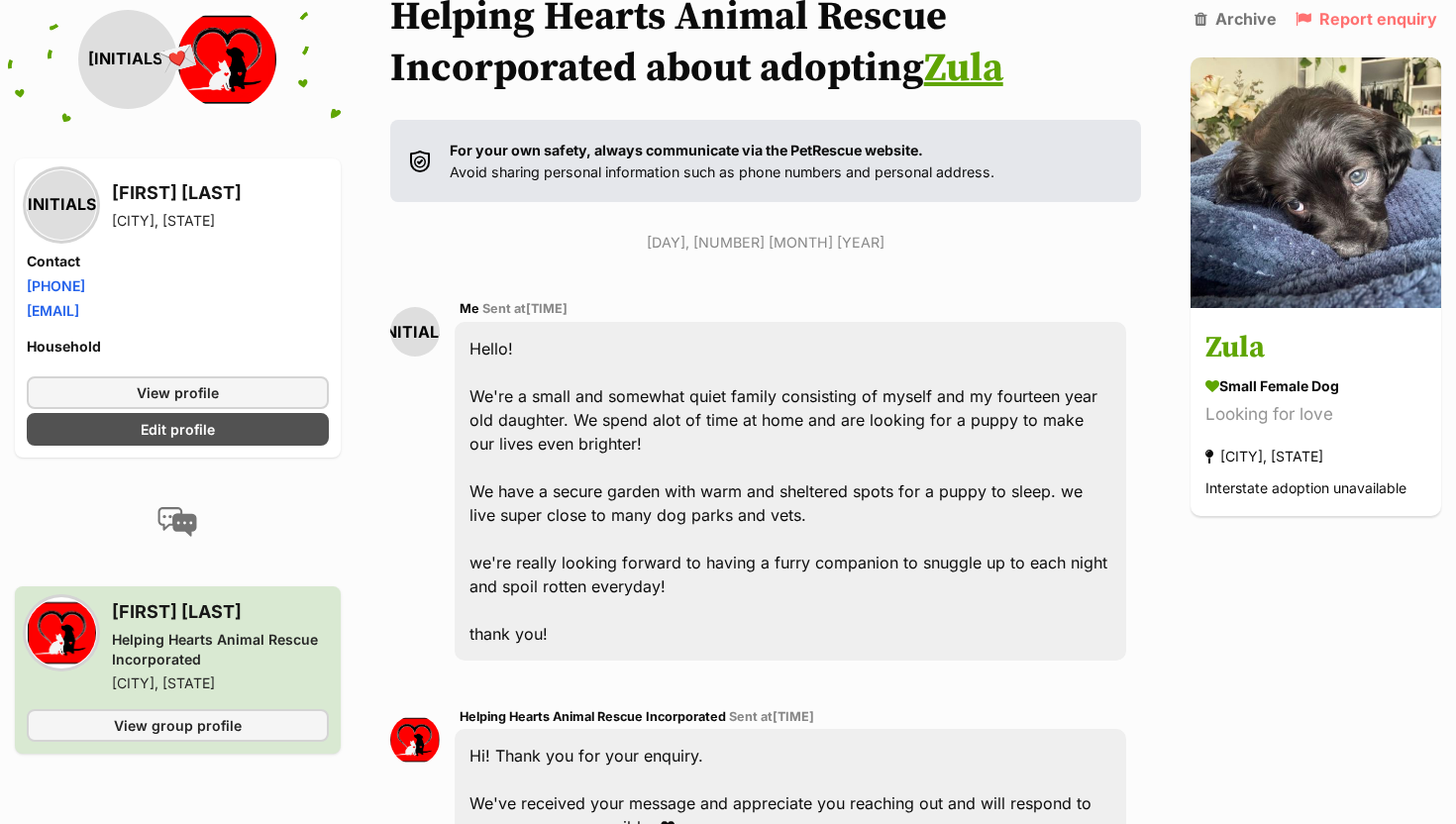 scroll, scrollTop: 0, scrollLeft: 0, axis: both 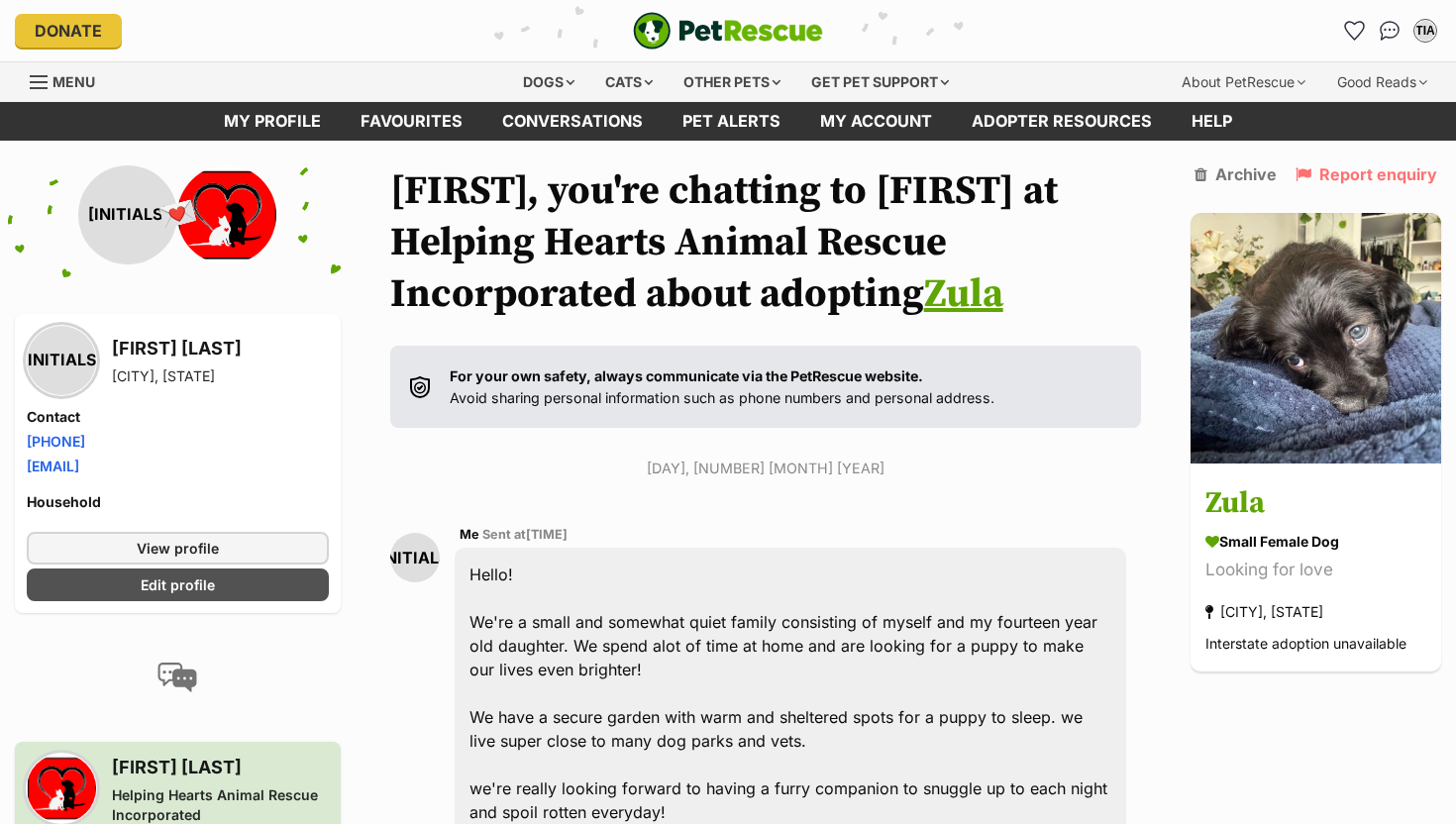 click at bounding box center [227, 215] 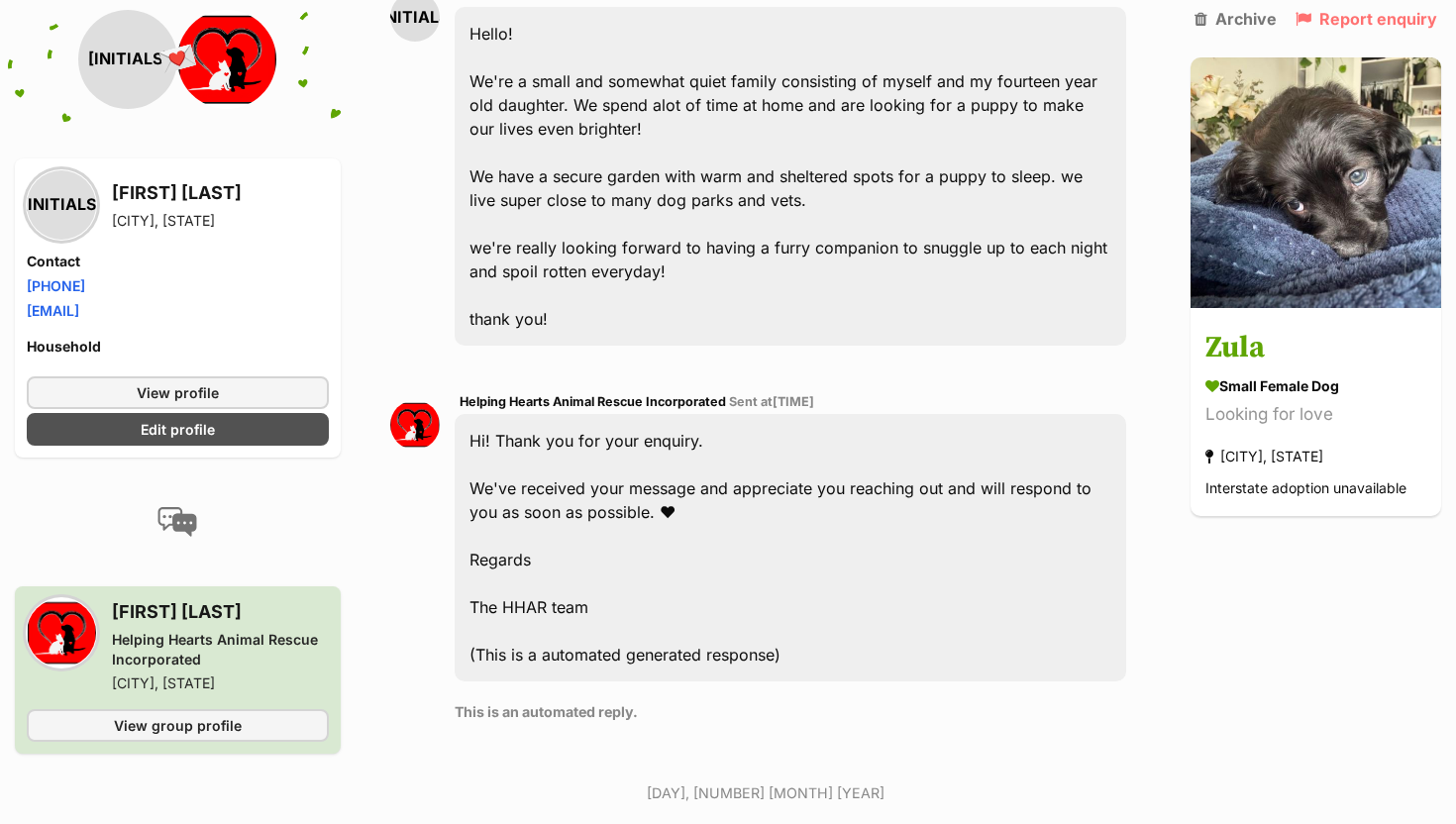 scroll, scrollTop: 742, scrollLeft: 0, axis: vertical 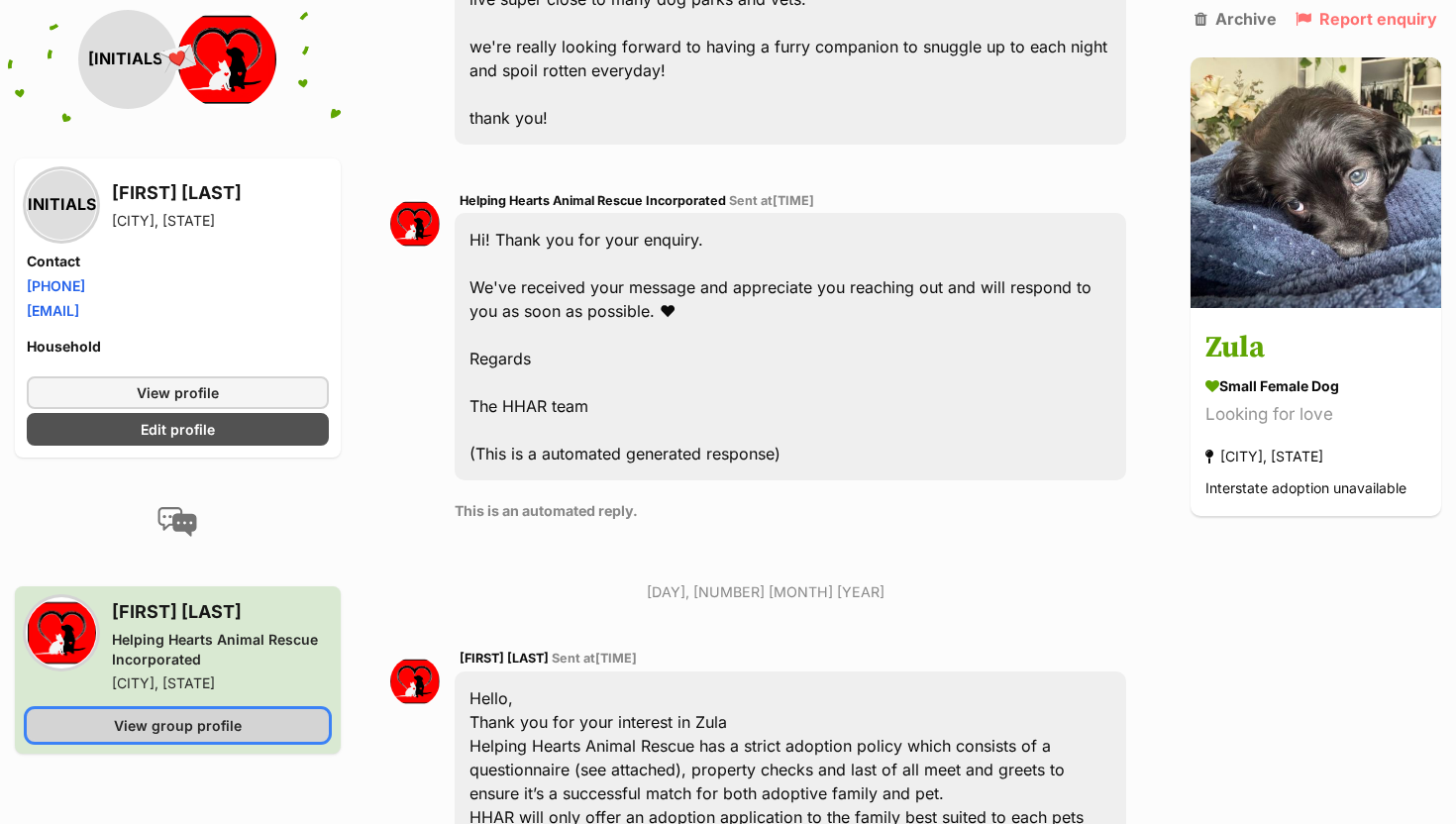 click on "View group profile" at bounding box center [177, 725] 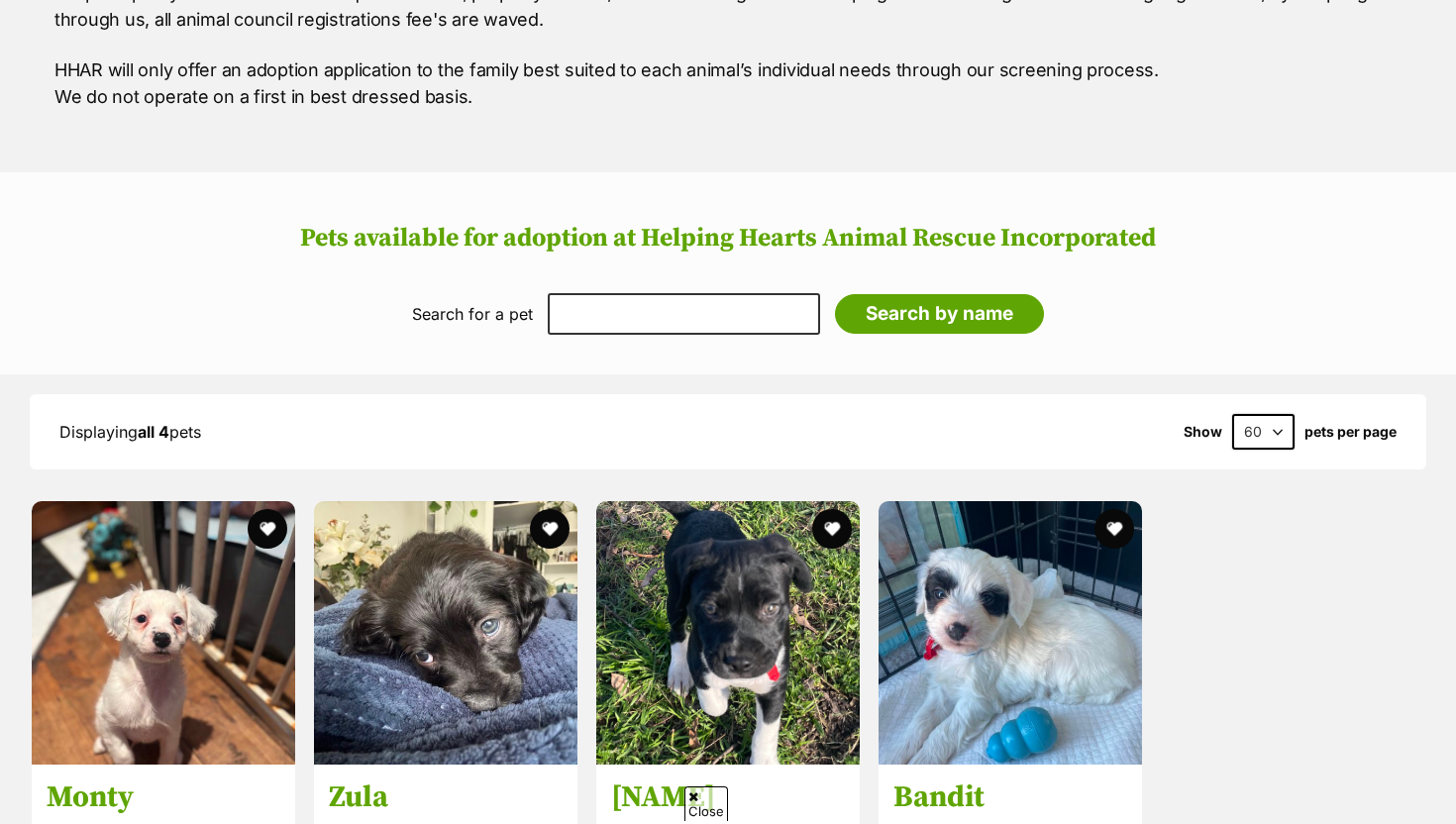 scroll, scrollTop: 0, scrollLeft: 0, axis: both 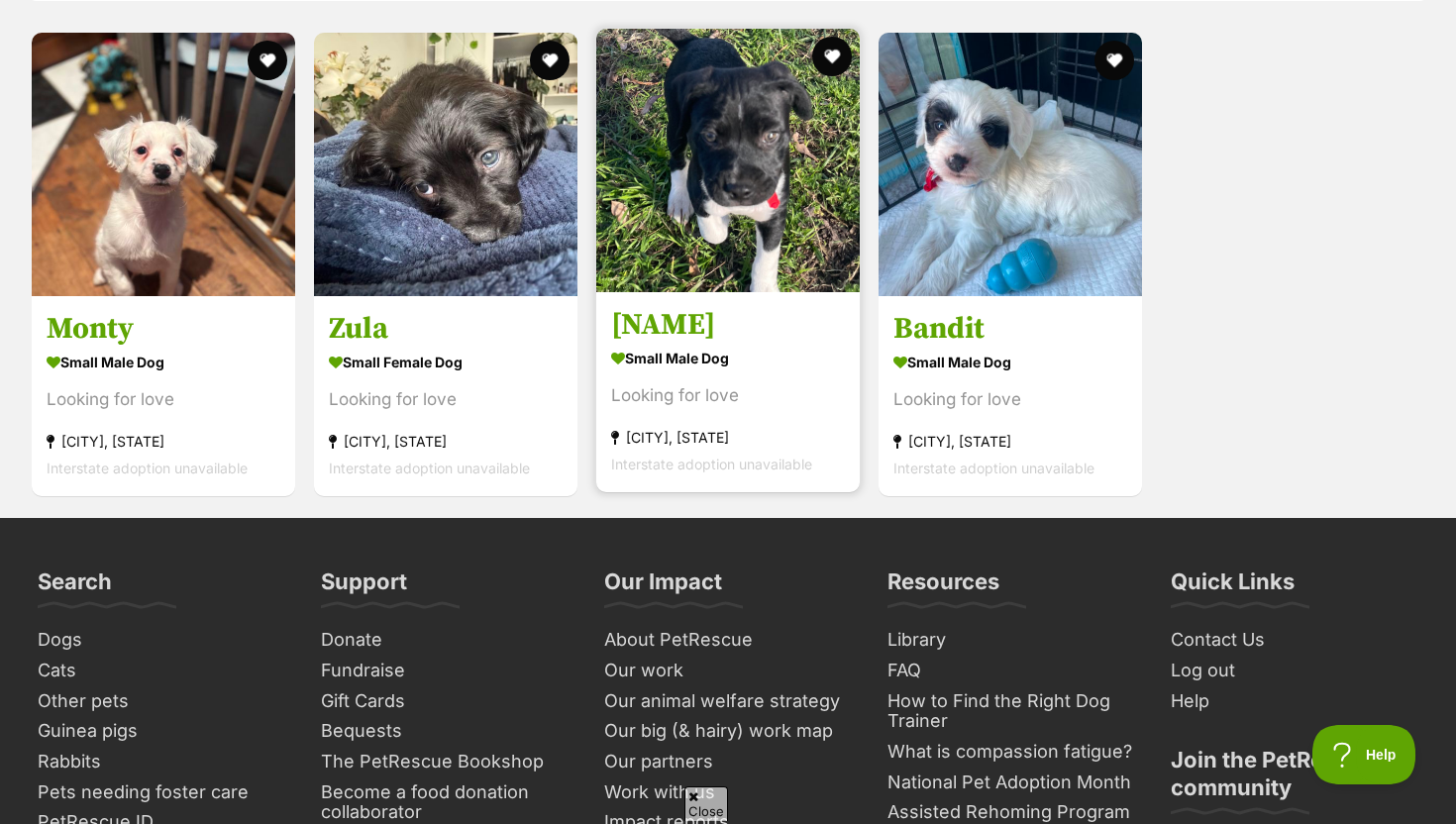 click at bounding box center [728, 160] 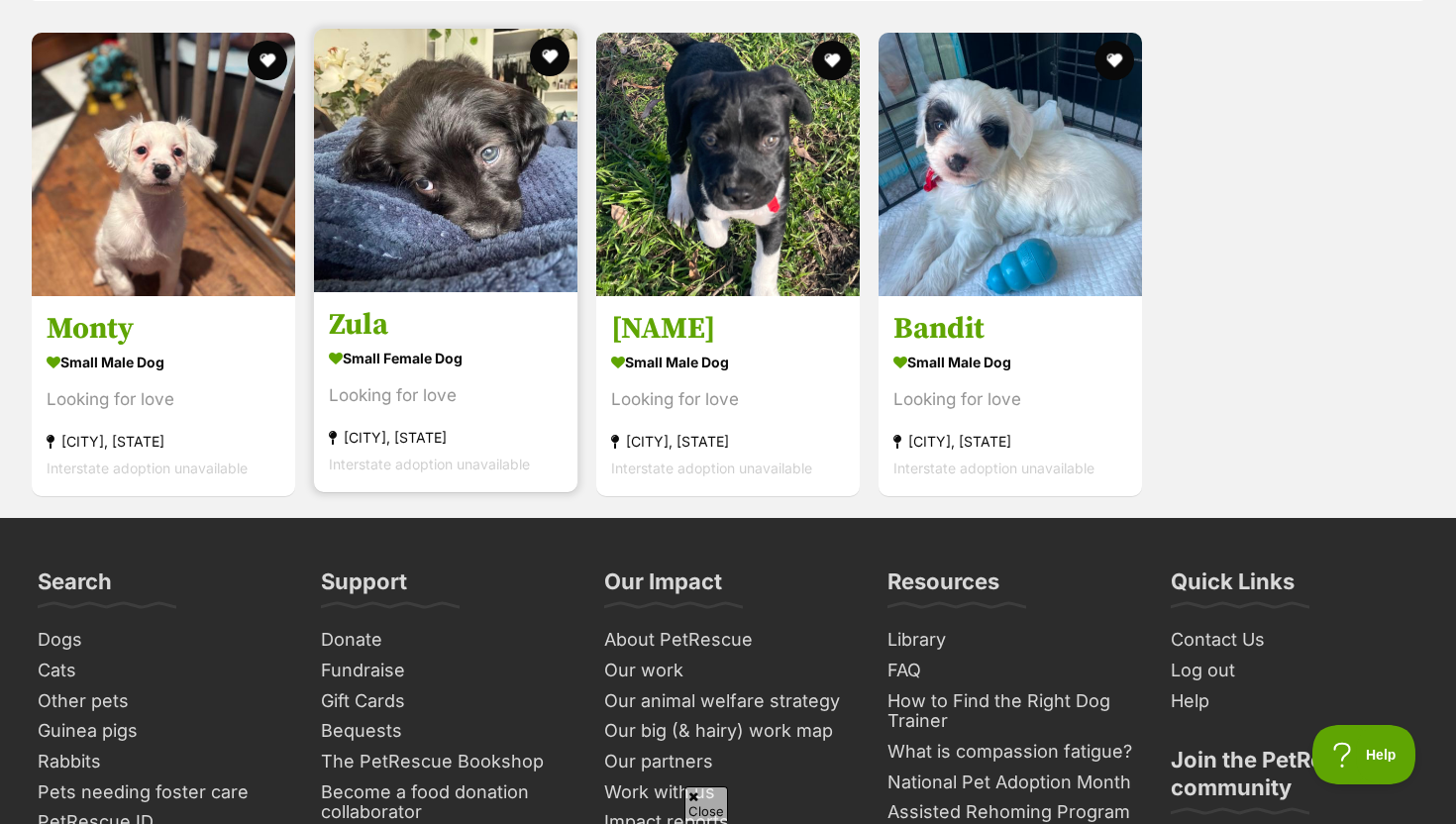 click at bounding box center [446, 160] 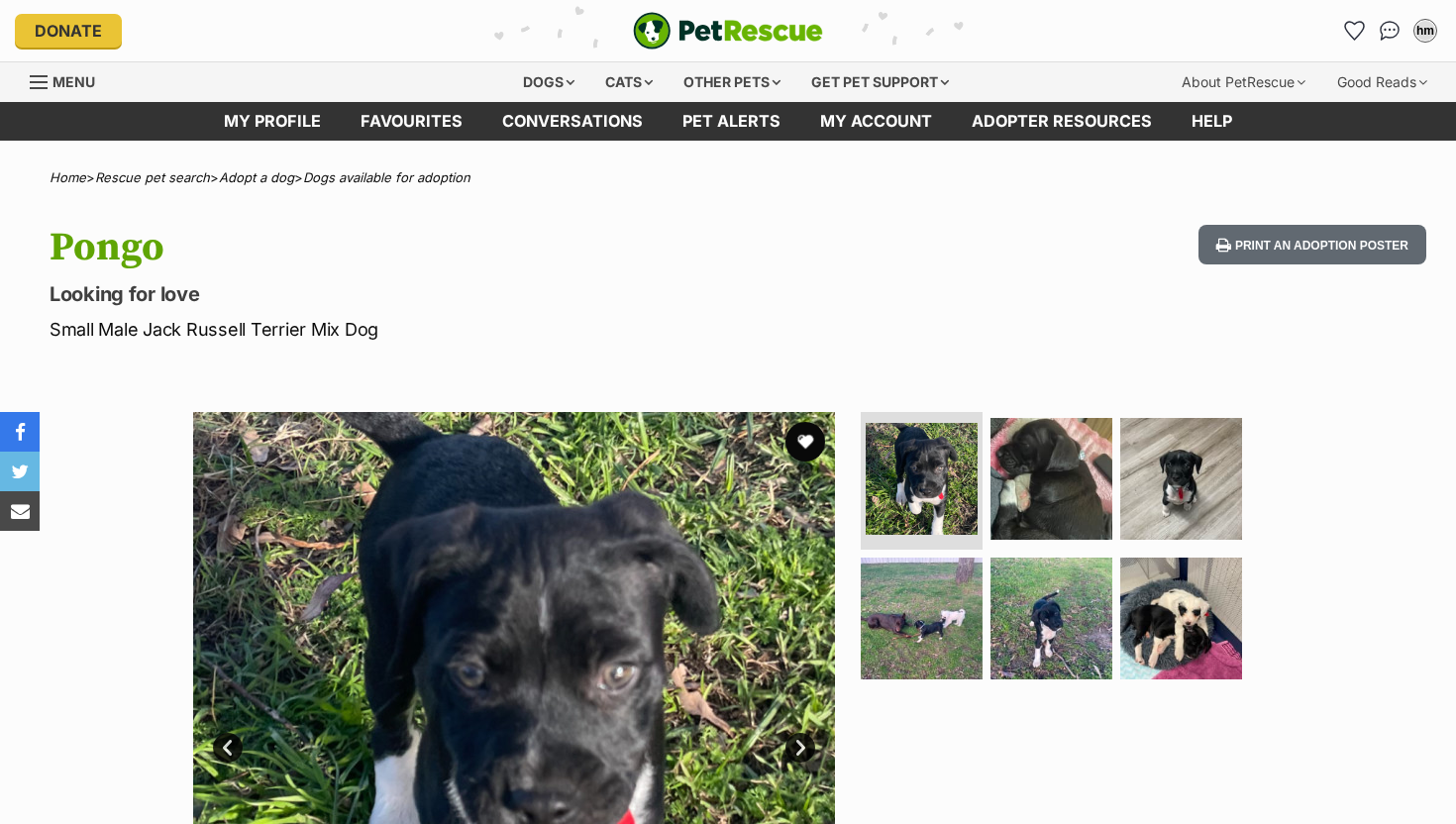 scroll, scrollTop: 0, scrollLeft: 0, axis: both 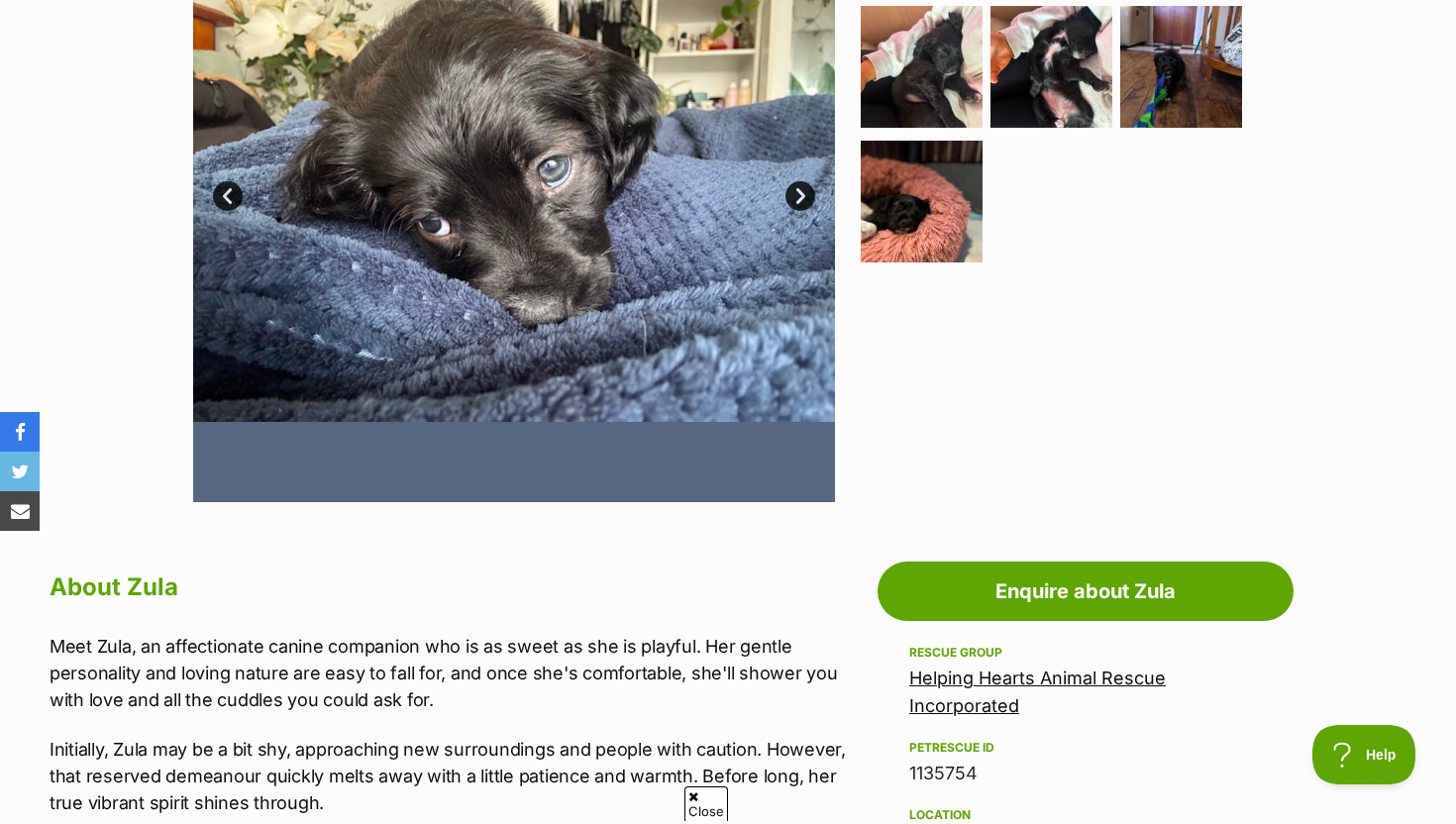 click on "Next" at bounding box center [800, 196] 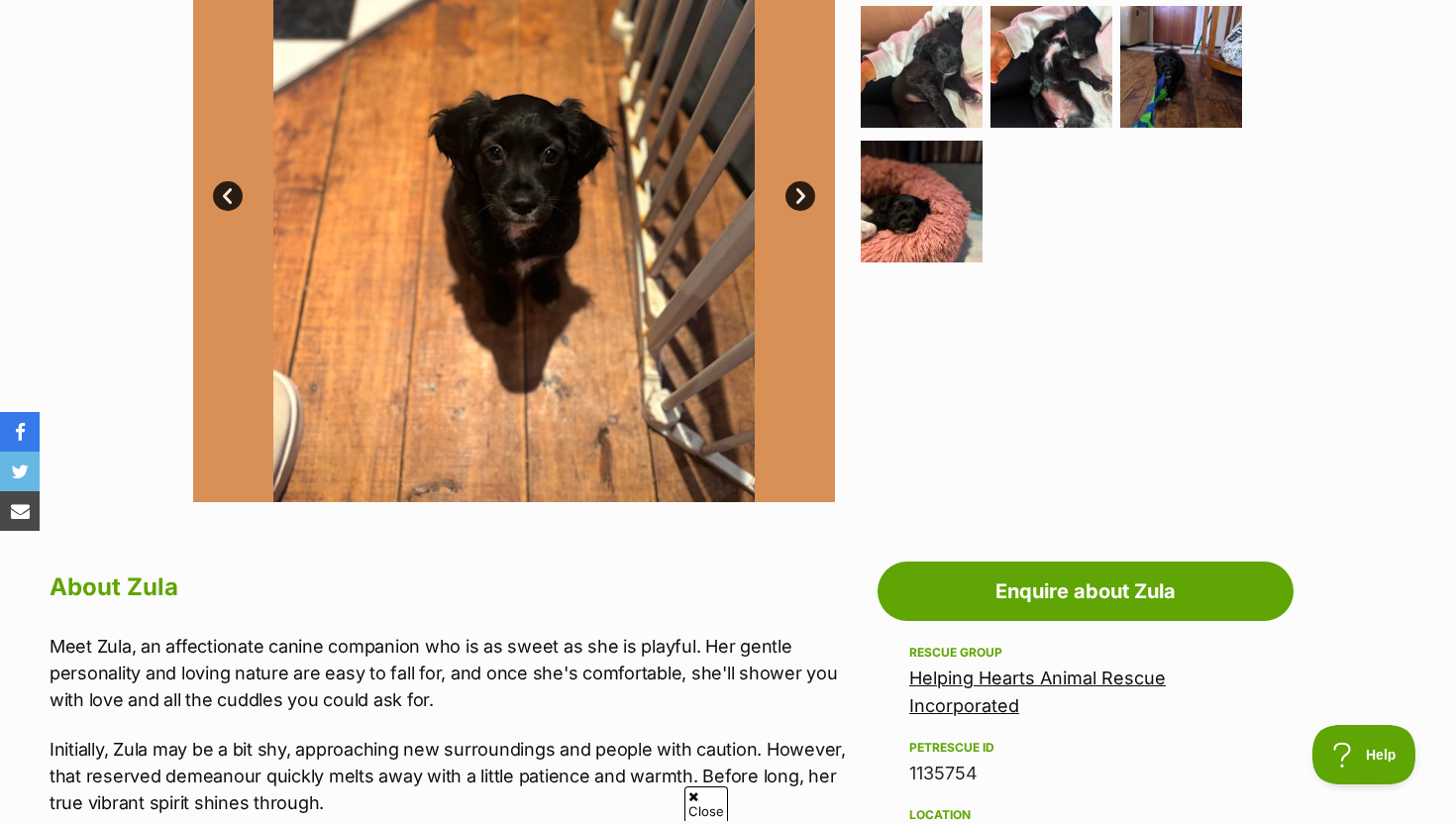click on "Next" at bounding box center [800, 196] 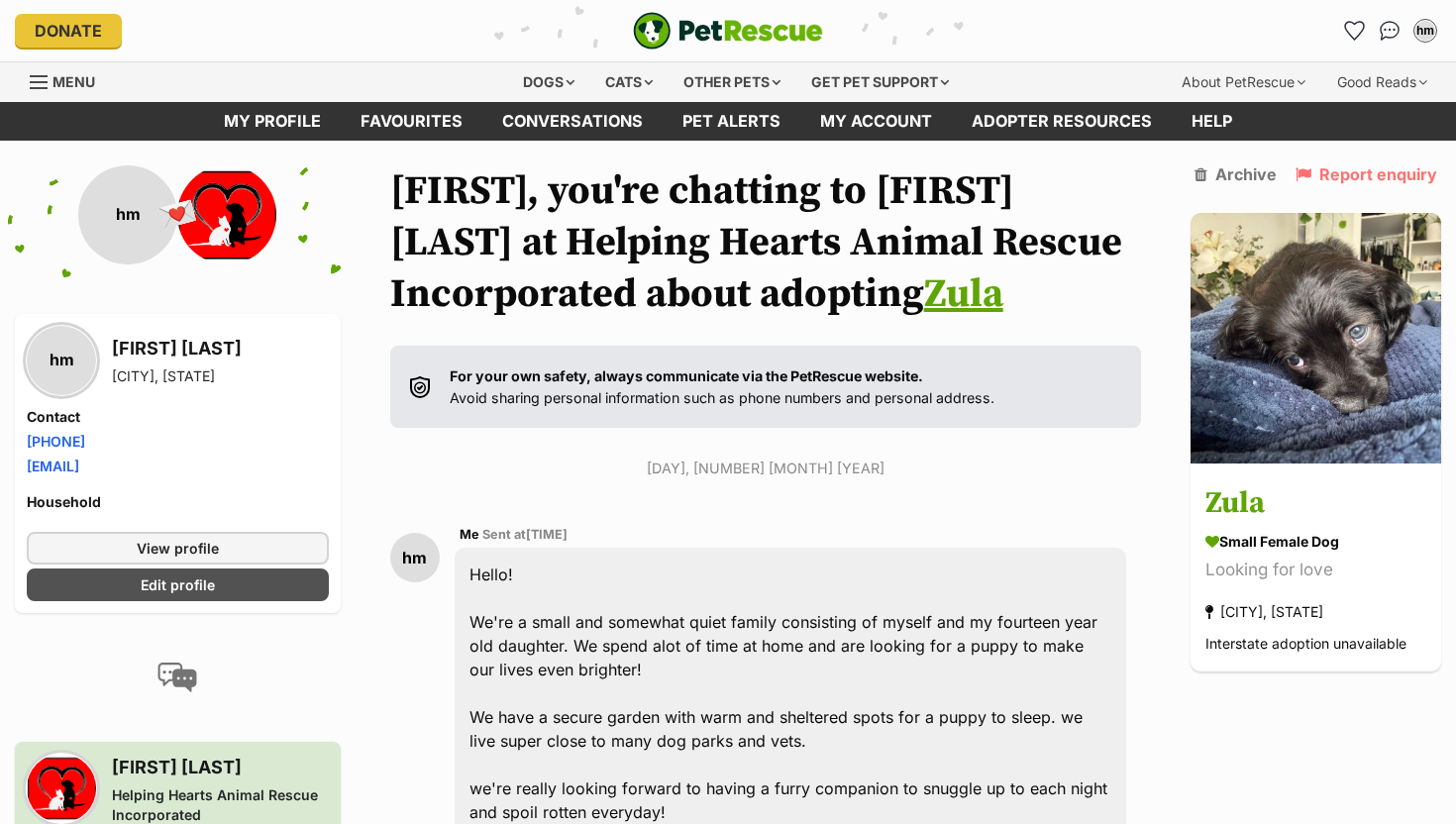 scroll, scrollTop: 1107, scrollLeft: 0, axis: vertical 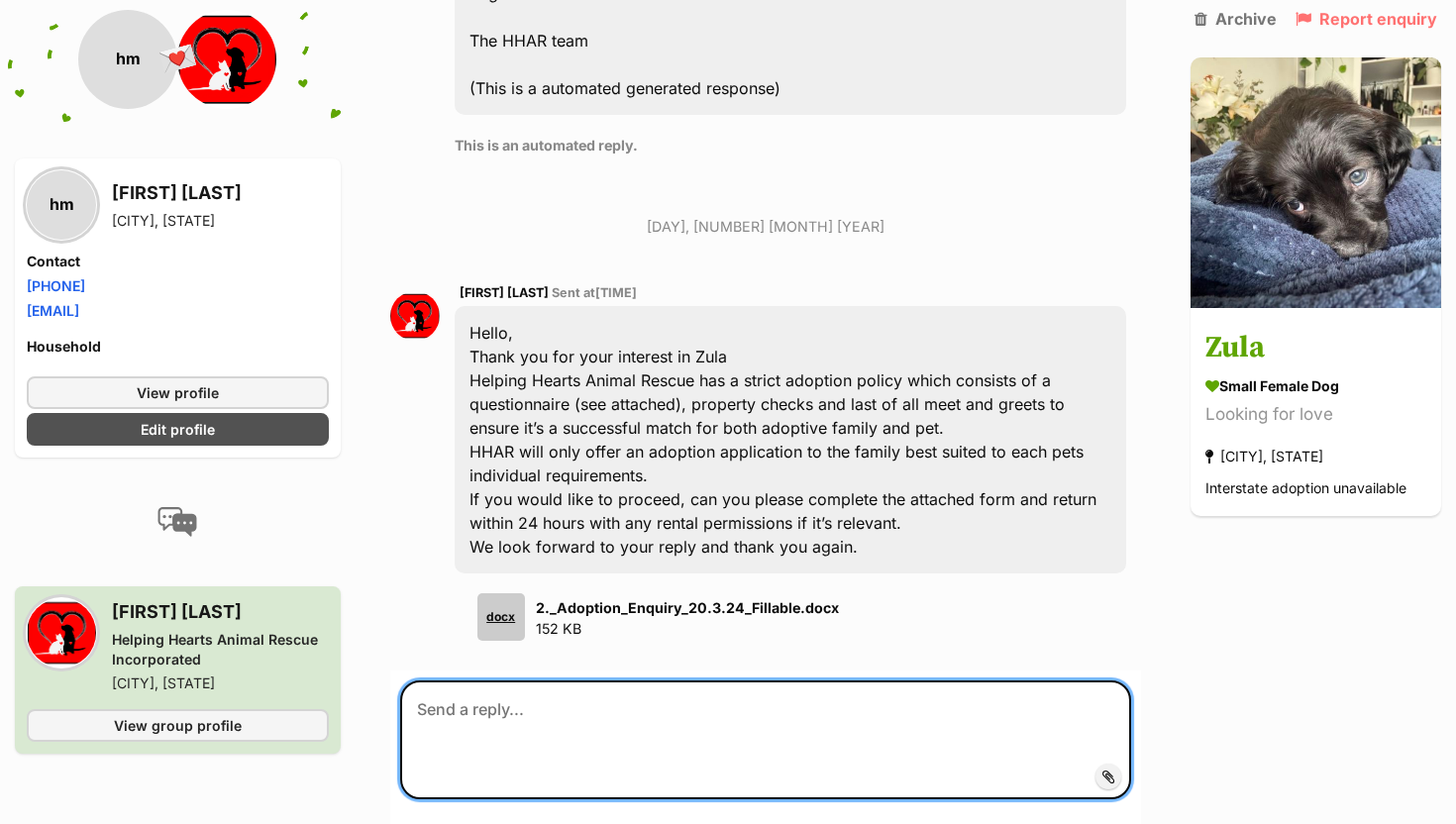 click at bounding box center (766, 740) 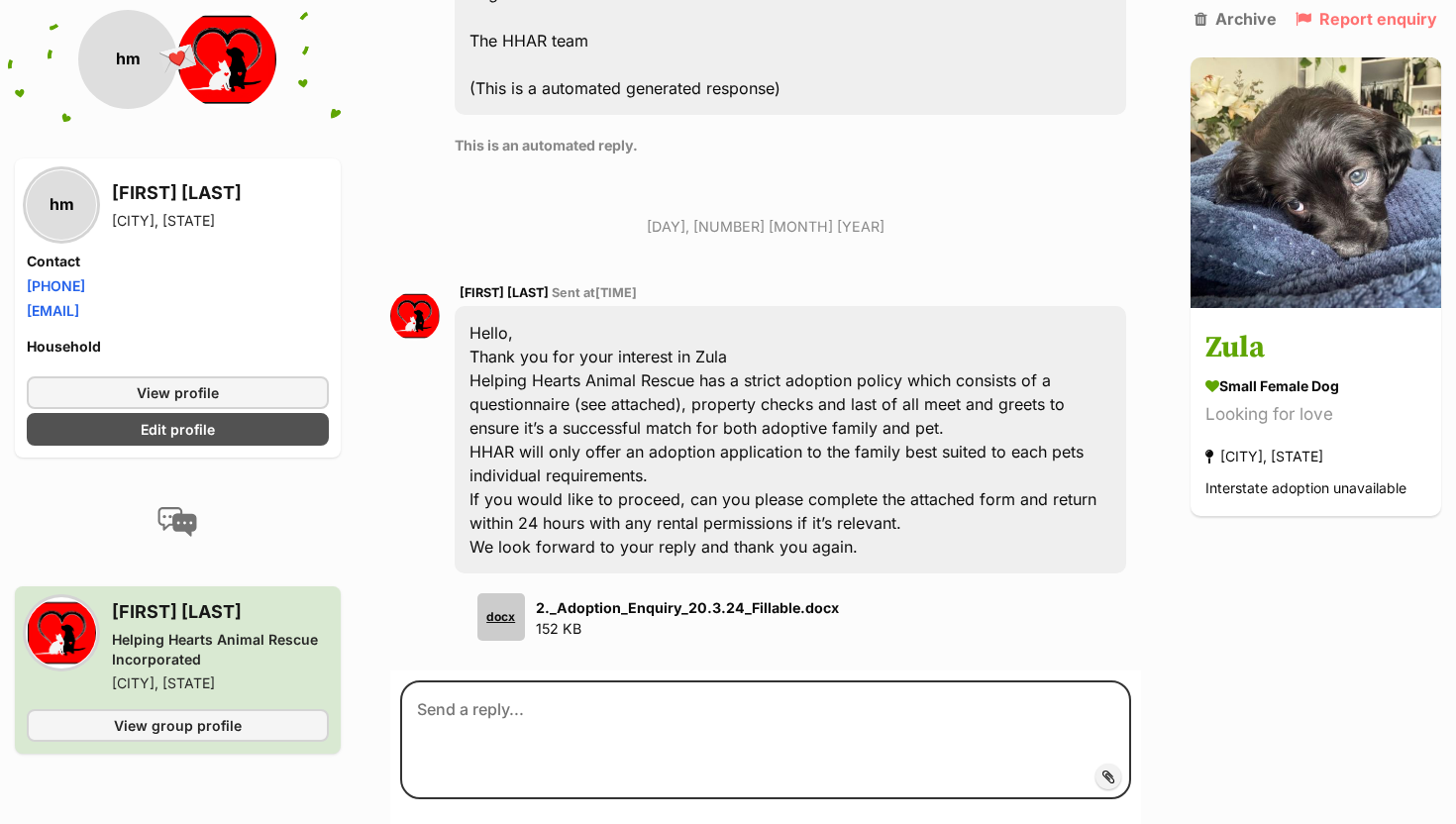 click on "Add attachment
Submit
For your own safety, always communicate via the PetRescue website.  Avoid sharing personal information such as phone numbers and personal address.
Submit" at bounding box center [766, 787] 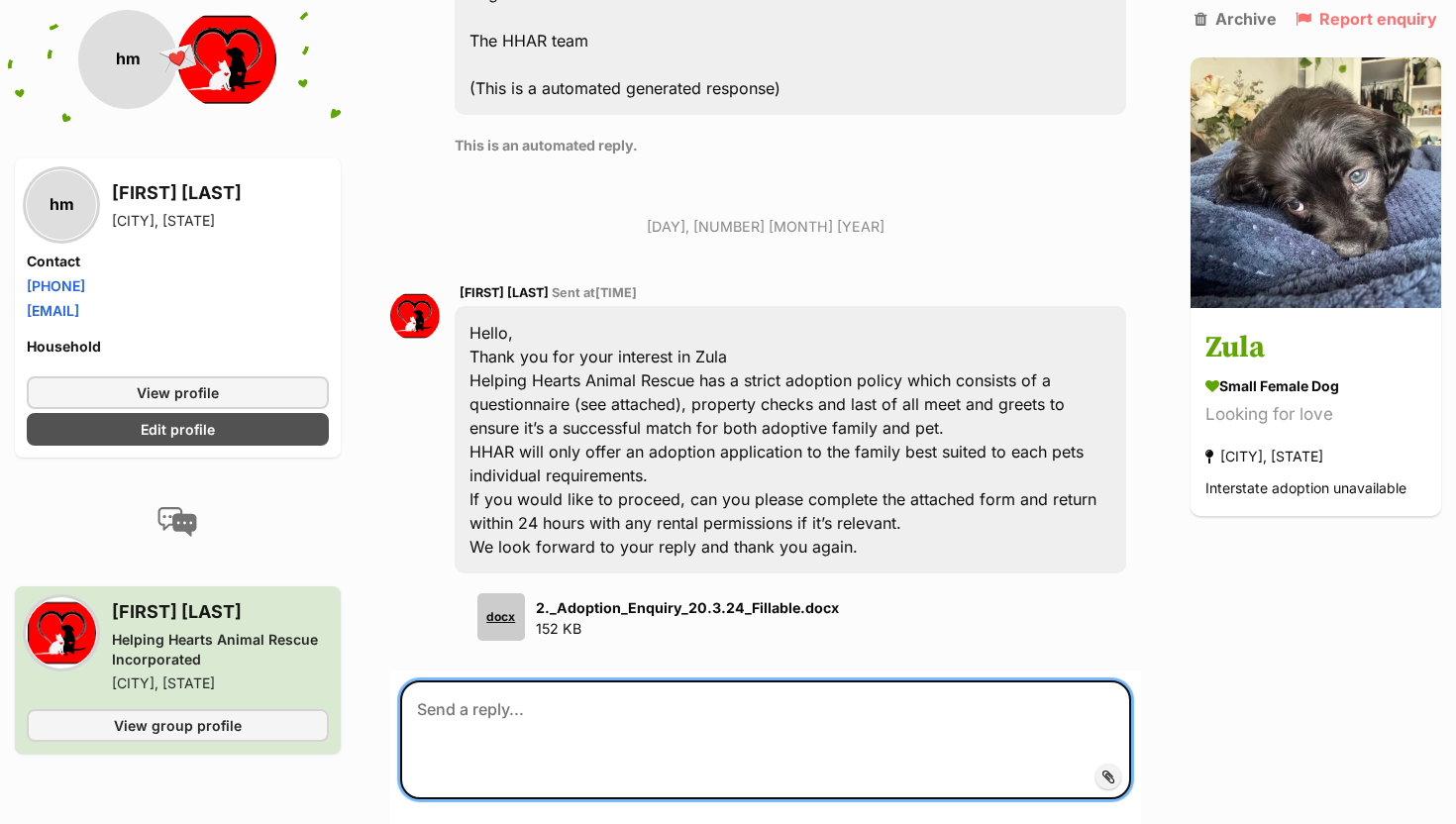 click at bounding box center (766, 740) 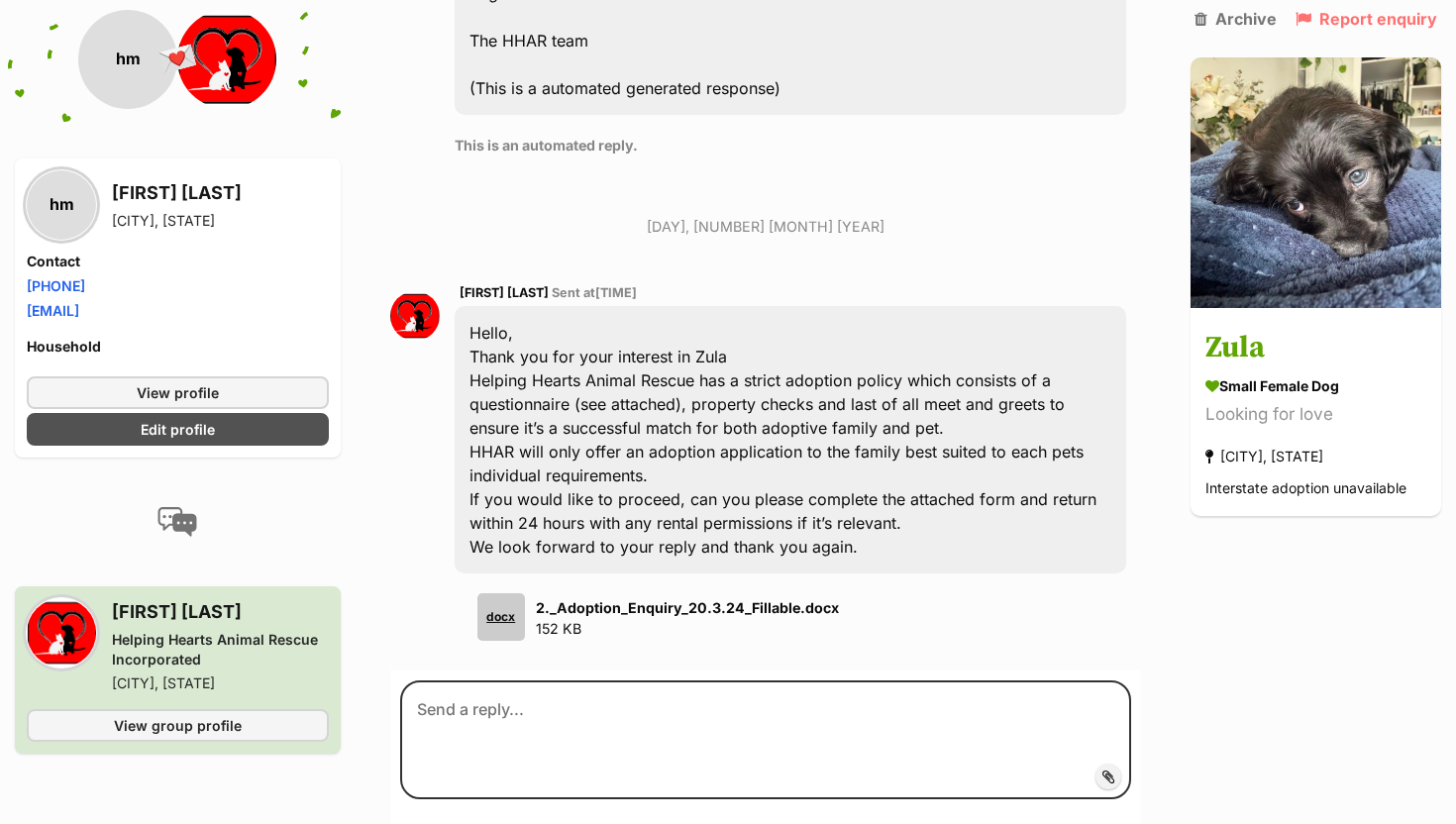 click on "Add attachment" at bounding box center (1108, 776) 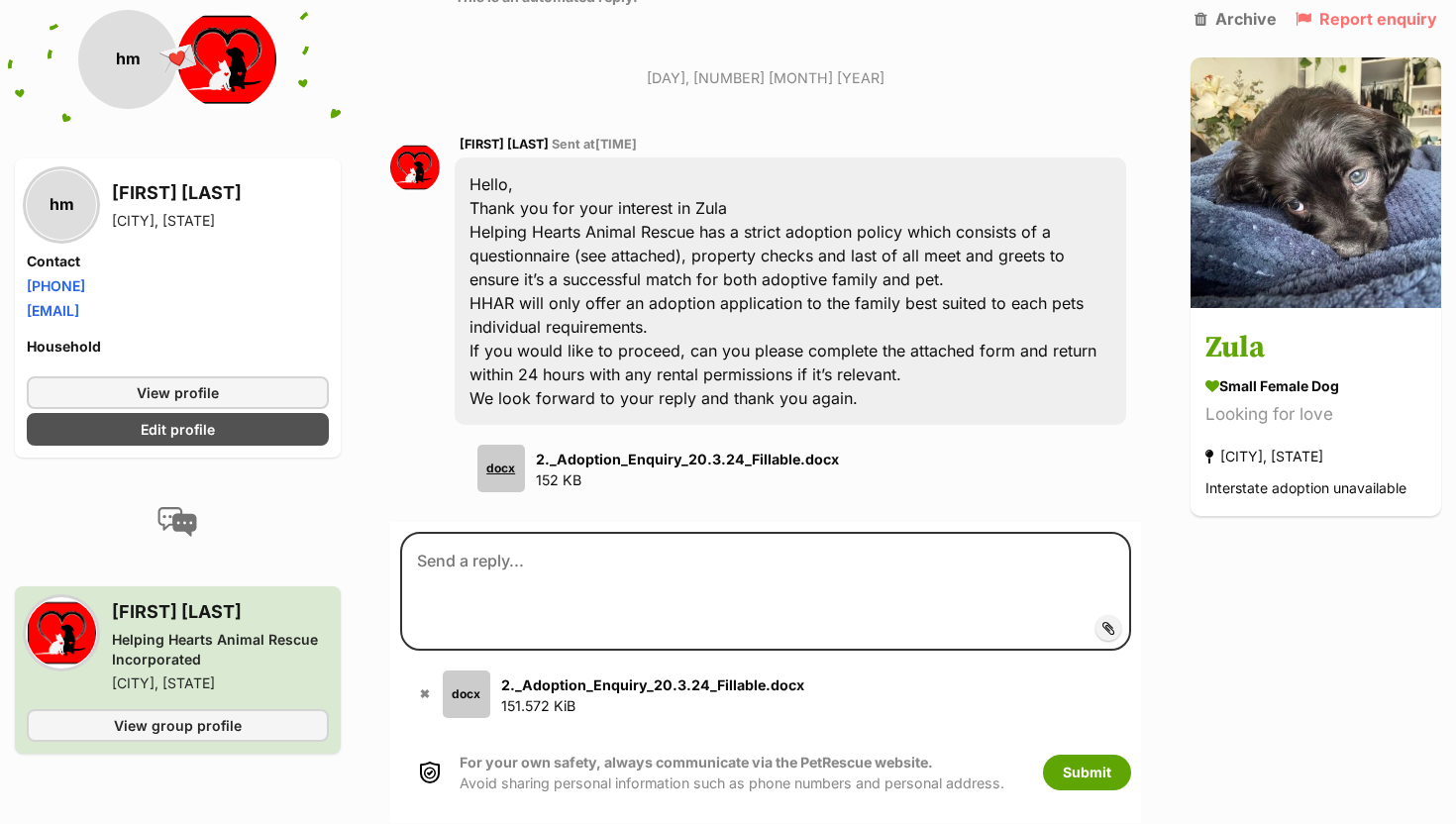 scroll, scrollTop: 1267, scrollLeft: 0, axis: vertical 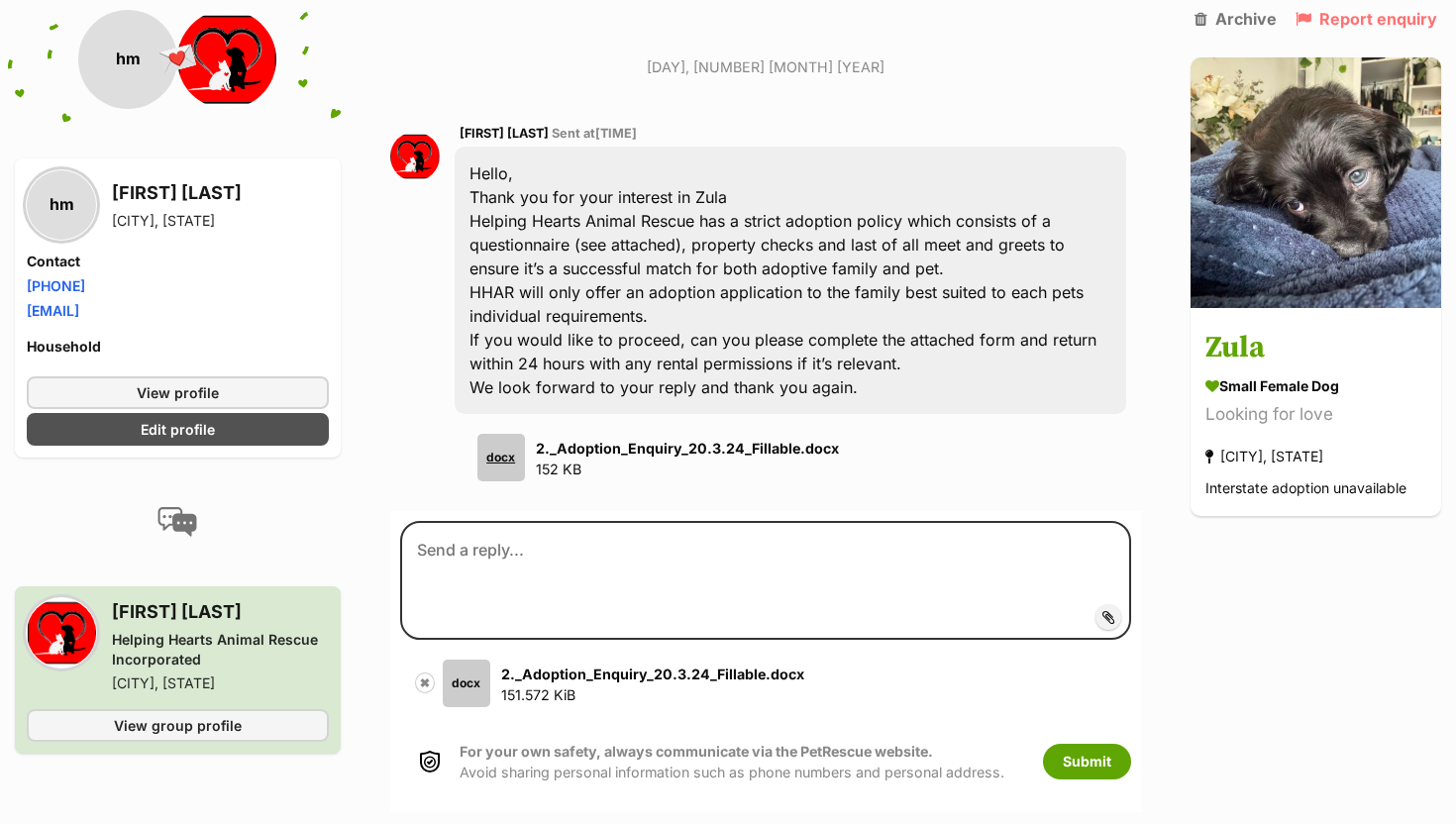 click on "✖" at bounding box center (425, 682) 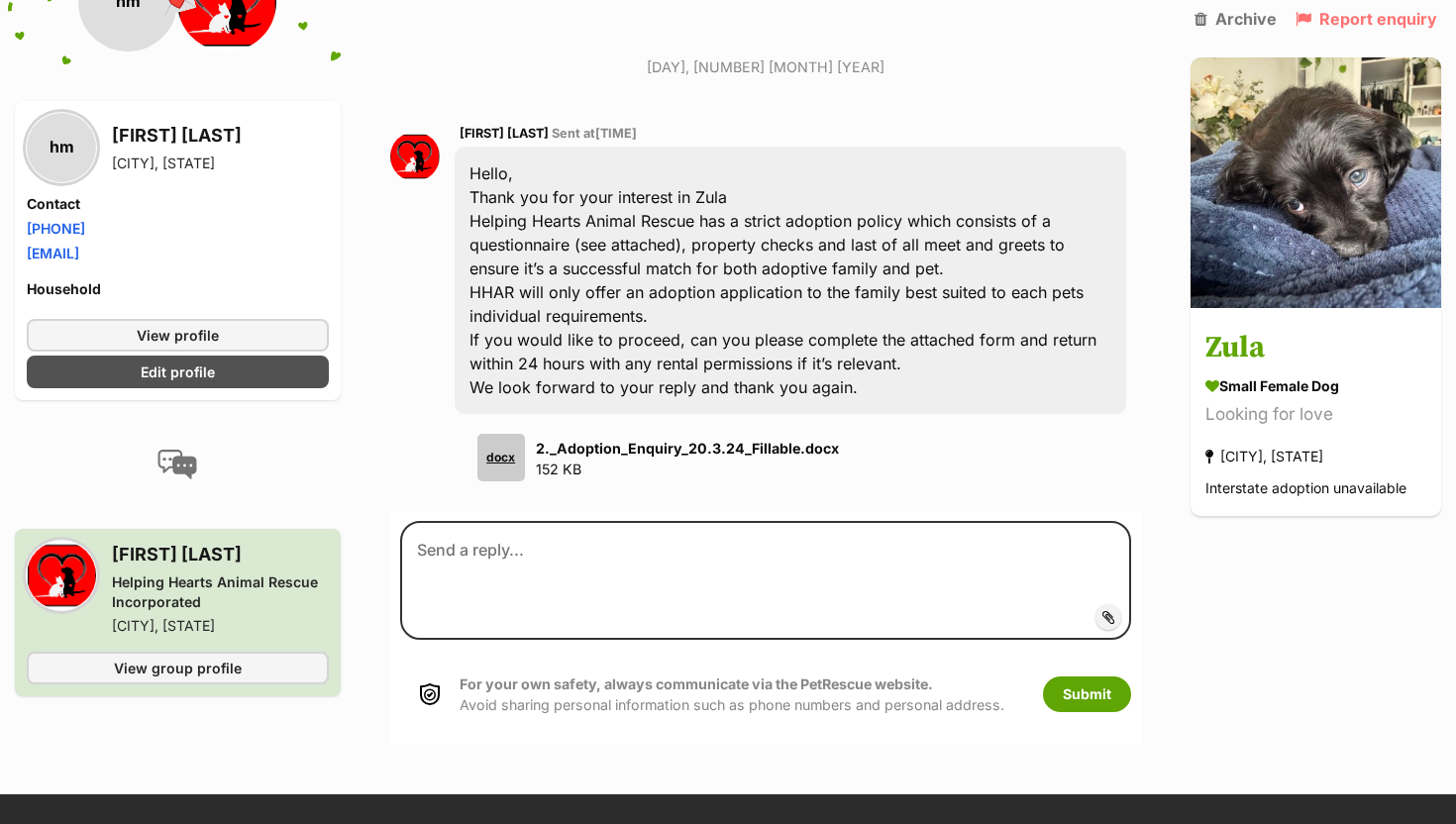 click on "Add attachment" at bounding box center [1176, 617] 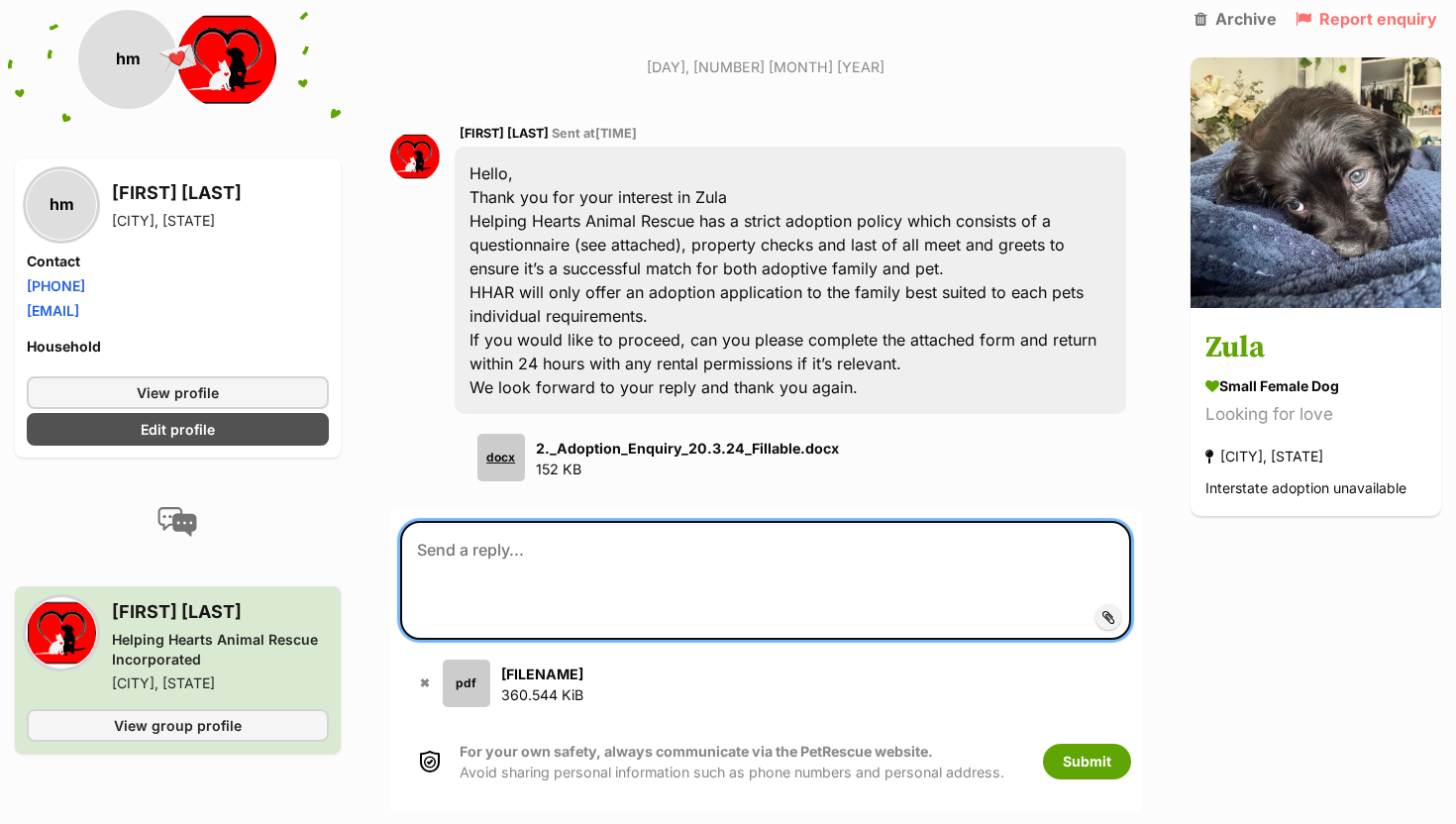 click at bounding box center [766, 580] 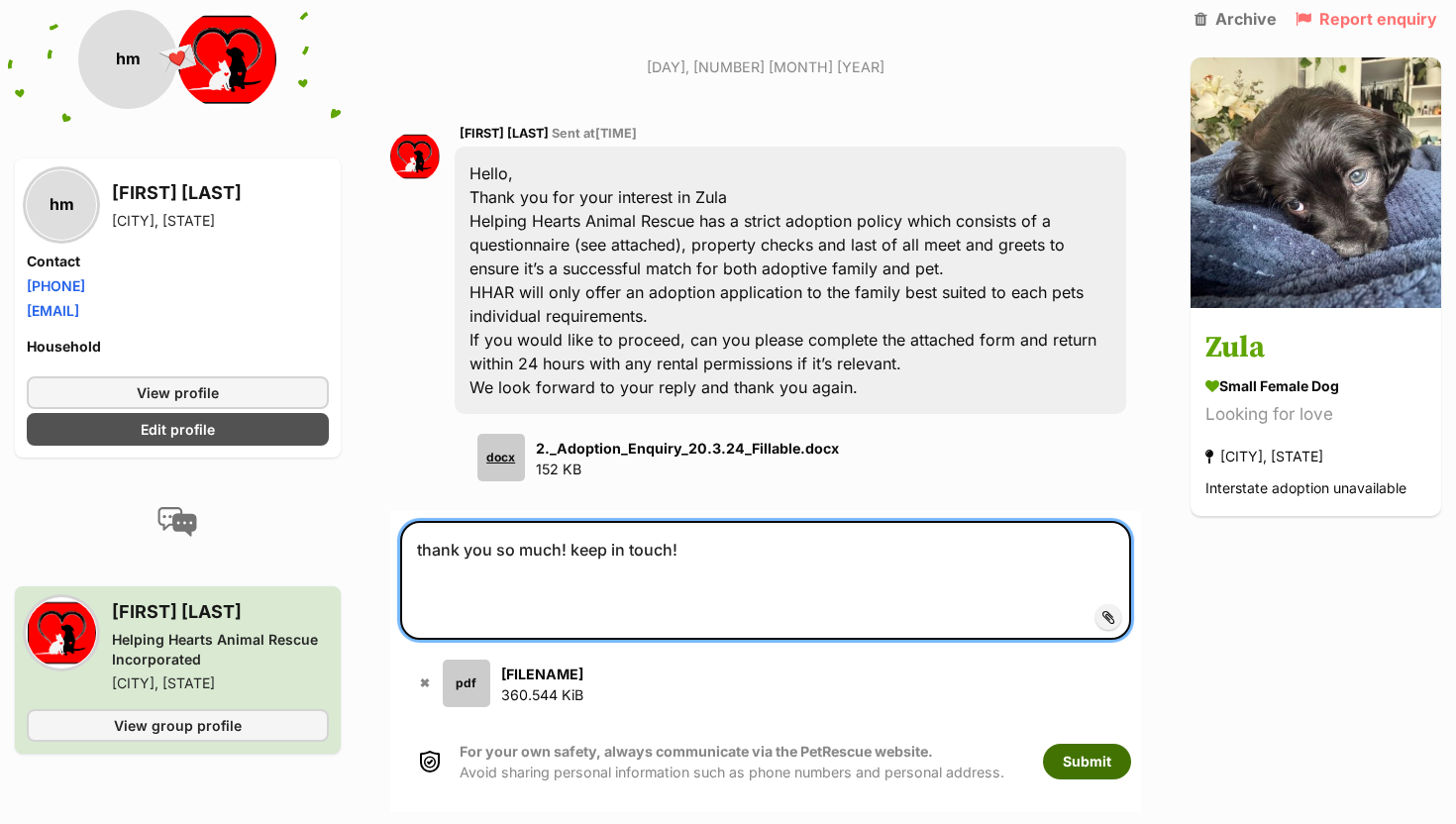 type on "thank you so much! keep in touch!" 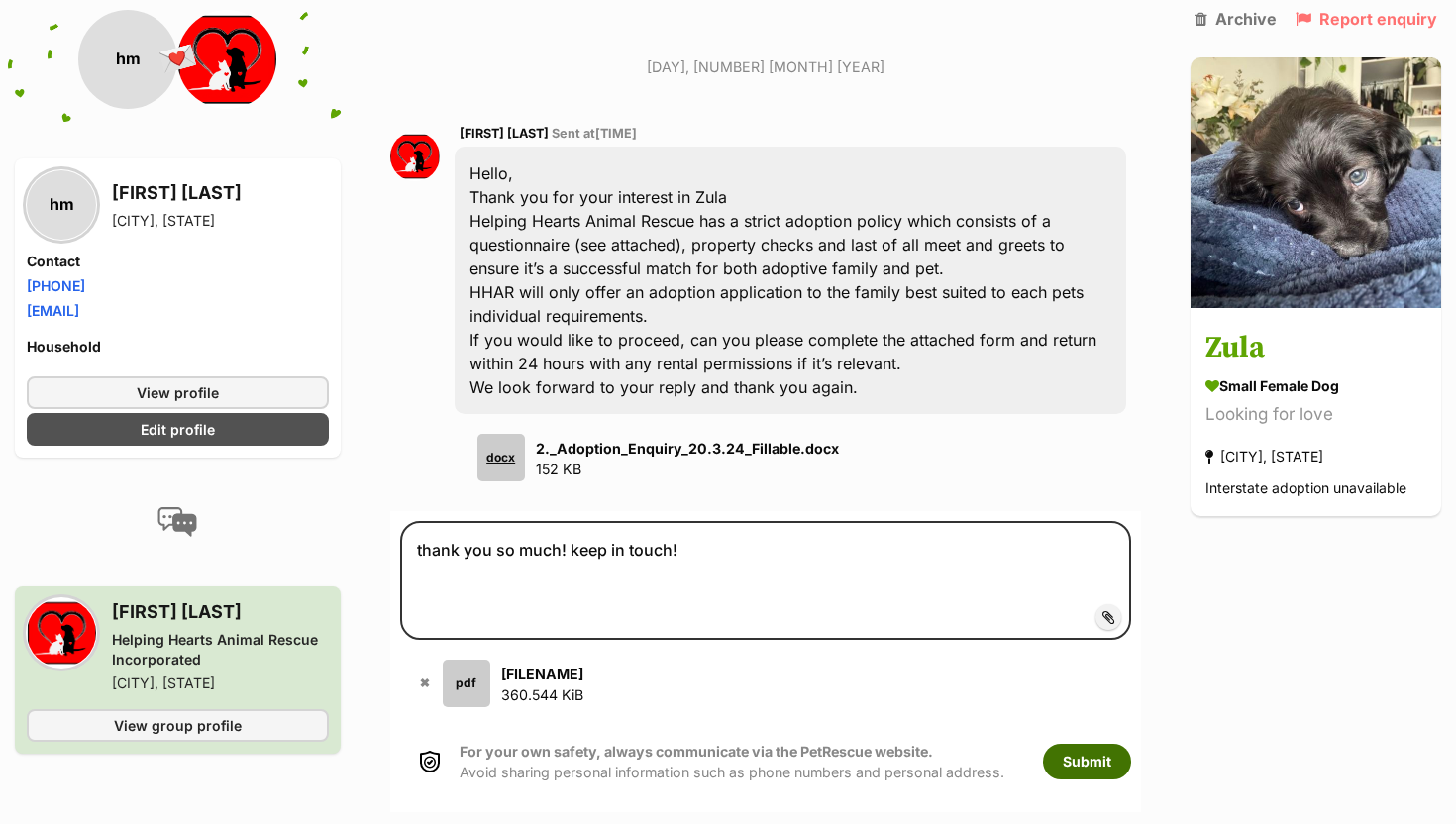 click on "Submit" at bounding box center (1087, 762) 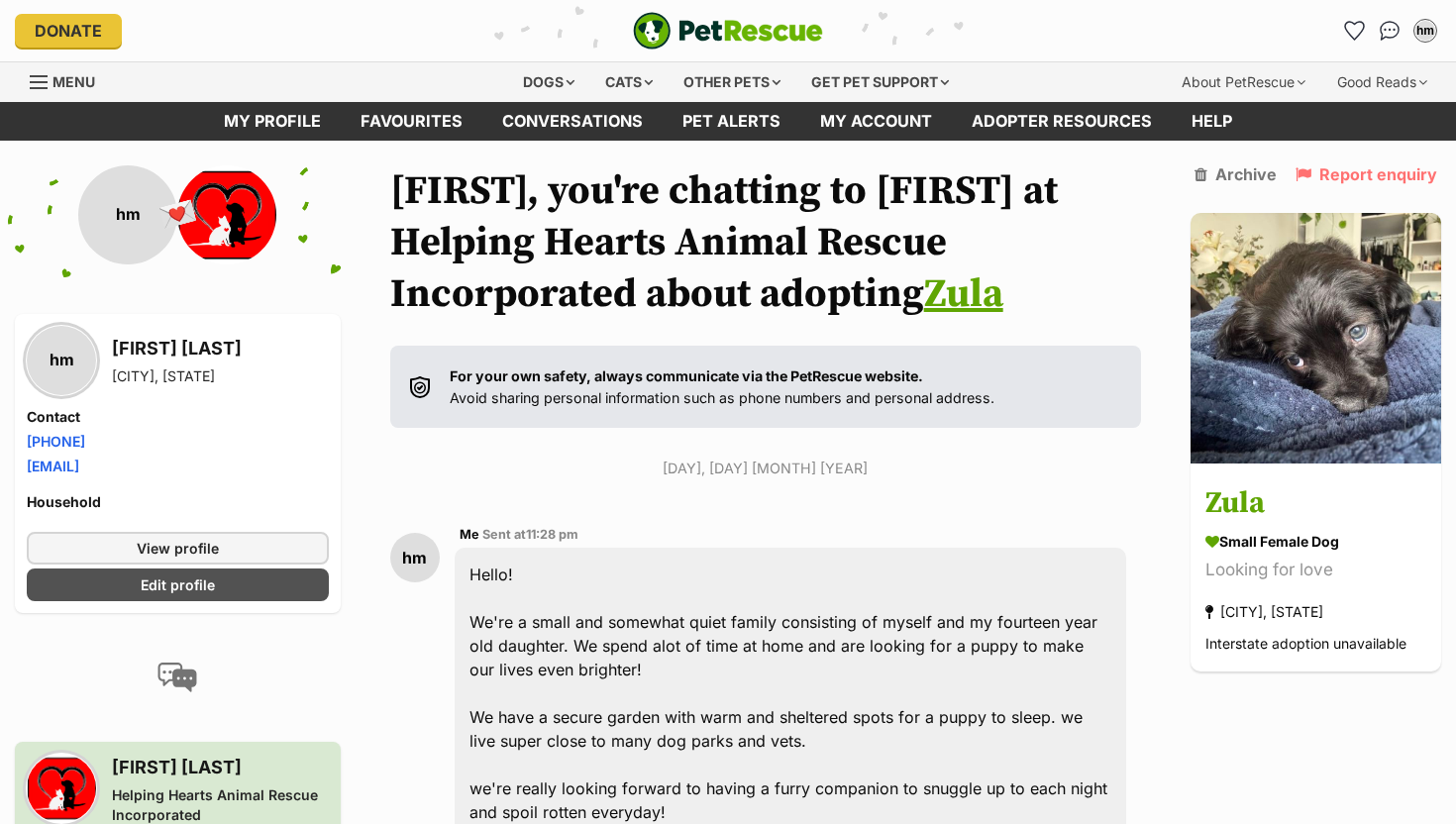 scroll, scrollTop: 1267, scrollLeft: 0, axis: vertical 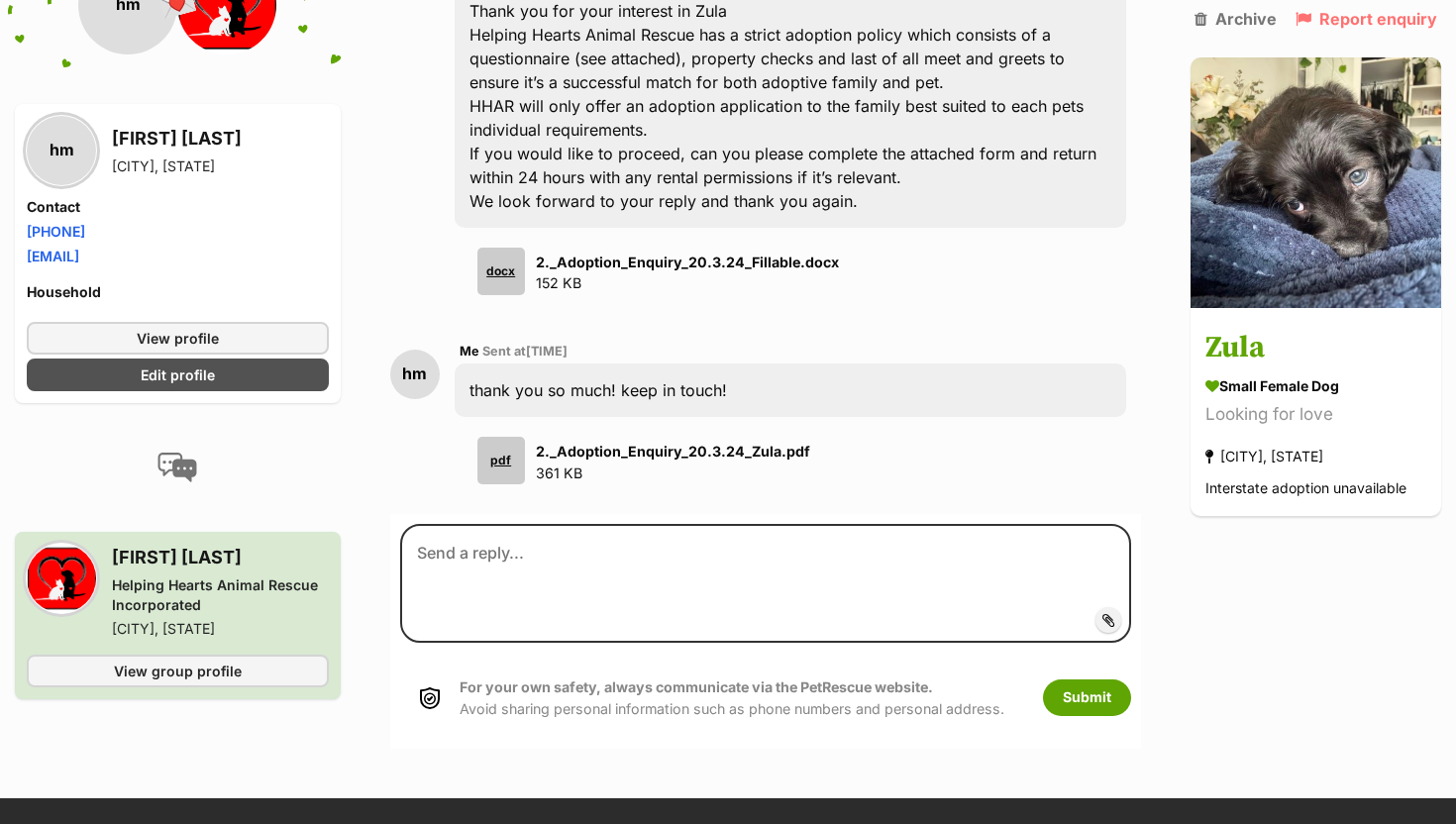 click on "[FILENAME]" at bounding box center (673, 451) 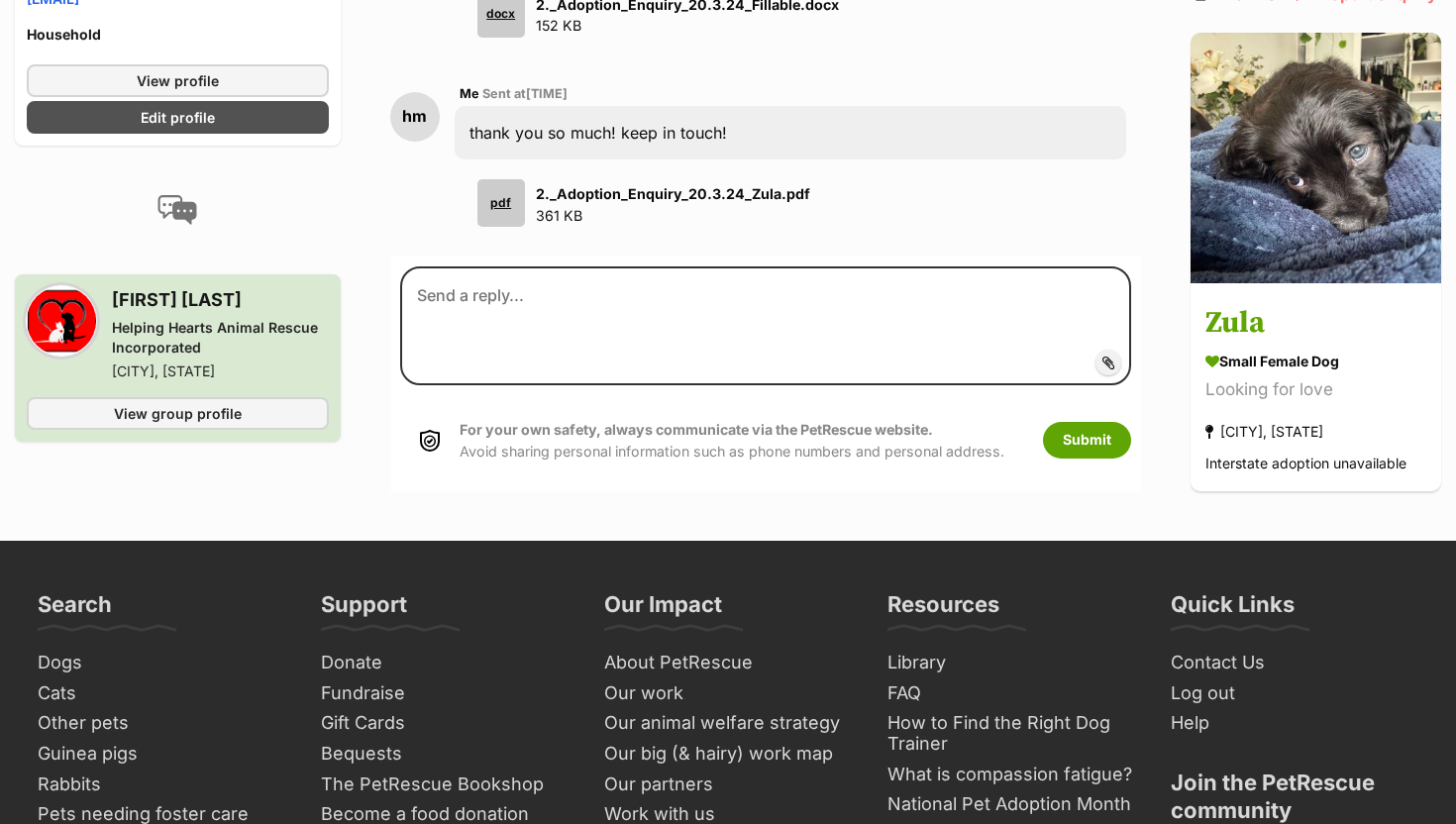 scroll, scrollTop: 1812, scrollLeft: 0, axis: vertical 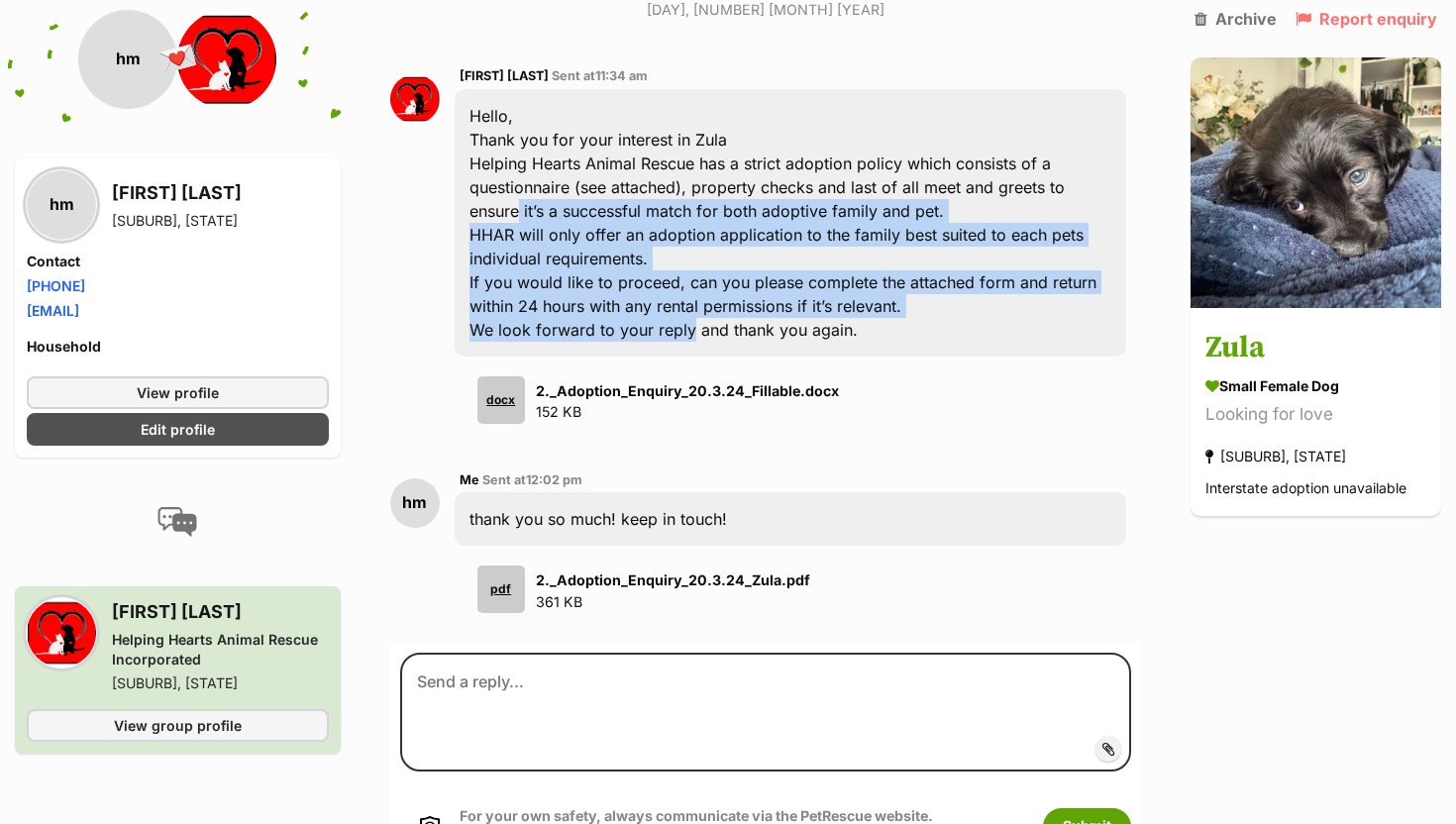 drag, startPoint x: 518, startPoint y: 214, endPoint x: 691, endPoint y: 318, distance: 201.85391 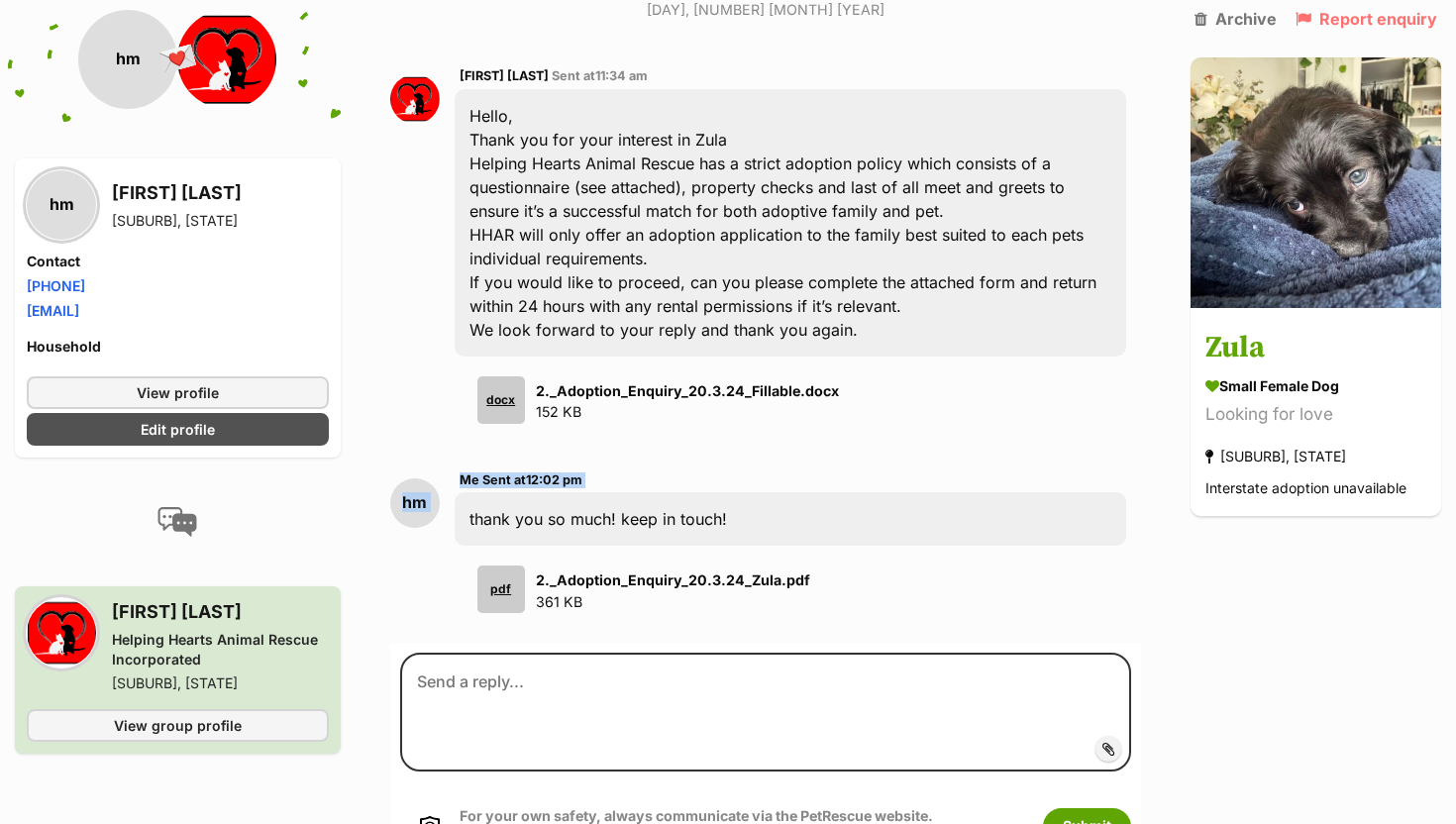 drag, startPoint x: 403, startPoint y: 501, endPoint x: 457, endPoint y: 501, distance: 54 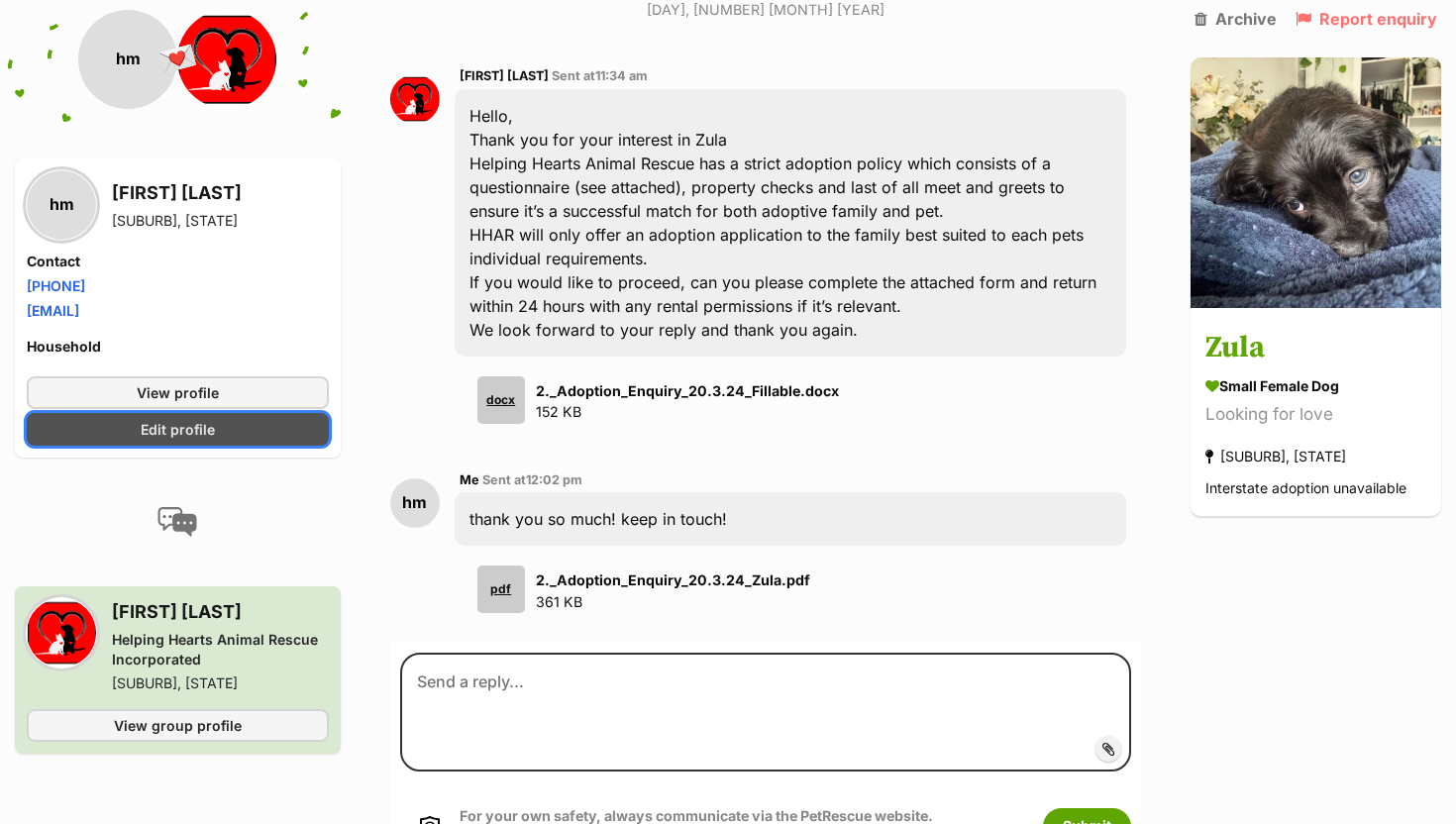 click on "Edit profile" at bounding box center (177, 429) 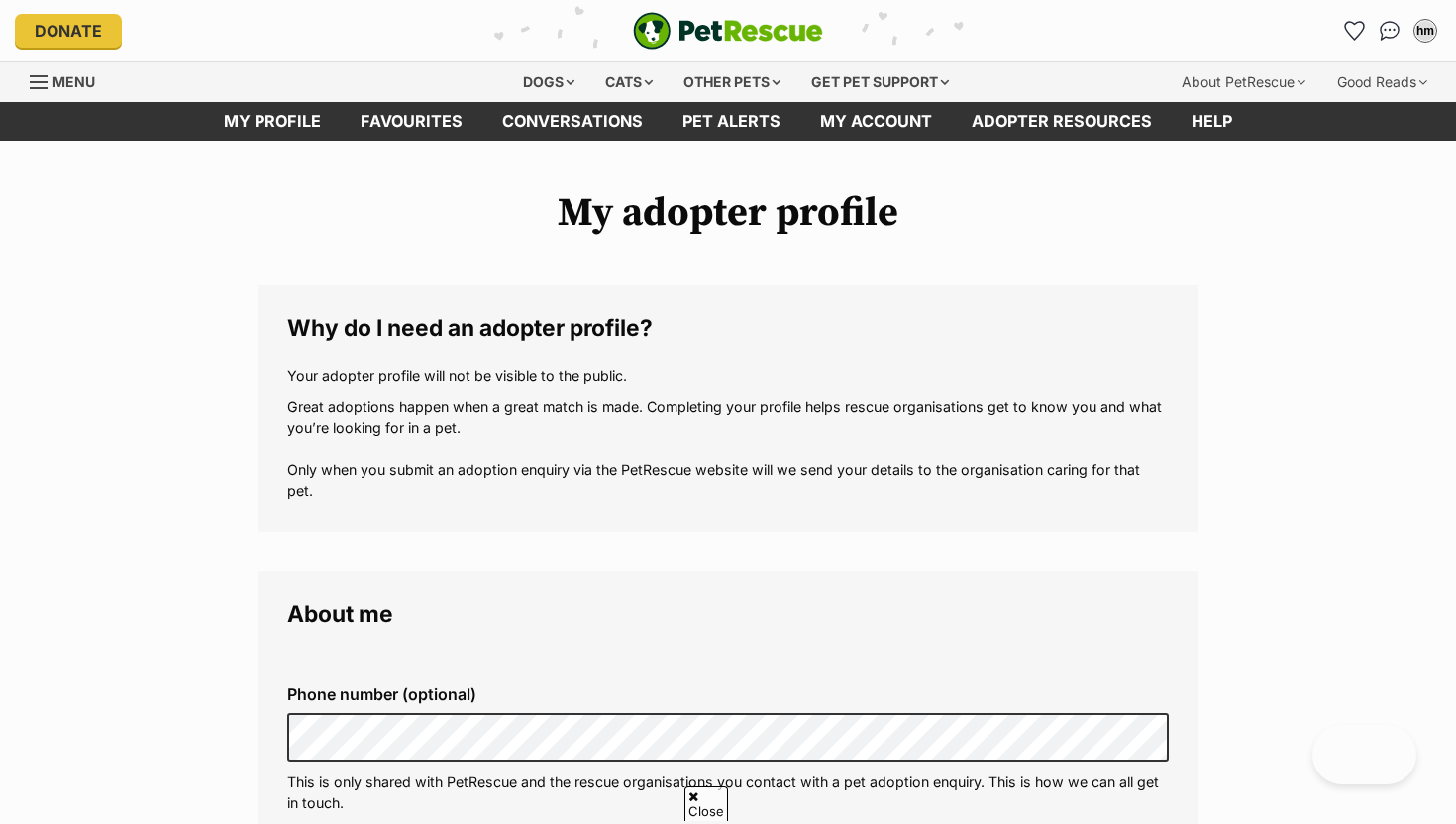 scroll, scrollTop: 1577, scrollLeft: 0, axis: vertical 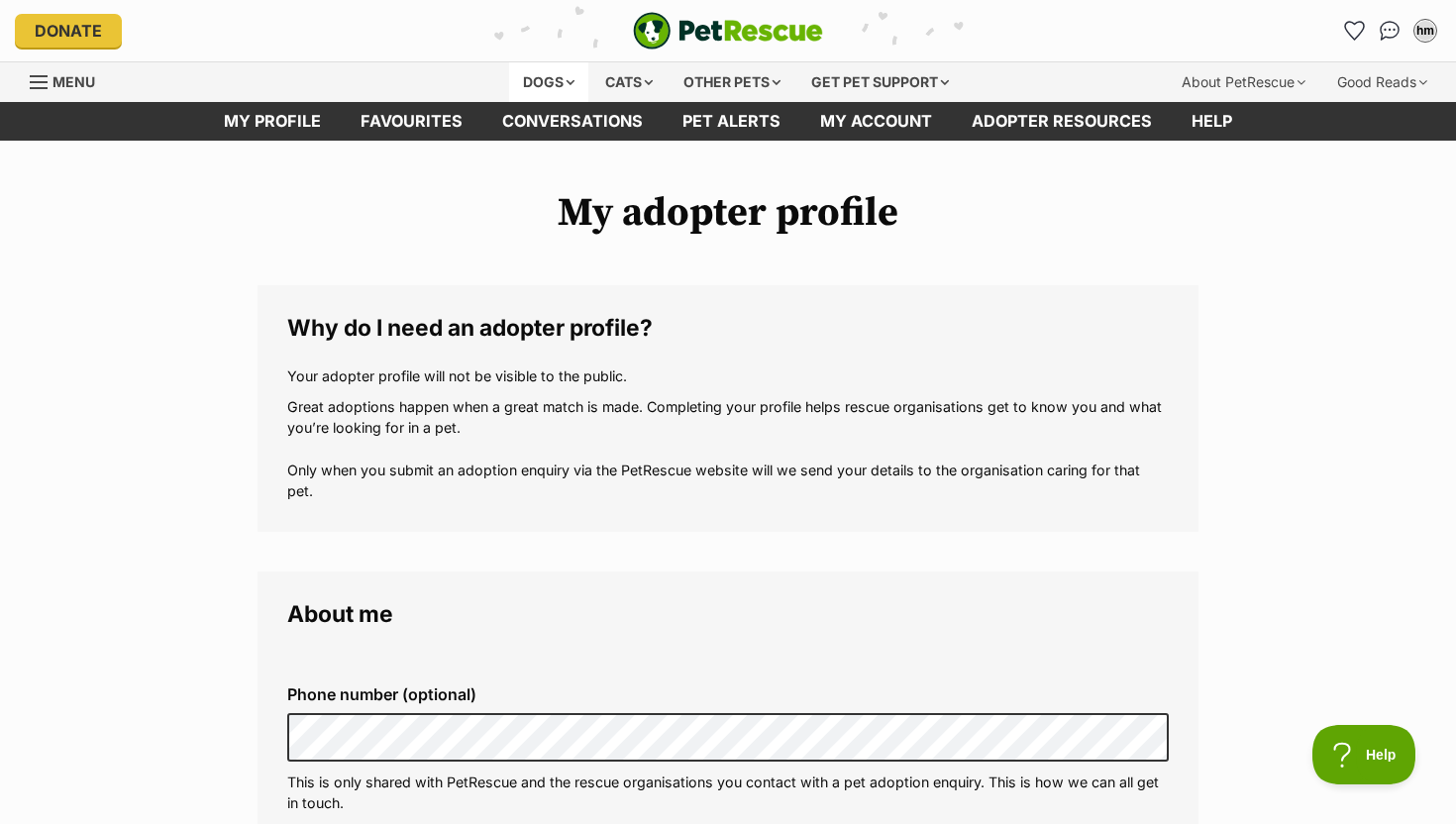 click on "Dogs" at bounding box center (549, 82) 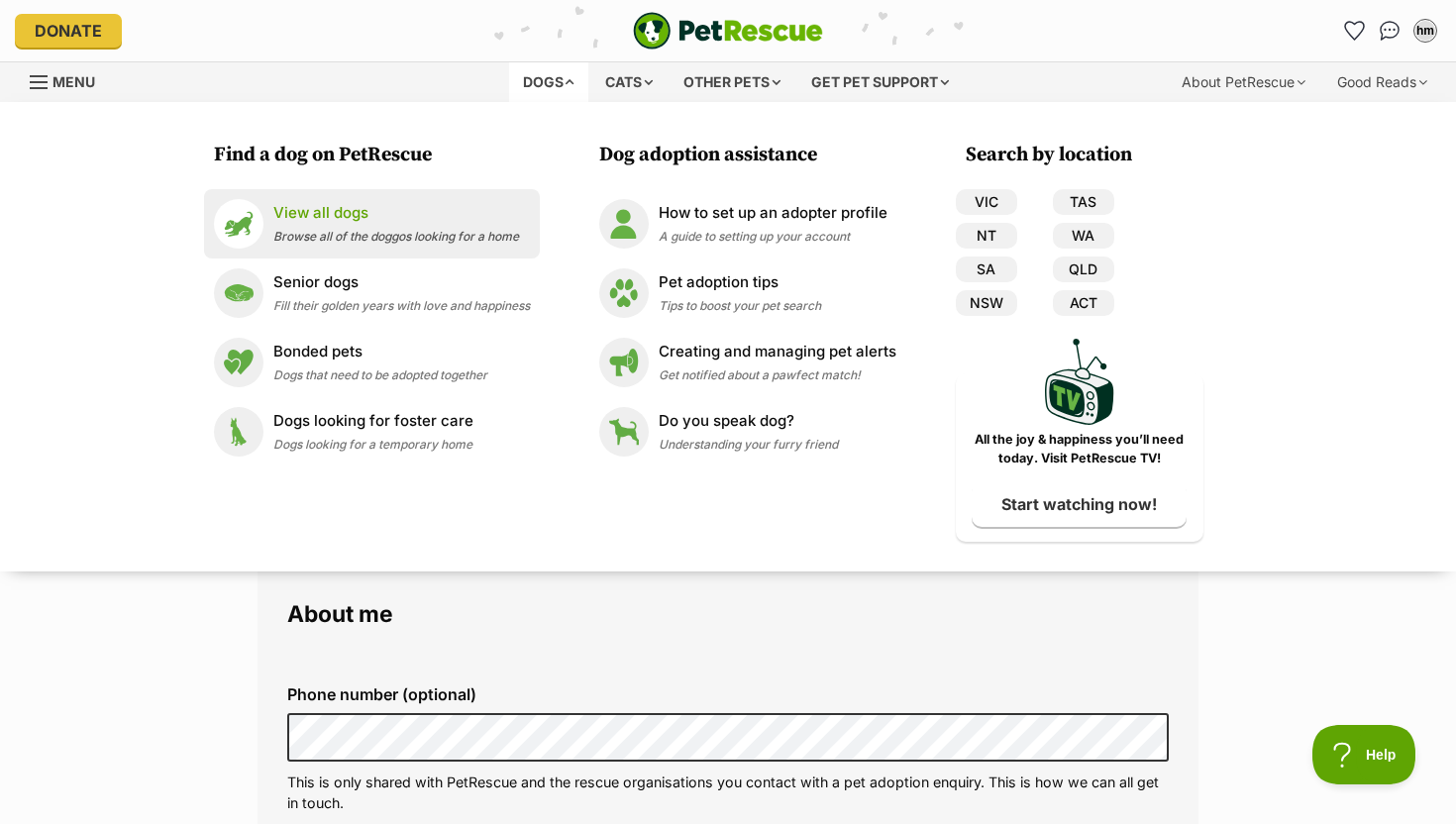click on "View all dogs" at bounding box center [396, 213] 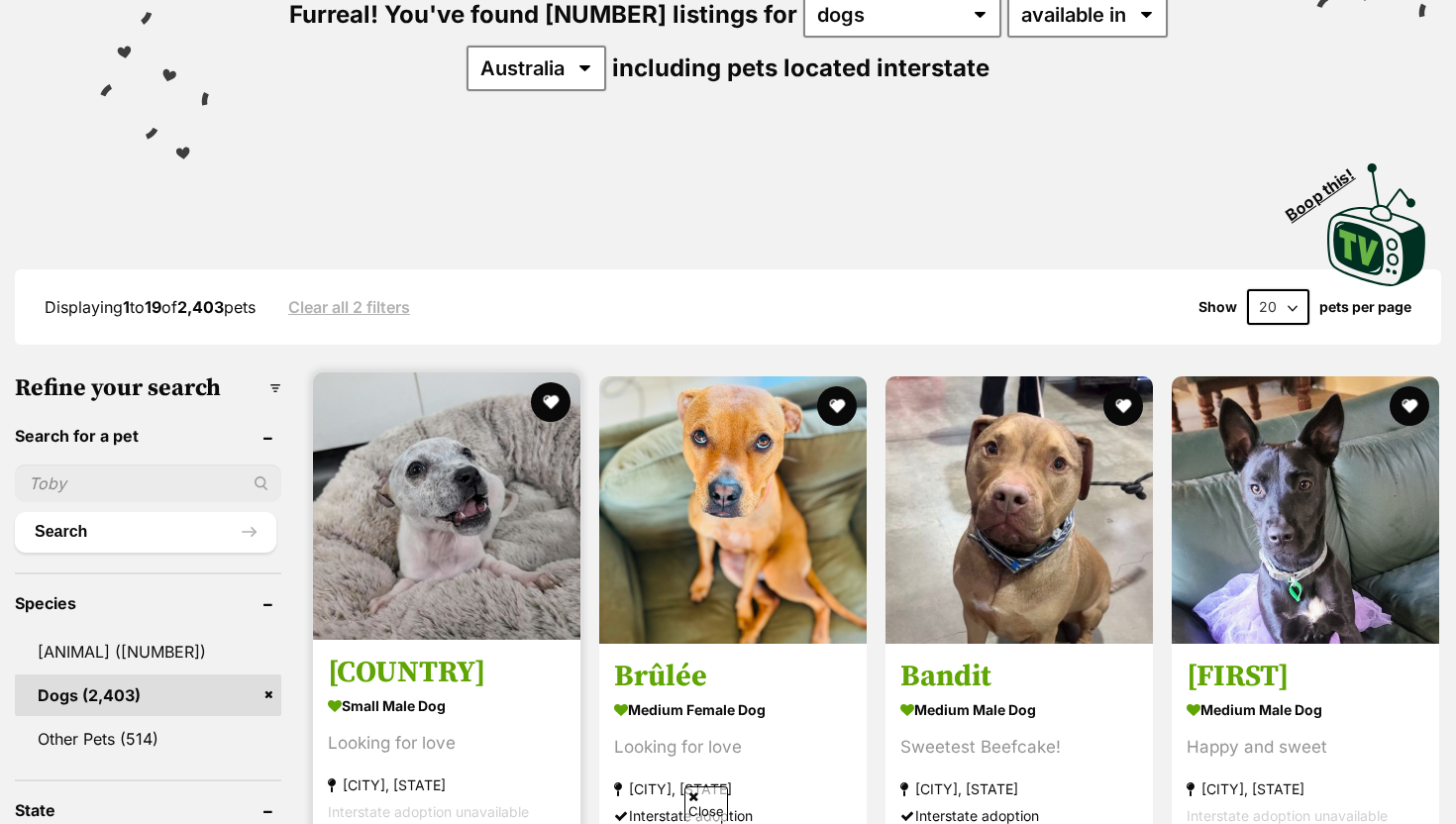 scroll, scrollTop: 0, scrollLeft: 0, axis: both 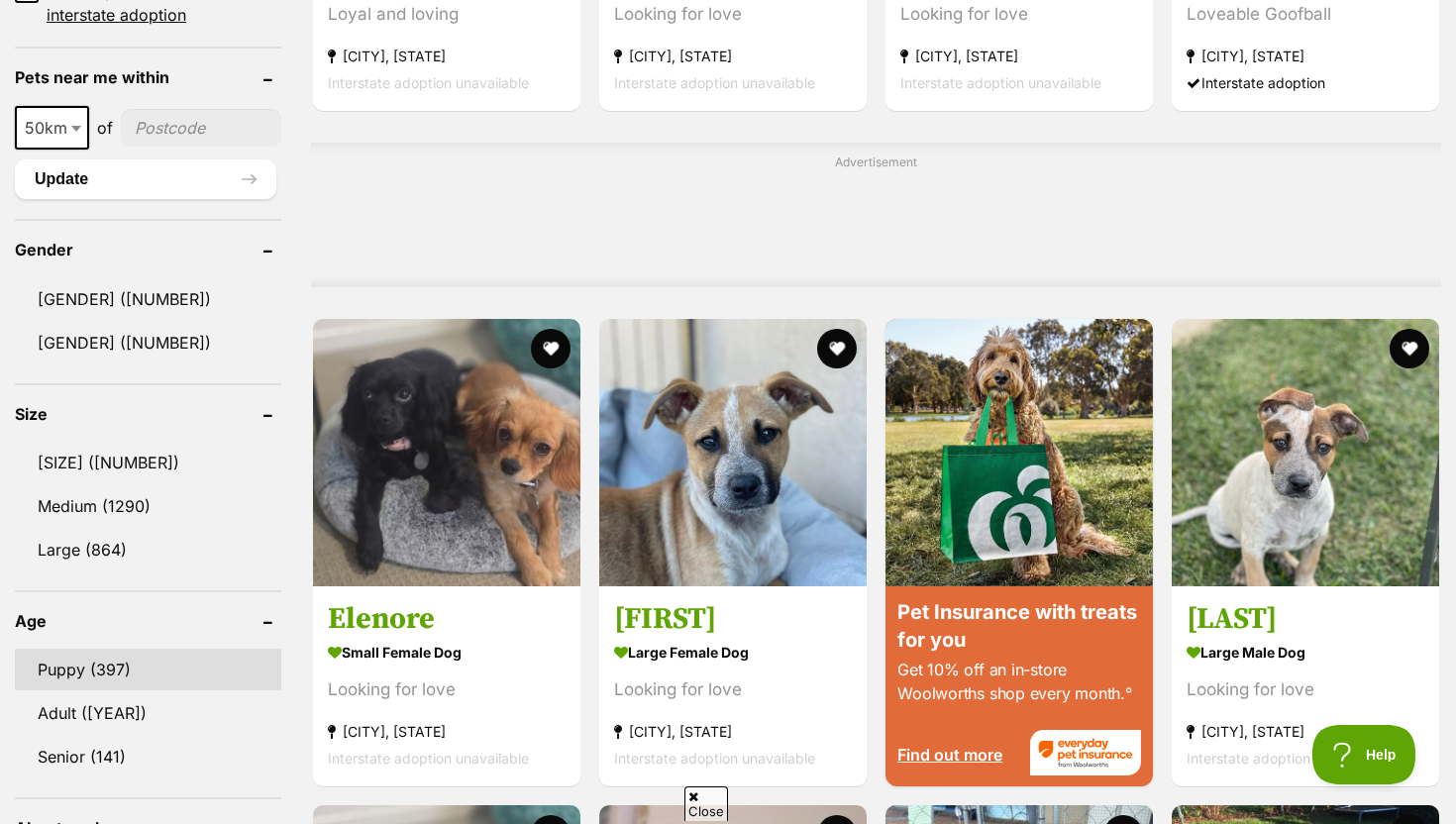 click on "Puppy (397)" at bounding box center [148, 670] 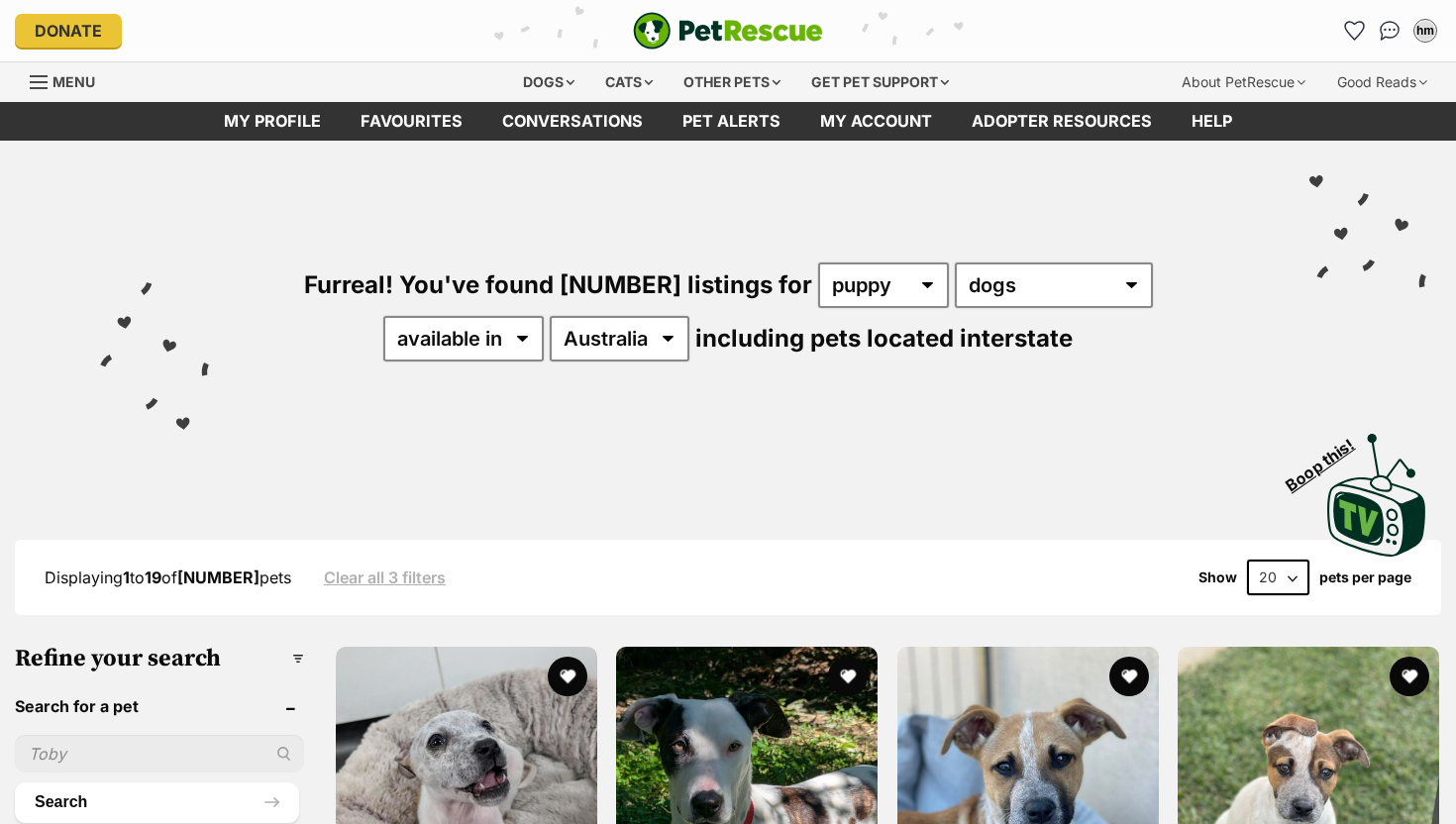 scroll, scrollTop: 510, scrollLeft: 0, axis: vertical 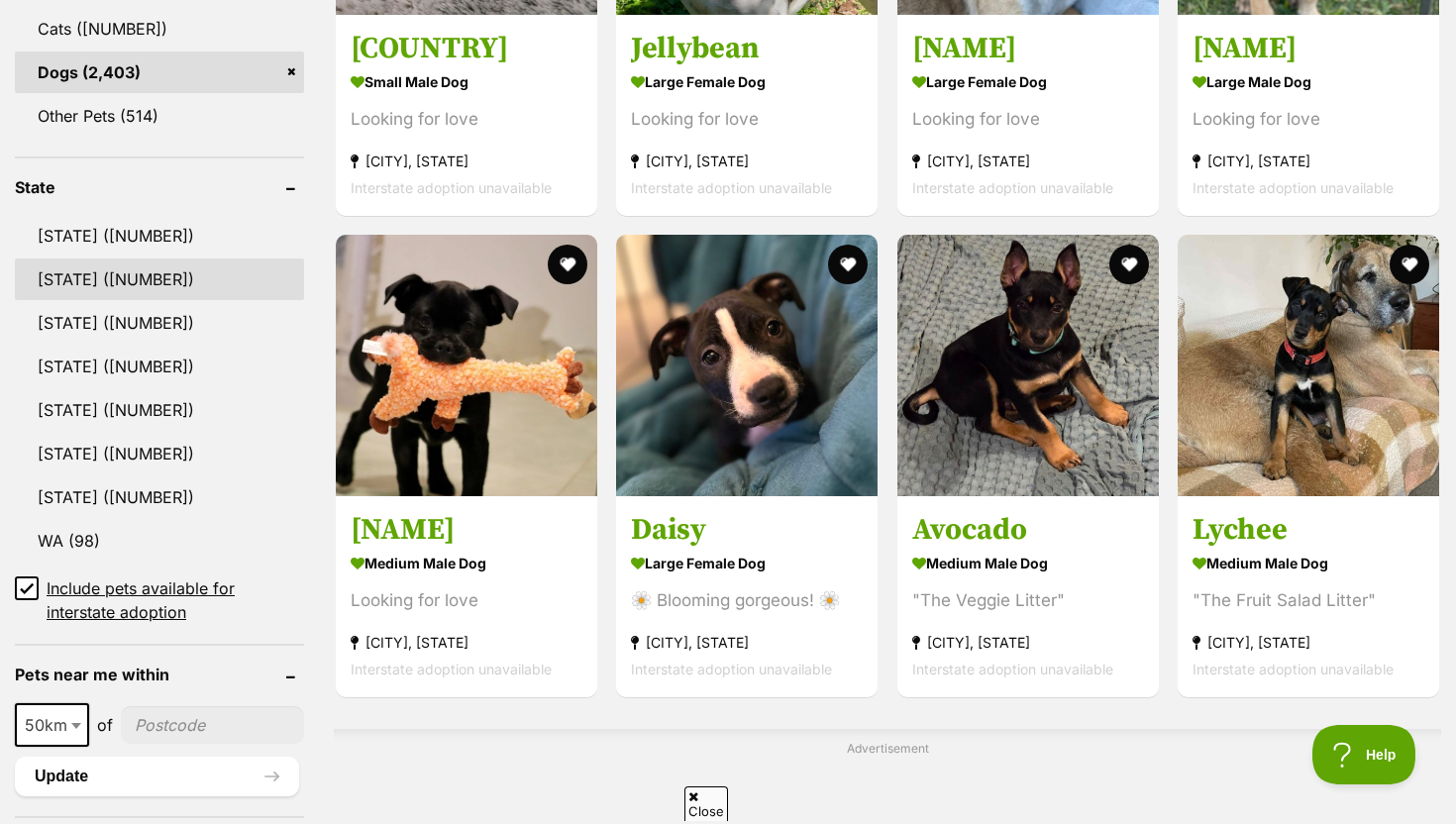 click on "[STATE] ([NUMBER])" at bounding box center [159, 279] 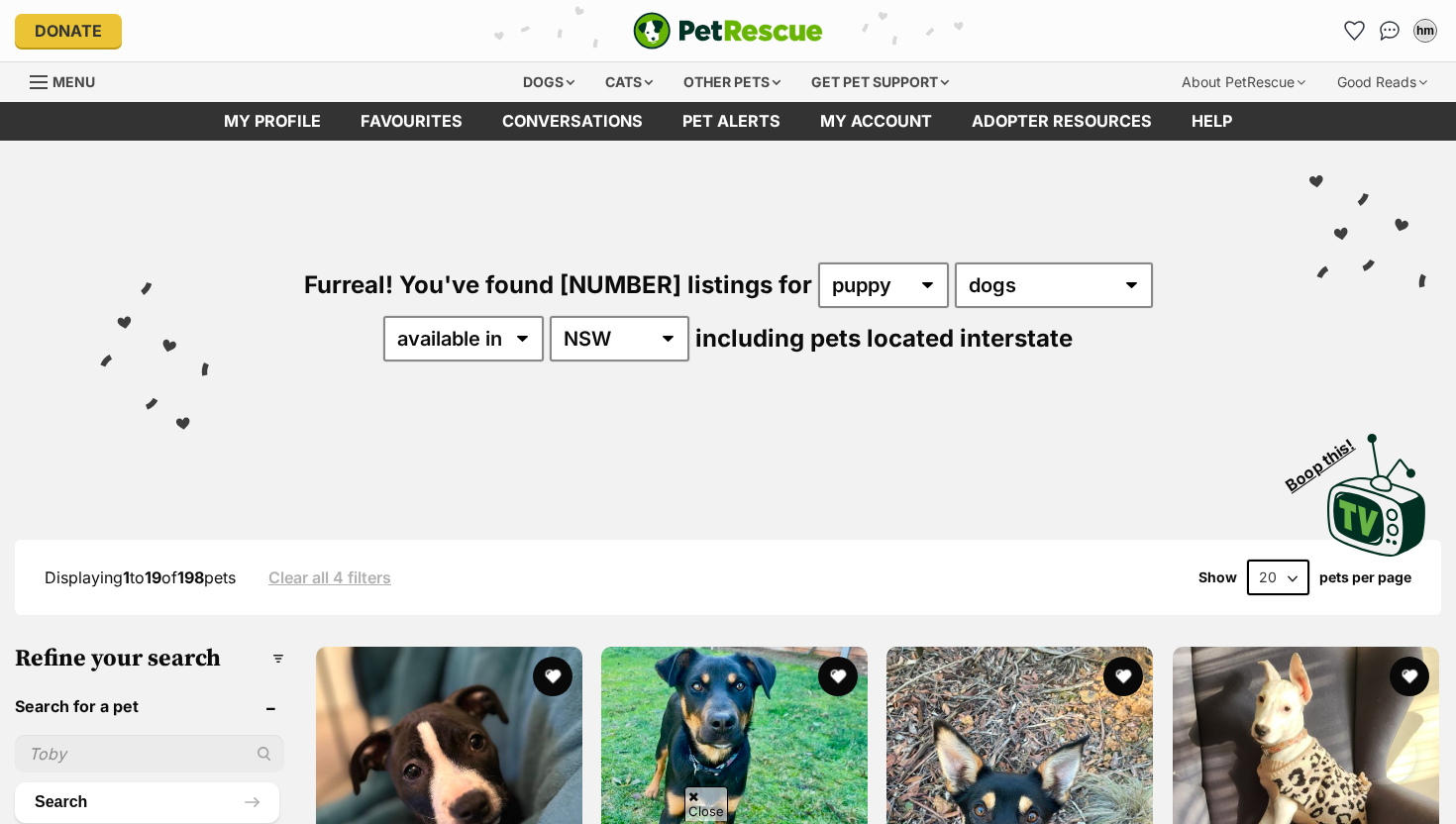 scroll, scrollTop: 780, scrollLeft: 0, axis: vertical 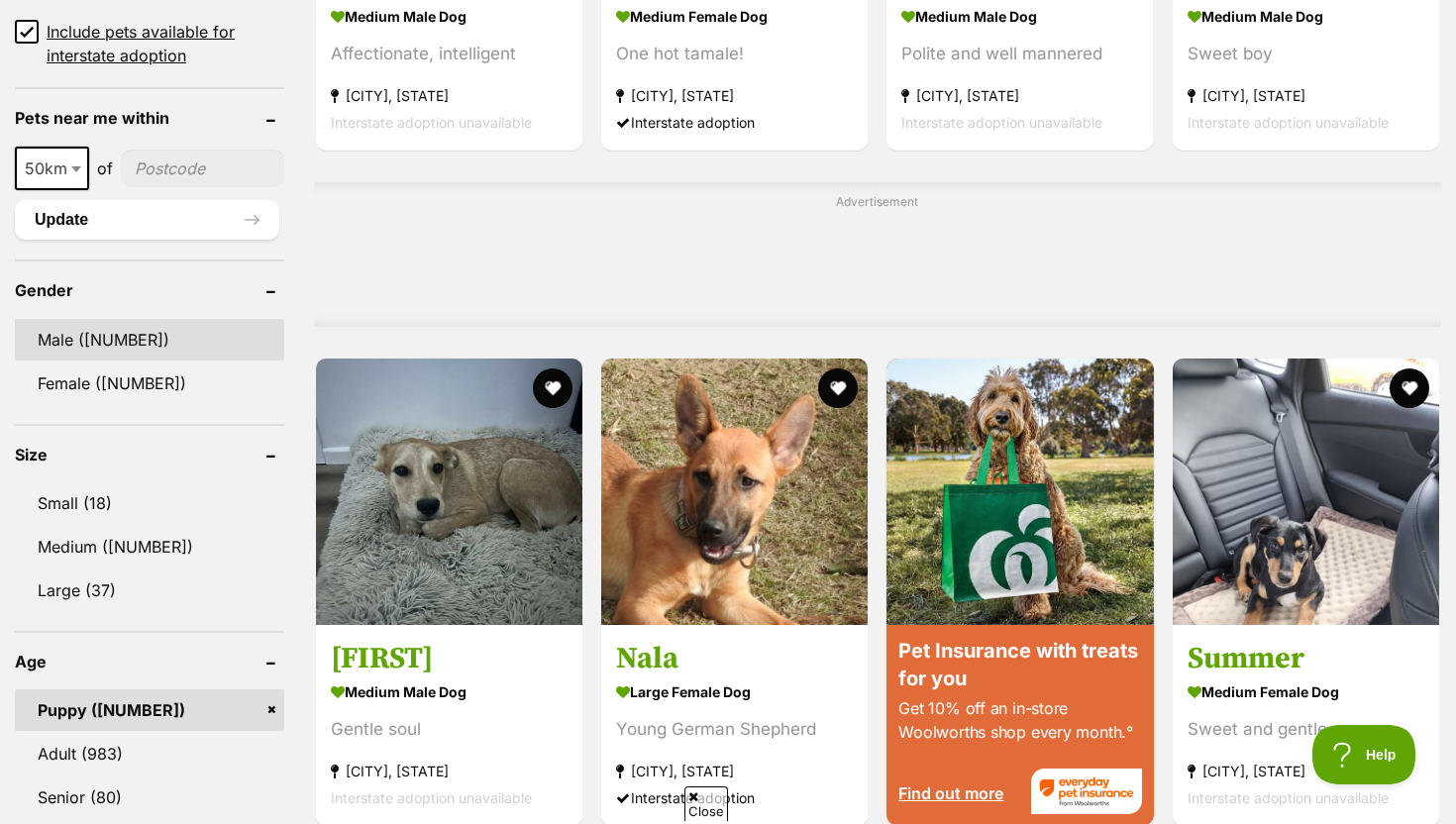 click on "Male ([NUMBER])" at bounding box center (150, 340) 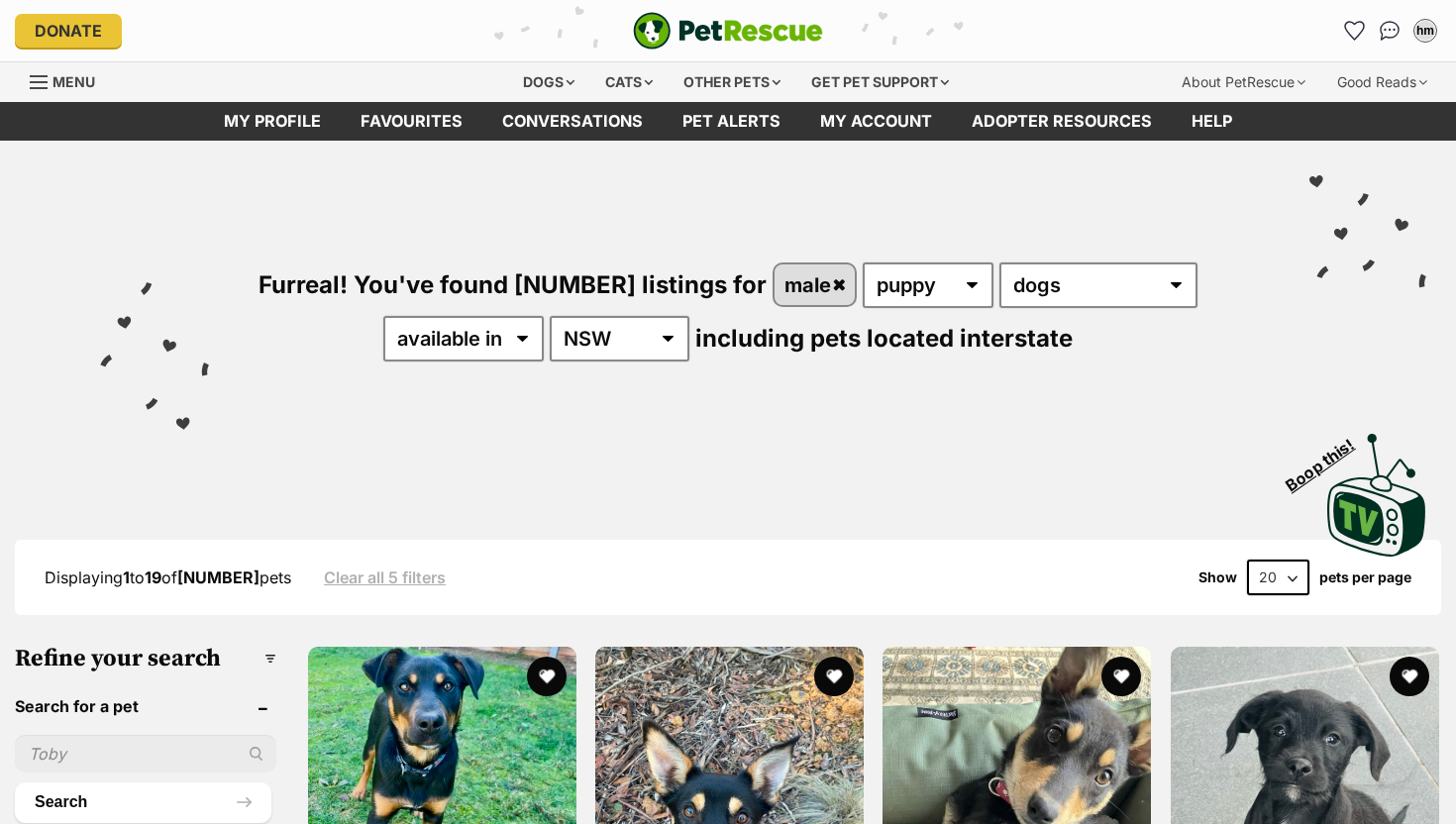scroll, scrollTop: 344, scrollLeft: 0, axis: vertical 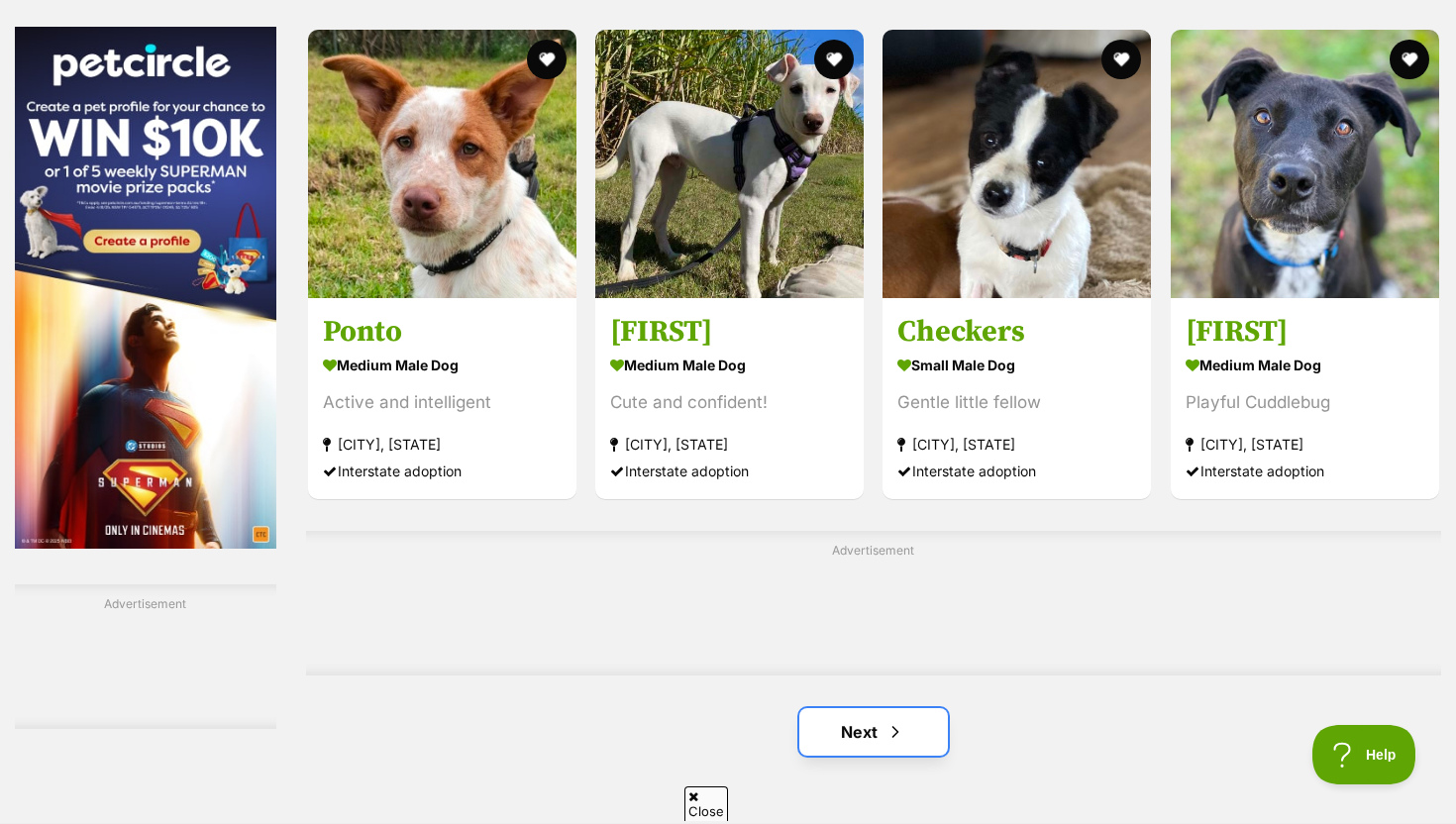 click on "Next" at bounding box center (874, 732) 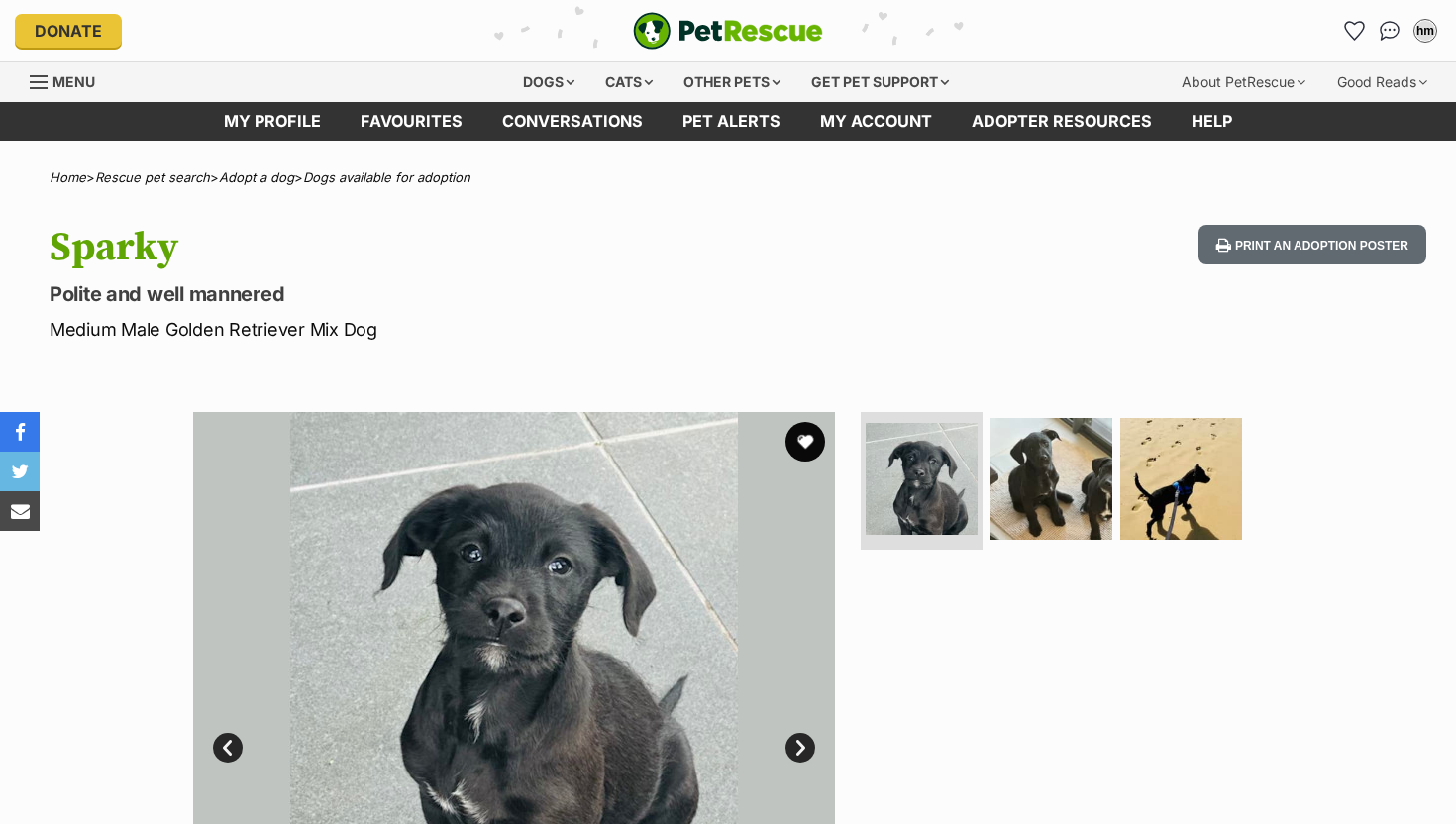 scroll, scrollTop: 0, scrollLeft: 0, axis: both 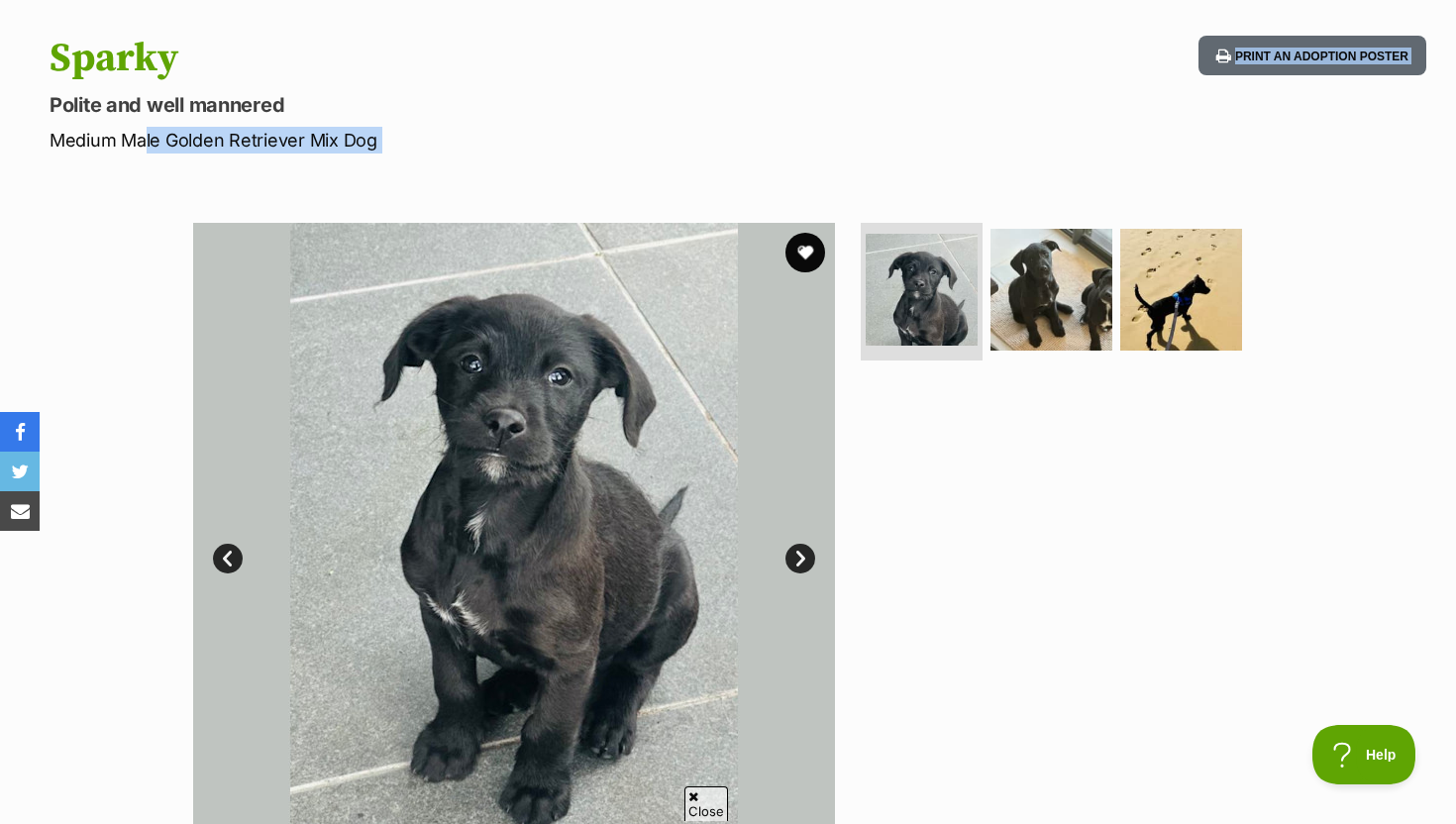 drag, startPoint x: 140, startPoint y: 147, endPoint x: 364, endPoint y: 155, distance: 224.14281 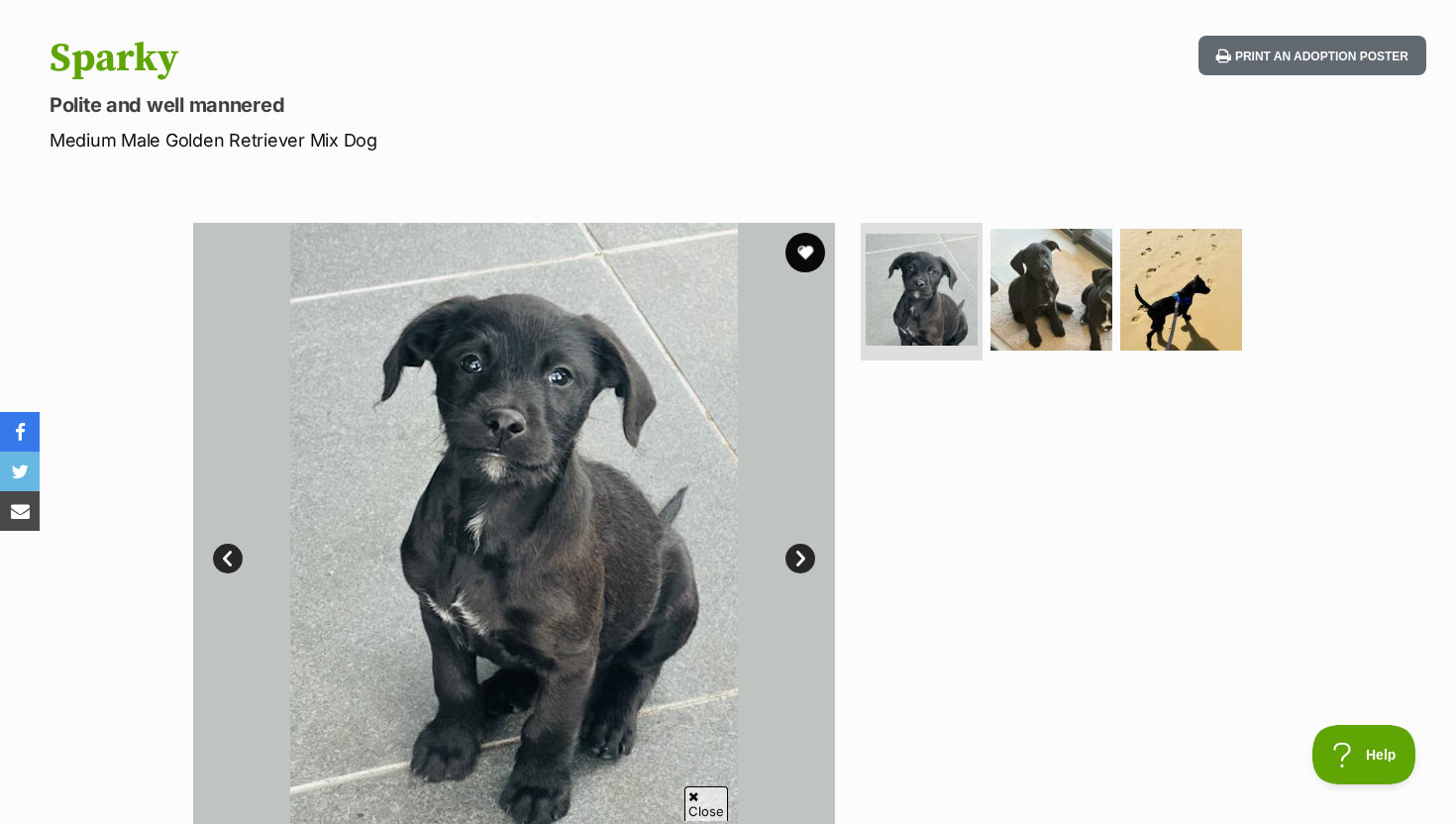 click on "Home
>
Rescue pet search
>
Adopt a dog
>
Dogs available for adoption
Sparky
Polite and well mannered
Medium Male Golden Retriever Mix Dog
Print an adoption poster
Available
1
of 3 images
1
of 3 images
1
of 3 images
Next Prev 1 2 3
Advertisement
Adoption information
I've been adopted!
This pet is no longer available
On Hold
Enquire about Sparky
Find available pets like this!
Rescue group
Peggys promise.. no fur kid will go without the basics
PetRescue ID
1130381
Location
Gorokan, [STATE]
Age
4 months
Adoption fee
$650.00
100% of the adoption fee goes directly to Peggys promise.. no fur kid will go without the basics, the organisation providing their care.
Learn more about adoption fees .
Microchip number" at bounding box center (728, 1260) 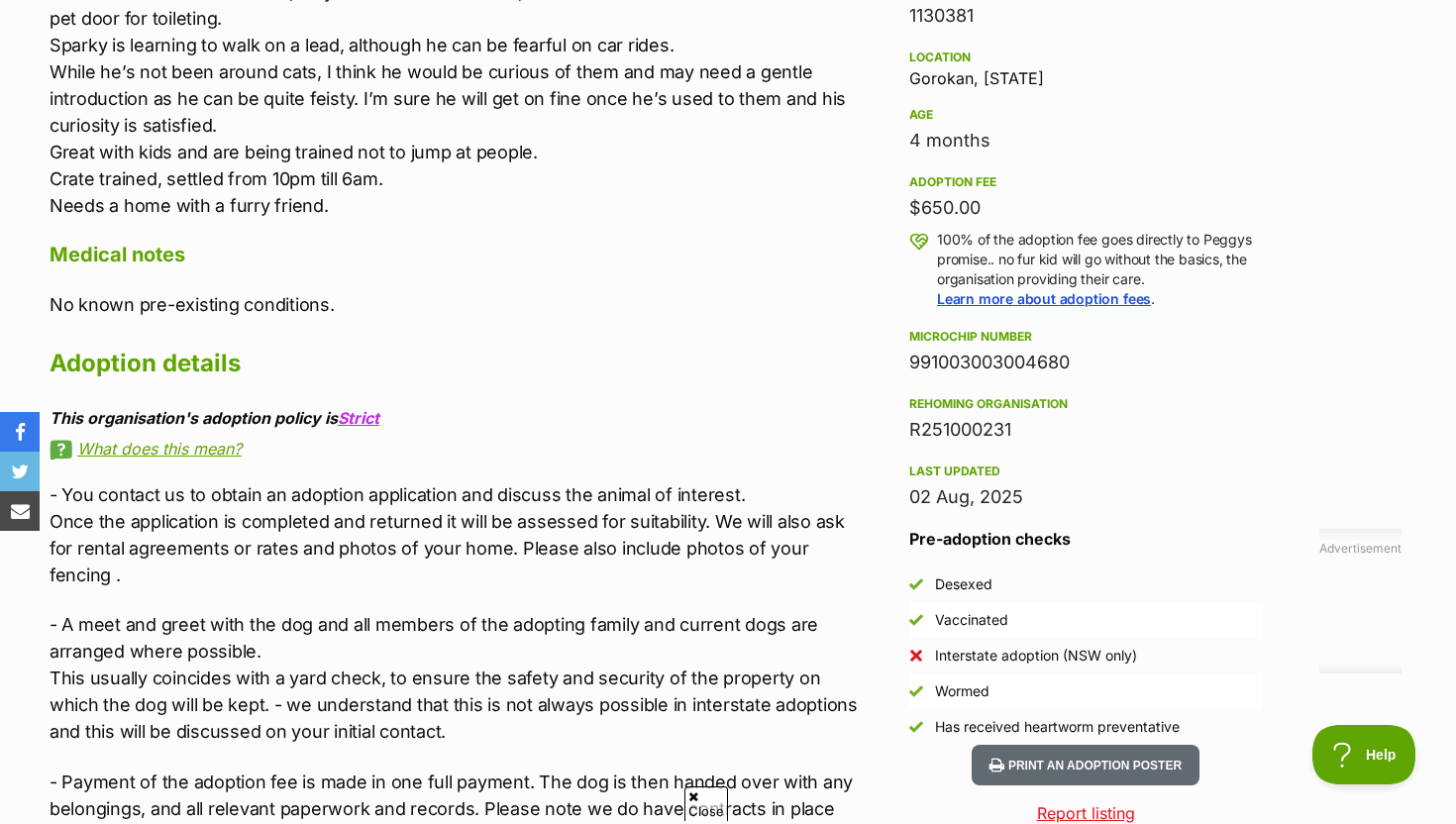 scroll, scrollTop: 1142, scrollLeft: 0, axis: vertical 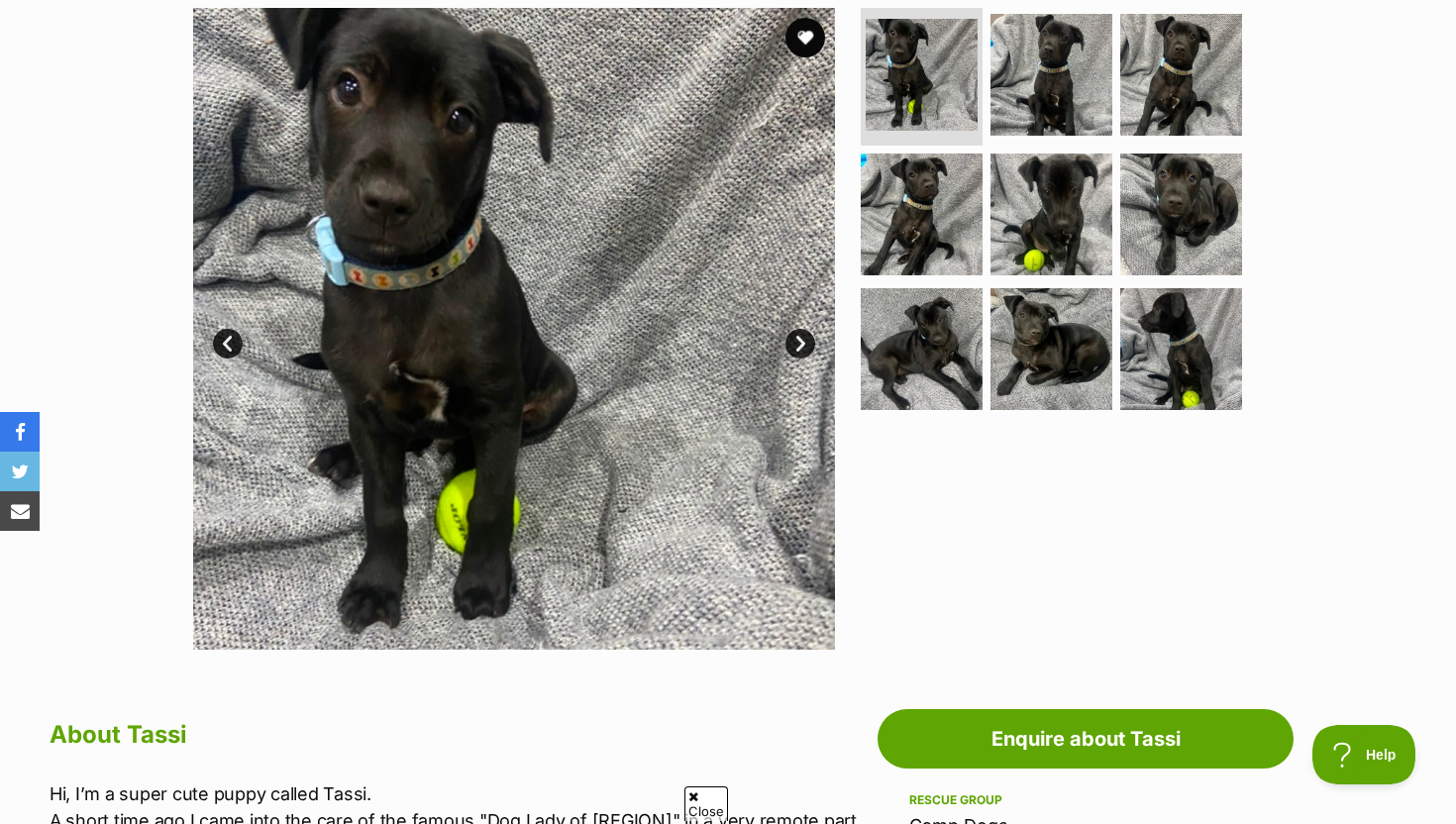 click on "Next" at bounding box center [800, 344] 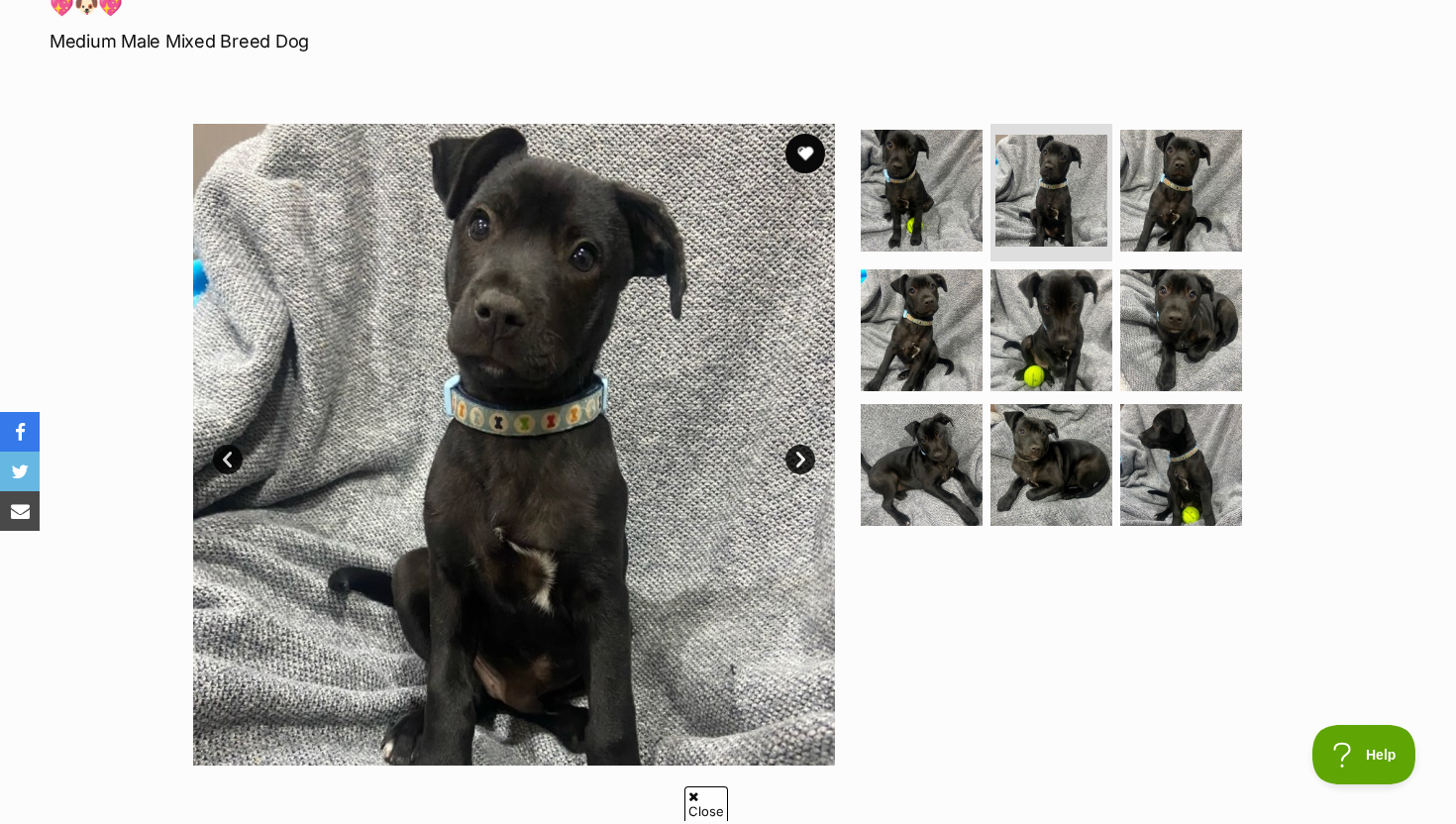 scroll, scrollTop: 304, scrollLeft: 0, axis: vertical 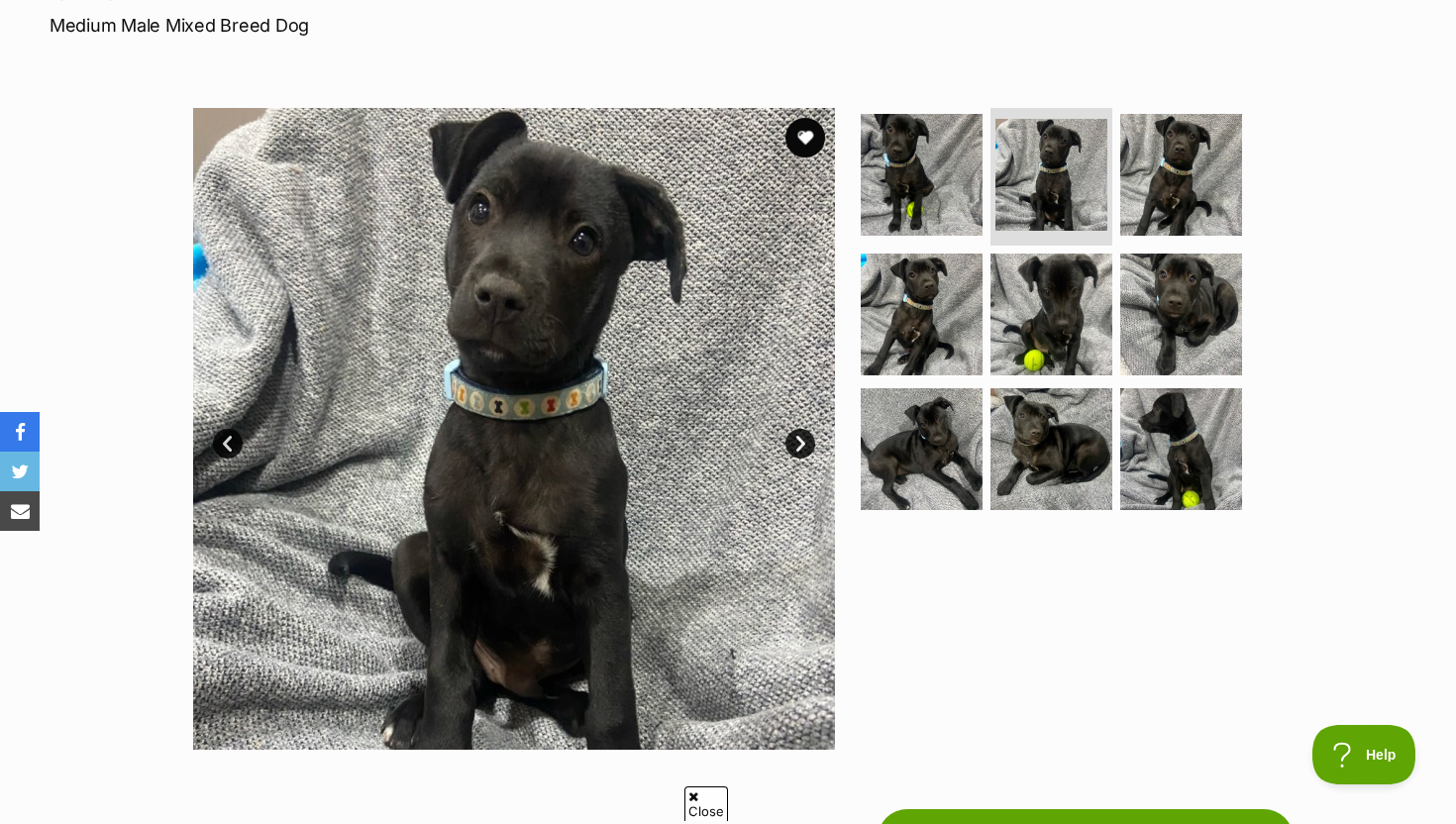 click at bounding box center [514, 429] 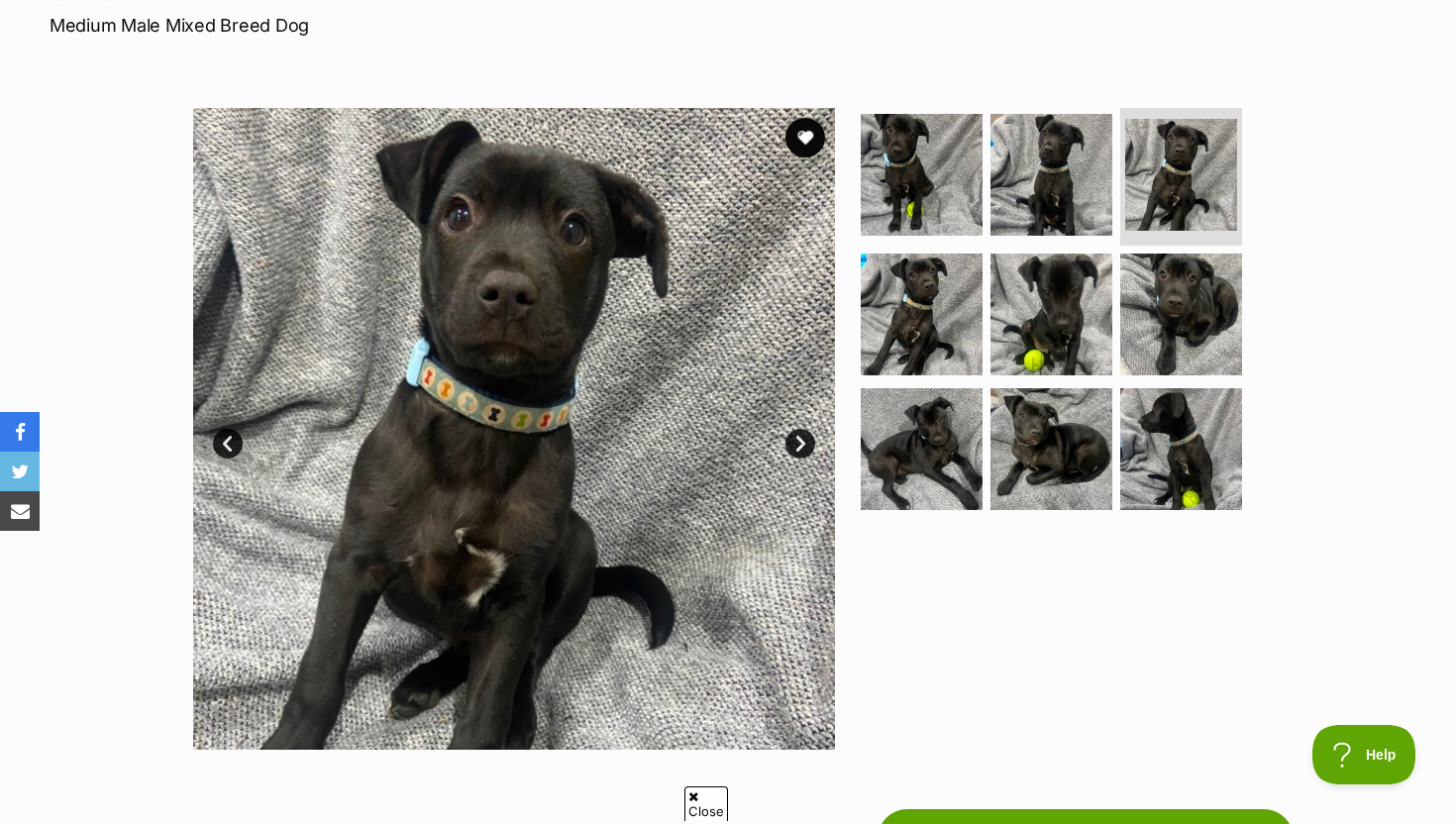 click on "Next" at bounding box center (800, 444) 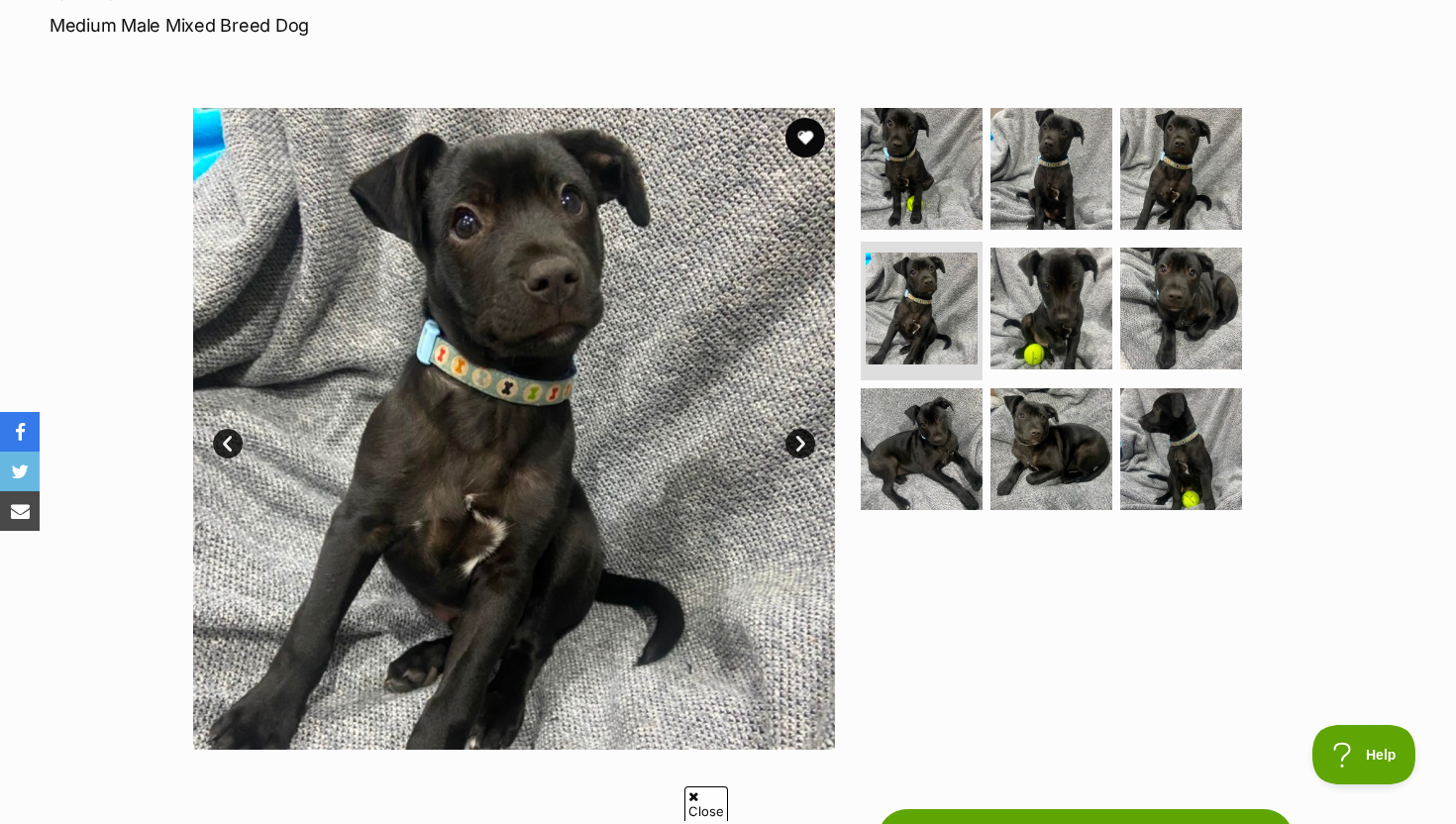 click on "Next" at bounding box center (800, 444) 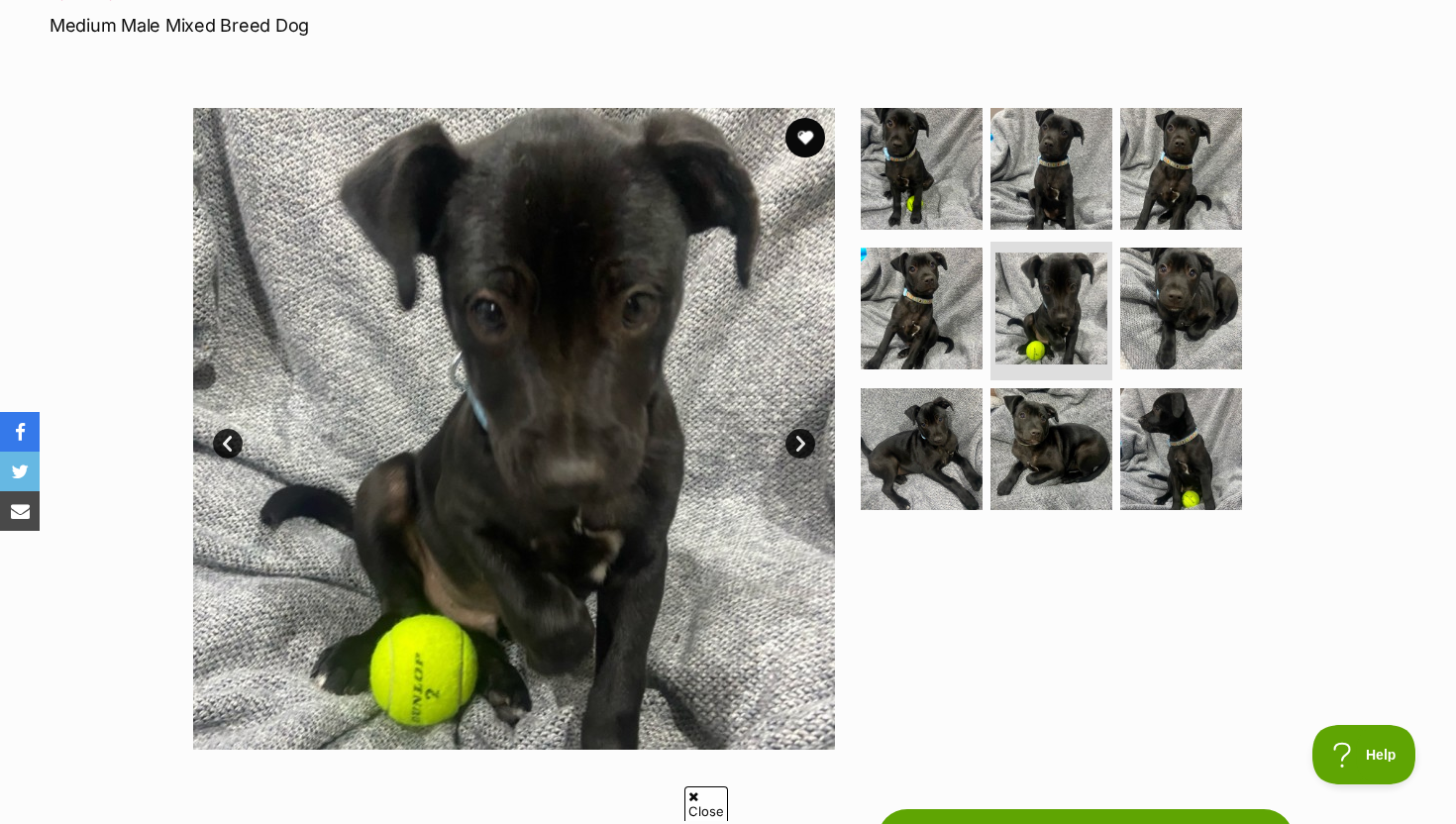 click on "Next" at bounding box center [800, 444] 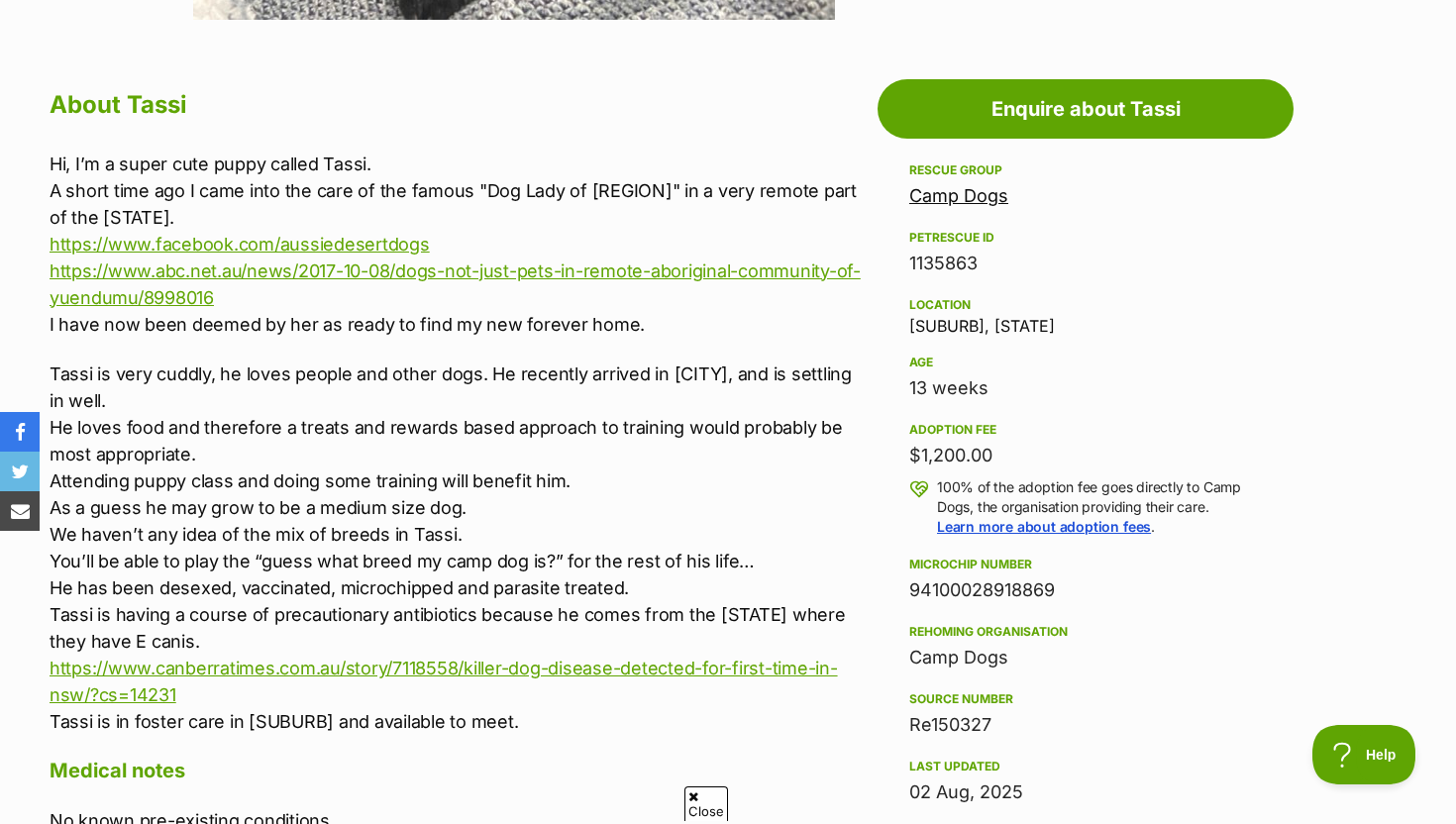 scroll, scrollTop: 1033, scrollLeft: 0, axis: vertical 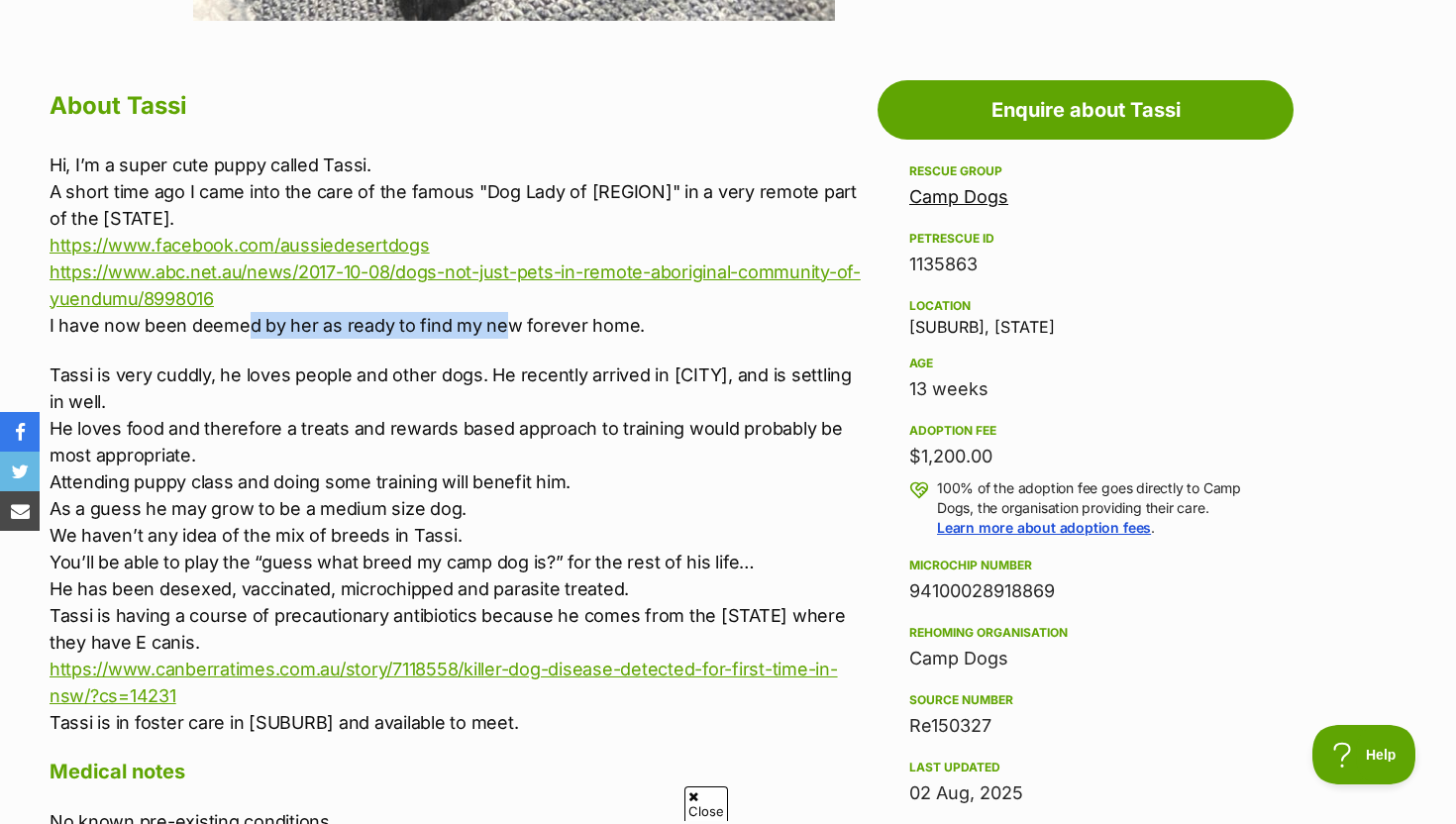 drag, startPoint x: 243, startPoint y: 332, endPoint x: 498, endPoint y: 326, distance: 255.07058 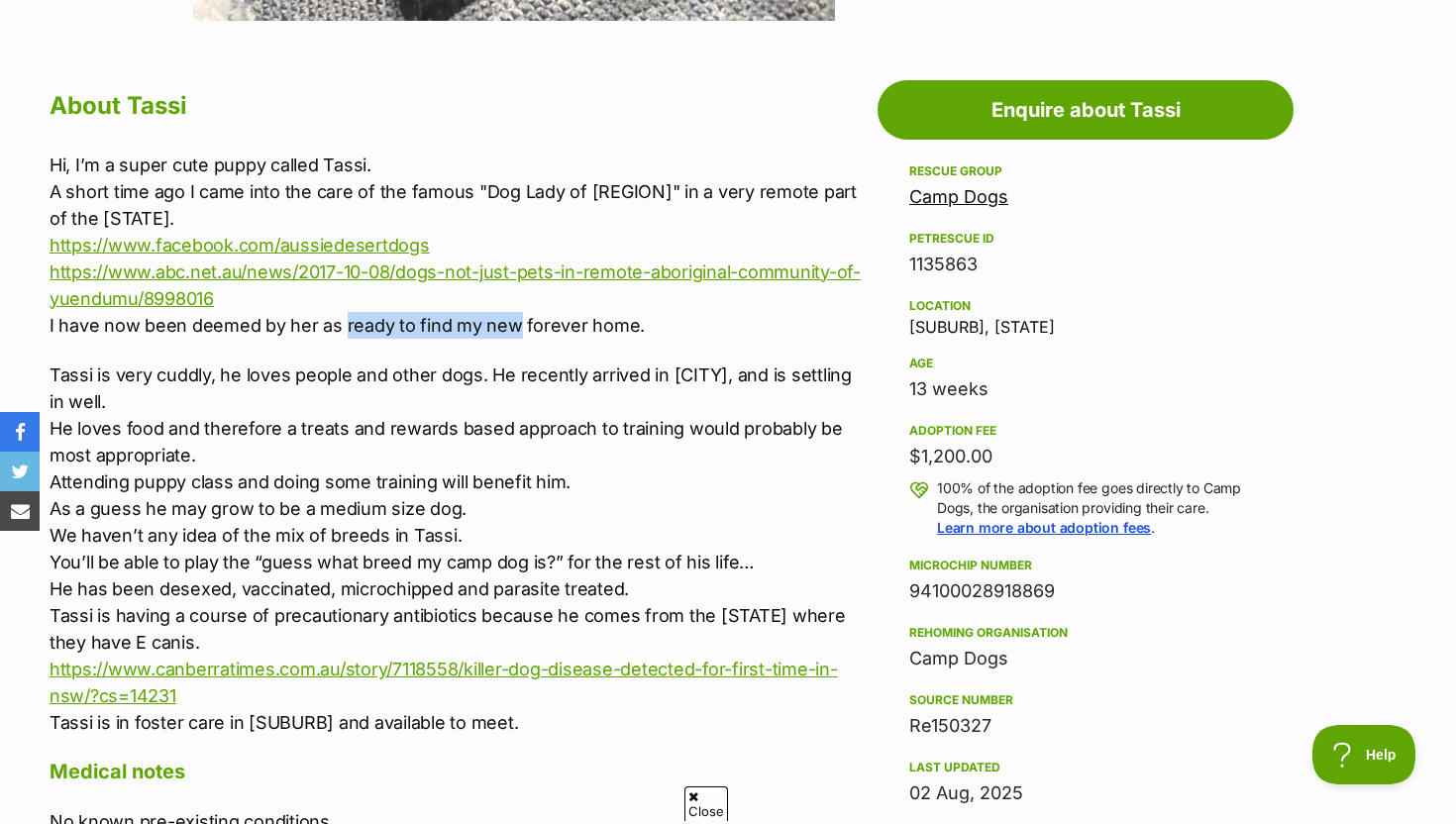 drag, startPoint x: 498, startPoint y: 326, endPoint x: 341, endPoint y: 328, distance: 157.01274 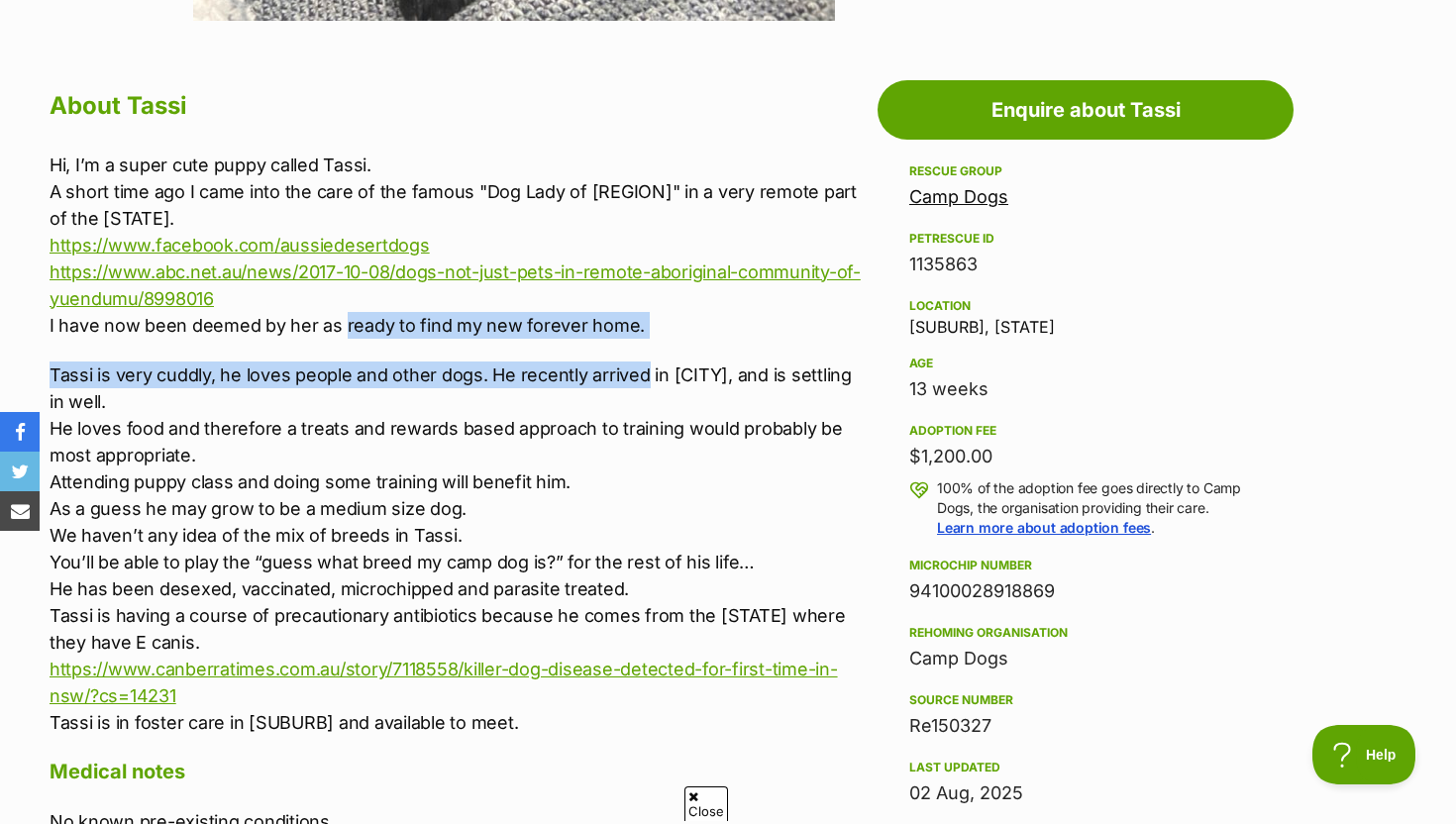 drag, startPoint x: 341, startPoint y: 328, endPoint x: 615, endPoint y: 372, distance: 277.51036 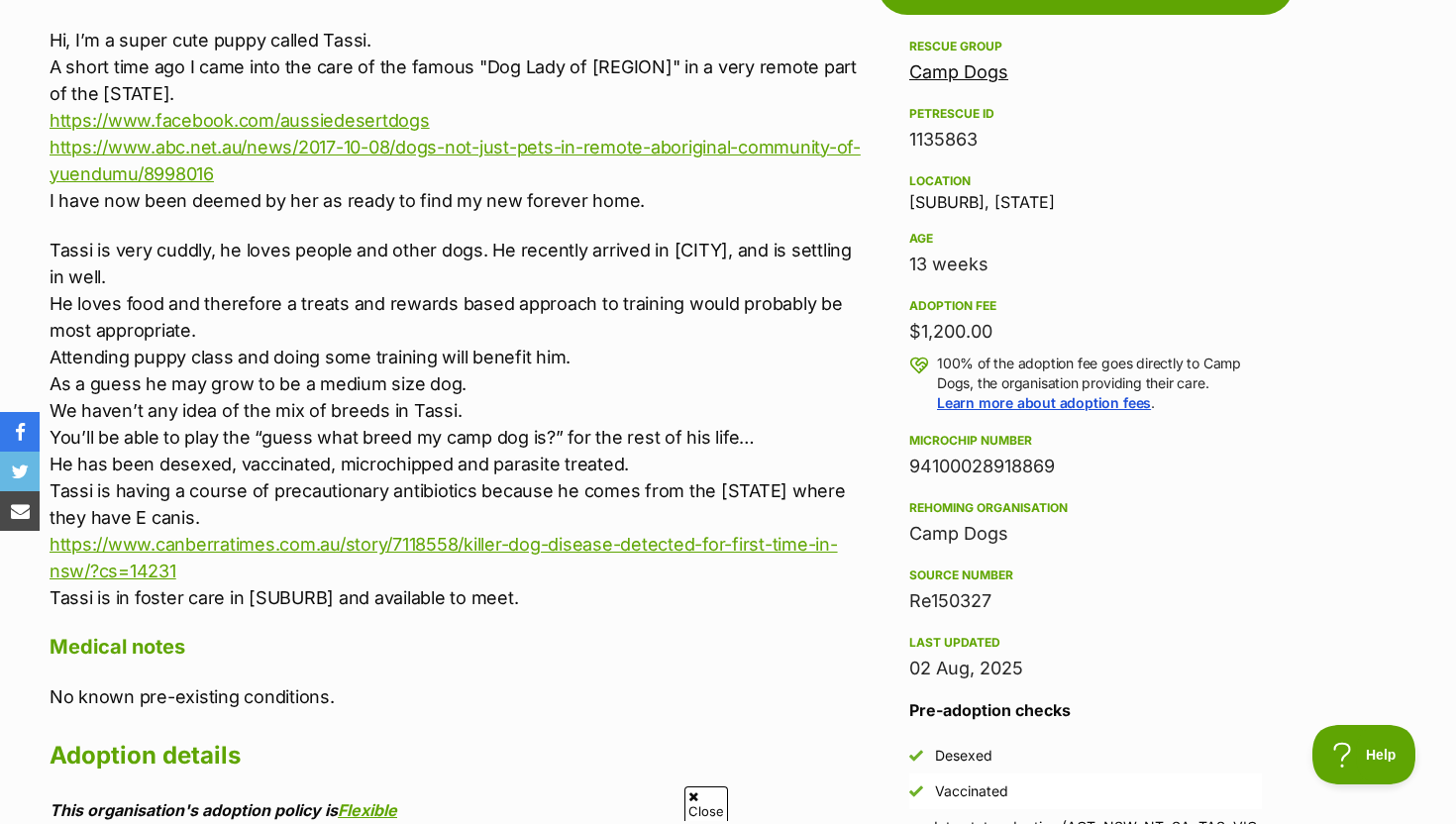 scroll, scrollTop: 1159, scrollLeft: 0, axis: vertical 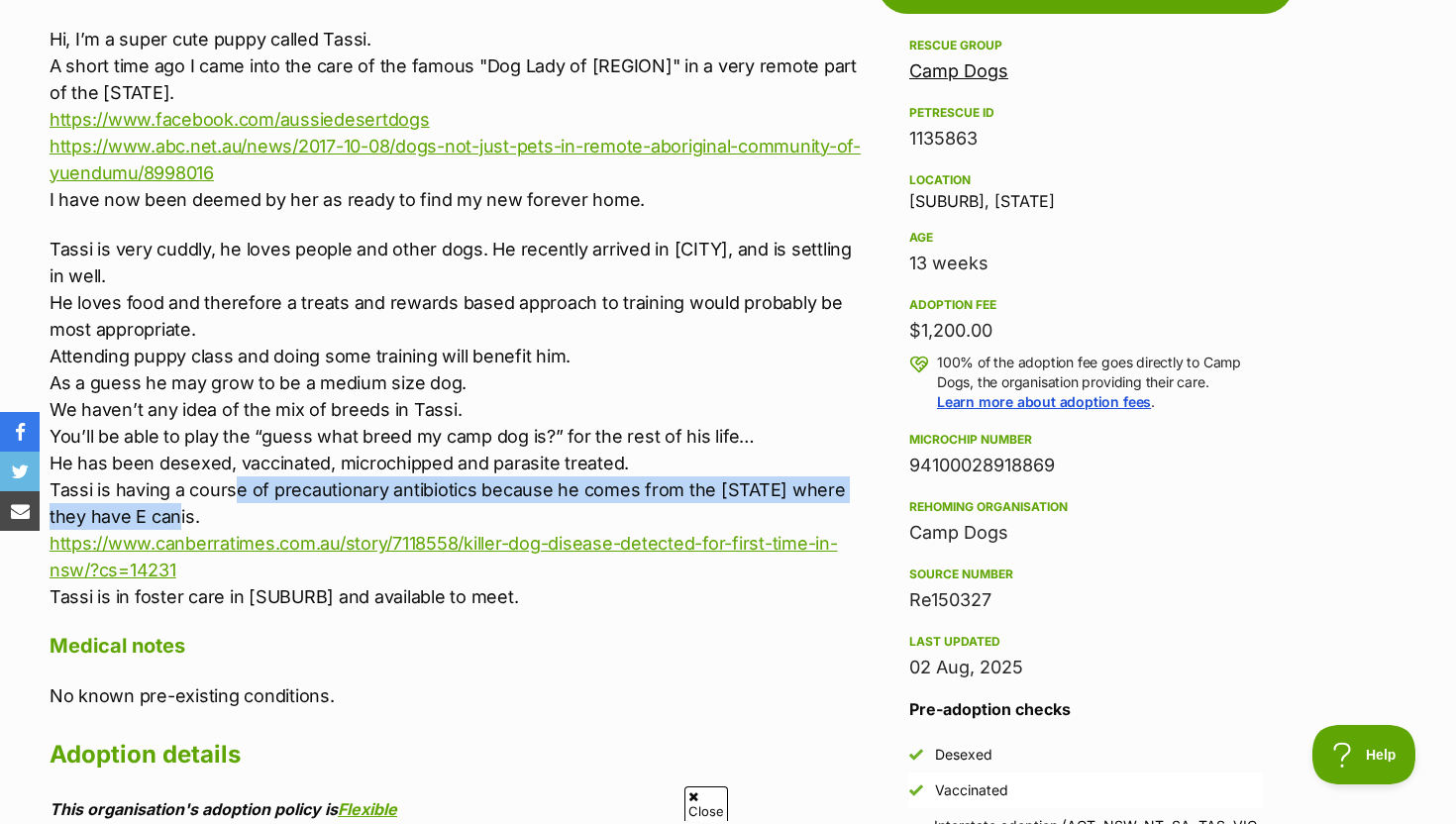 drag, startPoint x: 234, startPoint y: 479, endPoint x: 300, endPoint y: 517, distance: 76.15773 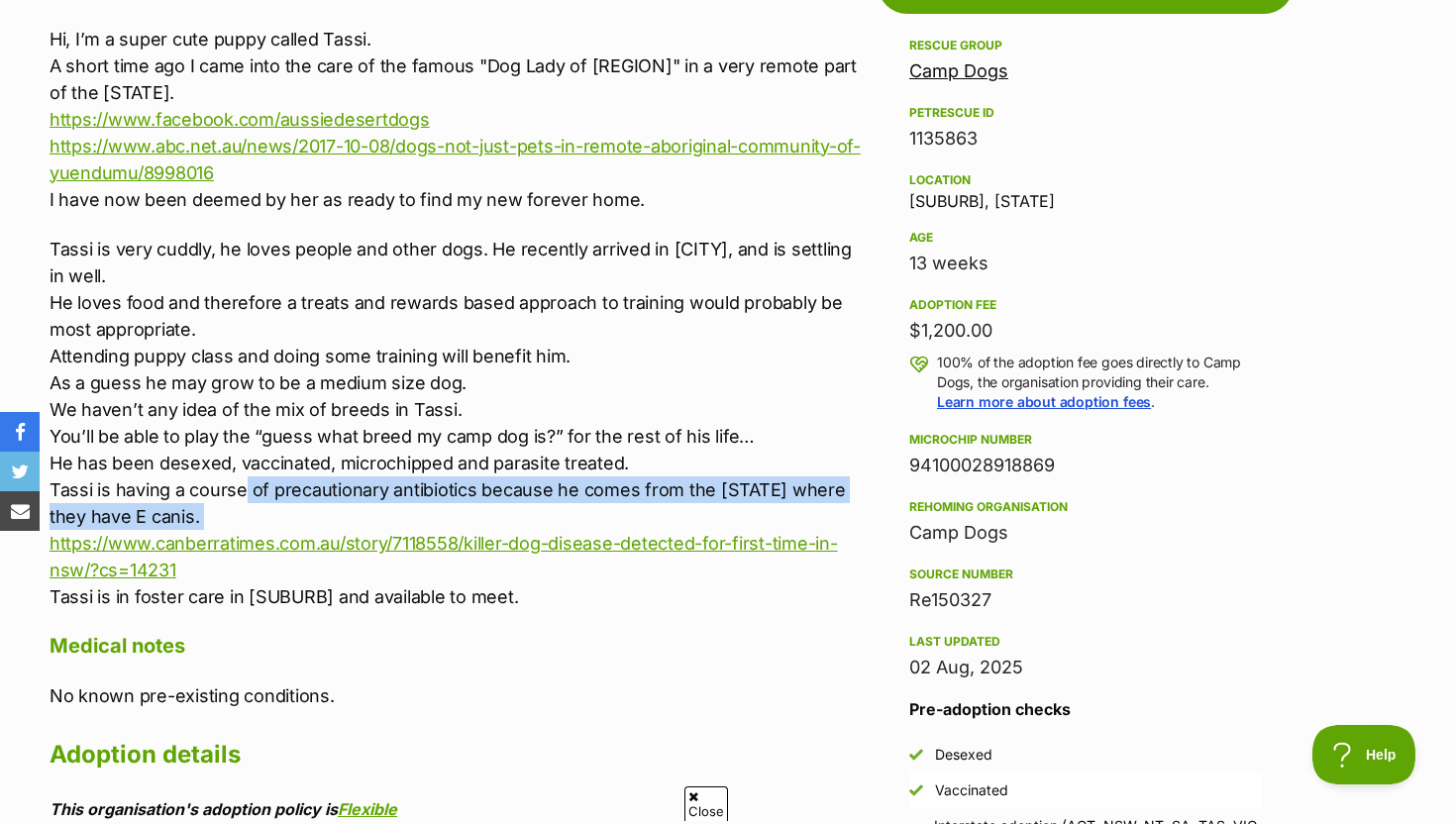 drag, startPoint x: 300, startPoint y: 517, endPoint x: 246, endPoint y: 486, distance: 62.26556 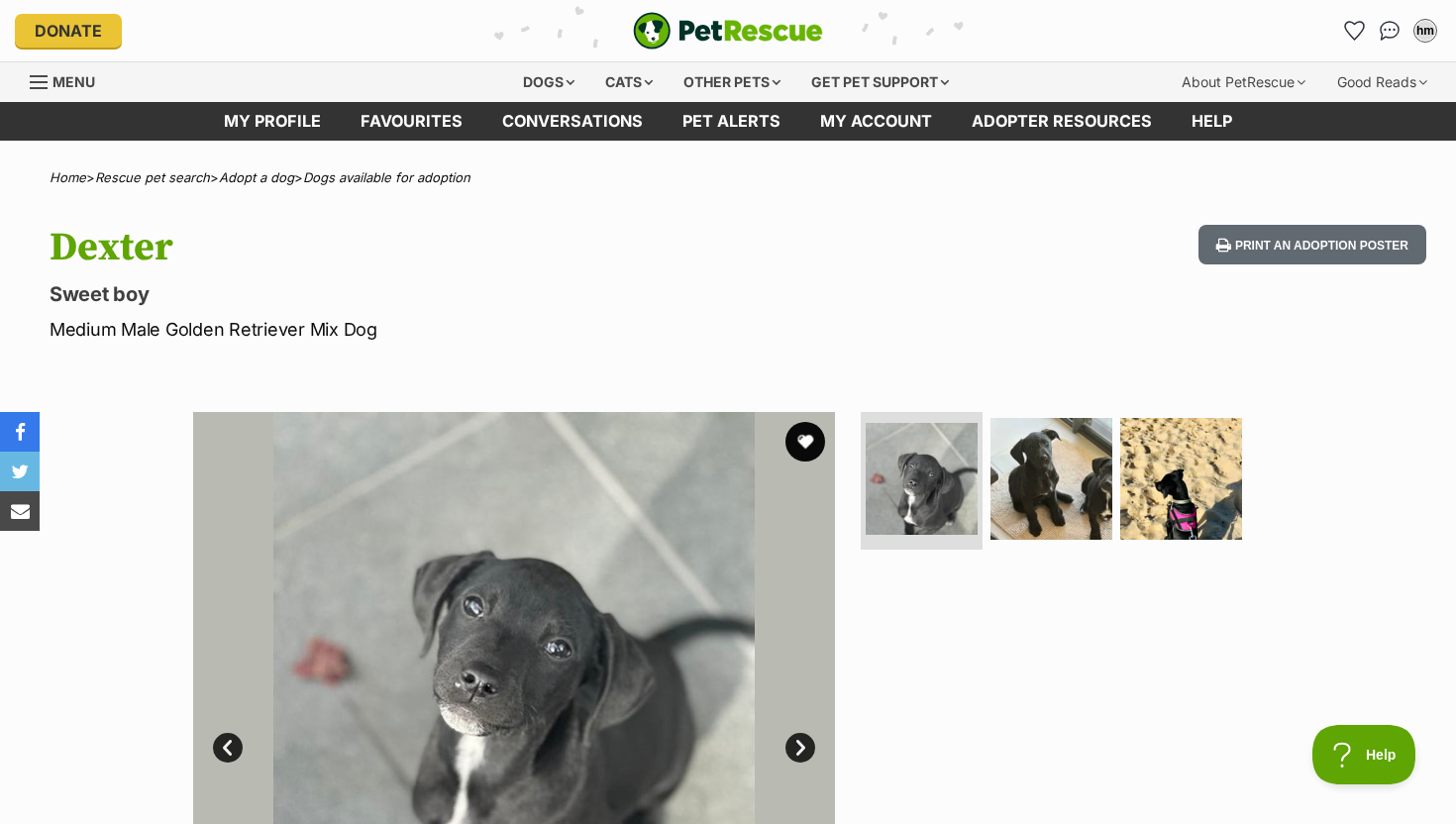 scroll, scrollTop: 0, scrollLeft: 0, axis: both 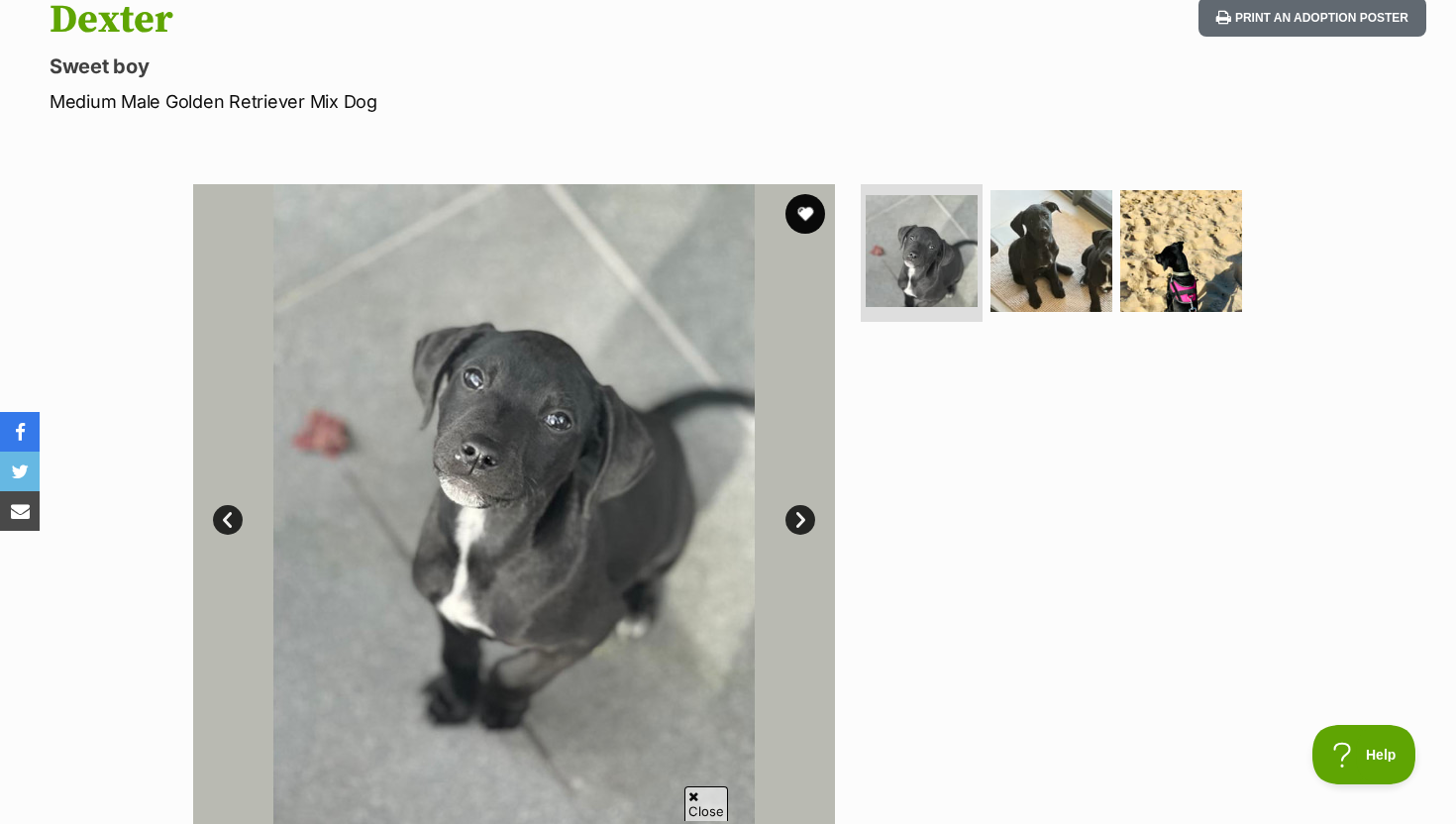 drag, startPoint x: 167, startPoint y: 105, endPoint x: 478, endPoint y: 105, distance: 311 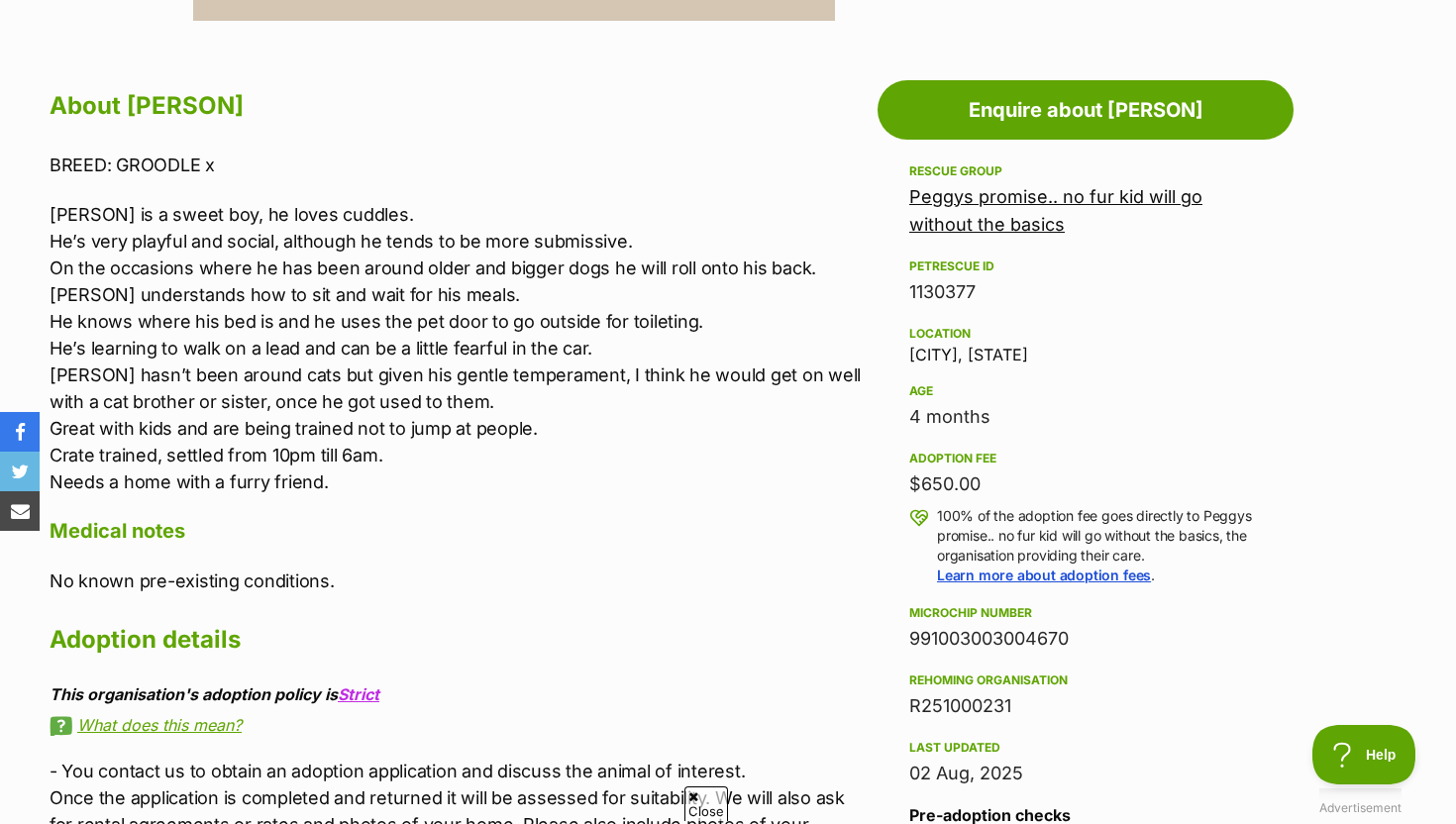 scroll, scrollTop: 1068, scrollLeft: 0, axis: vertical 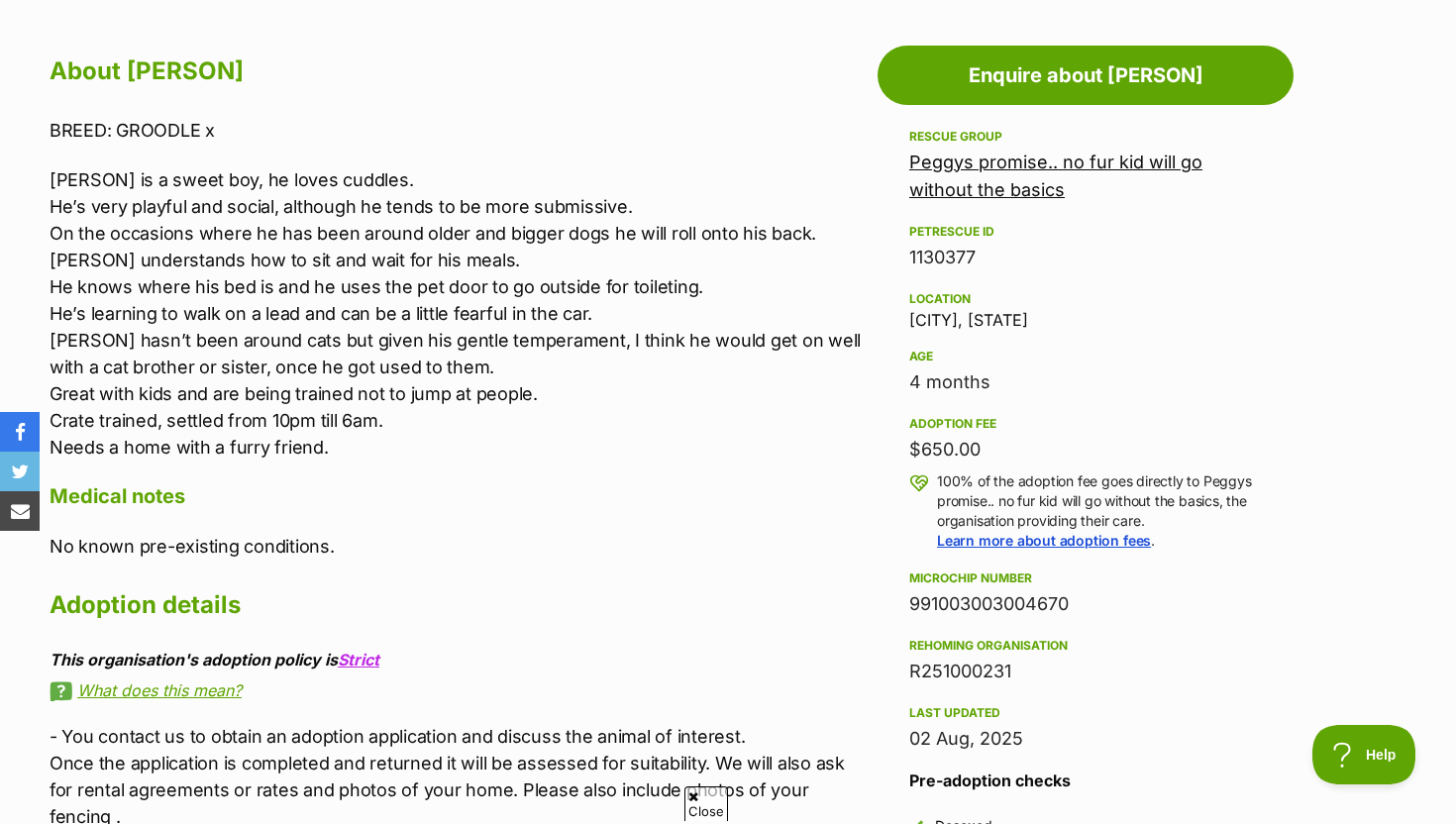 click on "Dexter is a sweet boy, he loves cuddles.
He’s very playful and social, although he tends to be more submissive.
On the occasions where he has been around older and bigger dogs he will roll onto his back.
Dexter understands how to sit and wait for his meals.
He knows where his bed is and he uses the pet door to go outside for toileting.
He’s learning to walk on a lead and can be a little fearful in the car.
Dexter hasn’t been around cats but given his gentle temperament, I think he would get on well with a cat brother or sister, once he got used to them.
Great with kids and are being trained not to jump at people.
Crate trained, settled from 10pm till 6am.
Needs a home with a furry friend." at bounding box center (459, 313) 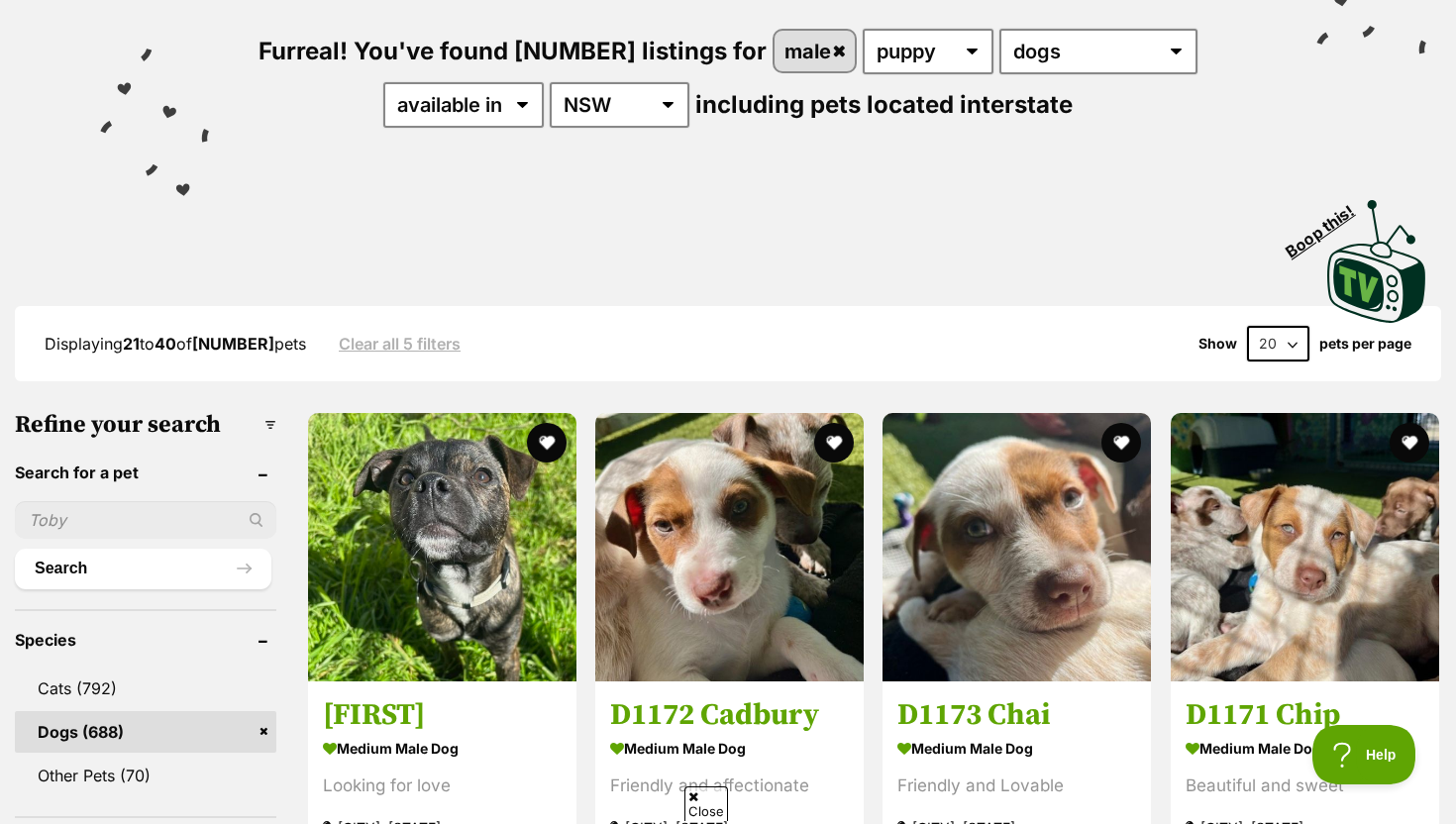 scroll, scrollTop: 0, scrollLeft: 0, axis: both 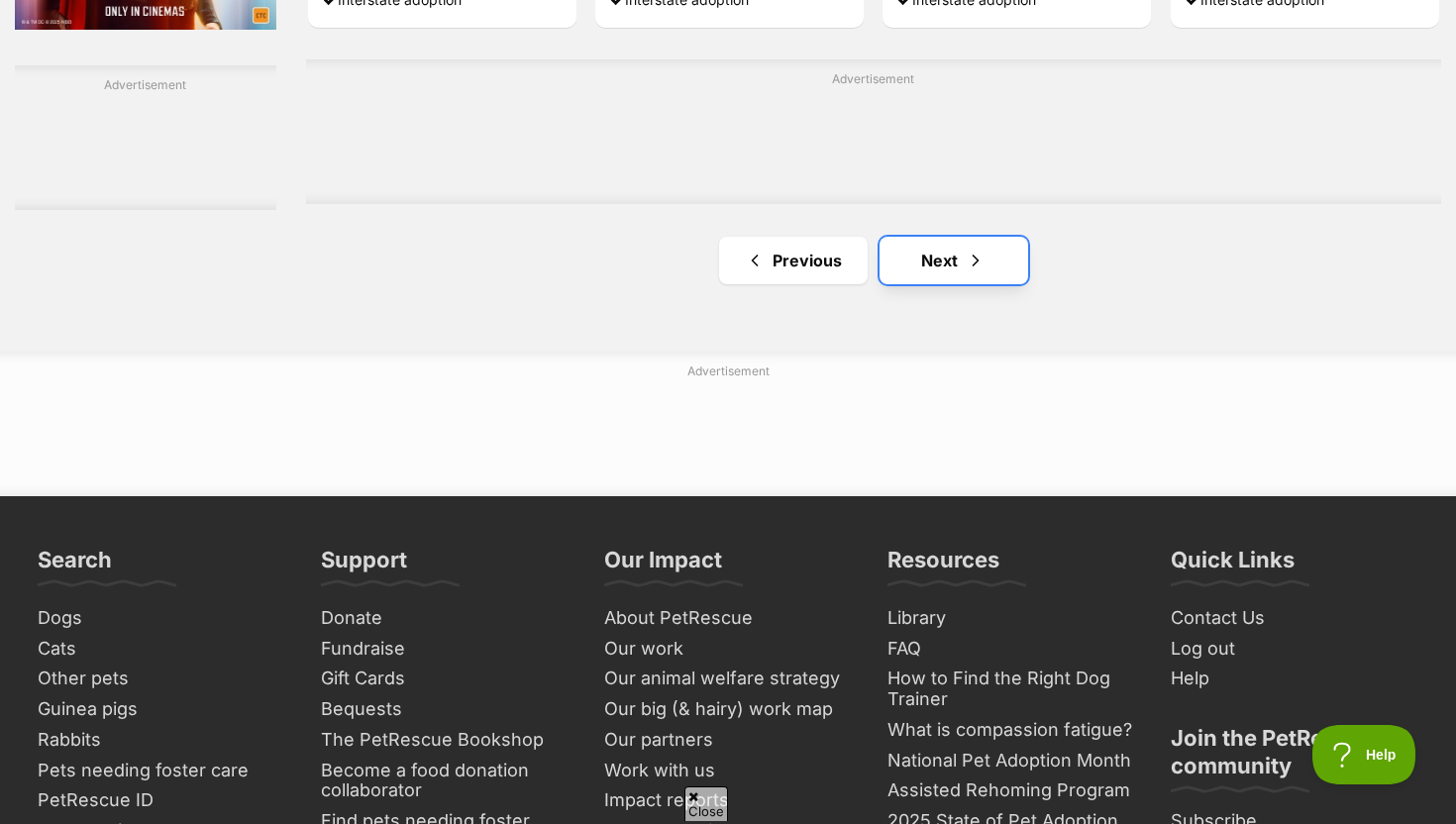 click at bounding box center (976, 260) 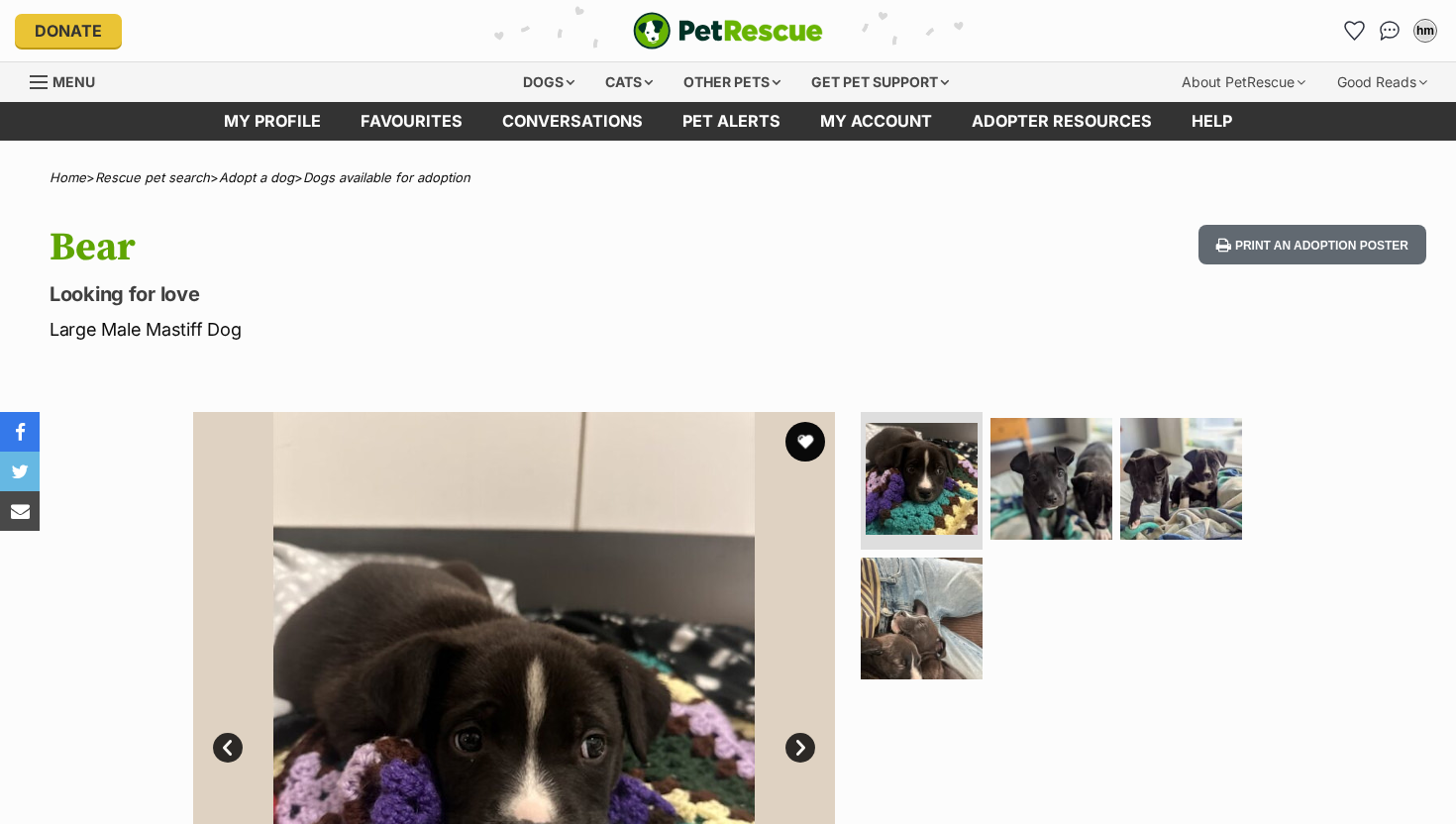 scroll, scrollTop: 0, scrollLeft: 0, axis: both 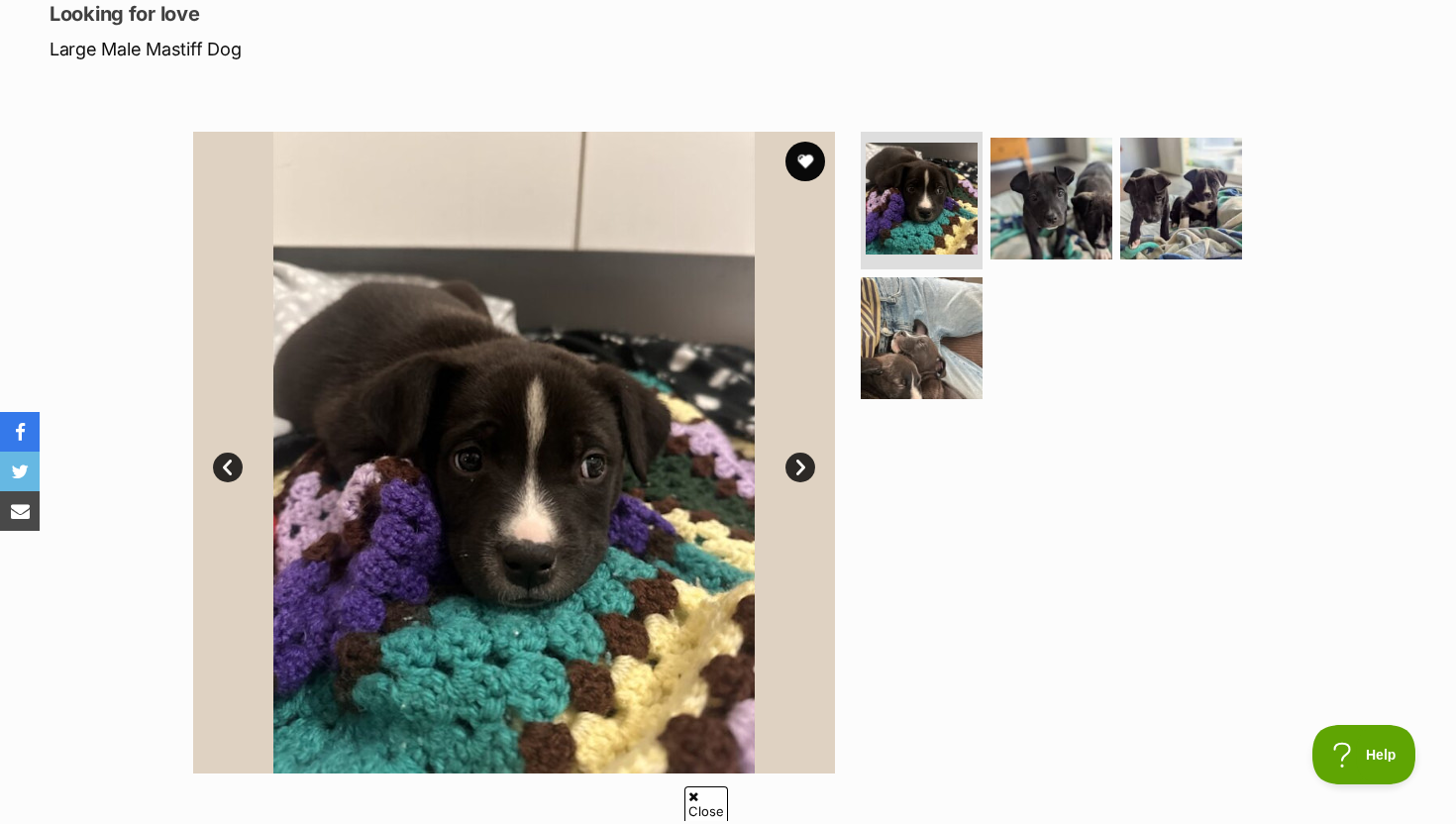 click on "Next" at bounding box center (800, 467) 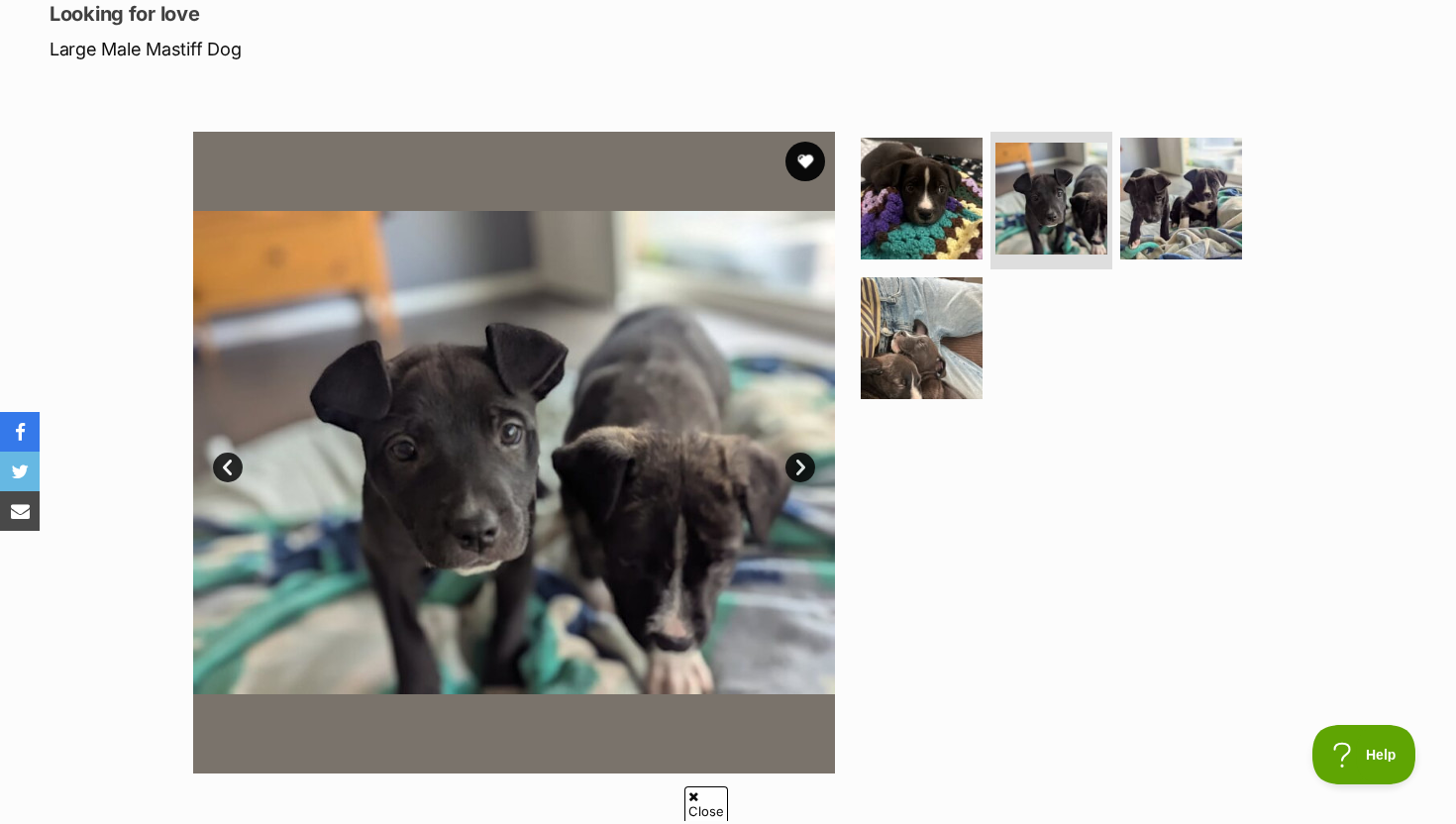 click on "Next" at bounding box center (800, 467) 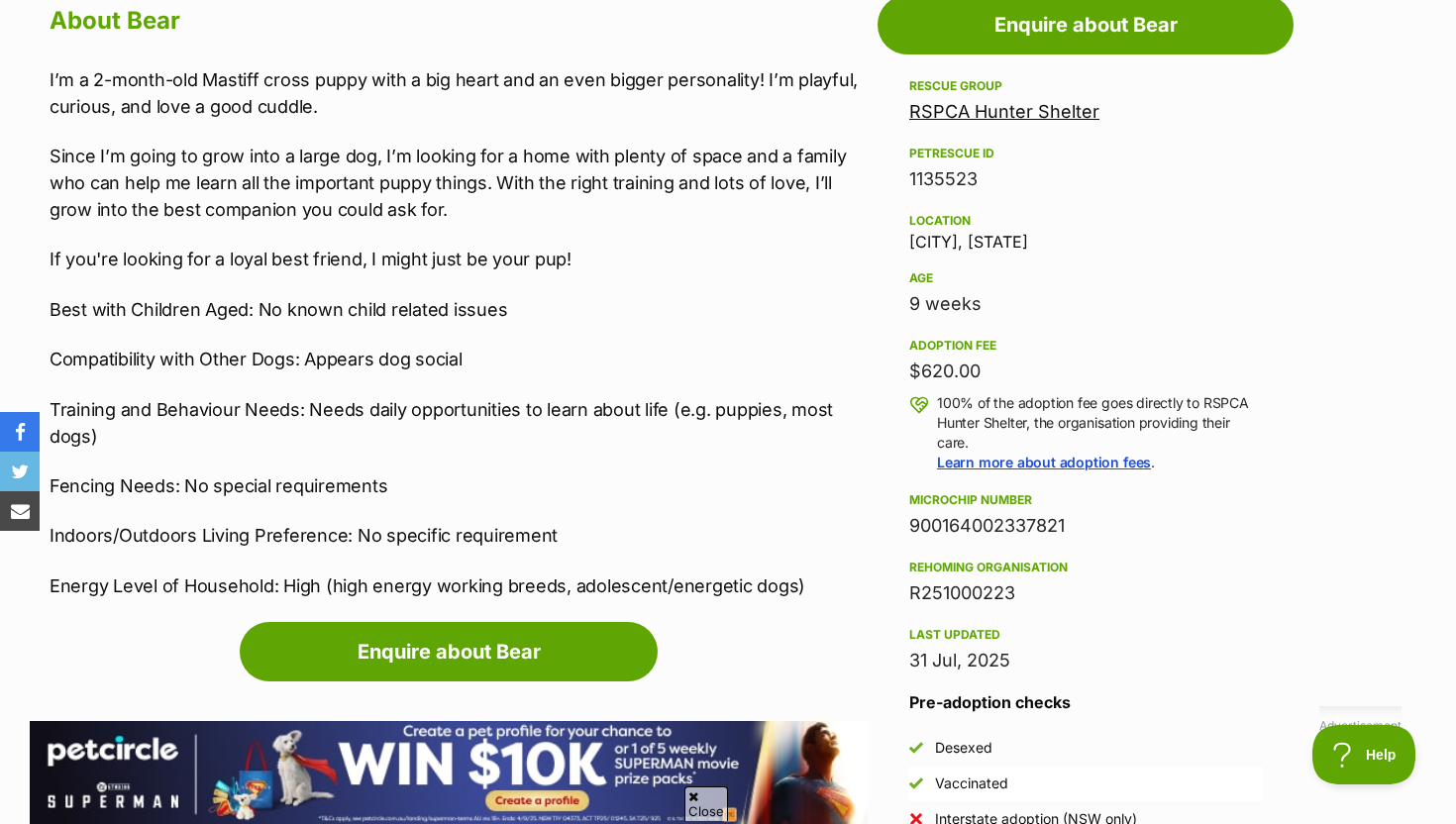 scroll, scrollTop: 1108, scrollLeft: 0, axis: vertical 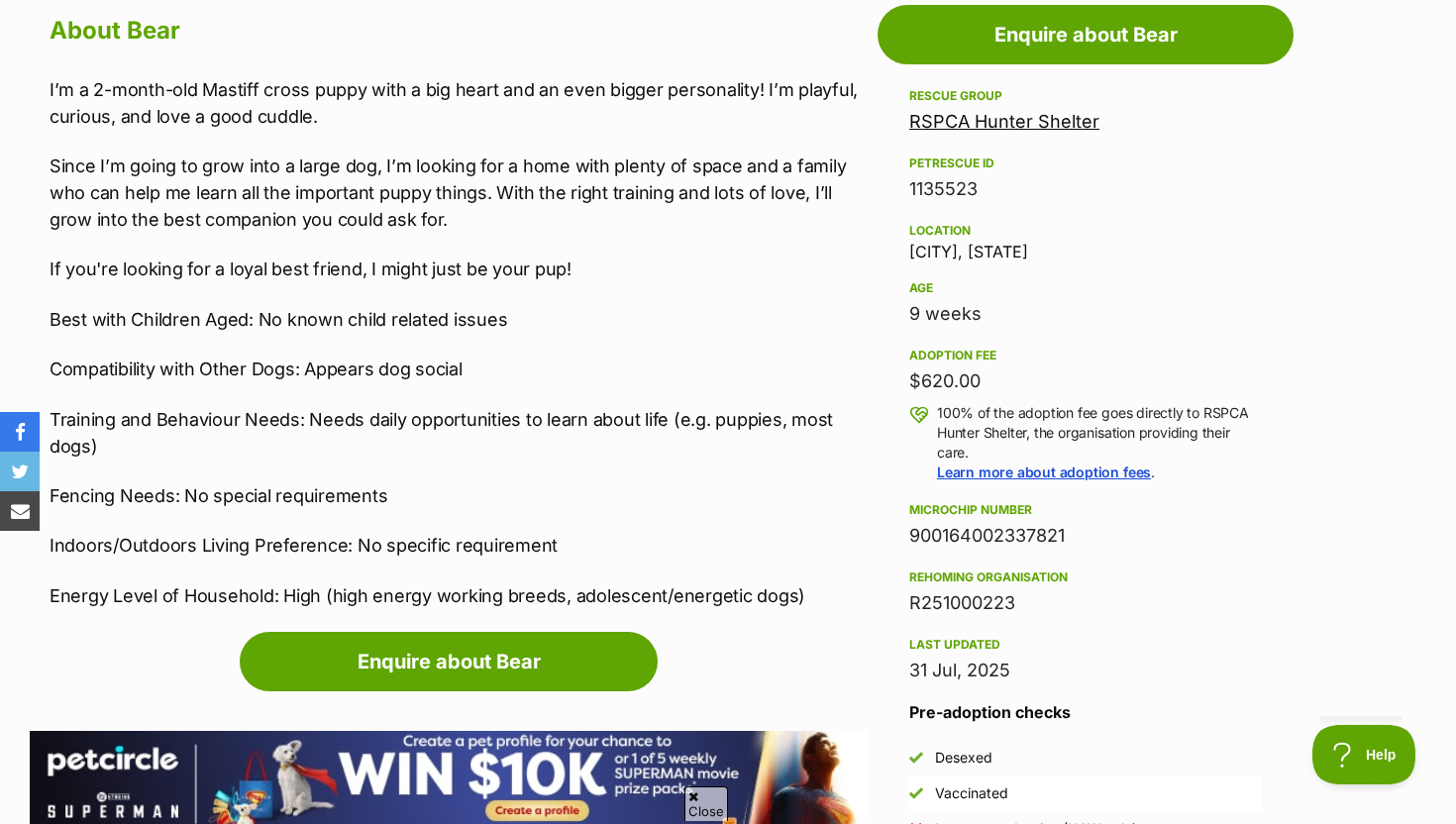 drag, startPoint x: 908, startPoint y: 377, endPoint x: 1079, endPoint y: 379, distance: 171.0117 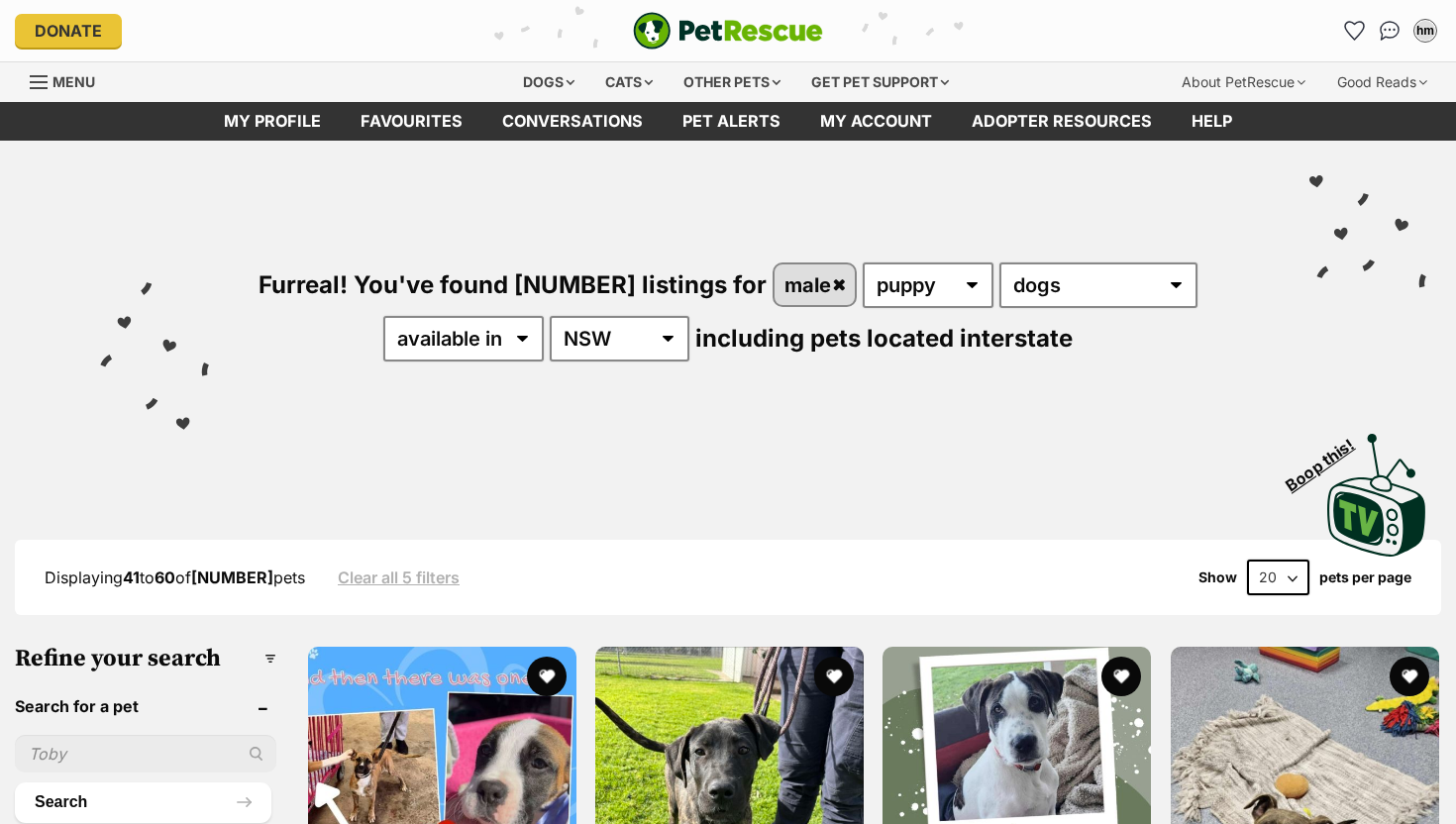 scroll, scrollTop: 0, scrollLeft: 0, axis: both 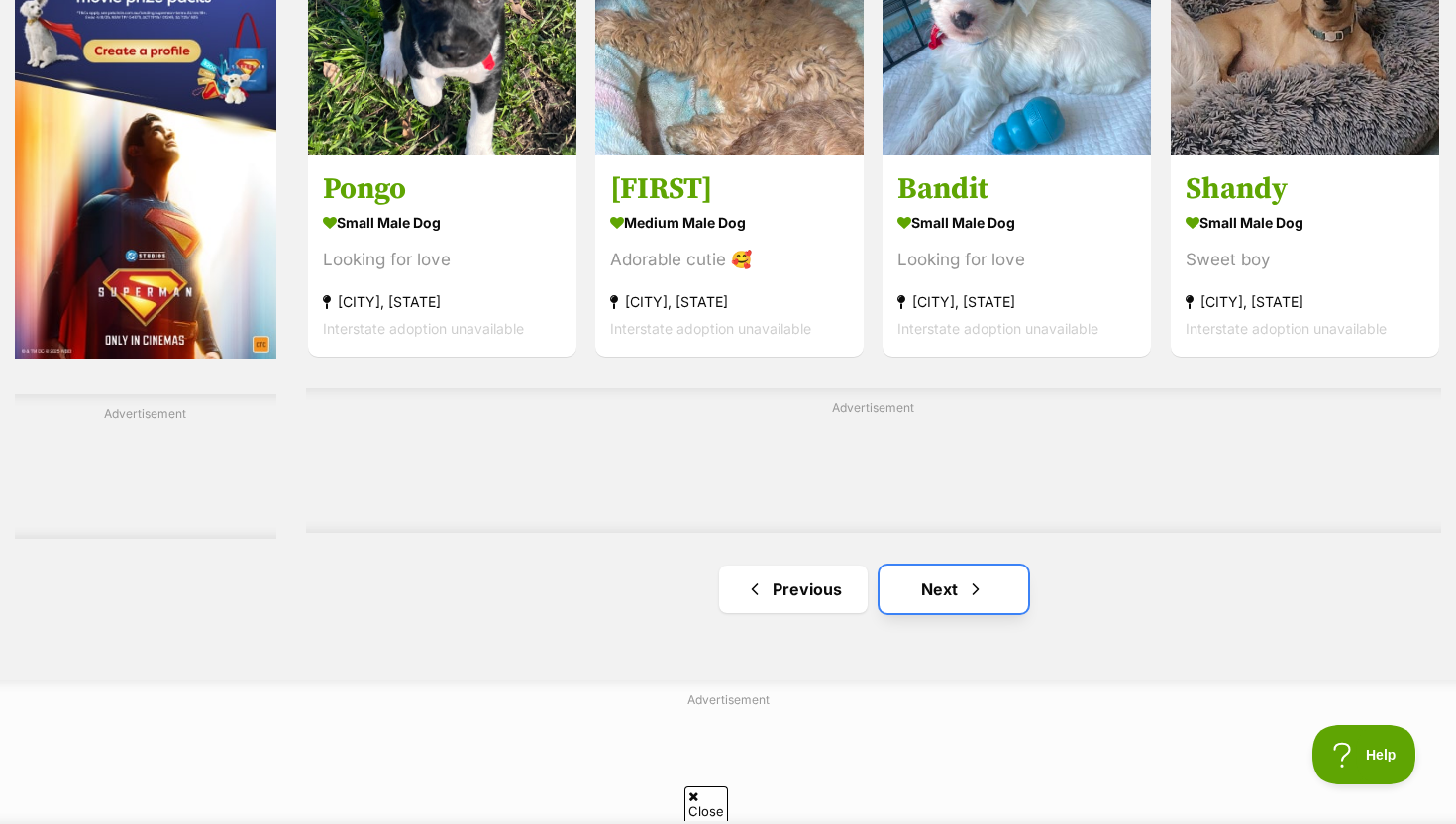 click at bounding box center (976, 589) 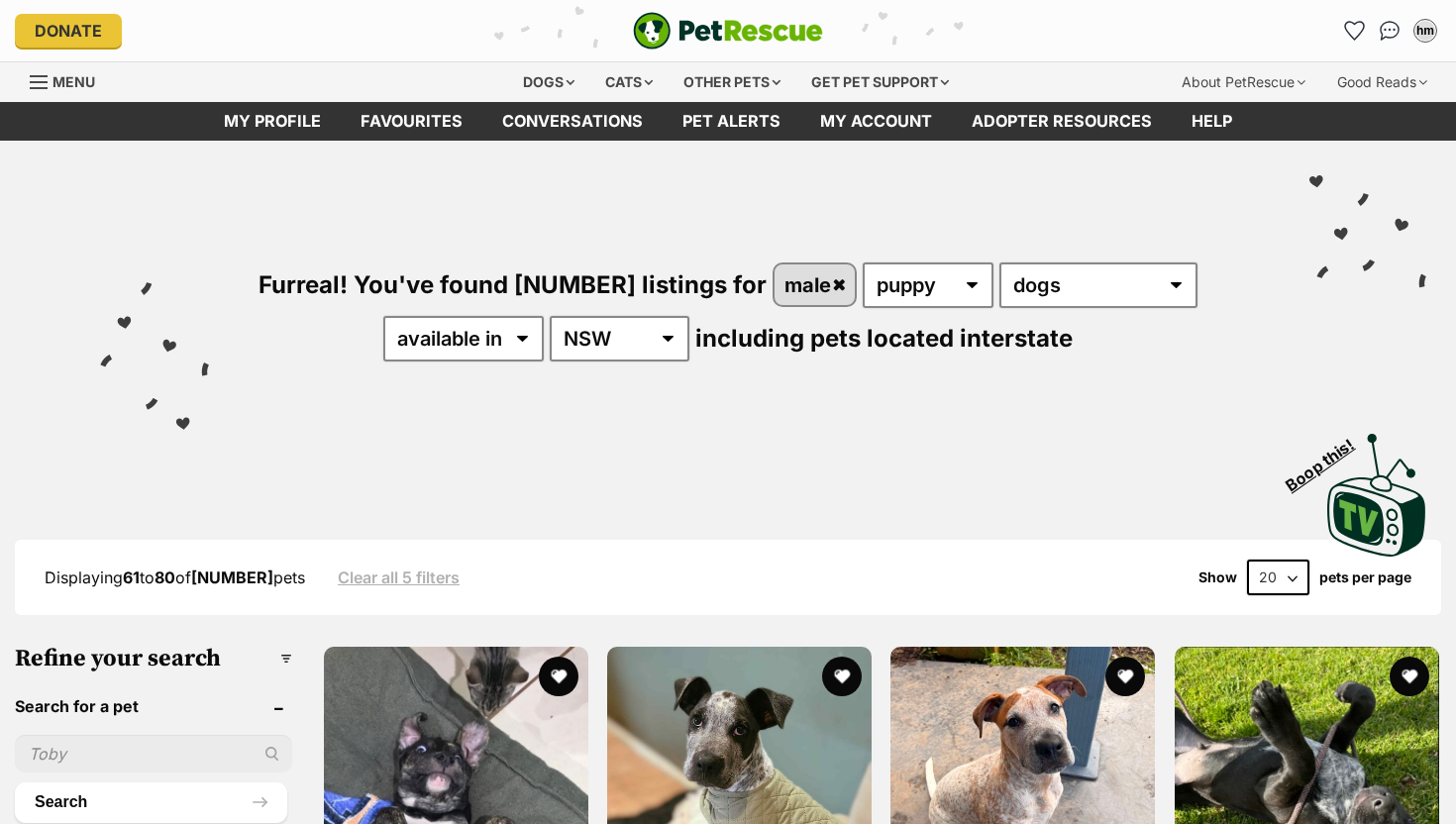 scroll, scrollTop: 262, scrollLeft: 0, axis: vertical 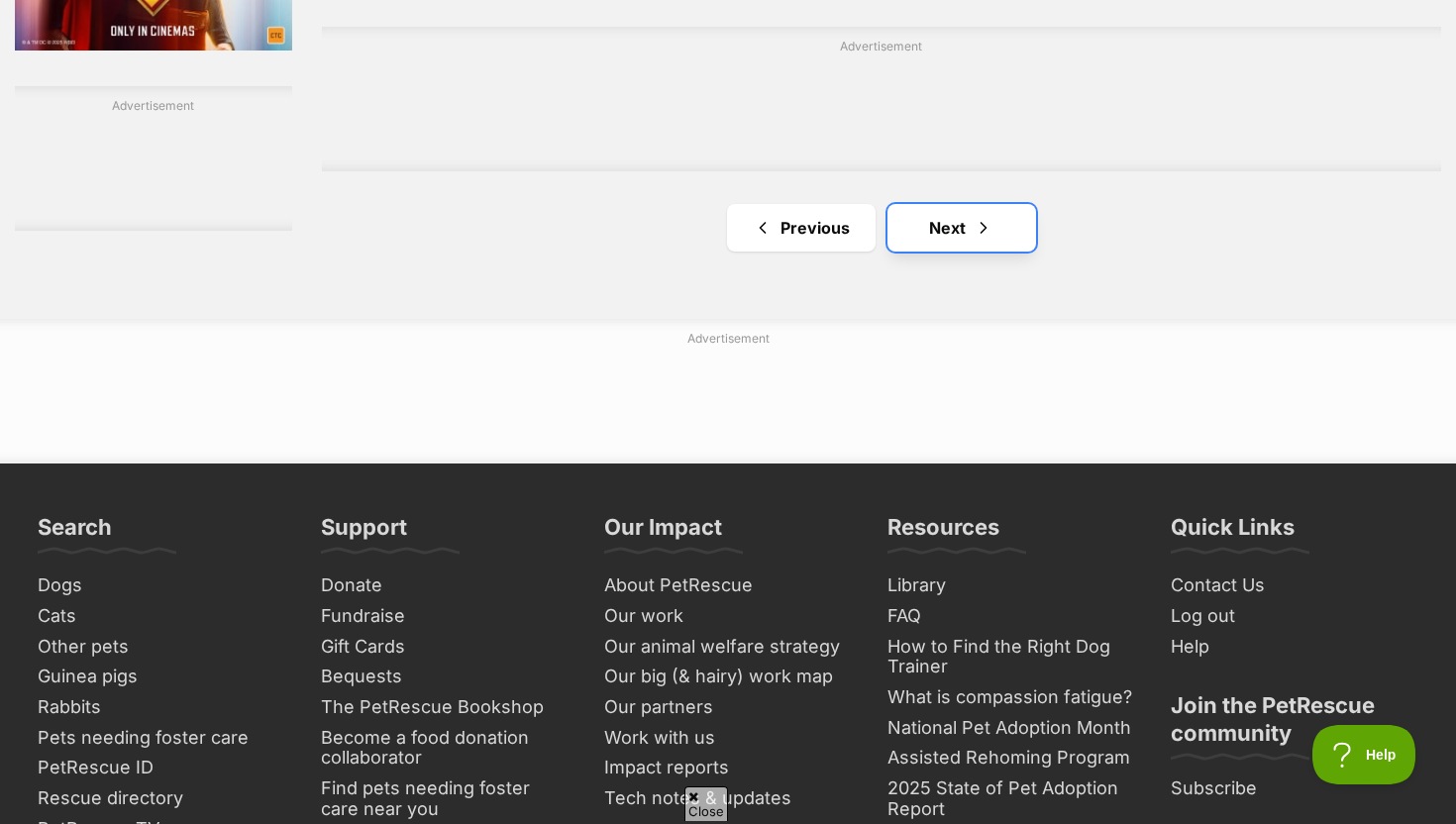 click on "Next" at bounding box center [962, 228] 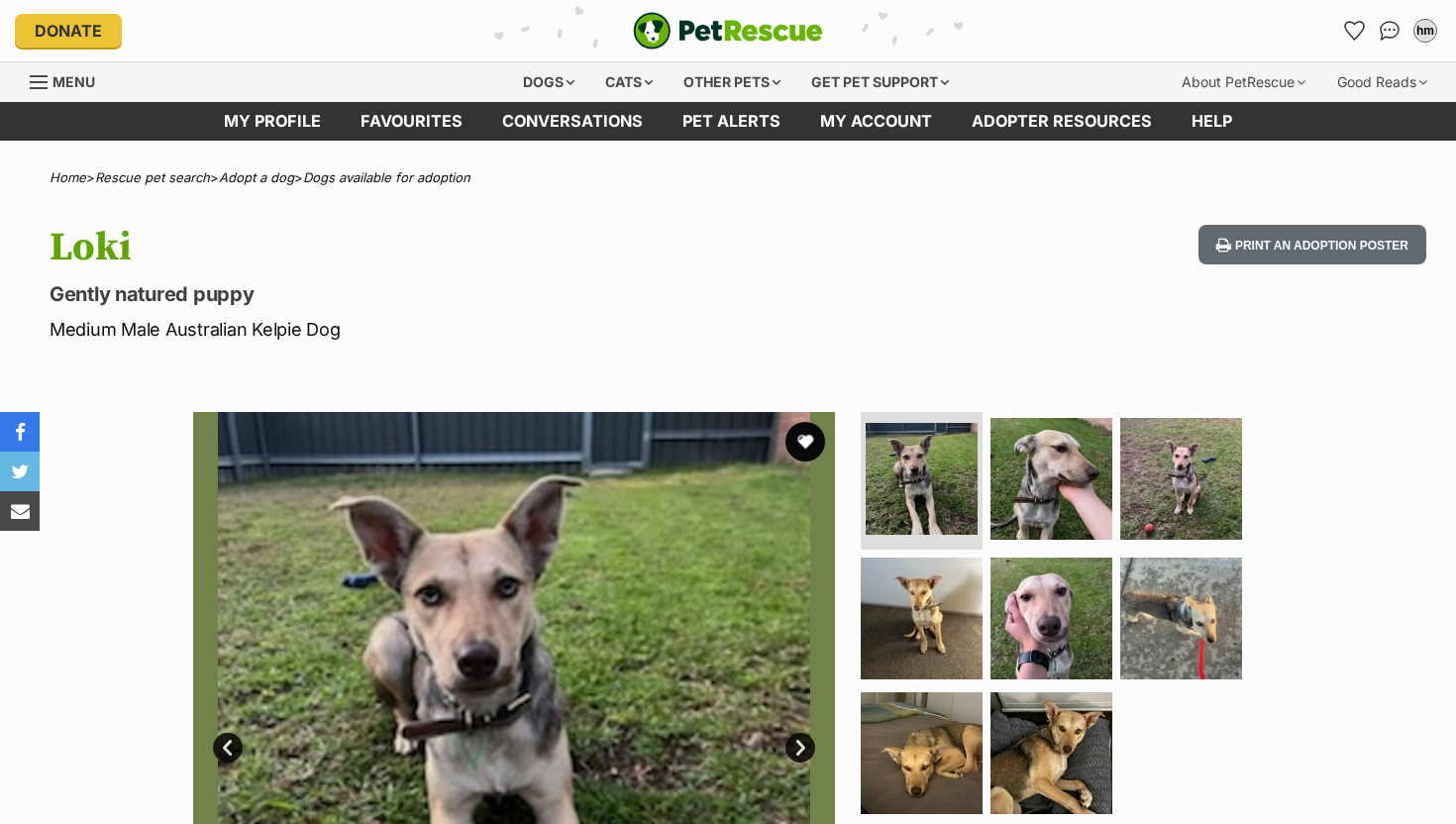 scroll, scrollTop: 0, scrollLeft: 0, axis: both 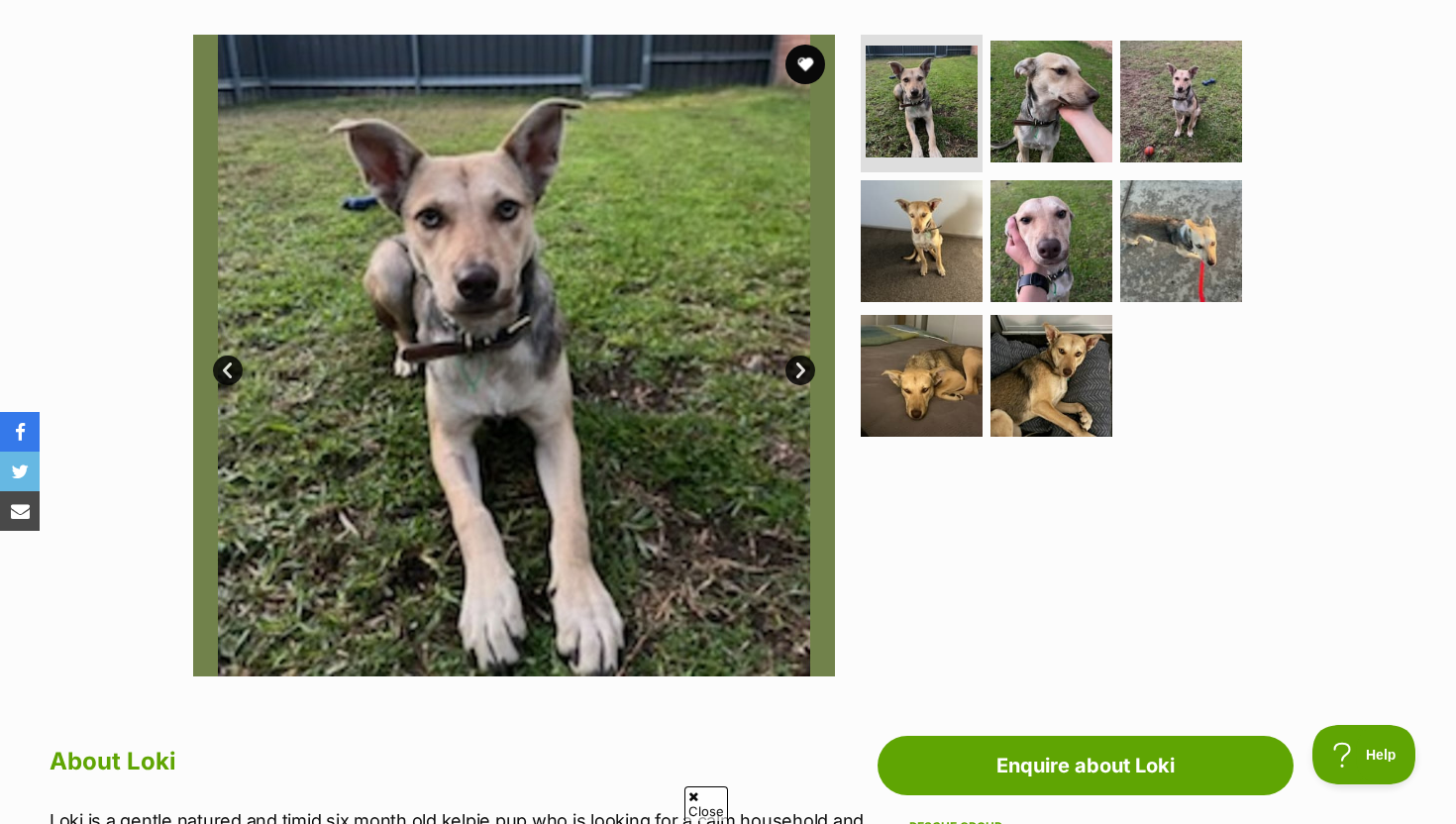 click at bounding box center (514, 356) 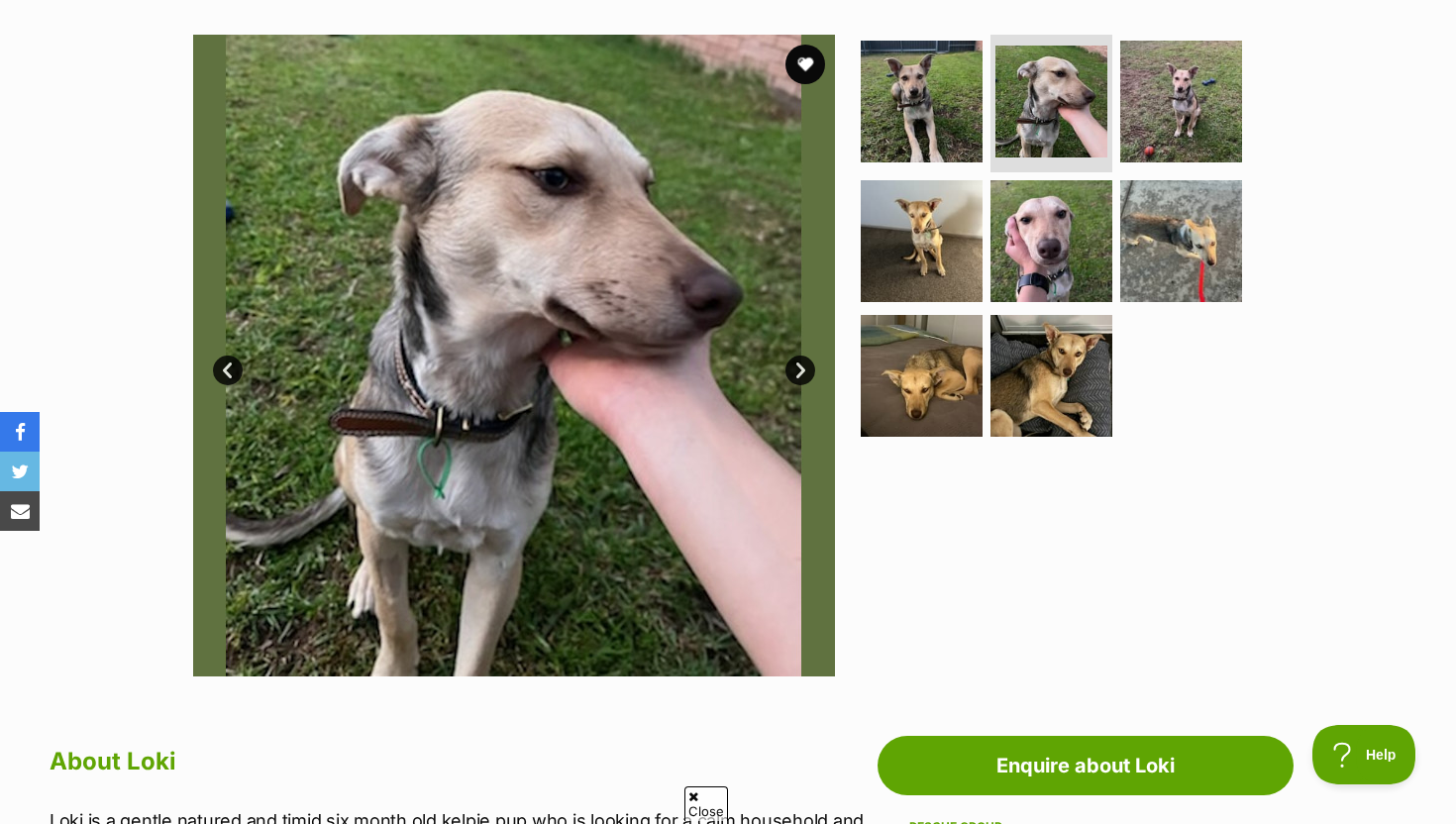 click on "Next" at bounding box center [800, 370] 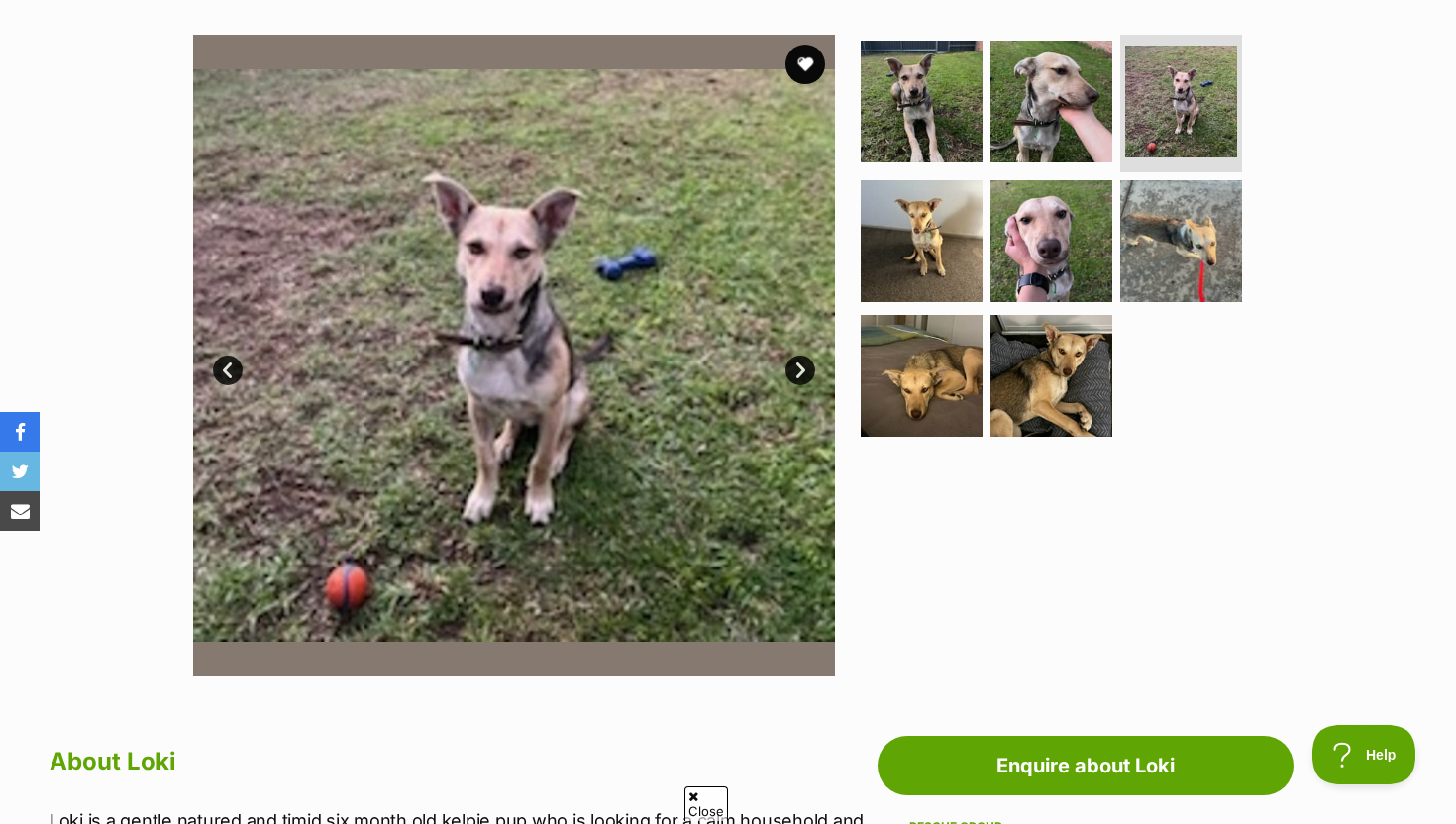 click on "Next" at bounding box center [800, 370] 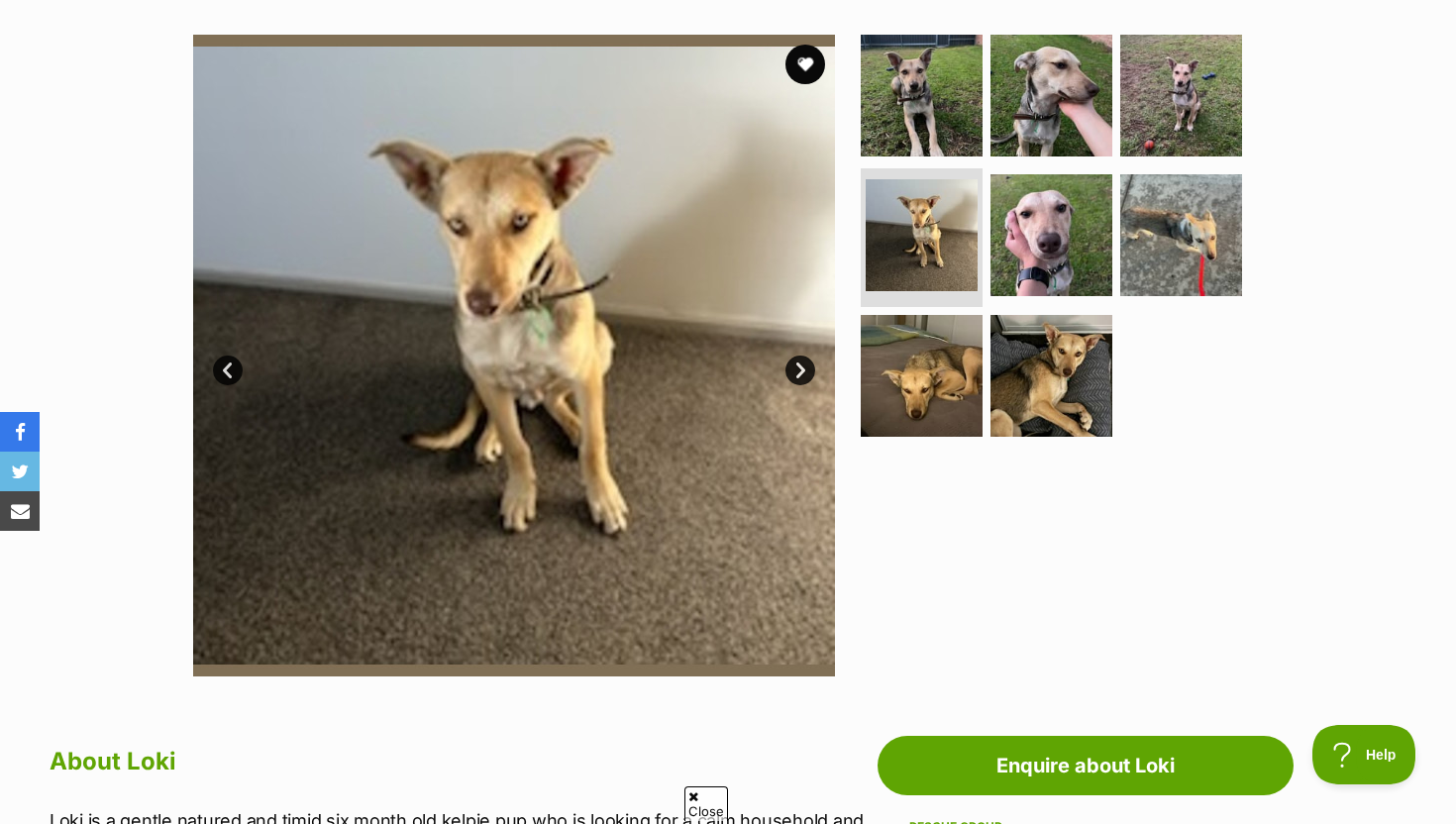 click on "Next" at bounding box center [800, 370] 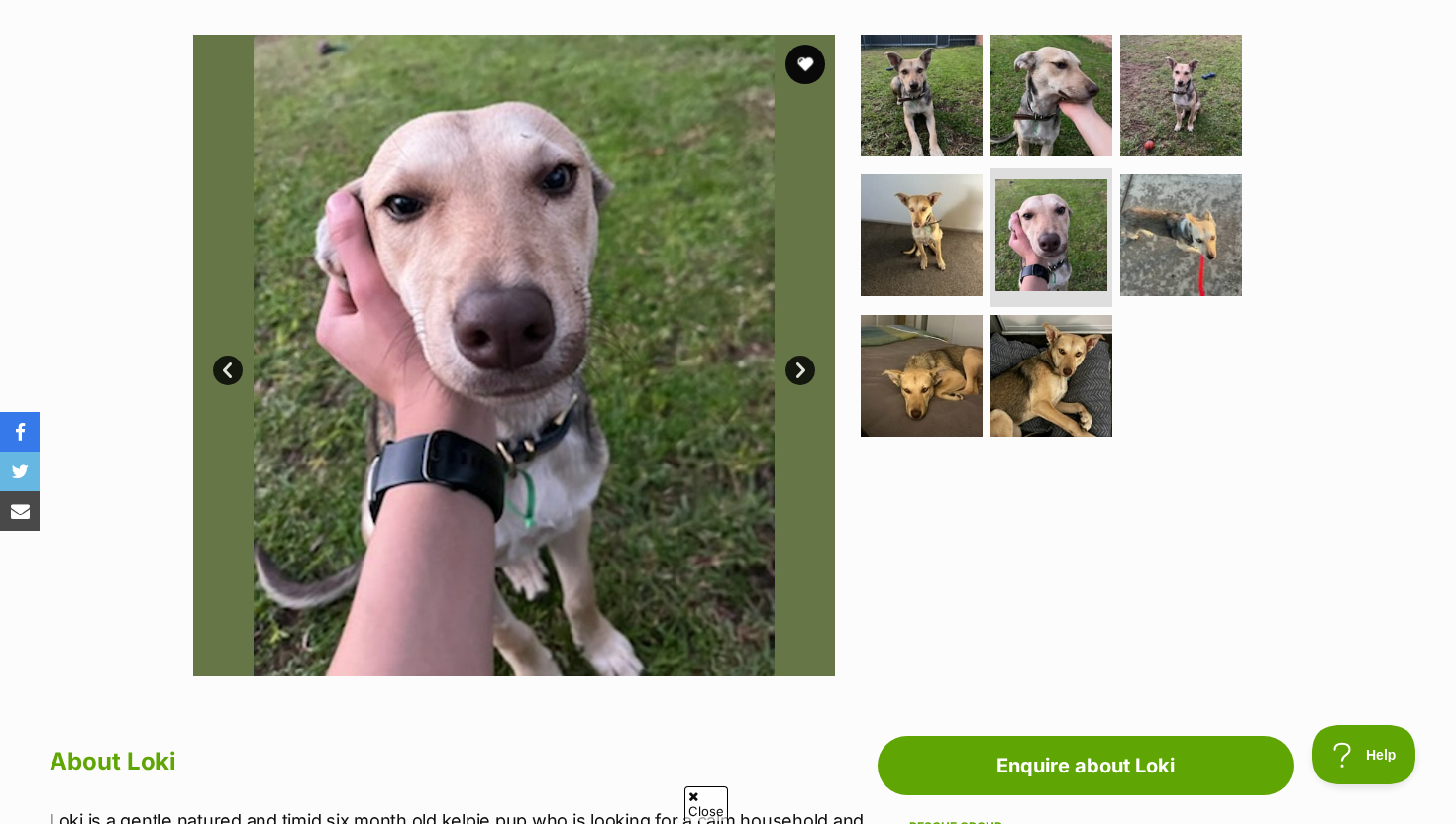 click on "Next" at bounding box center [800, 370] 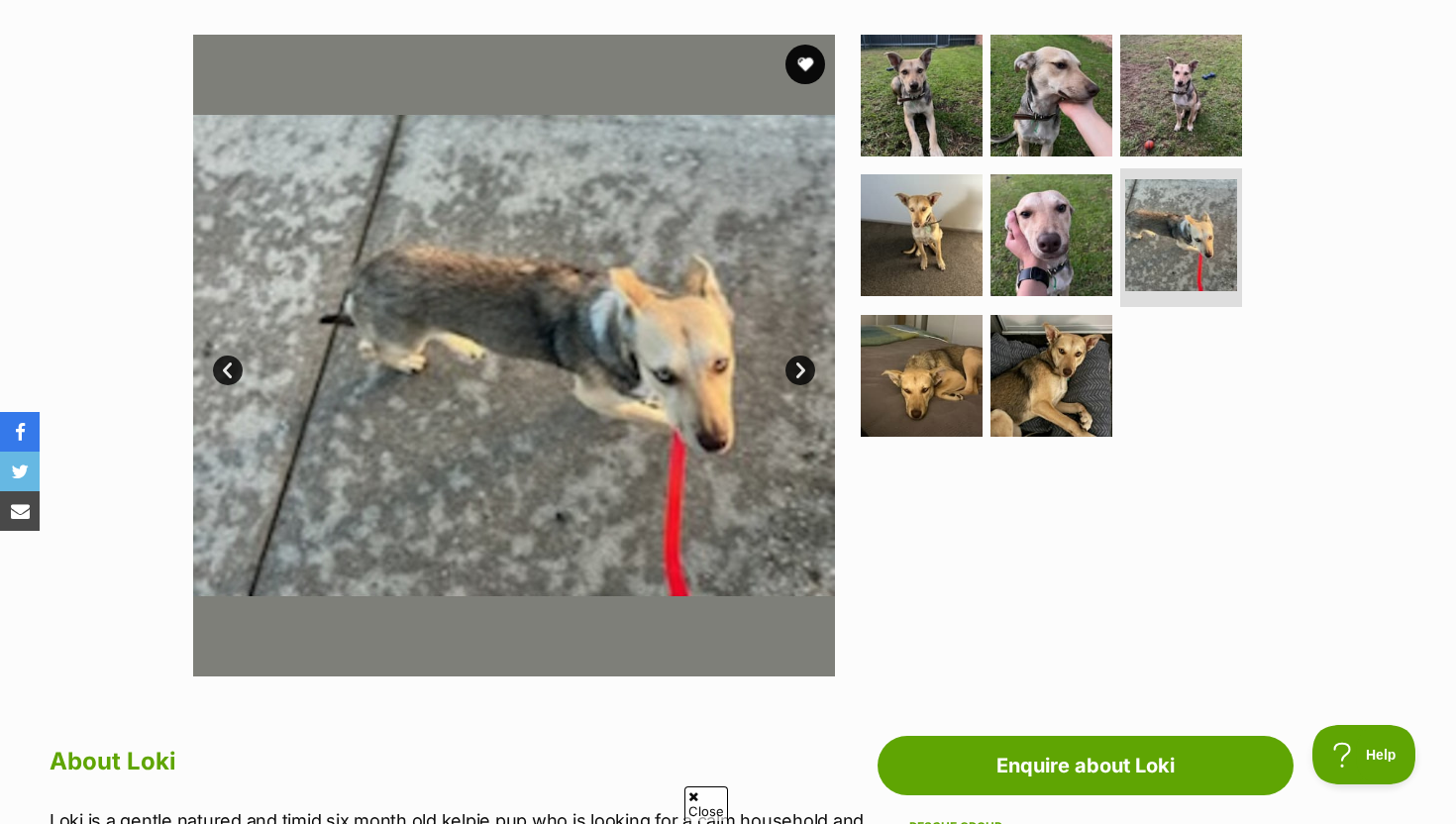click on "Next" at bounding box center [800, 370] 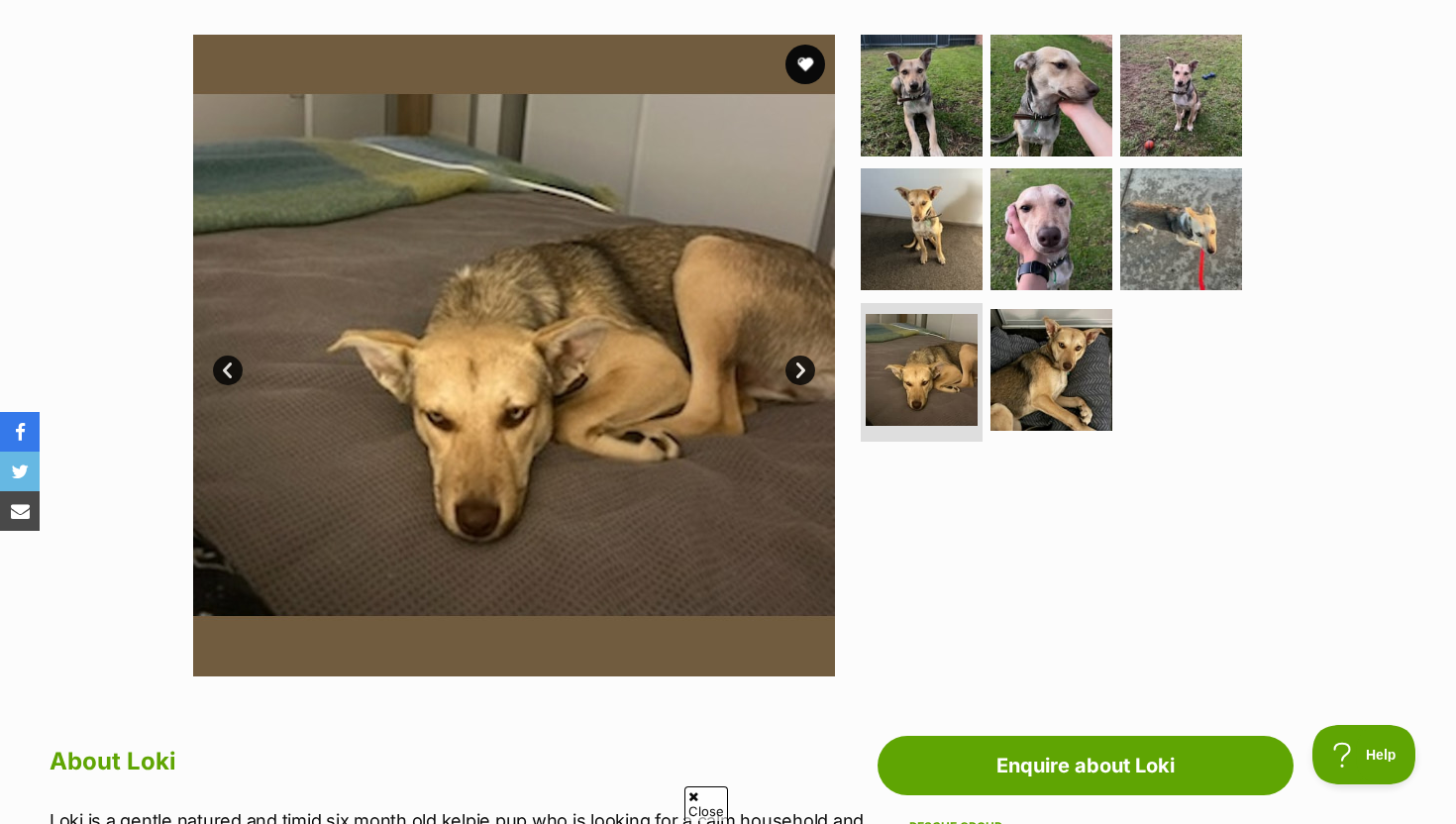 click at bounding box center [514, 356] 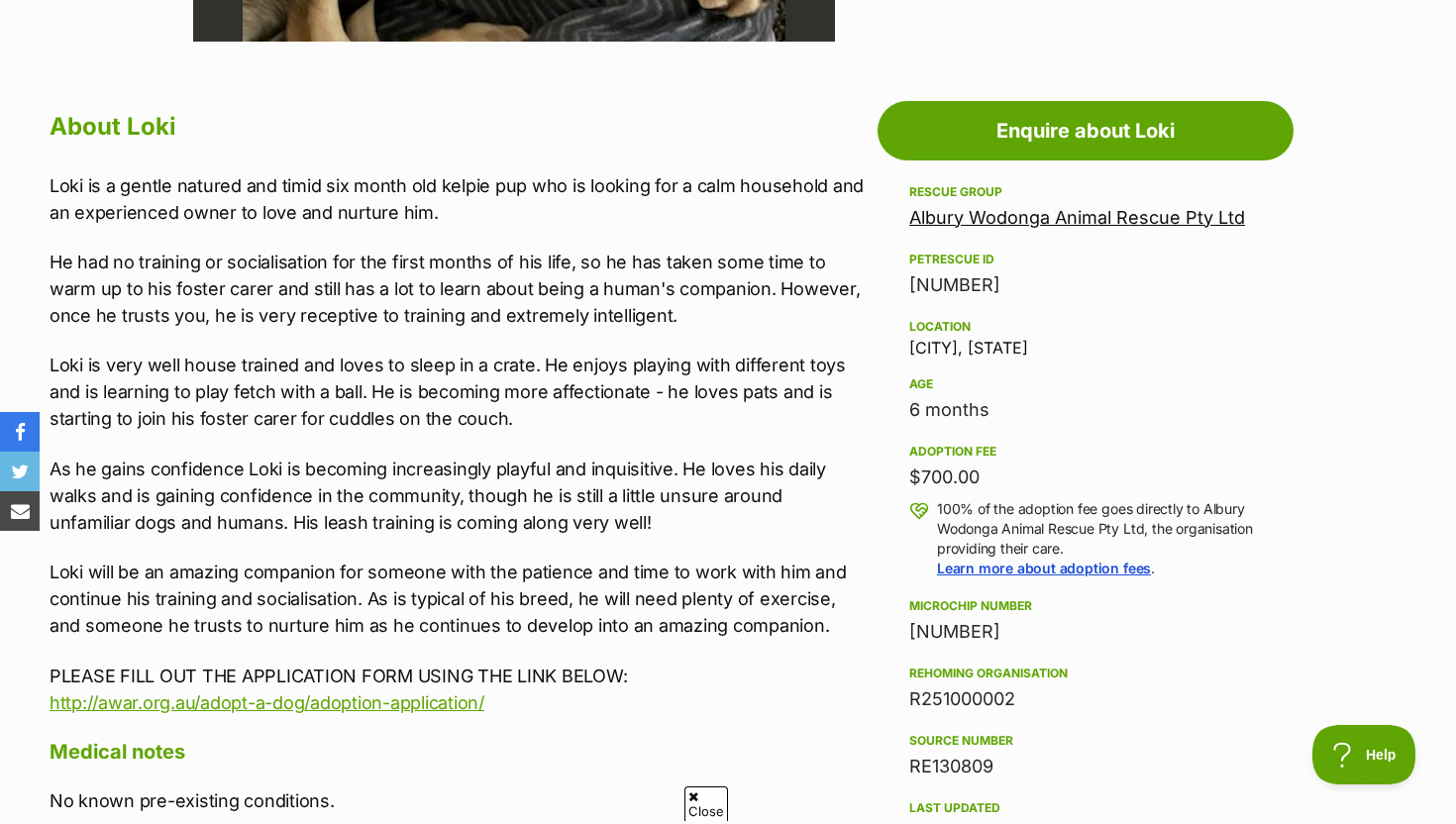 scroll, scrollTop: 1011, scrollLeft: 0, axis: vertical 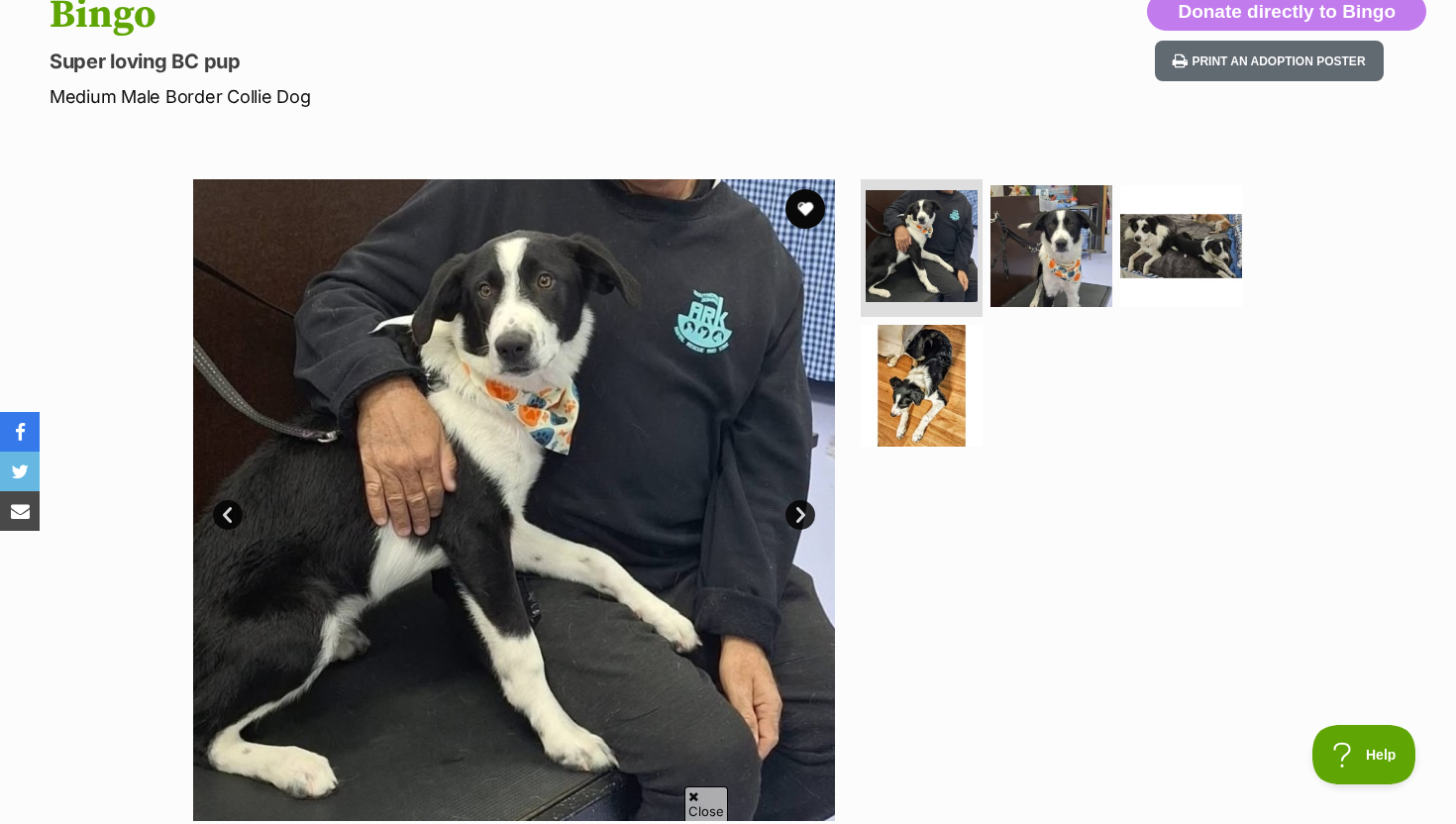 click on "Next" at bounding box center [800, 515] 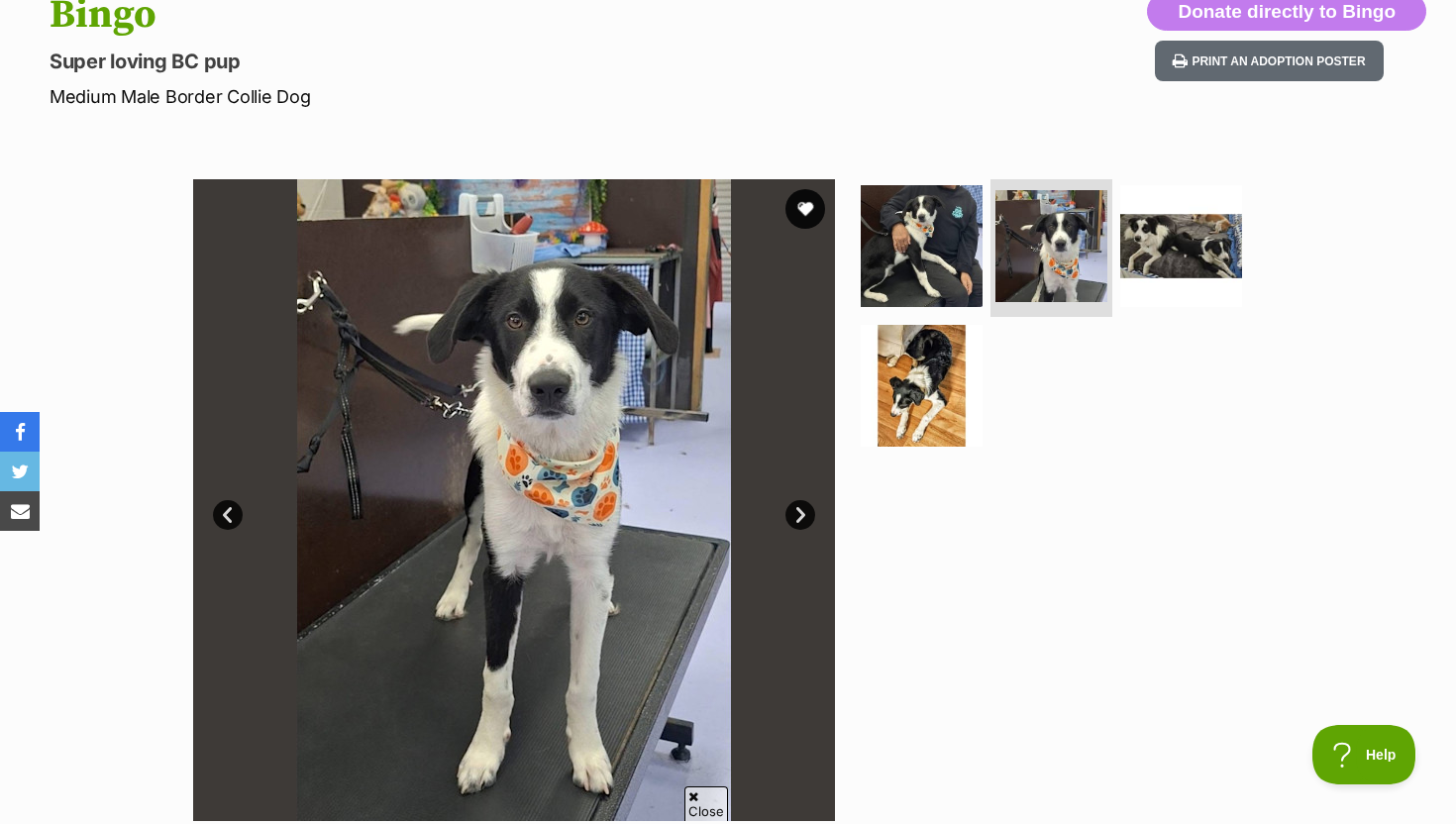 click on "Next" at bounding box center [800, 515] 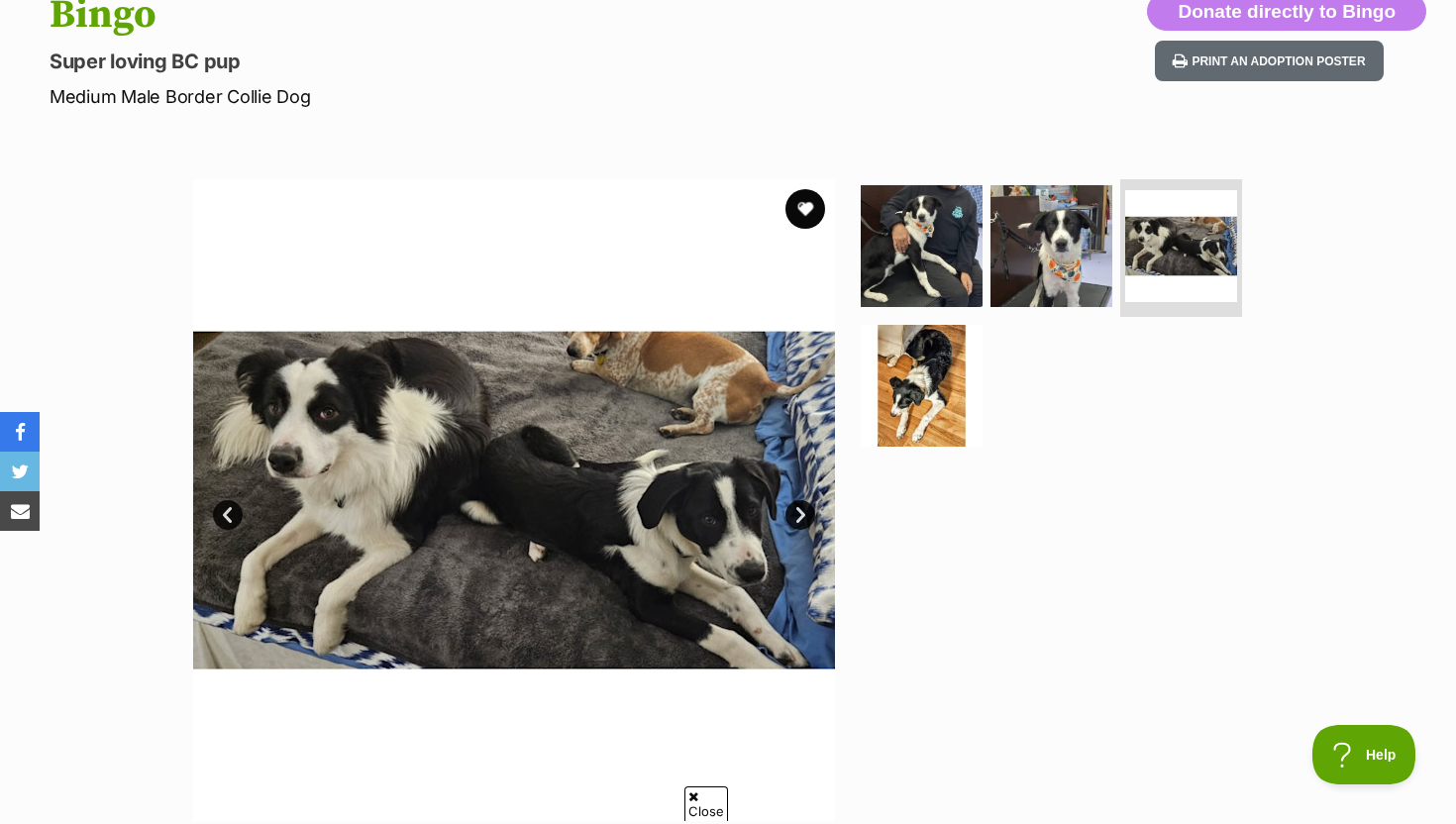 click on "Next" at bounding box center (800, 515) 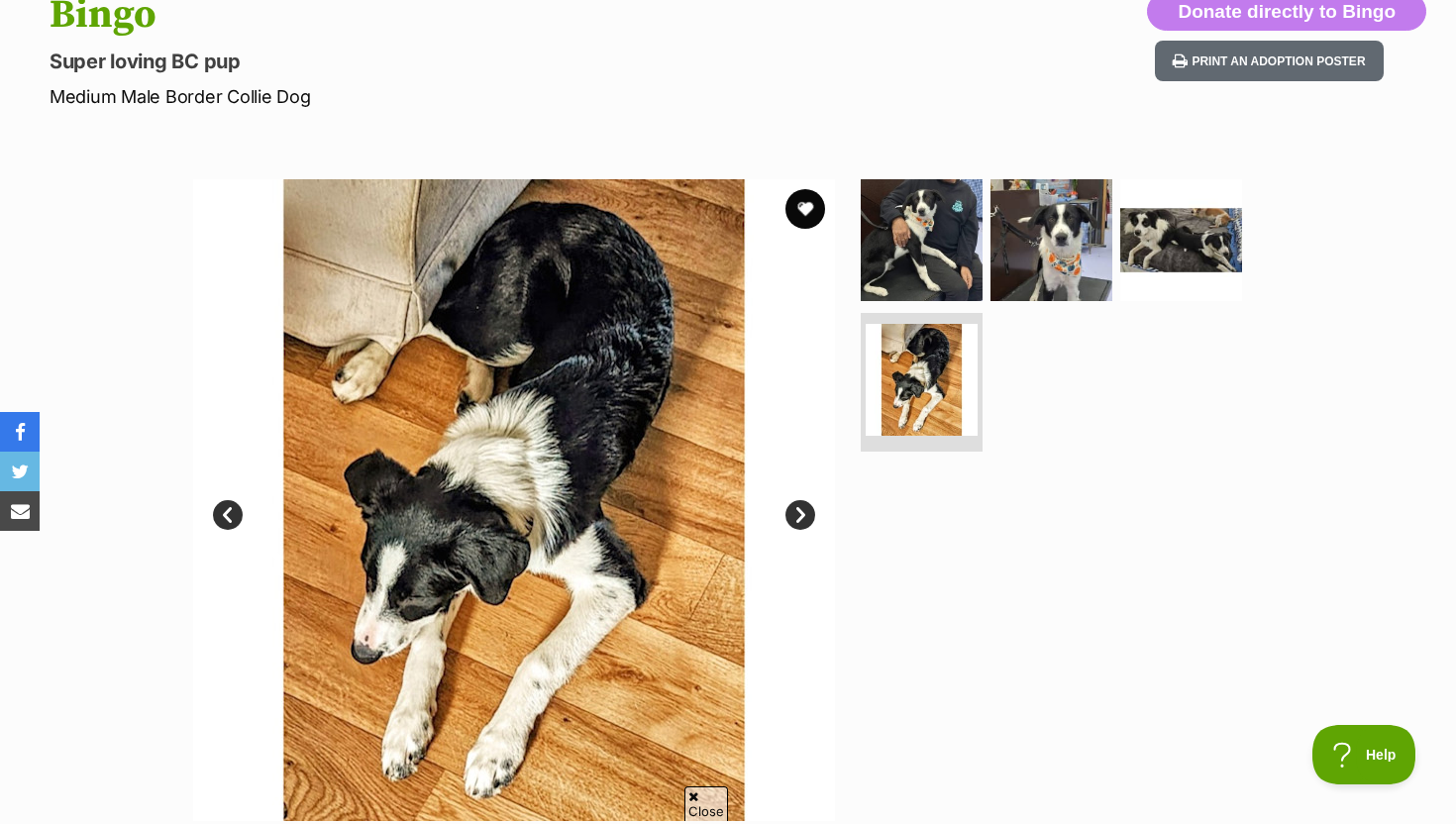 click on "Next" at bounding box center [800, 515] 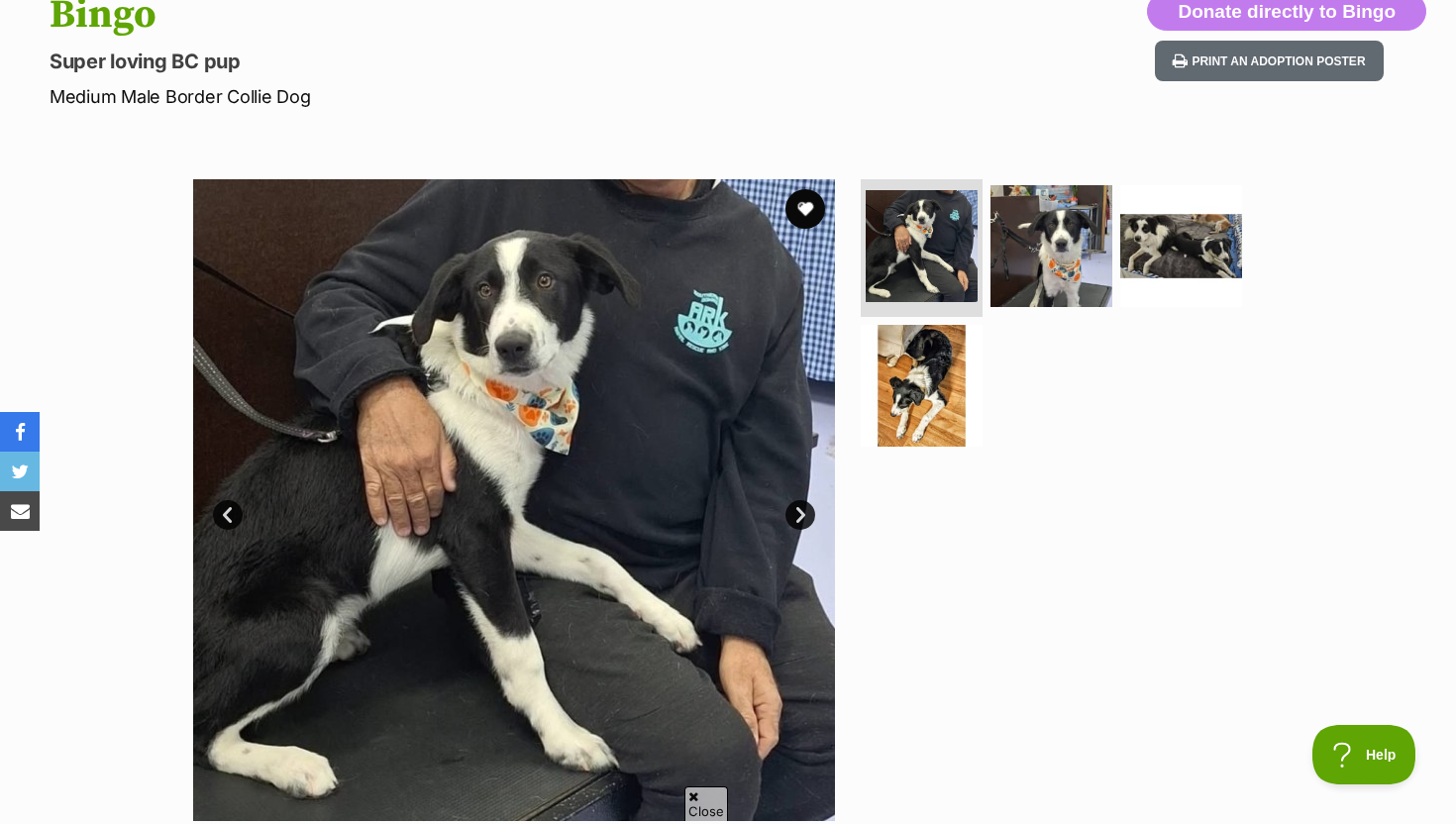 click on "Next" at bounding box center (800, 515) 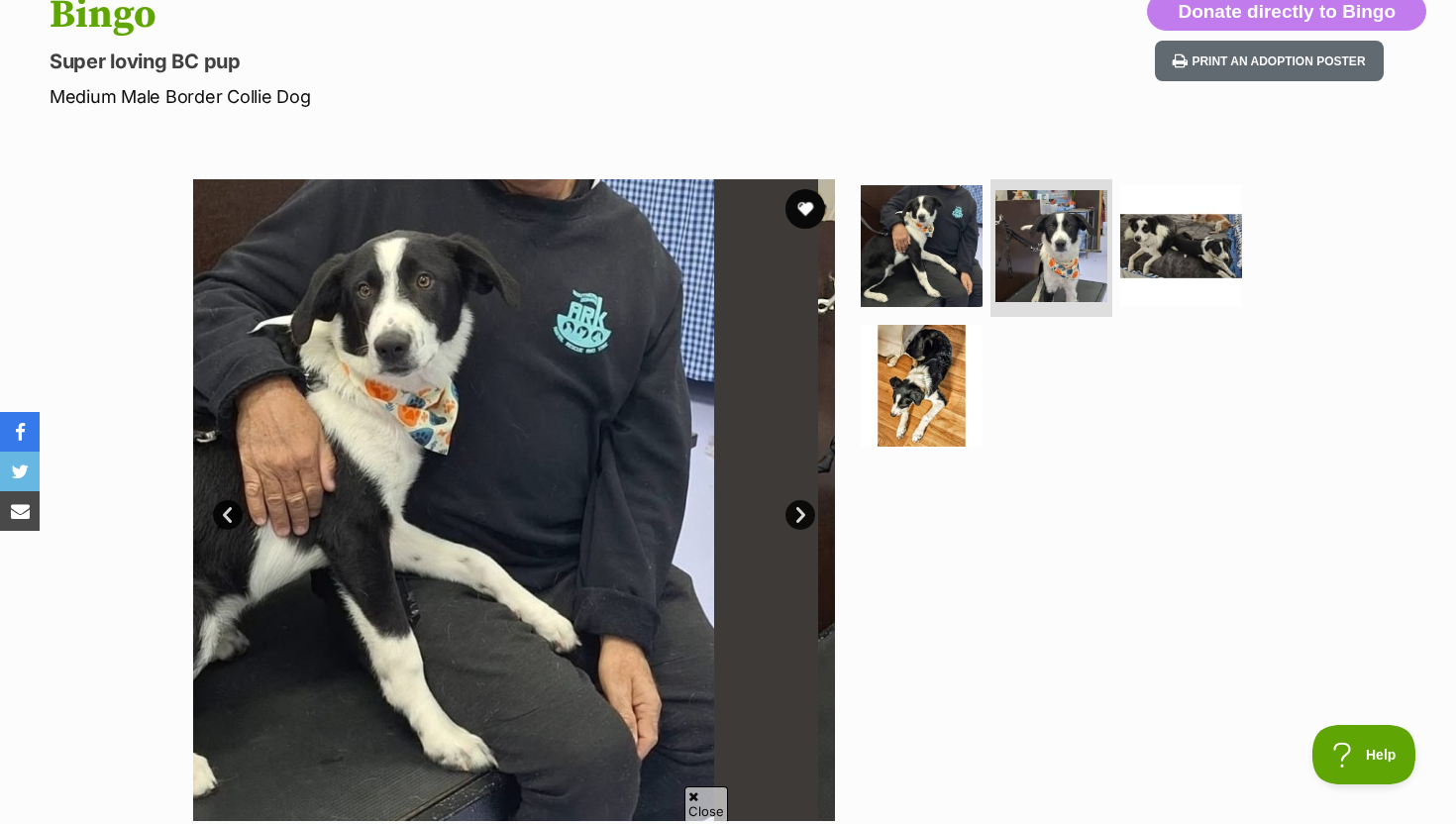 click on "Next" at bounding box center [800, 515] 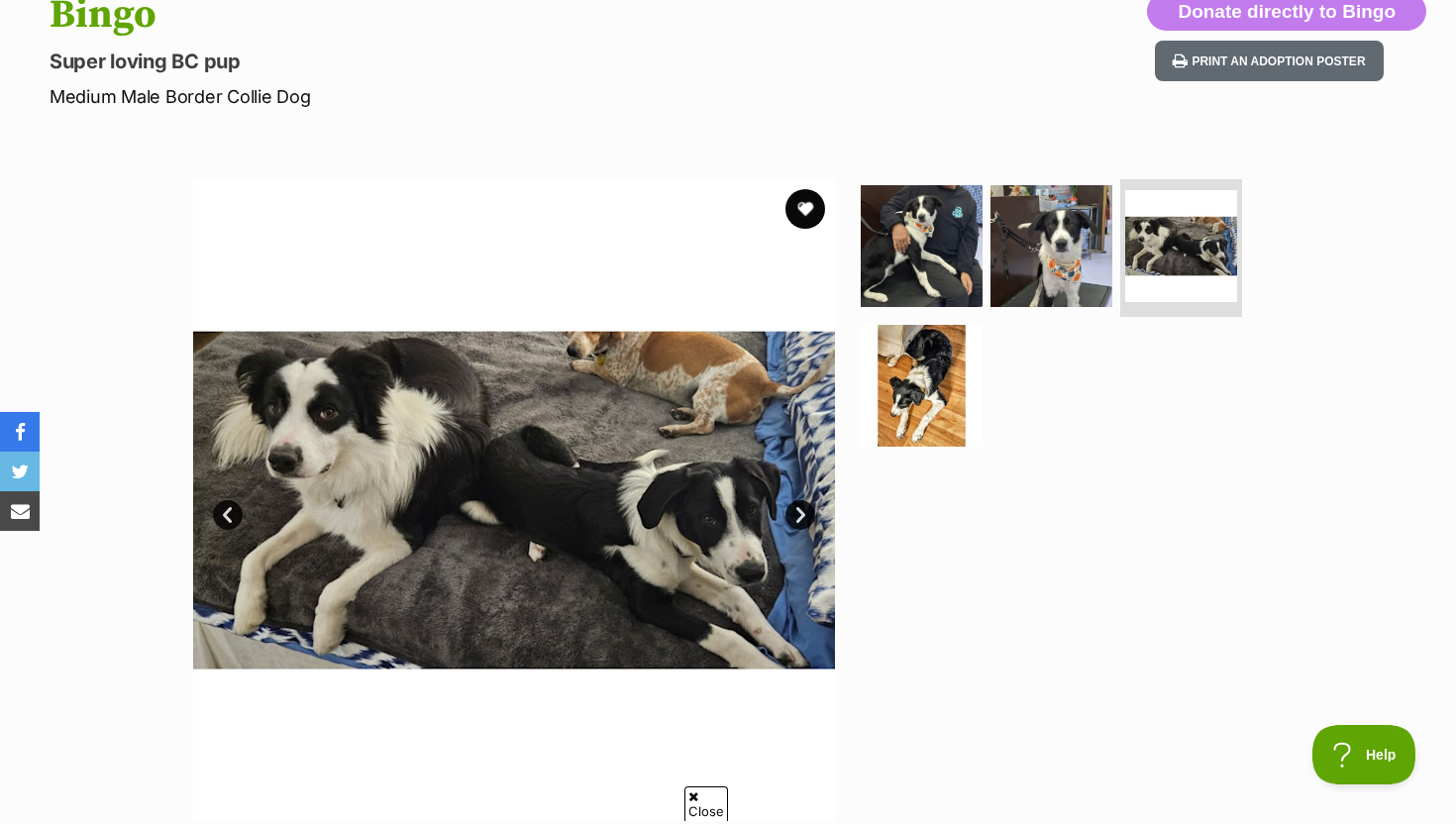 click on "Next" at bounding box center [800, 515] 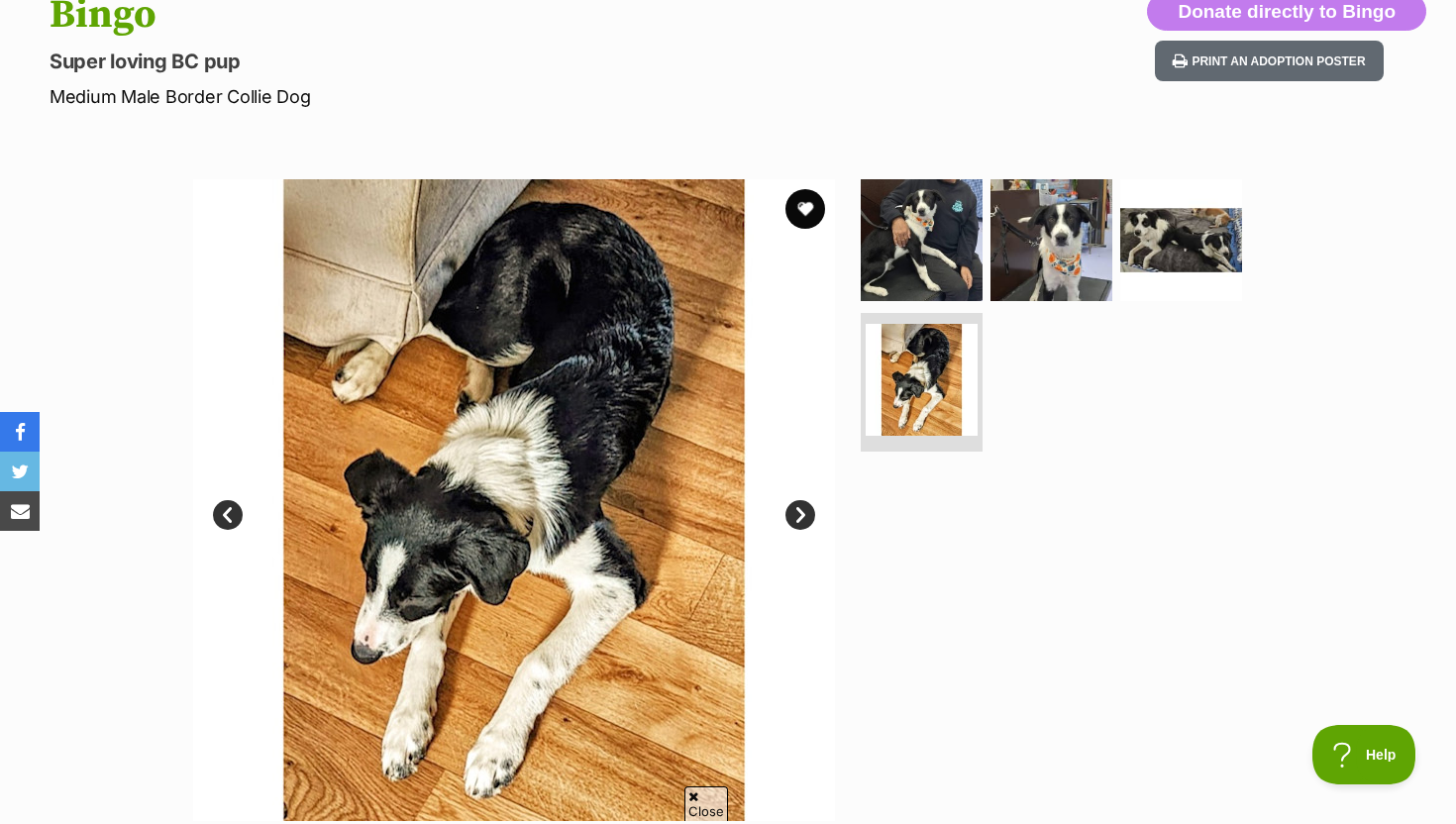 click at bounding box center (514, 500) 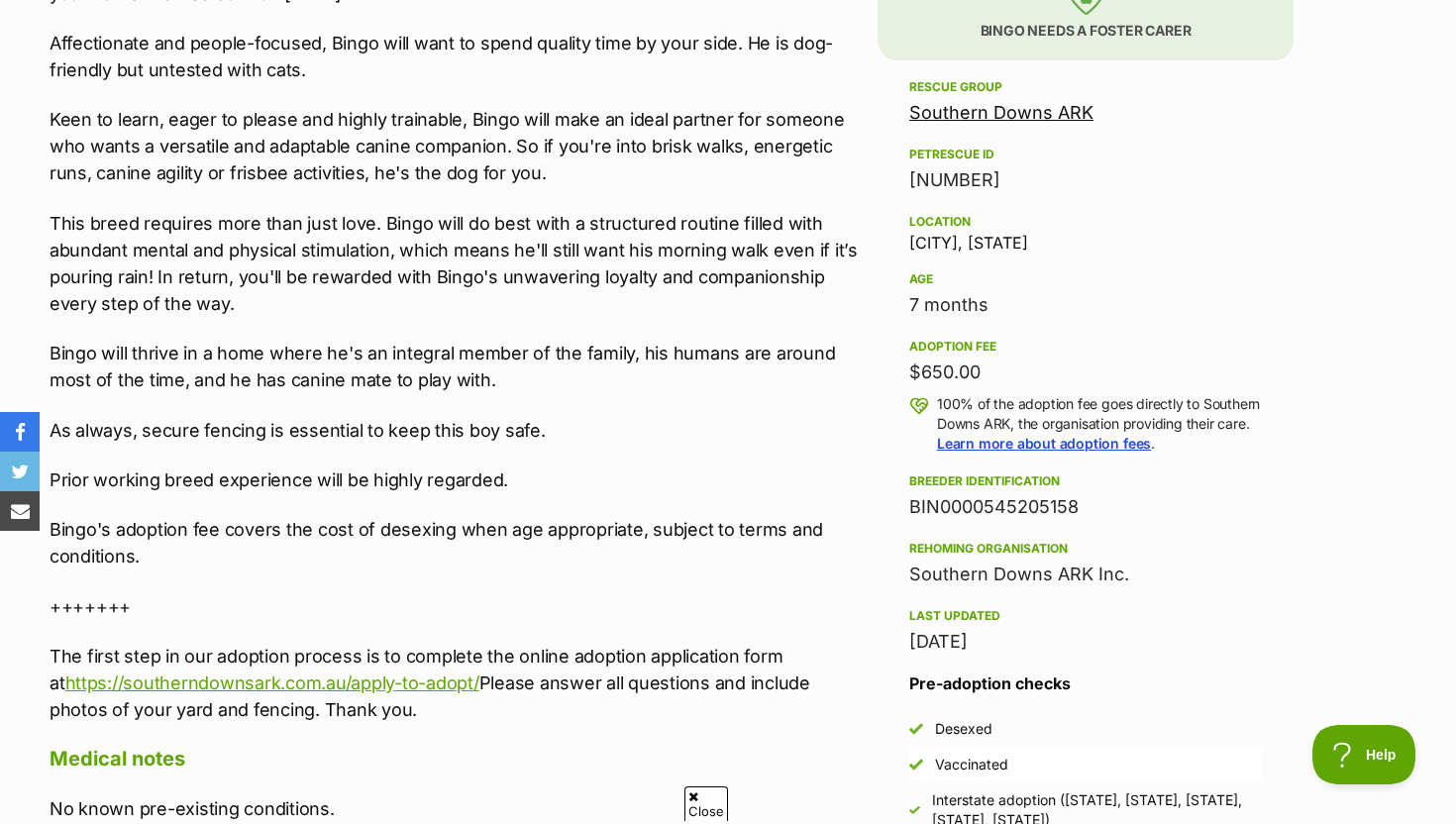 scroll, scrollTop: 1232, scrollLeft: 0, axis: vertical 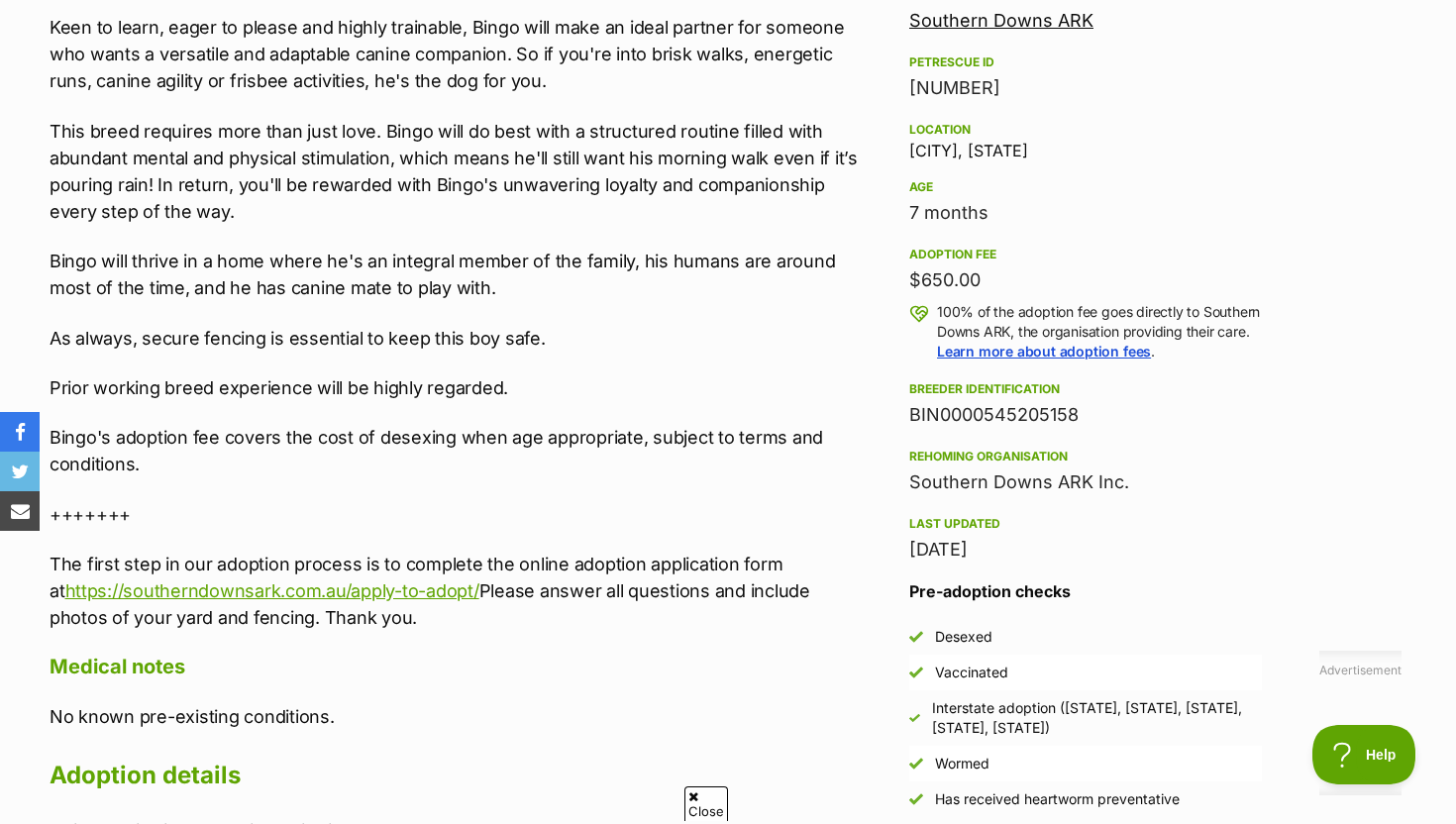 click on "About Bingo
Meet Bingo, a super smart and lovable Border Collie youngster whose enthusiasm will light up your home.  He was born on 15 December 2024.
Affectionate and people-focused, Bingo will want to spend quality time by your side.  He is dog-friendly but untested with cats.
Keen to learn, eager to please and highly trainable, Bingo will make an ideal partner for someone who wants a versatile and adaptable canine companion.  So if you're into brisk walks, energetic runs, canine agility or frisbee activities, he's the dog for you.
This breed requires more than just love.  Bingo will do best with a structured routine filled with abundant mental and physical stimulation, which means he'll still want his morning walk even if it’s pouring rain!  In return, you'll be rewarded with Bingo's  unwavering loyalty and companionship every step of the way.
As always, secure fencing is essential to keep this boy safe.
Prior working breed experience will be highly regarded.
+++++++" at bounding box center (459, 600) 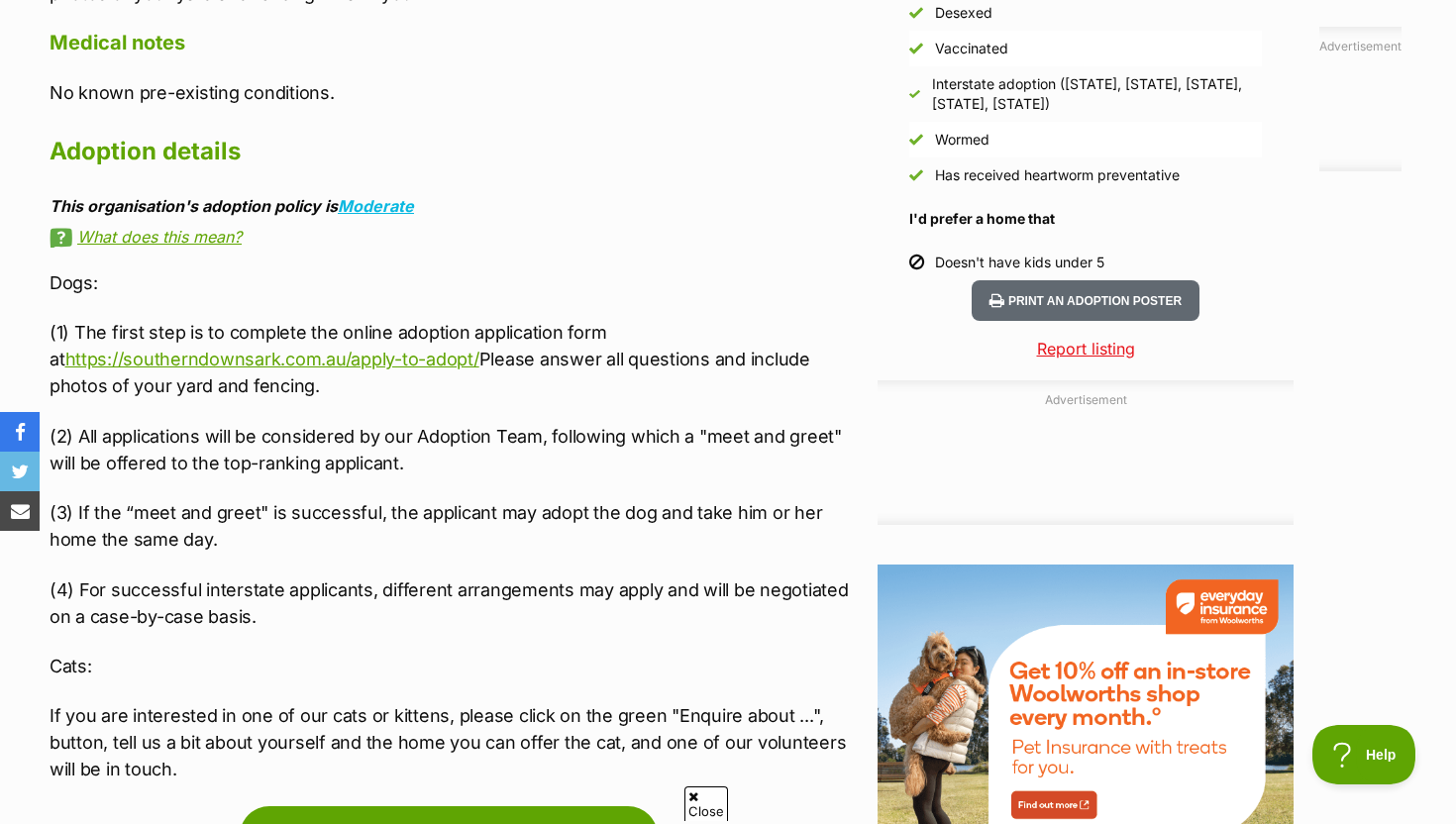 scroll, scrollTop: 1959, scrollLeft: 0, axis: vertical 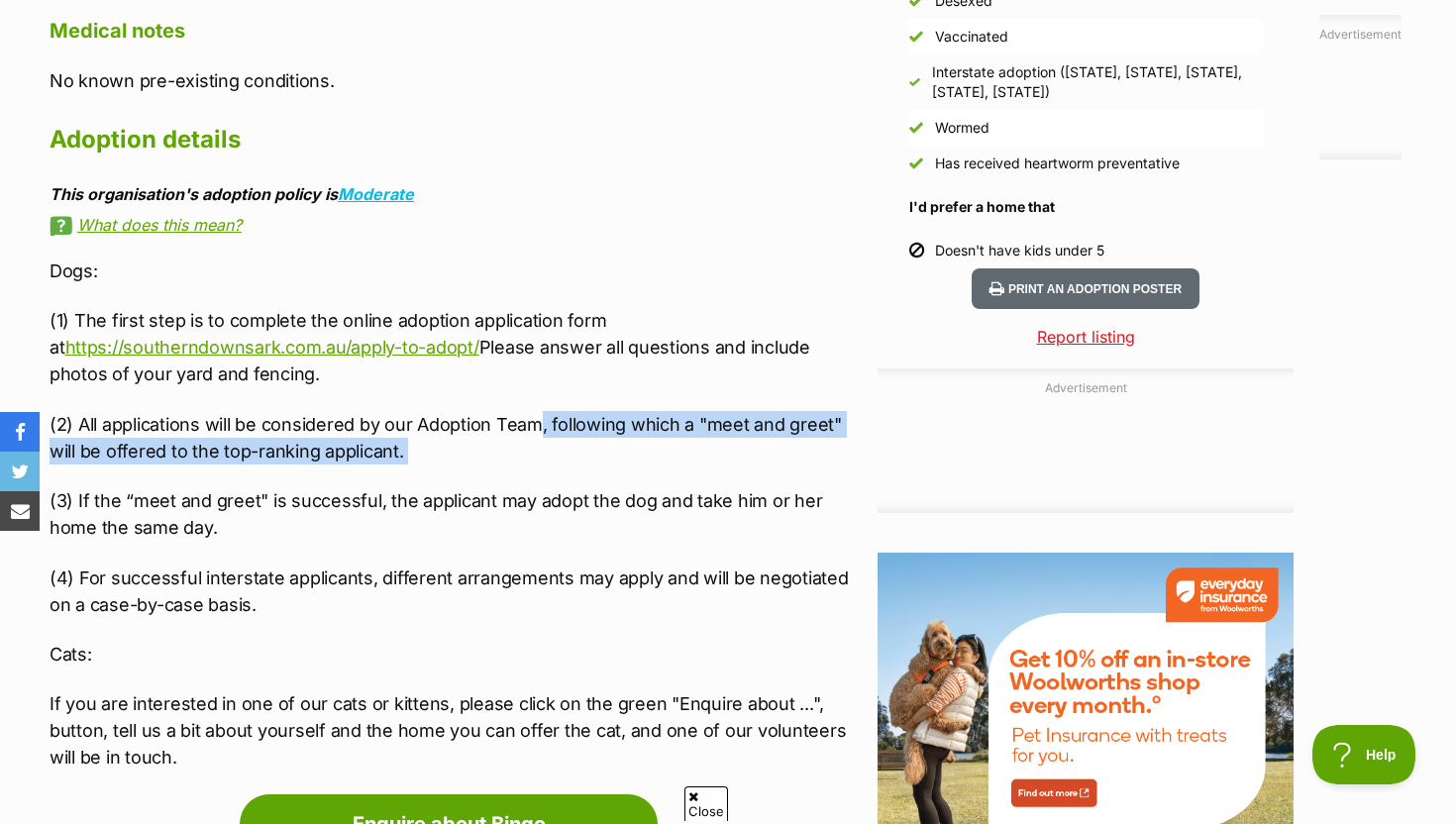 drag, startPoint x: 536, startPoint y: 431, endPoint x: 561, endPoint y: 466, distance: 43.011626 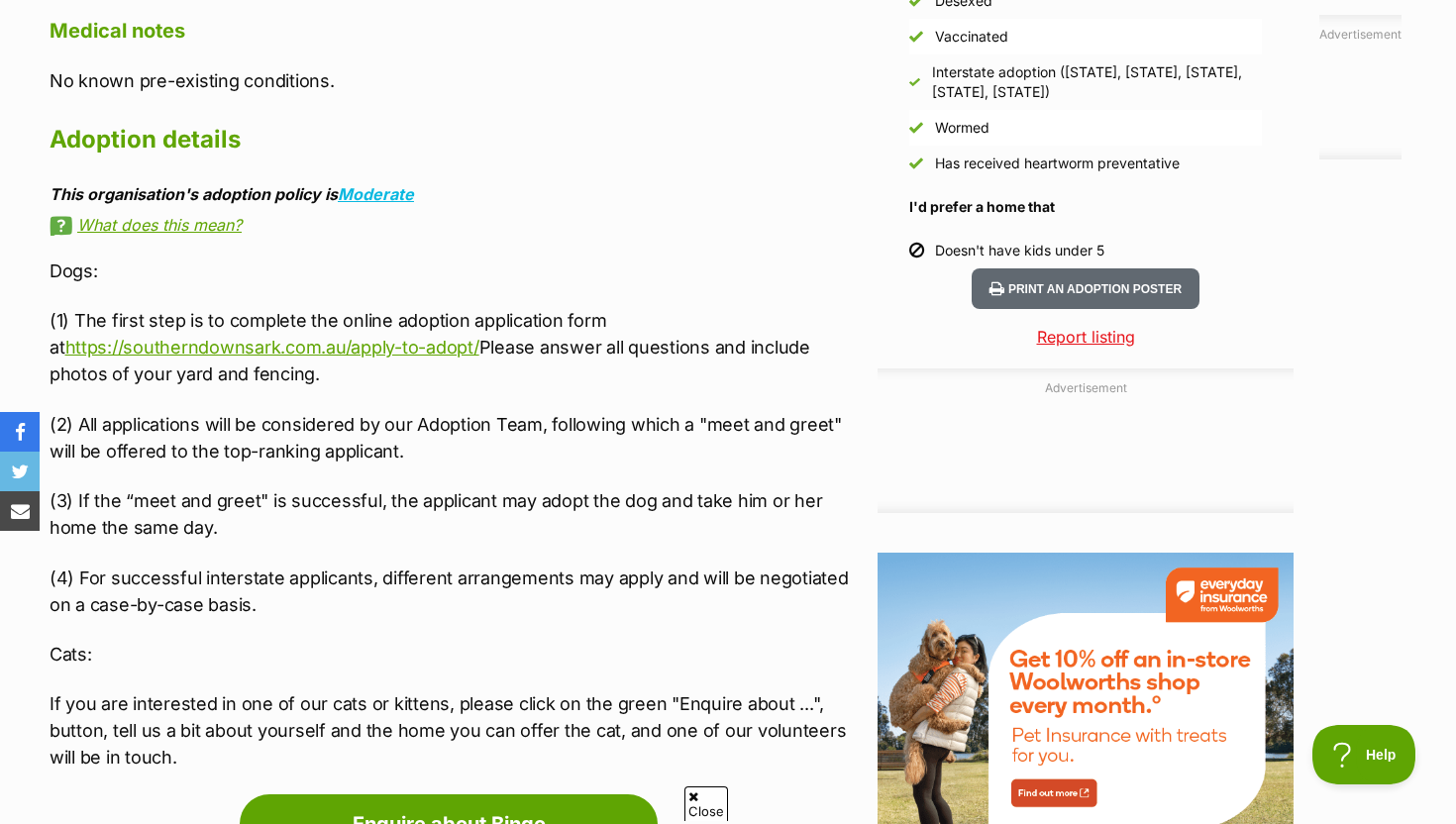 drag, startPoint x: 561, startPoint y: 466, endPoint x: 382, endPoint y: 383, distance: 197.30687 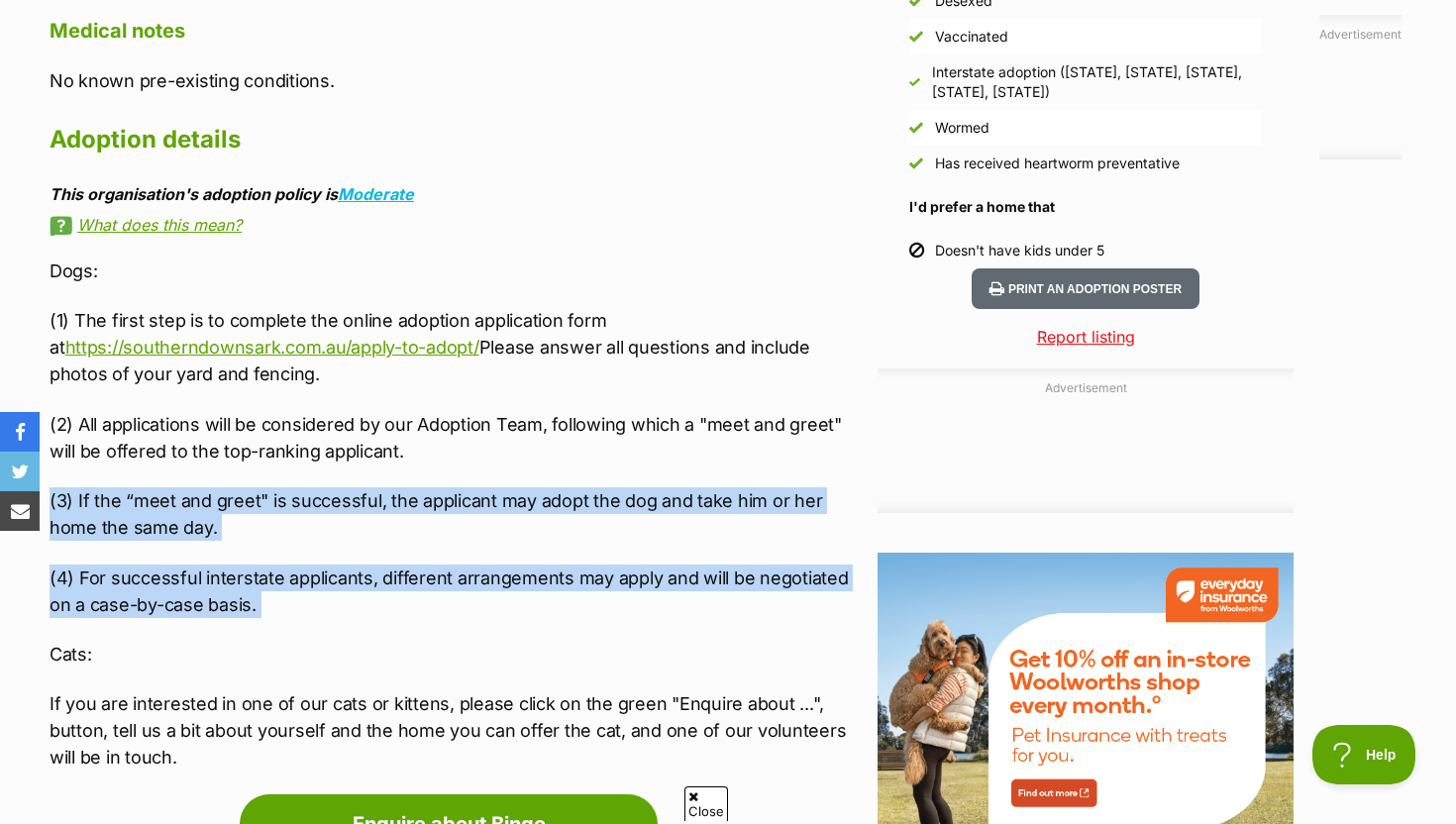 drag, startPoint x: 432, startPoint y: 466, endPoint x: 515, endPoint y: 612, distance: 167.94344 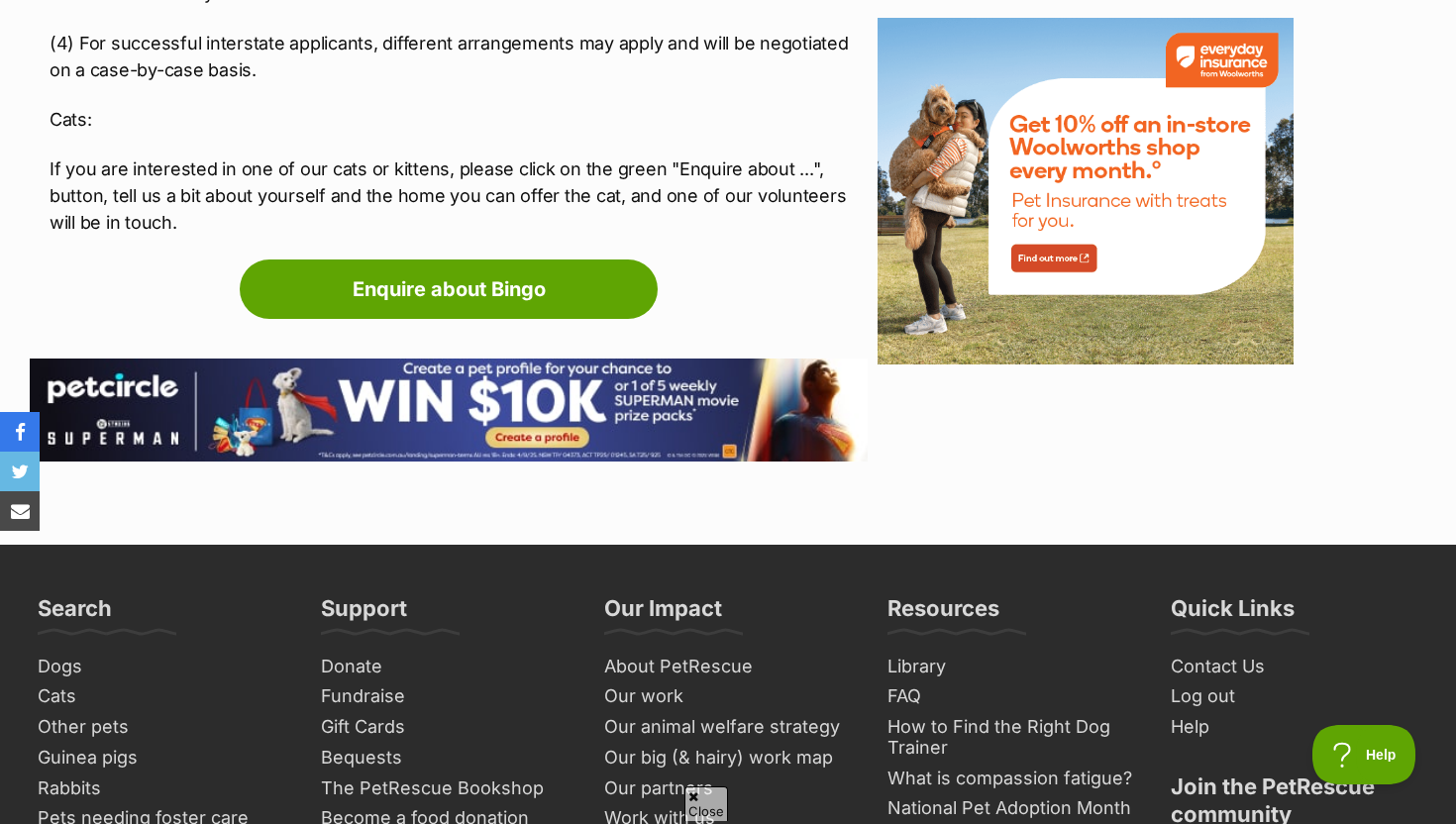 scroll, scrollTop: 2666, scrollLeft: 0, axis: vertical 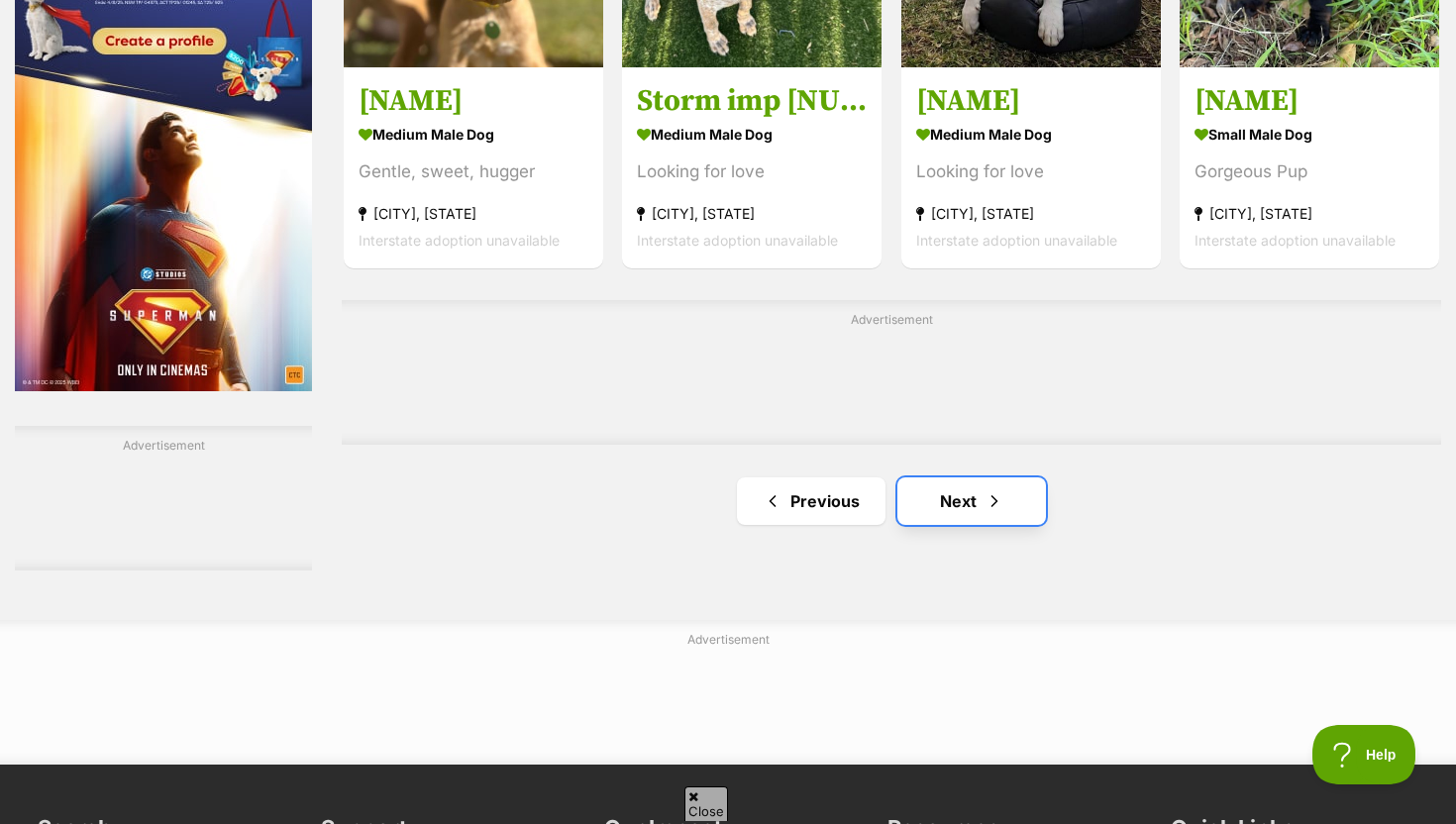 click on "Next" at bounding box center (972, 501) 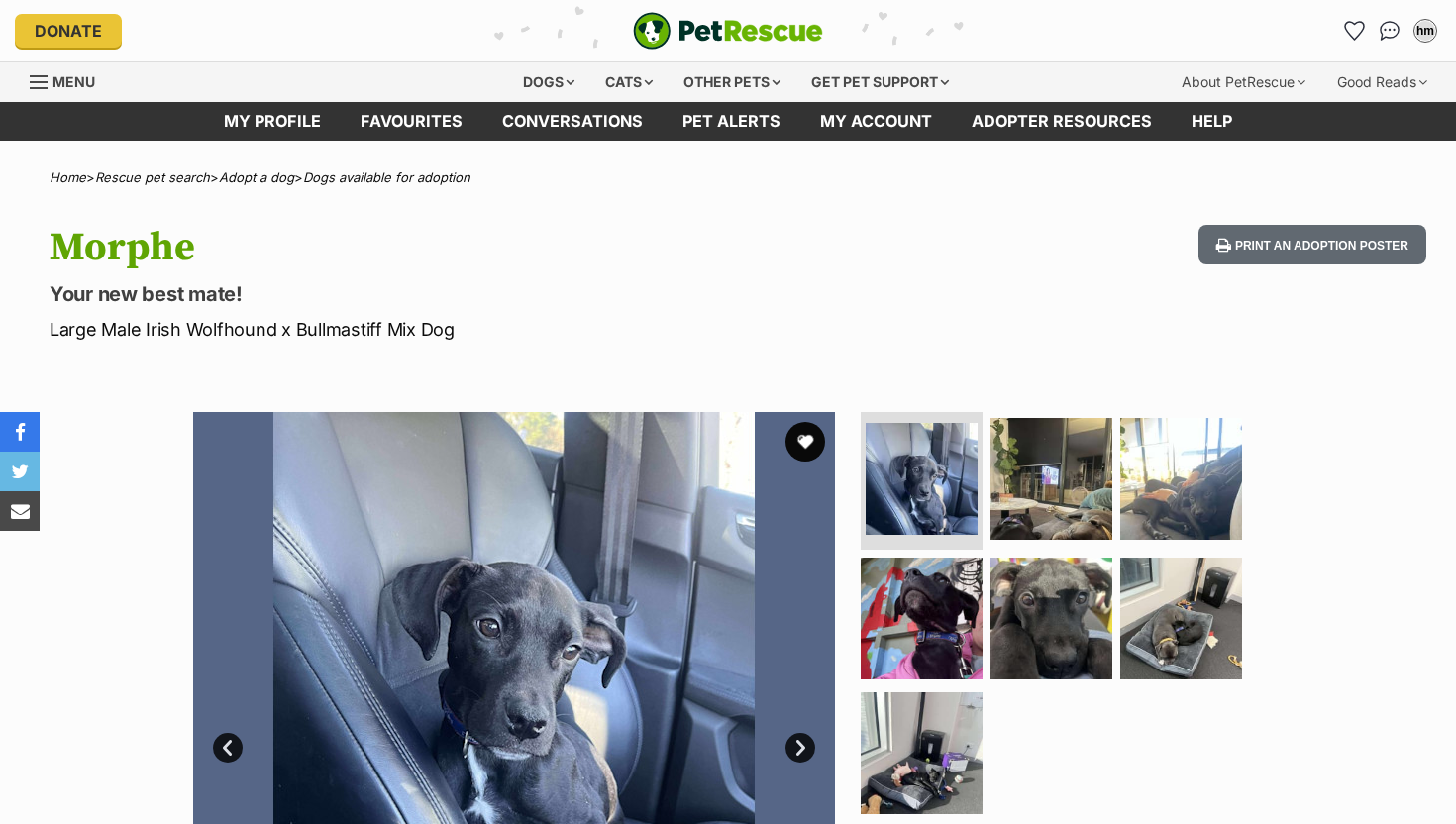 scroll, scrollTop: 0, scrollLeft: 0, axis: both 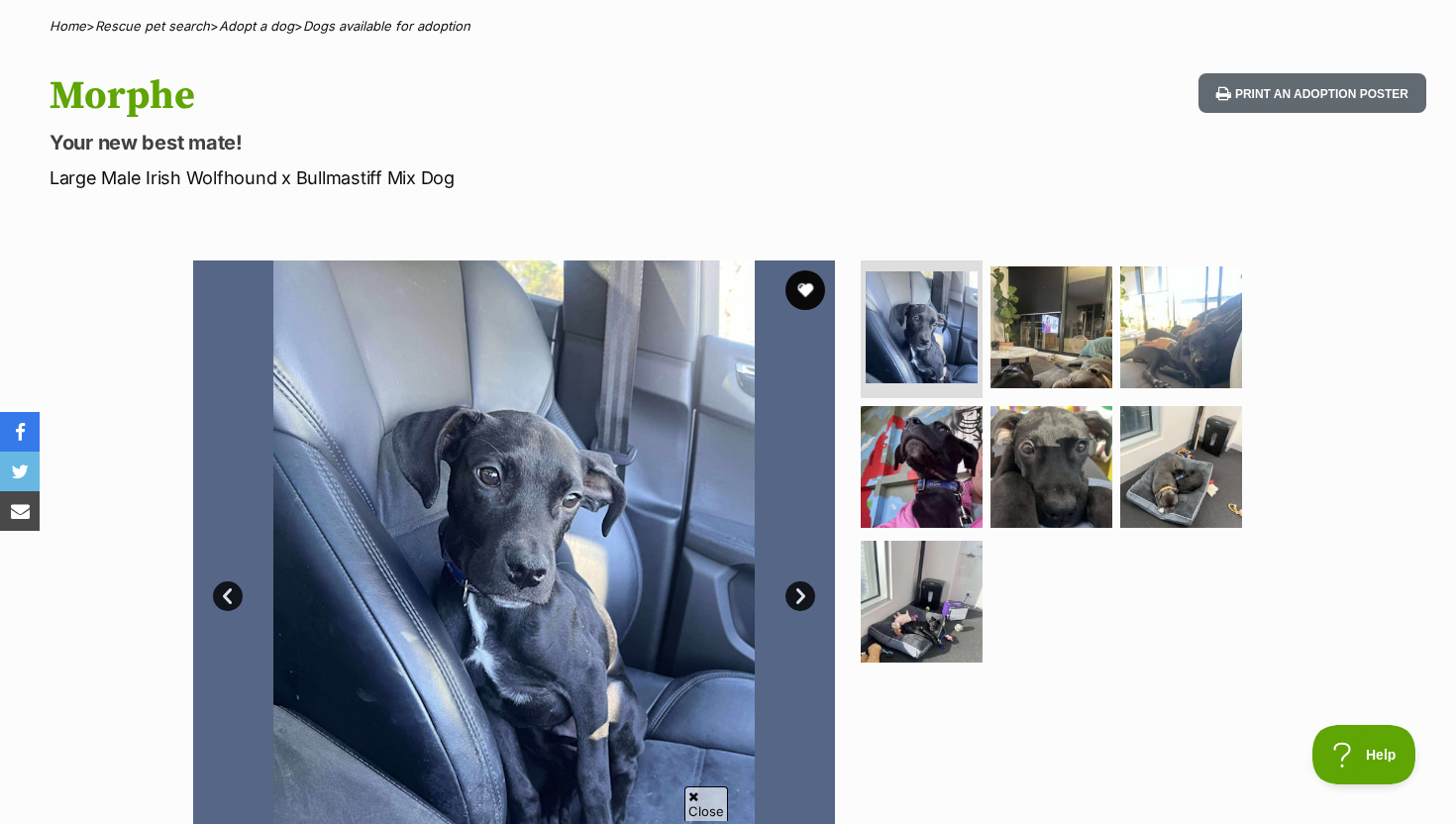 click on "Next" at bounding box center [800, 596] 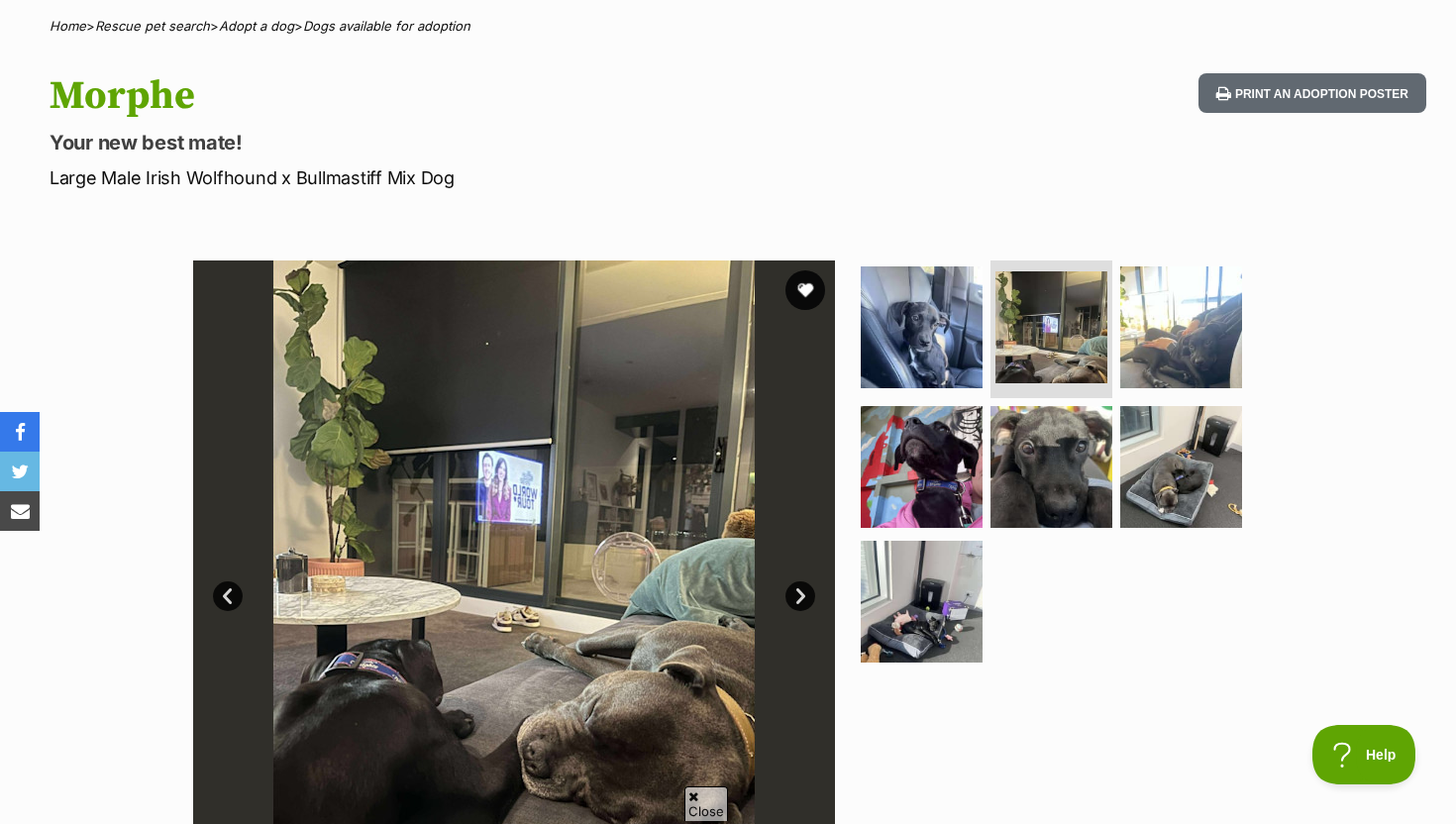 click at bounding box center (514, 581) 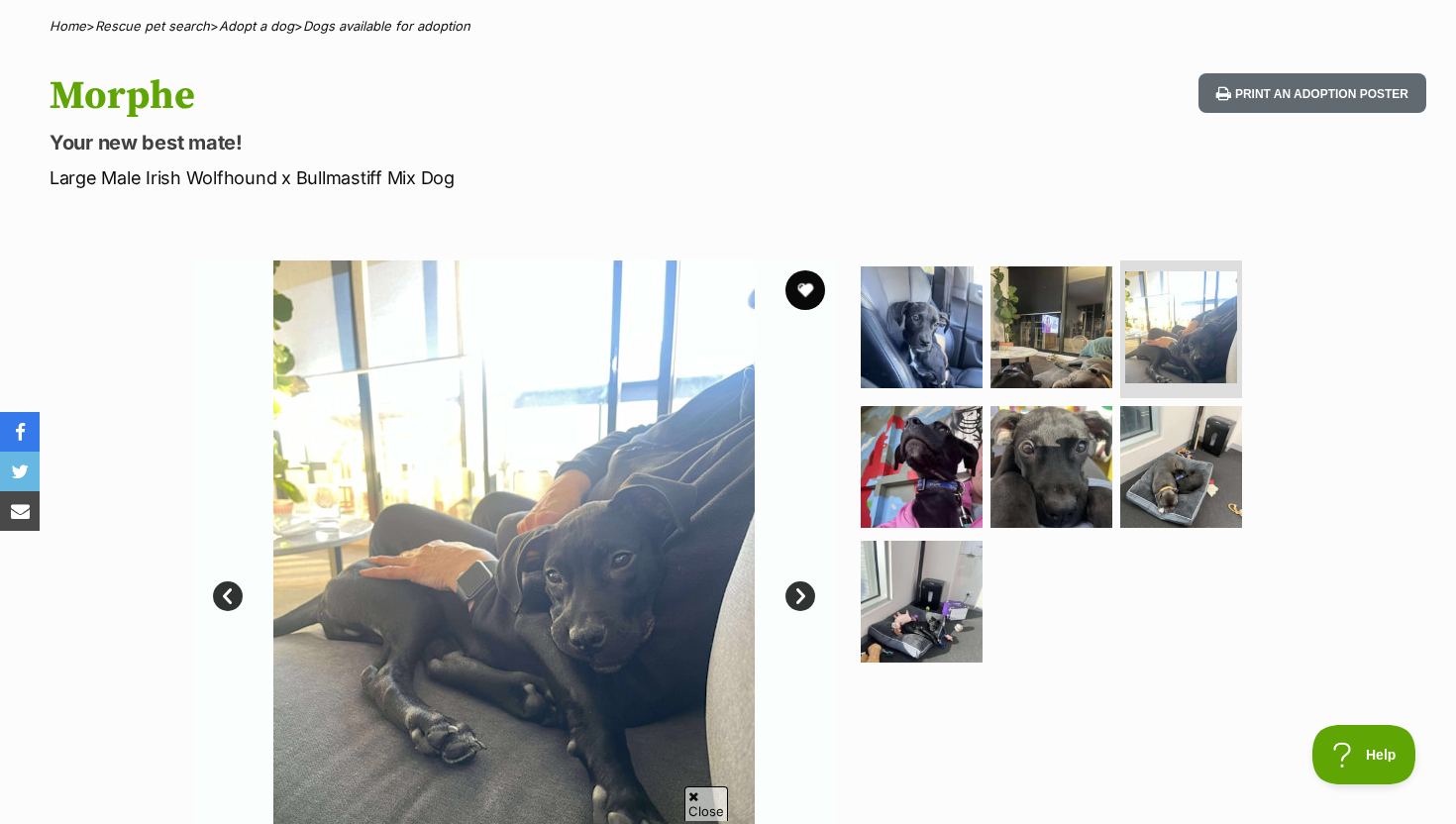 click on "Next" at bounding box center [800, 596] 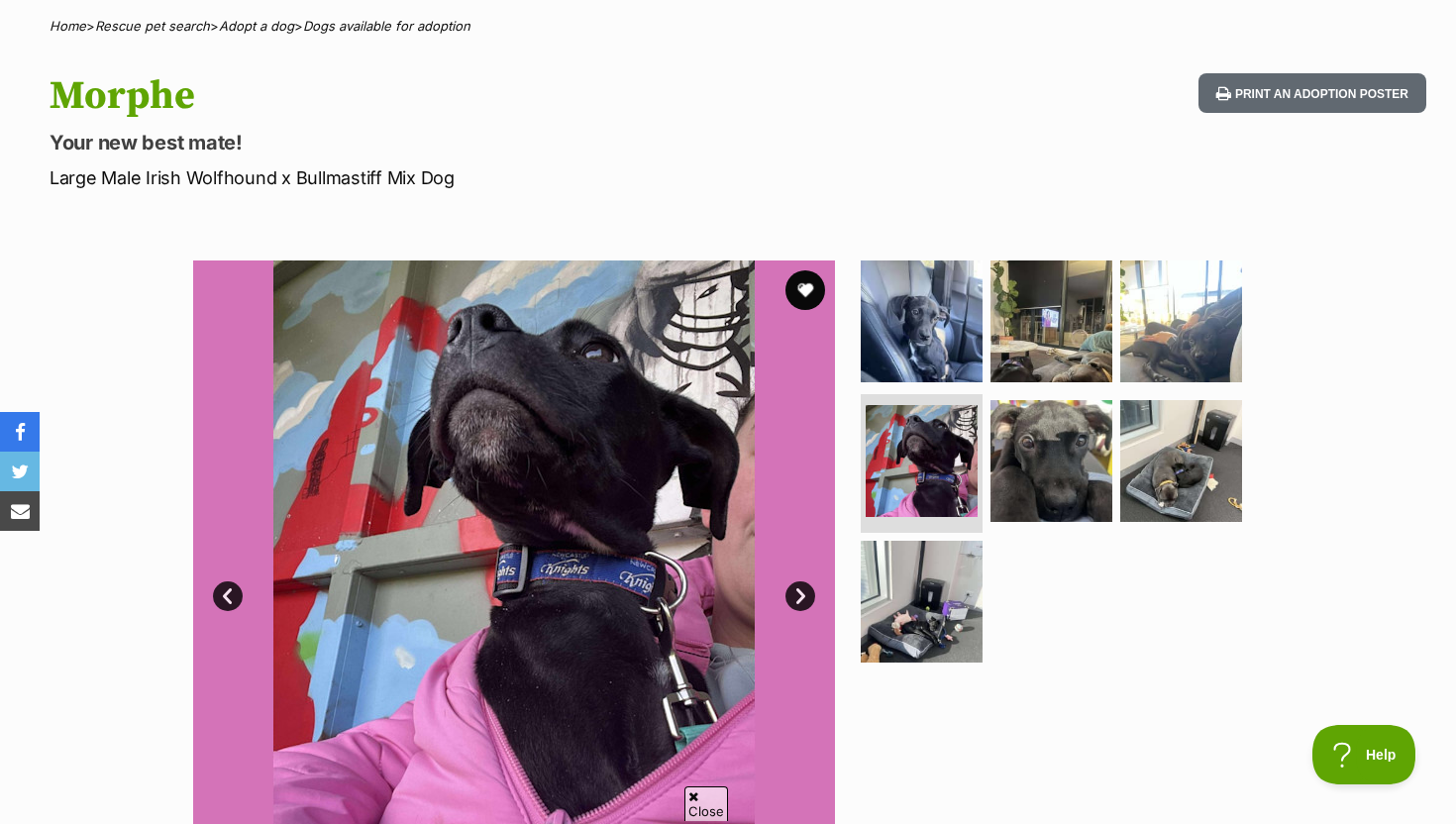 click on "Next" at bounding box center [800, 596] 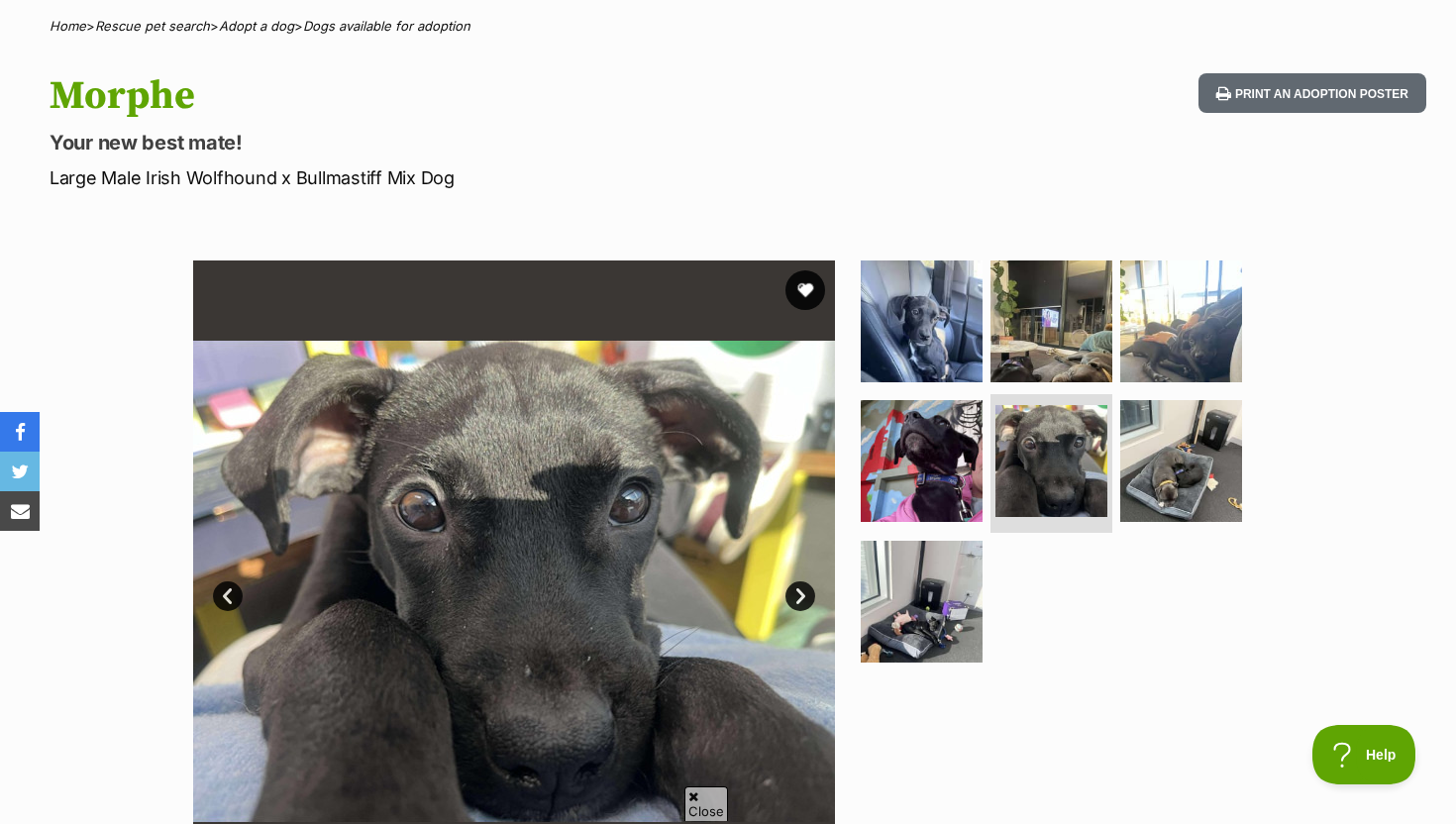 click on "Next" at bounding box center (800, 596) 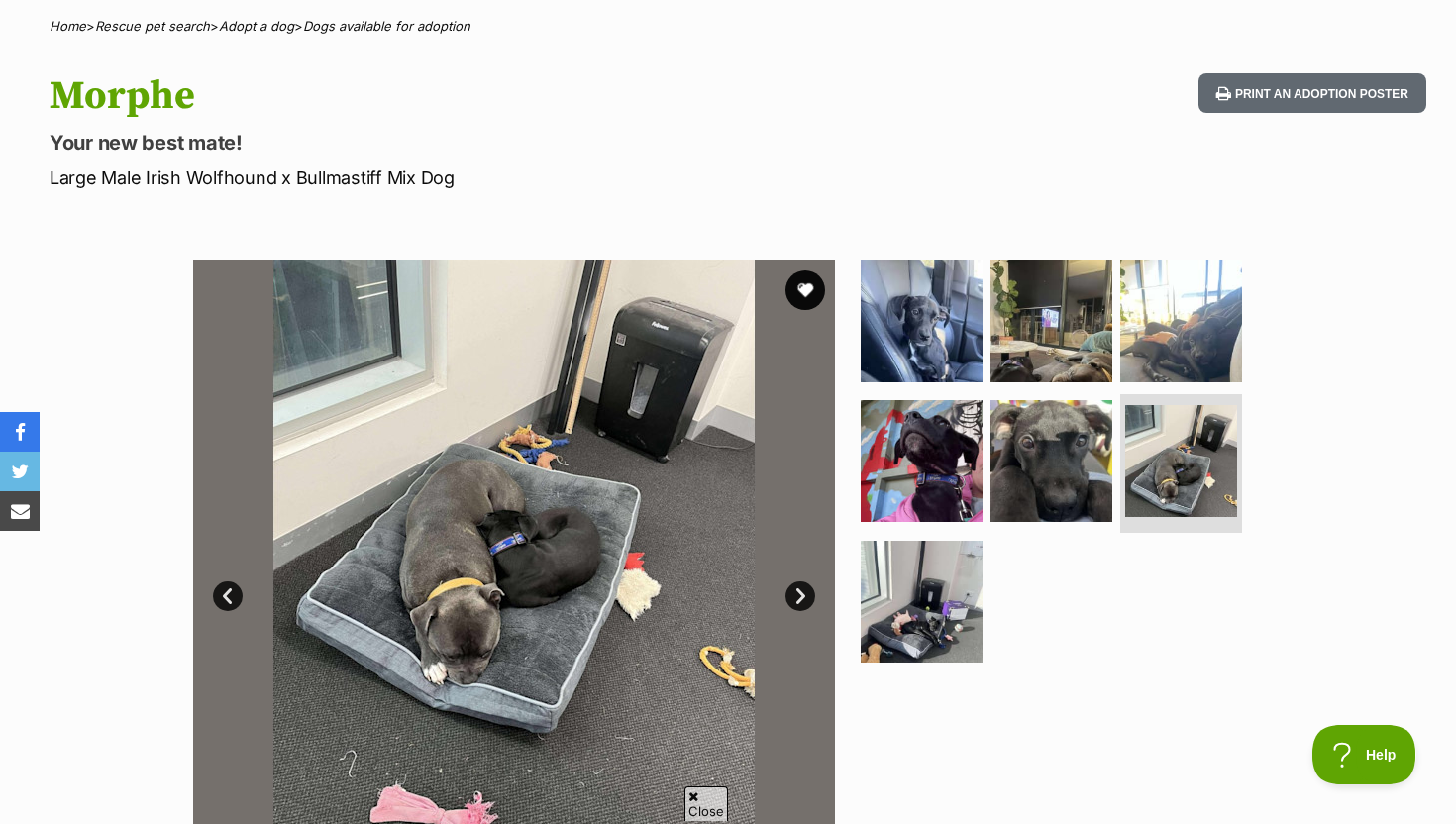 click on "Next" at bounding box center [800, 596] 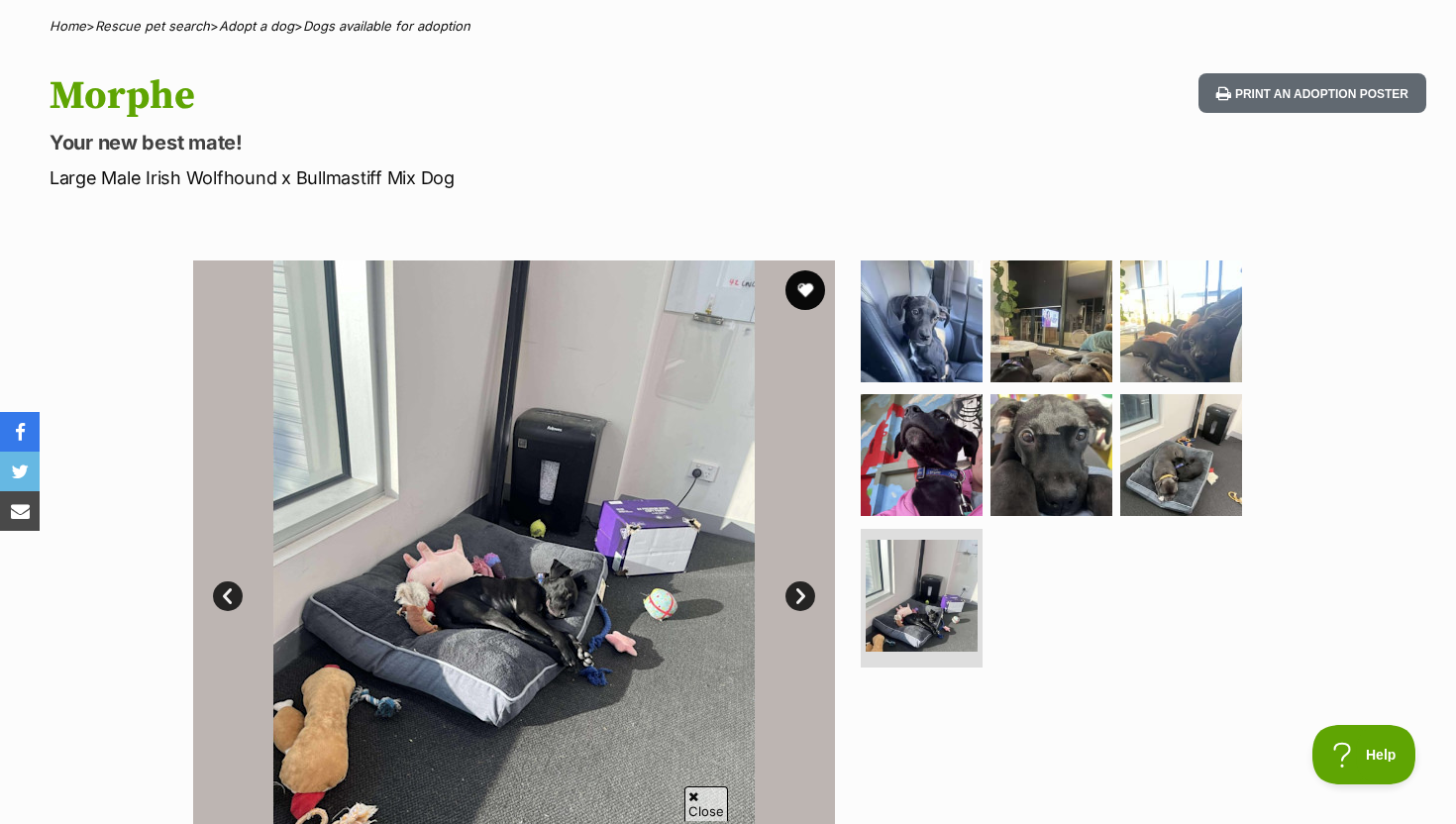 click on "Next" at bounding box center (800, 596) 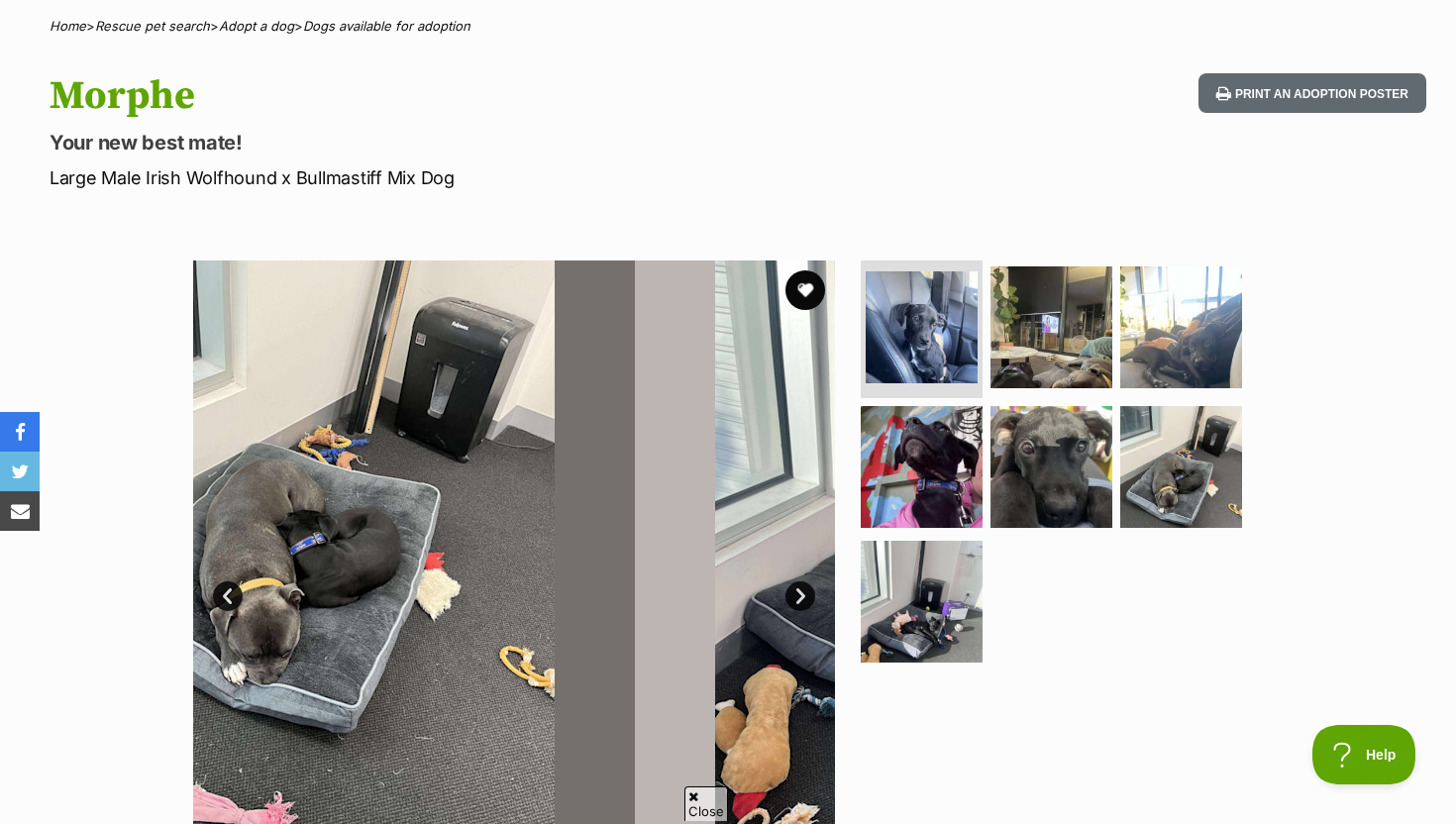 click on "Next" at bounding box center [800, 596] 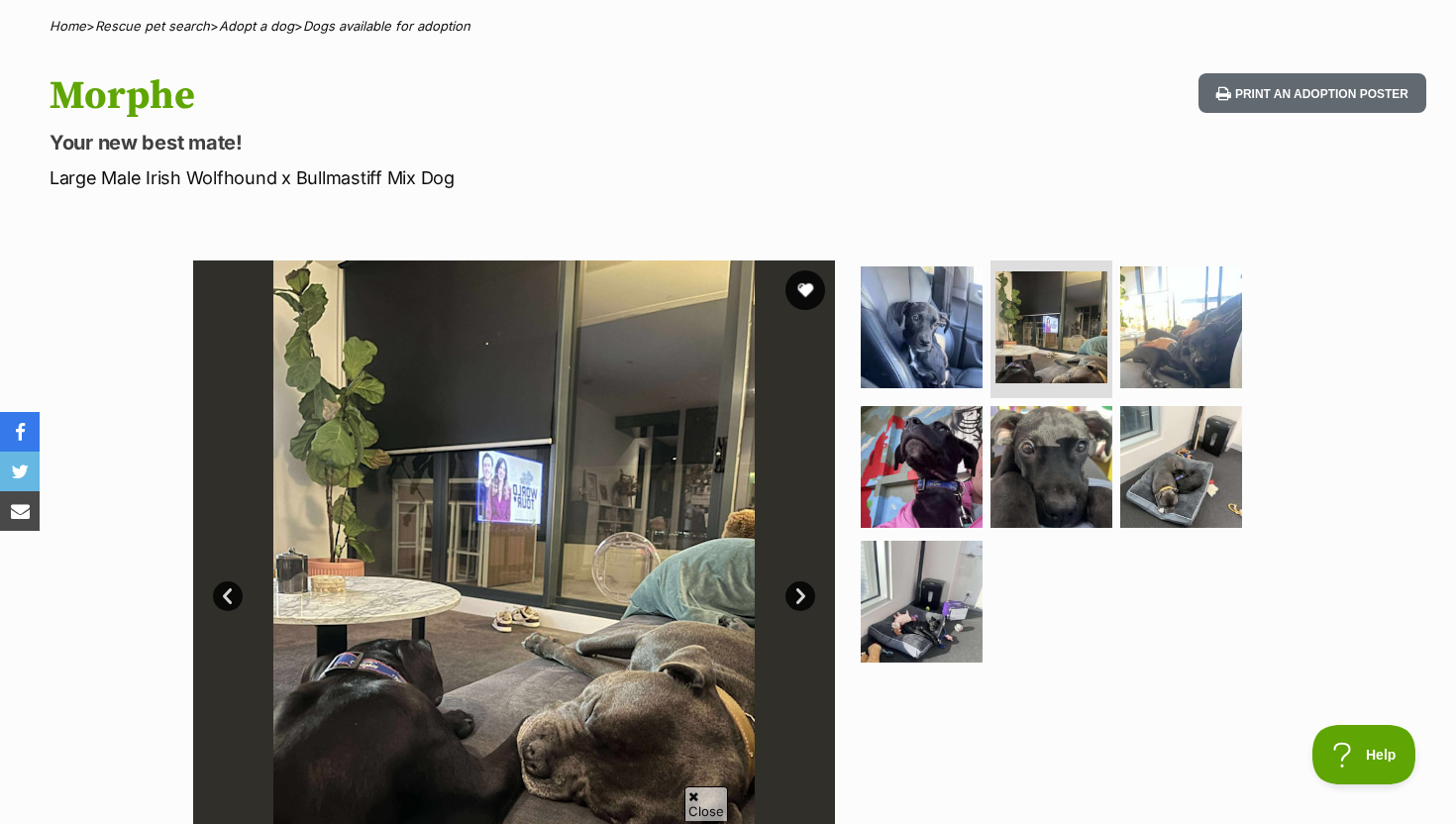 click on "Next" at bounding box center (800, 596) 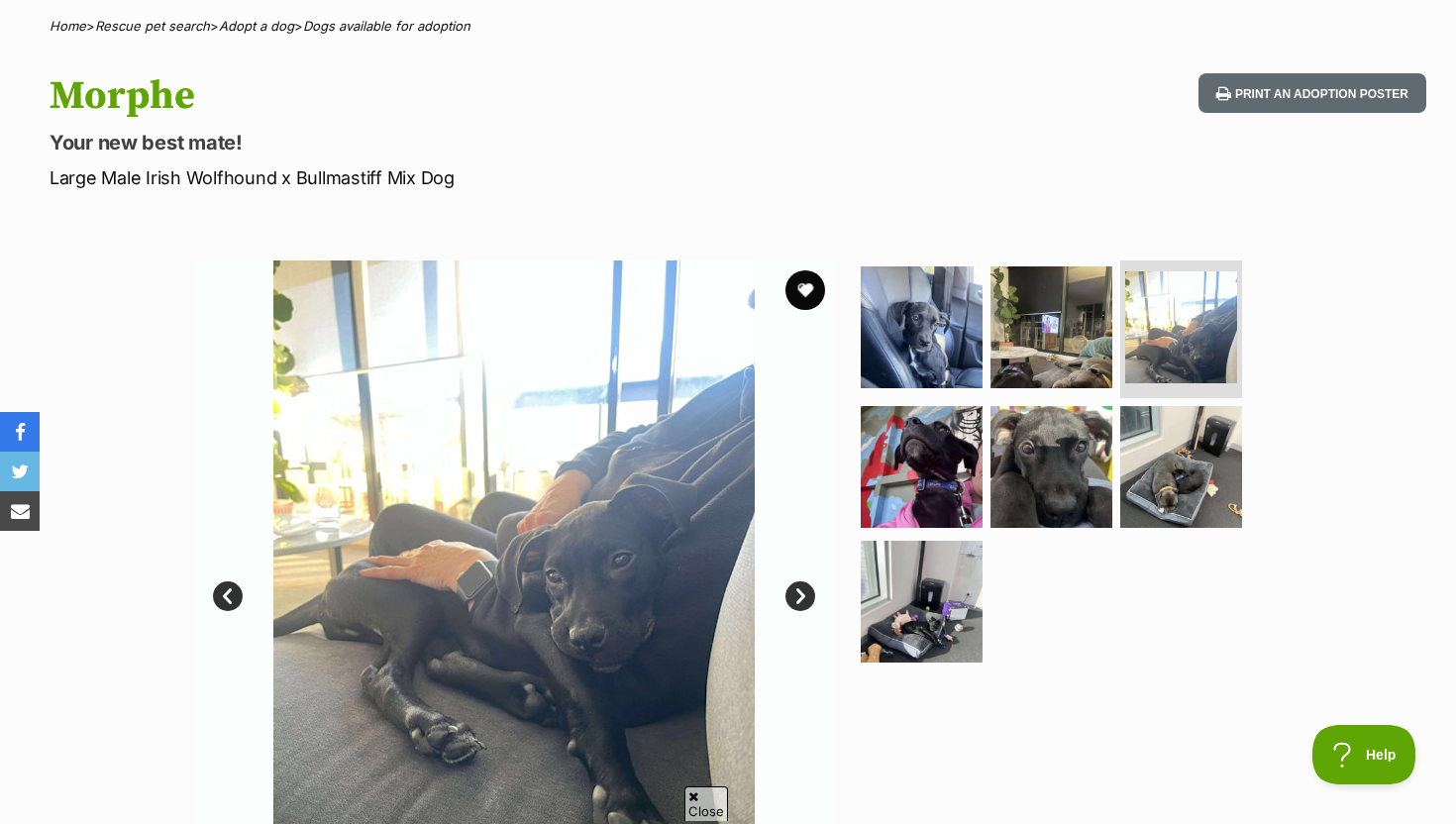 click on "Next" at bounding box center [800, 596] 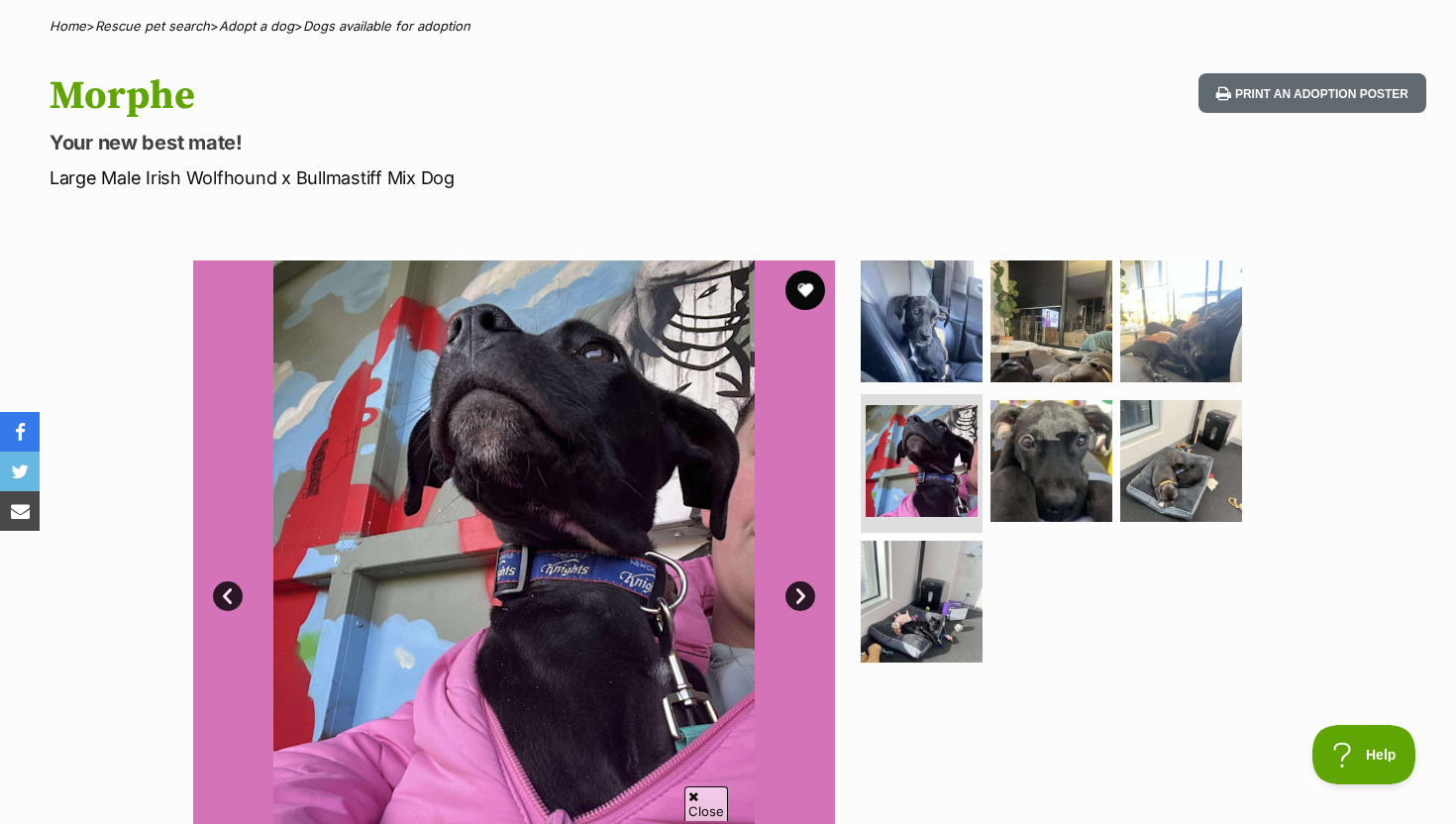 click on "Next" at bounding box center [800, 596] 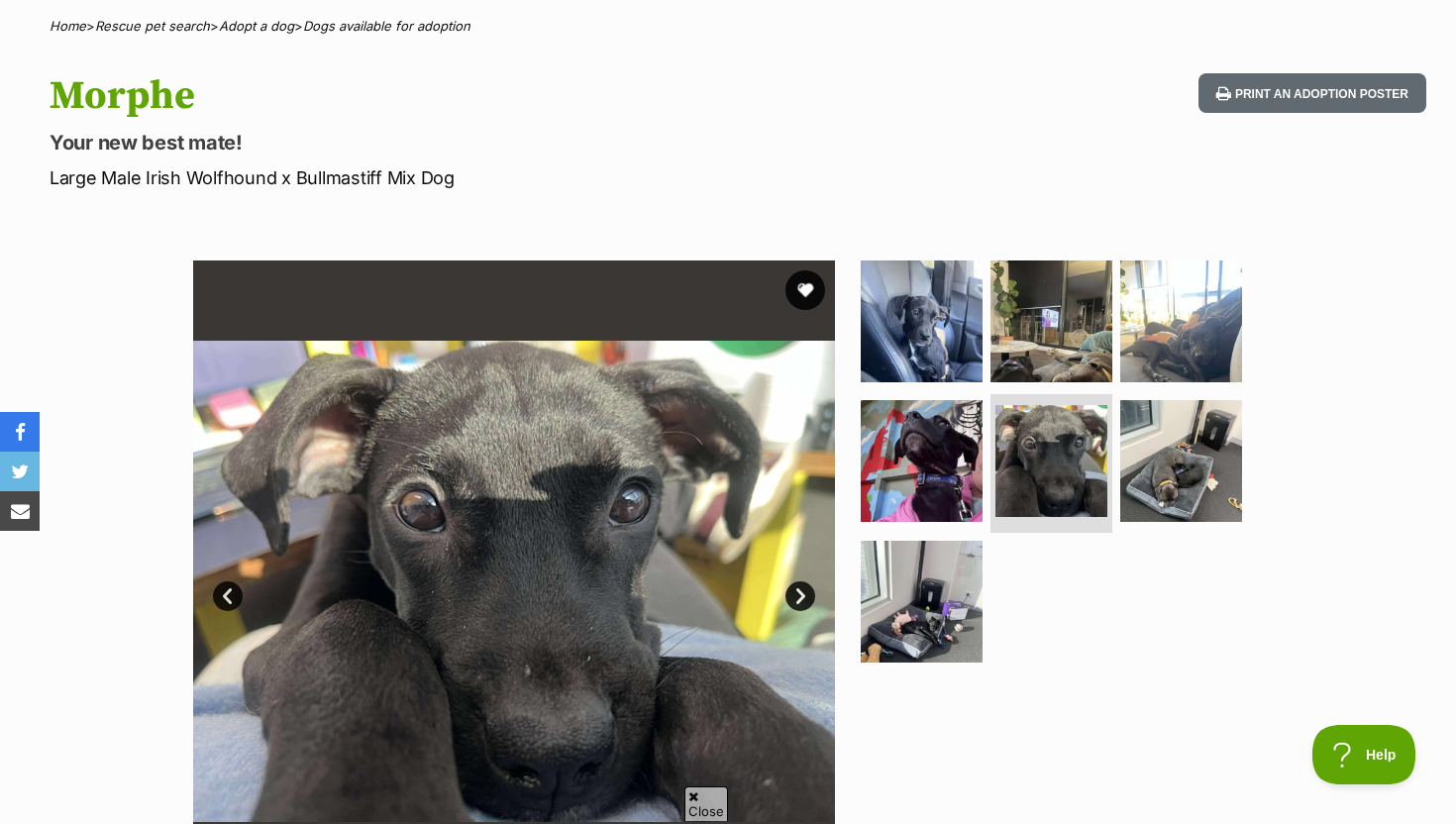click on "Next" at bounding box center (800, 596) 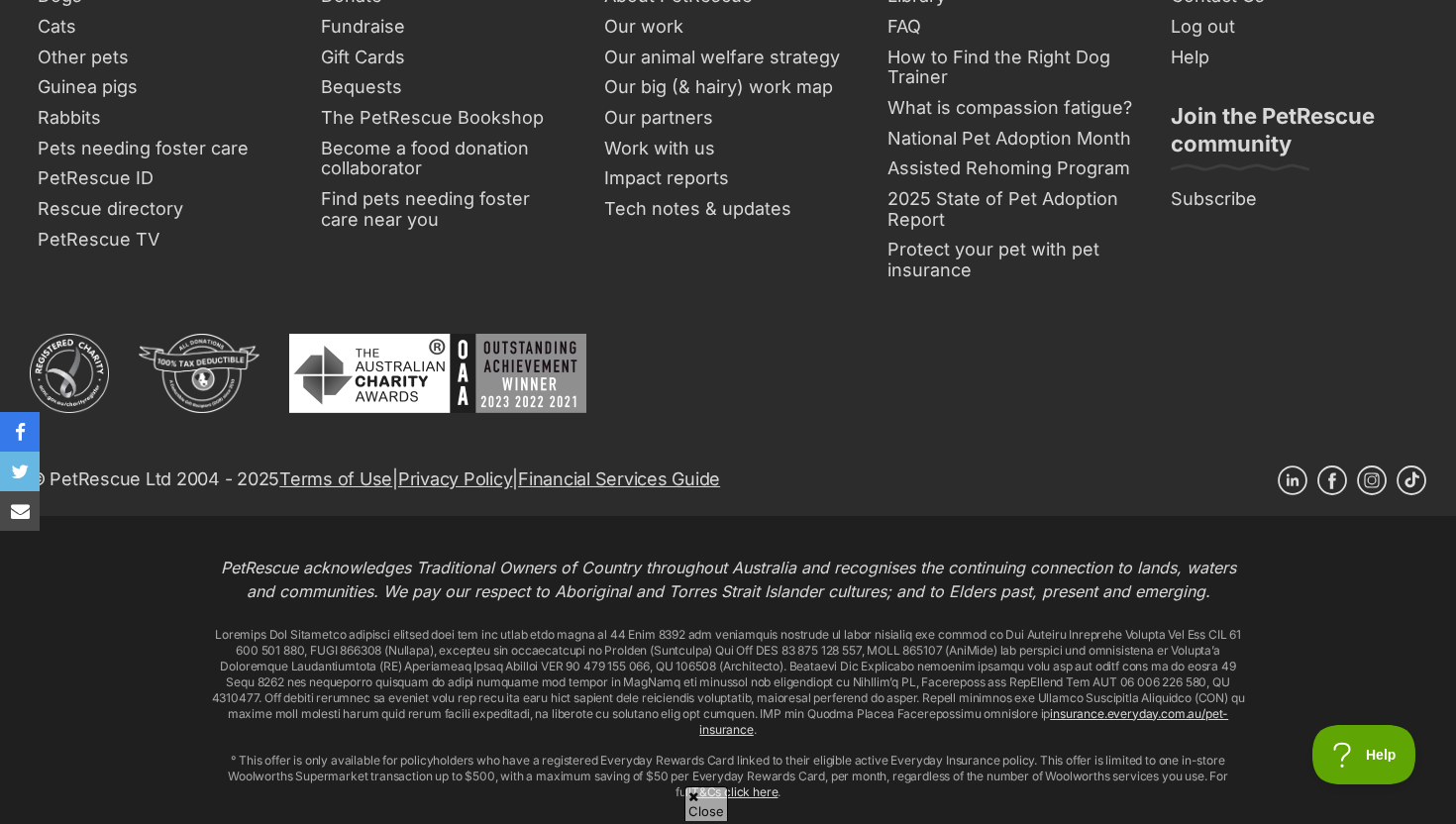 scroll, scrollTop: 2960, scrollLeft: 0, axis: vertical 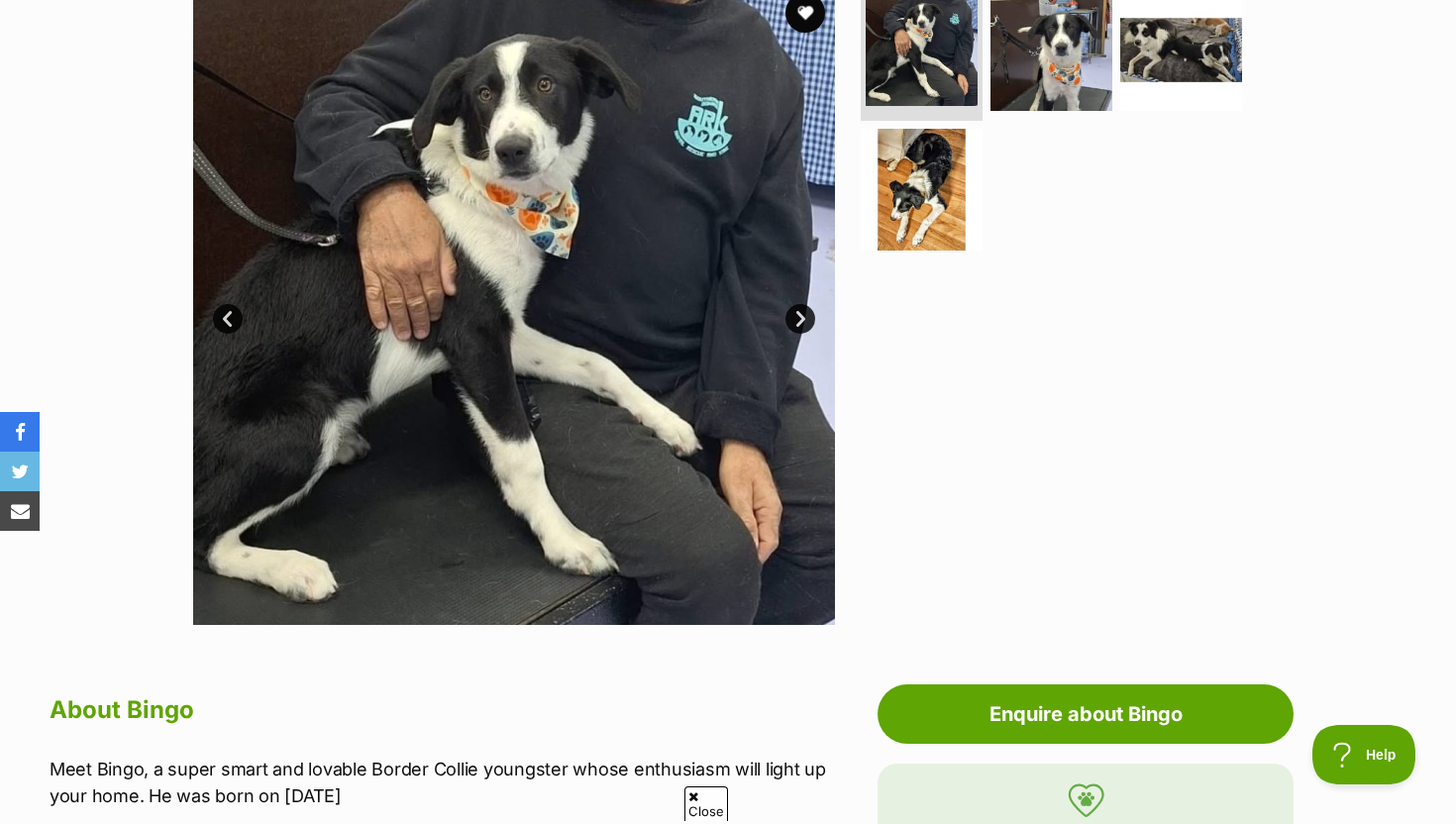 click on "Next" at bounding box center (800, 319) 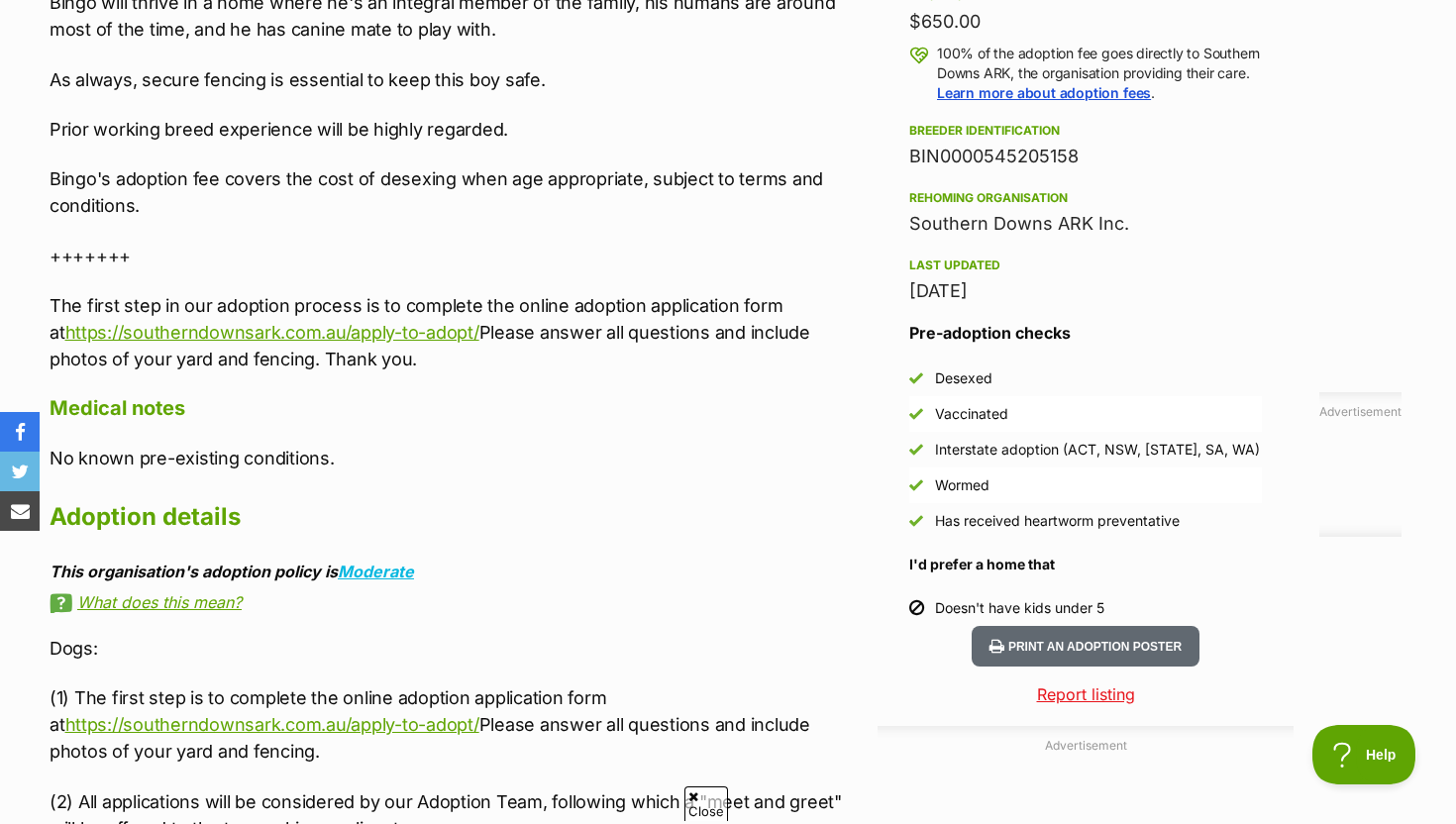scroll, scrollTop: 1579, scrollLeft: 0, axis: vertical 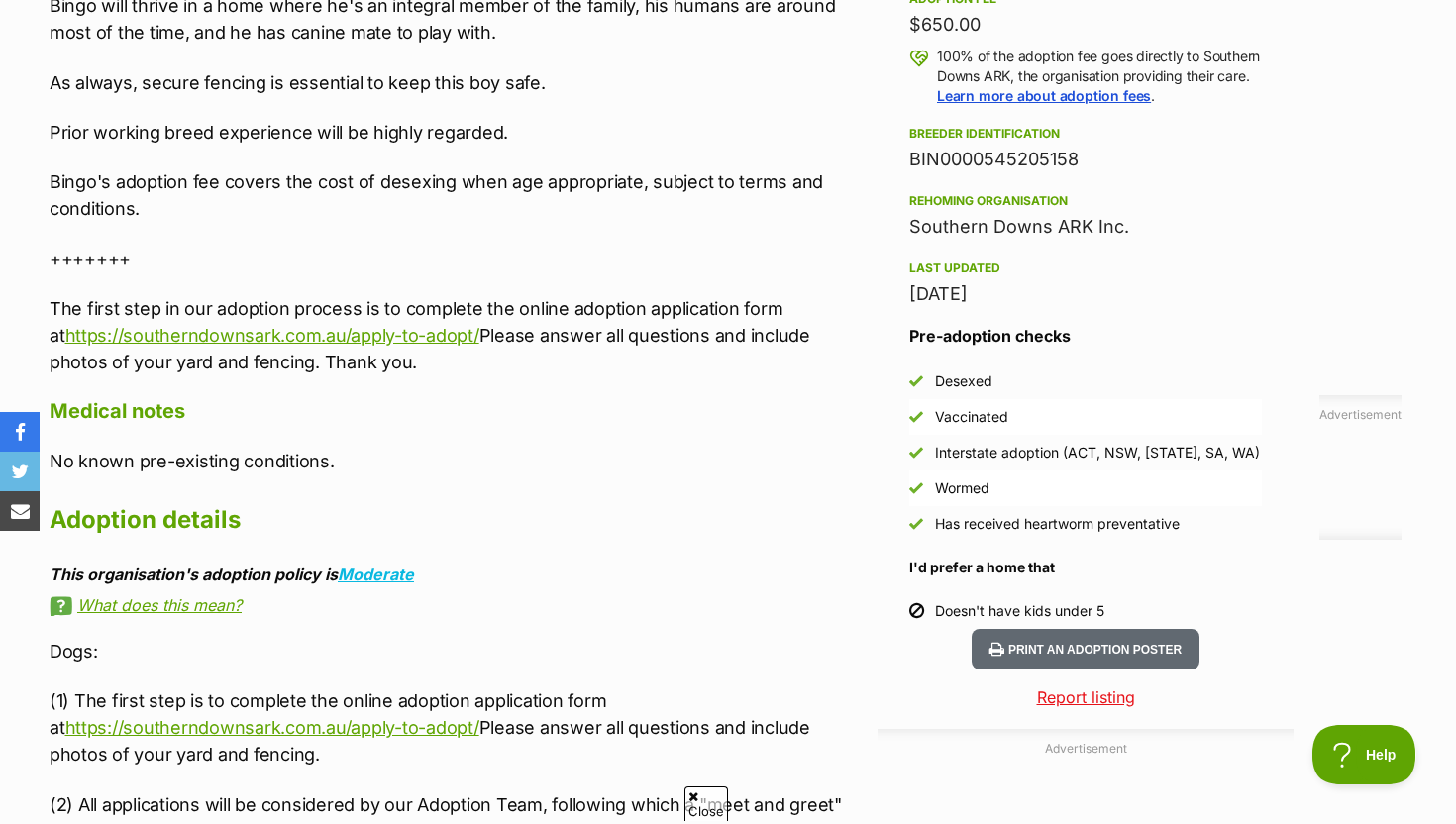 drag, startPoint x: 797, startPoint y: 312, endPoint x: 1126, endPoint y: 299, distance: 329.25674 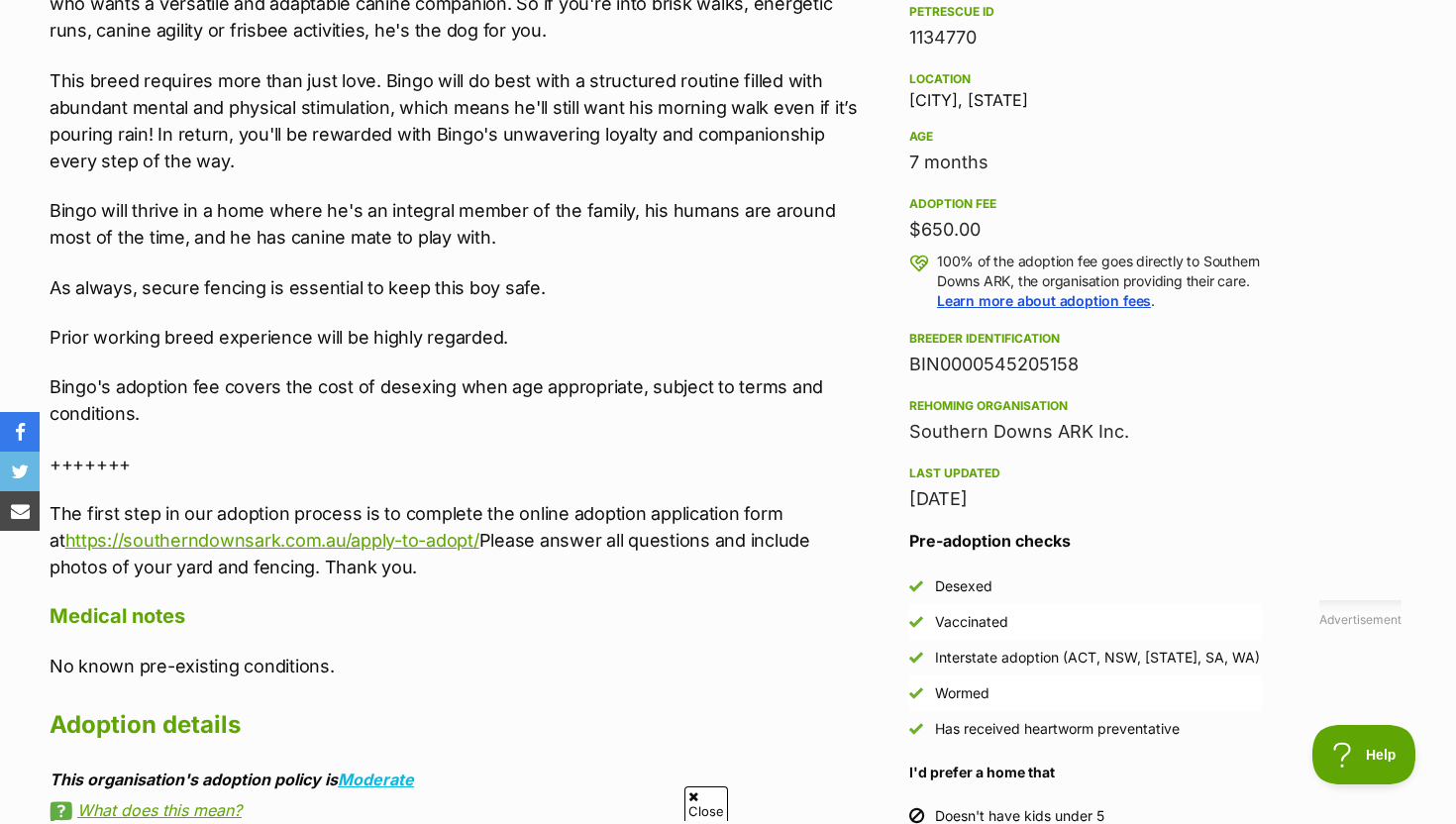 scroll, scrollTop: 1364, scrollLeft: 0, axis: vertical 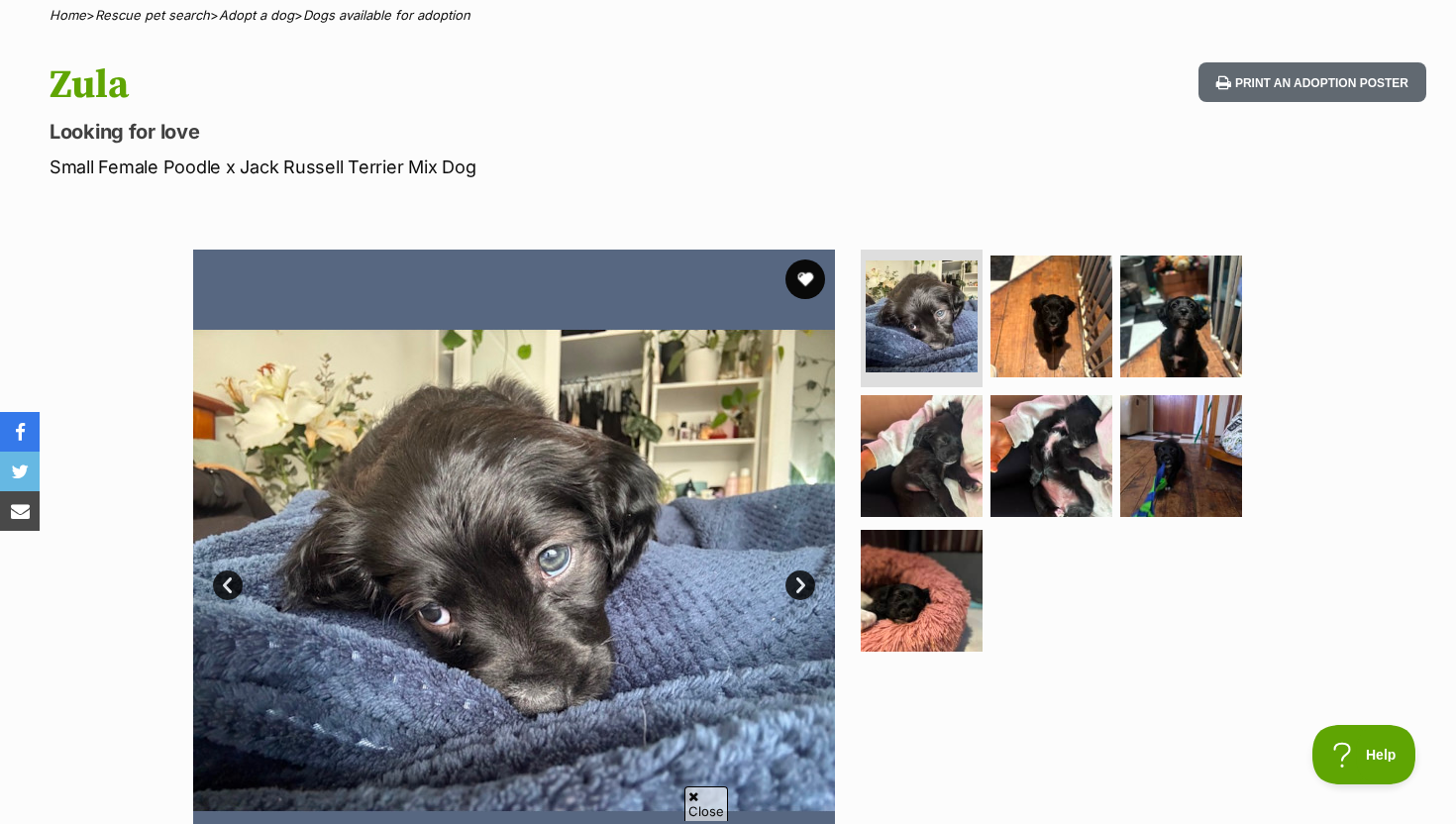 click on "Next" at bounding box center [800, 585] 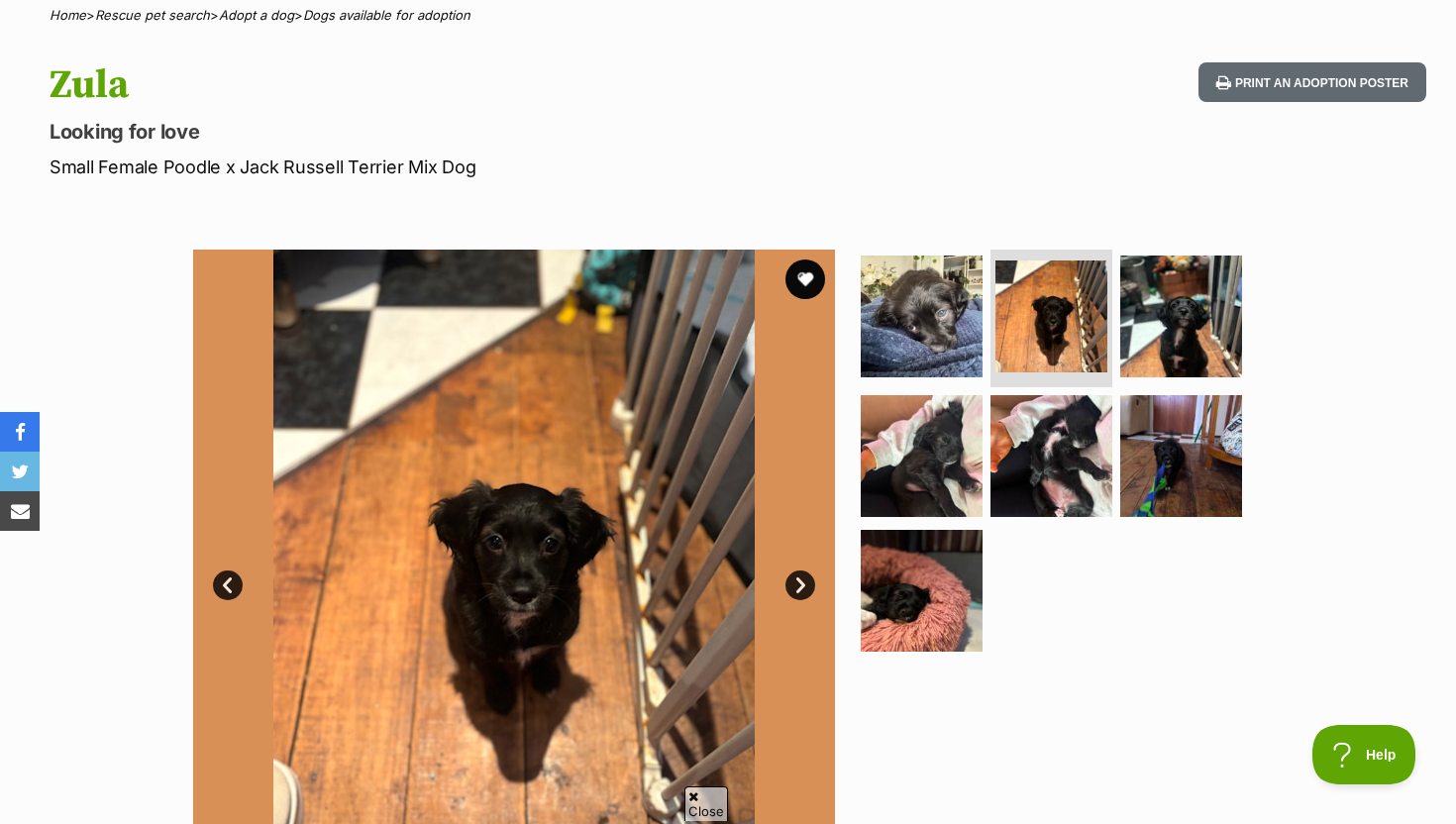 drag, startPoint x: 54, startPoint y: 171, endPoint x: 468, endPoint y: 175, distance: 414.0193 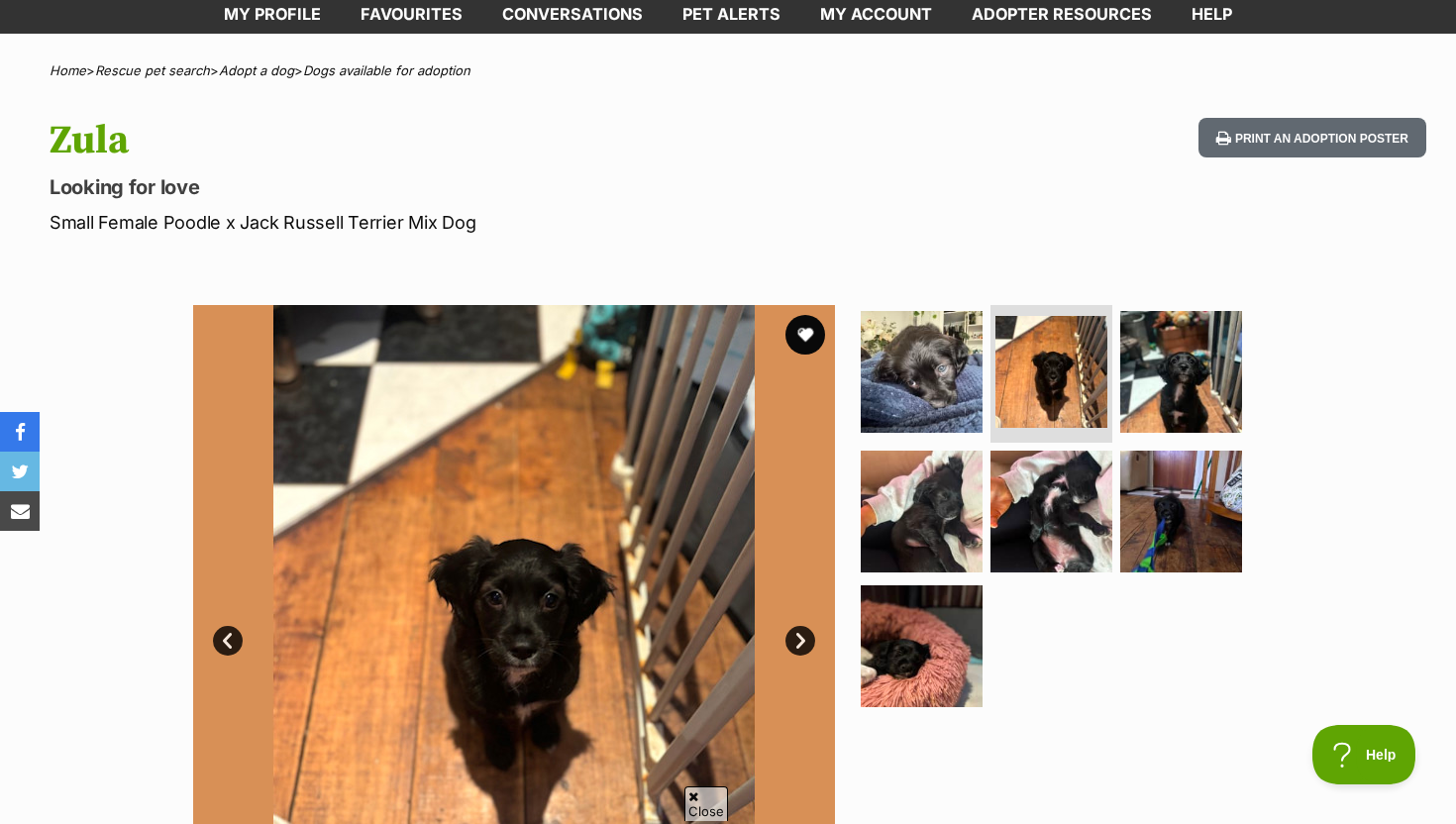 scroll, scrollTop: 118, scrollLeft: 0, axis: vertical 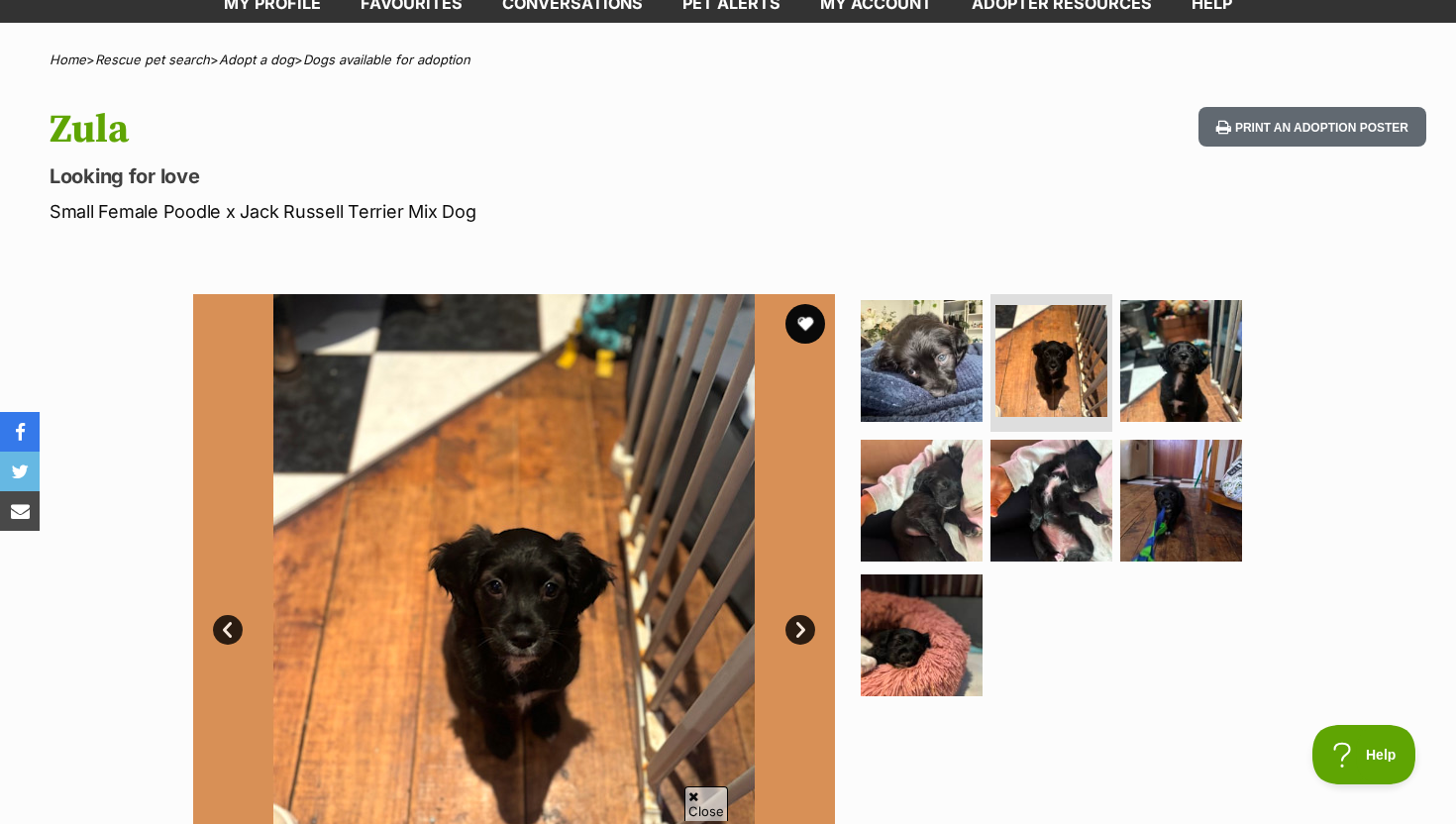 click on "Next" at bounding box center (800, 630) 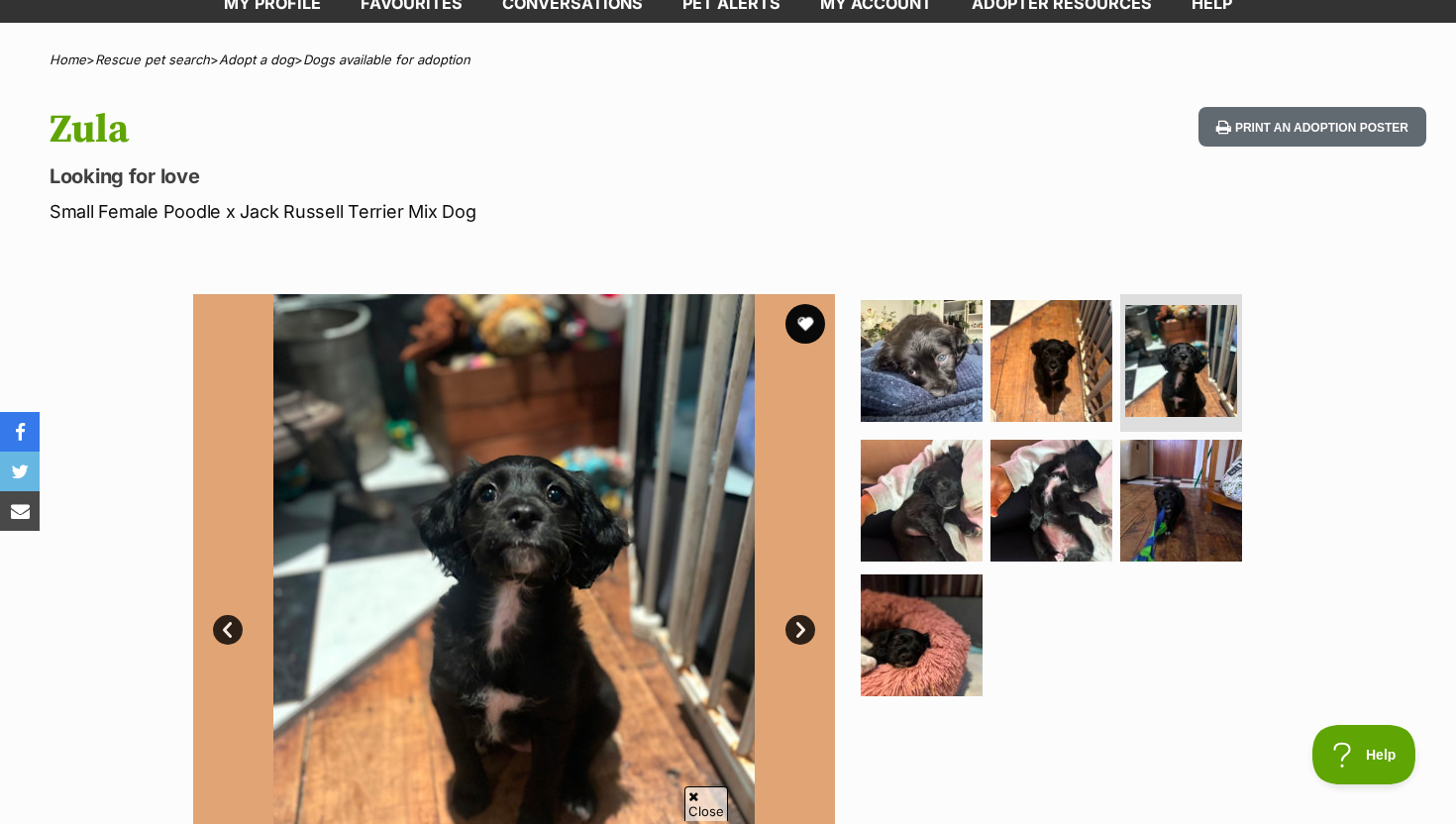 click on "Next" at bounding box center (800, 630) 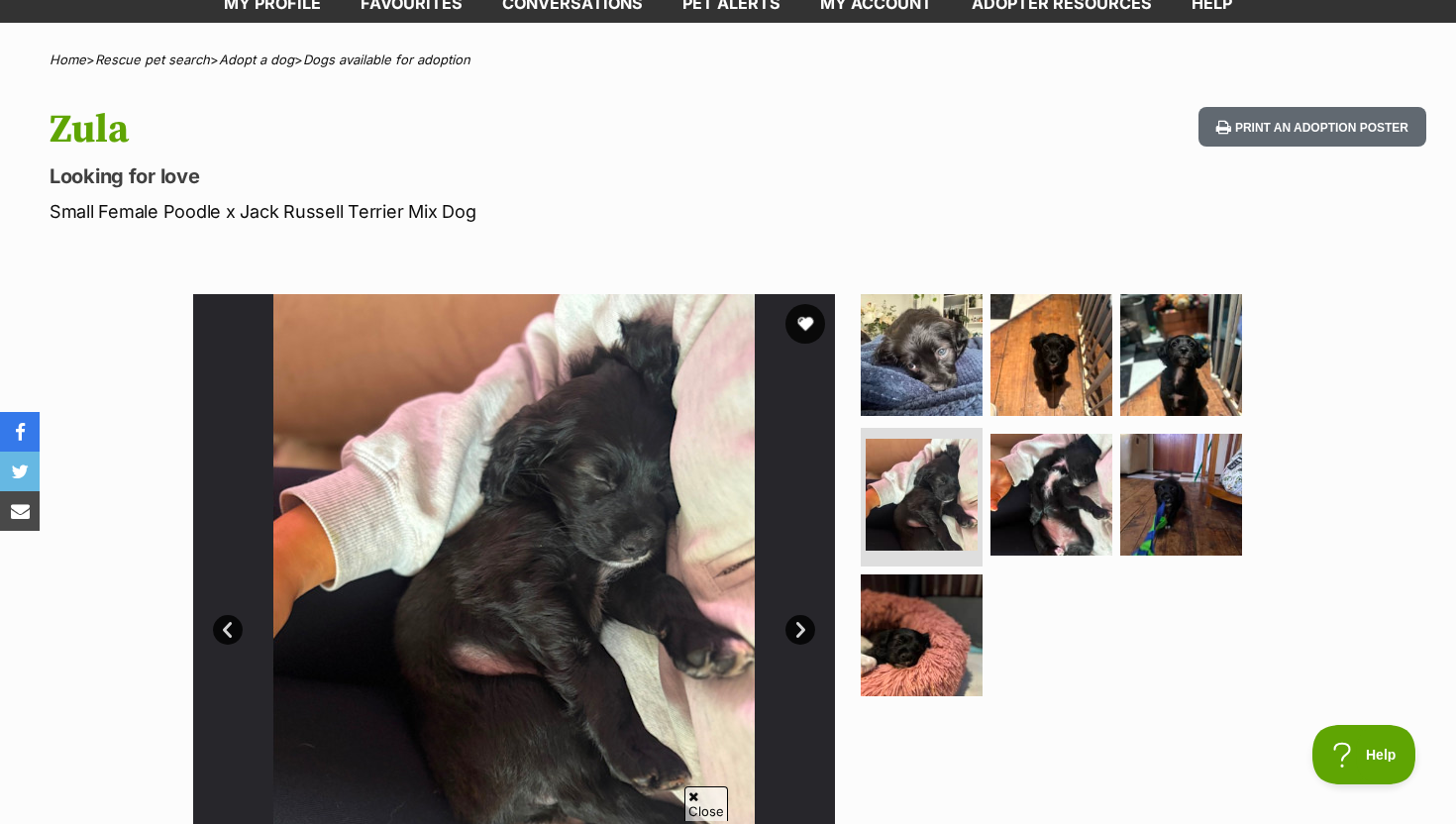 click on "Next" at bounding box center [800, 630] 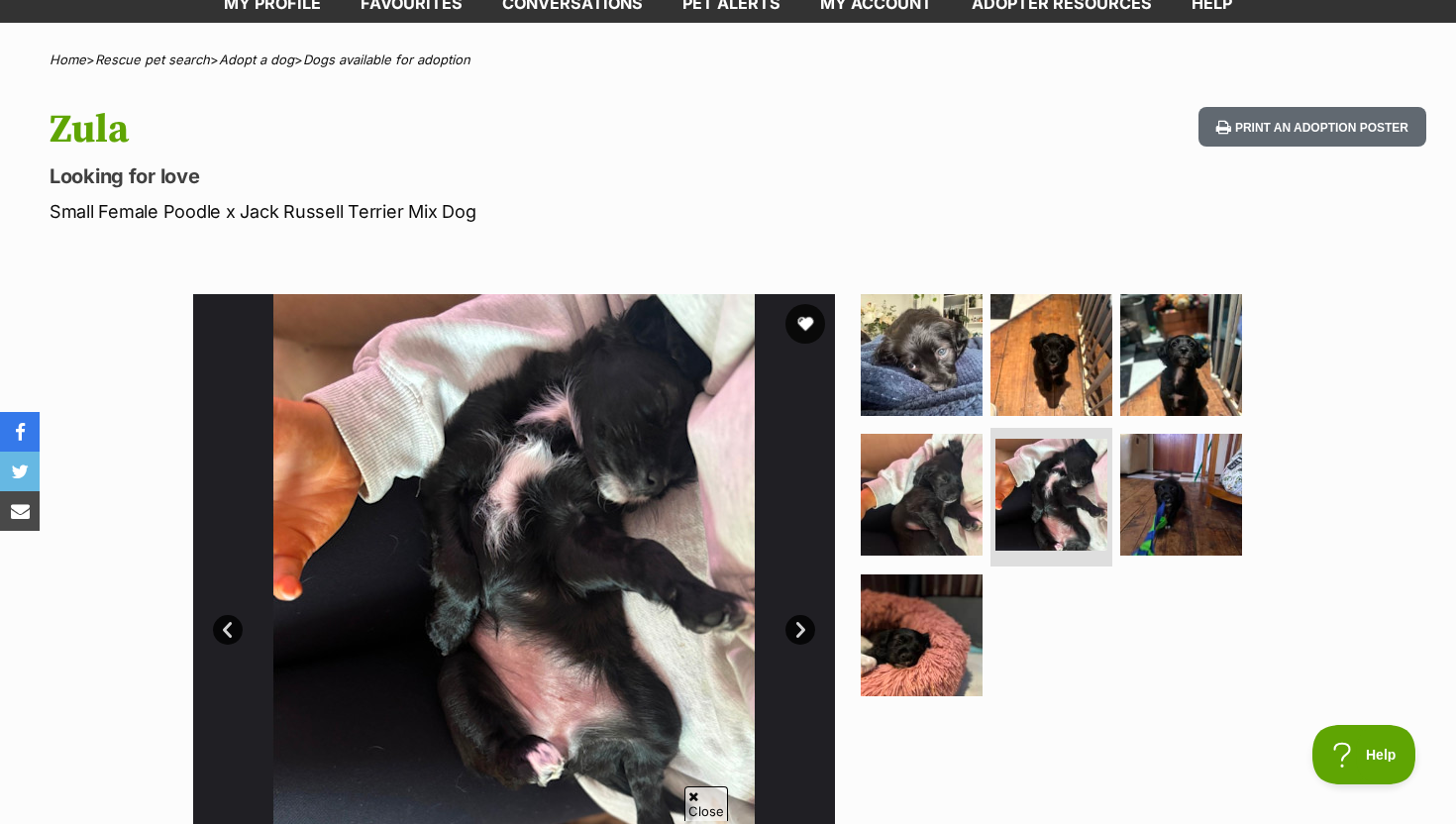 click on "Next" at bounding box center [800, 630] 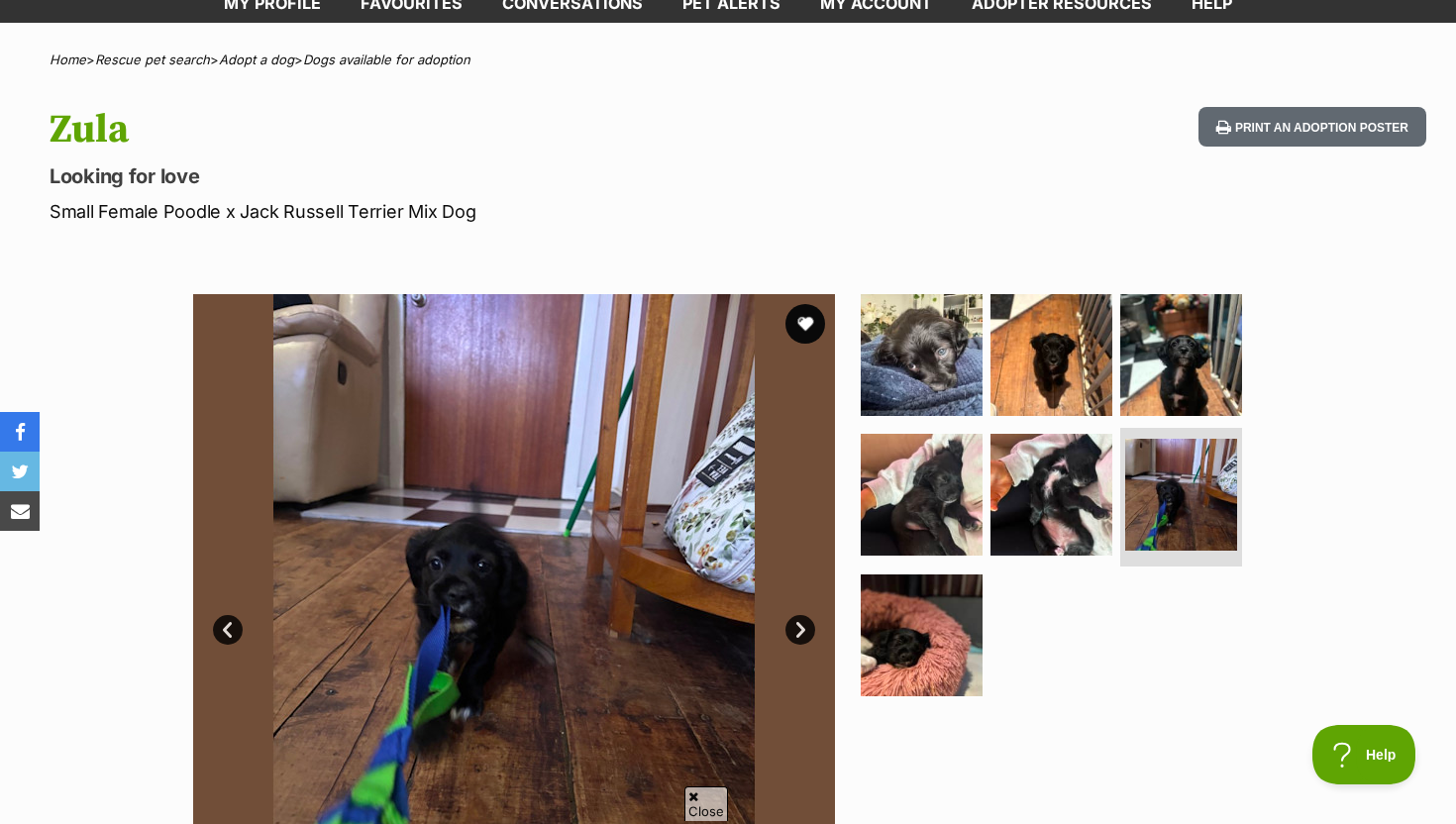 click on "Next" at bounding box center [800, 630] 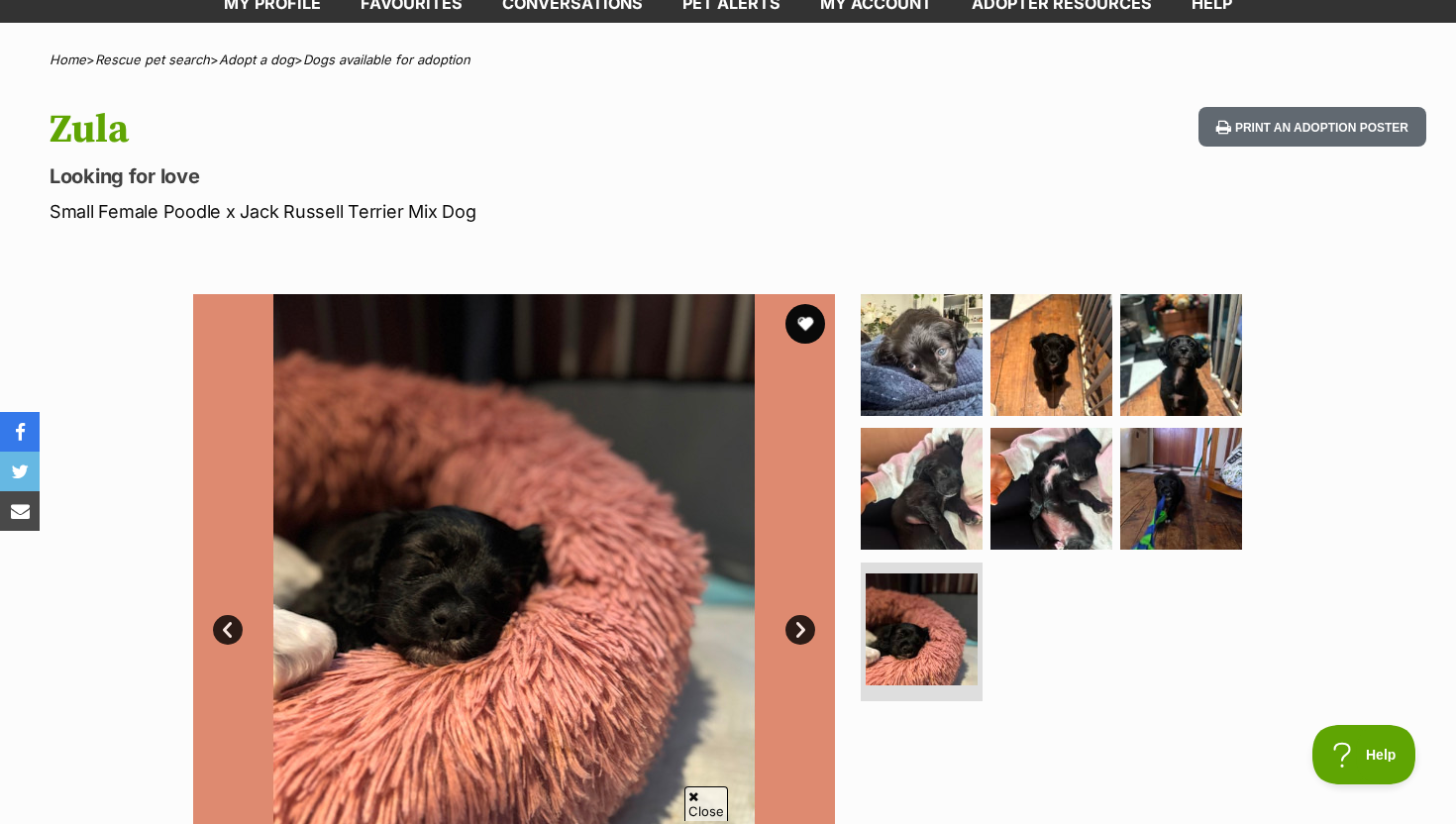 click on "Next" at bounding box center (800, 630) 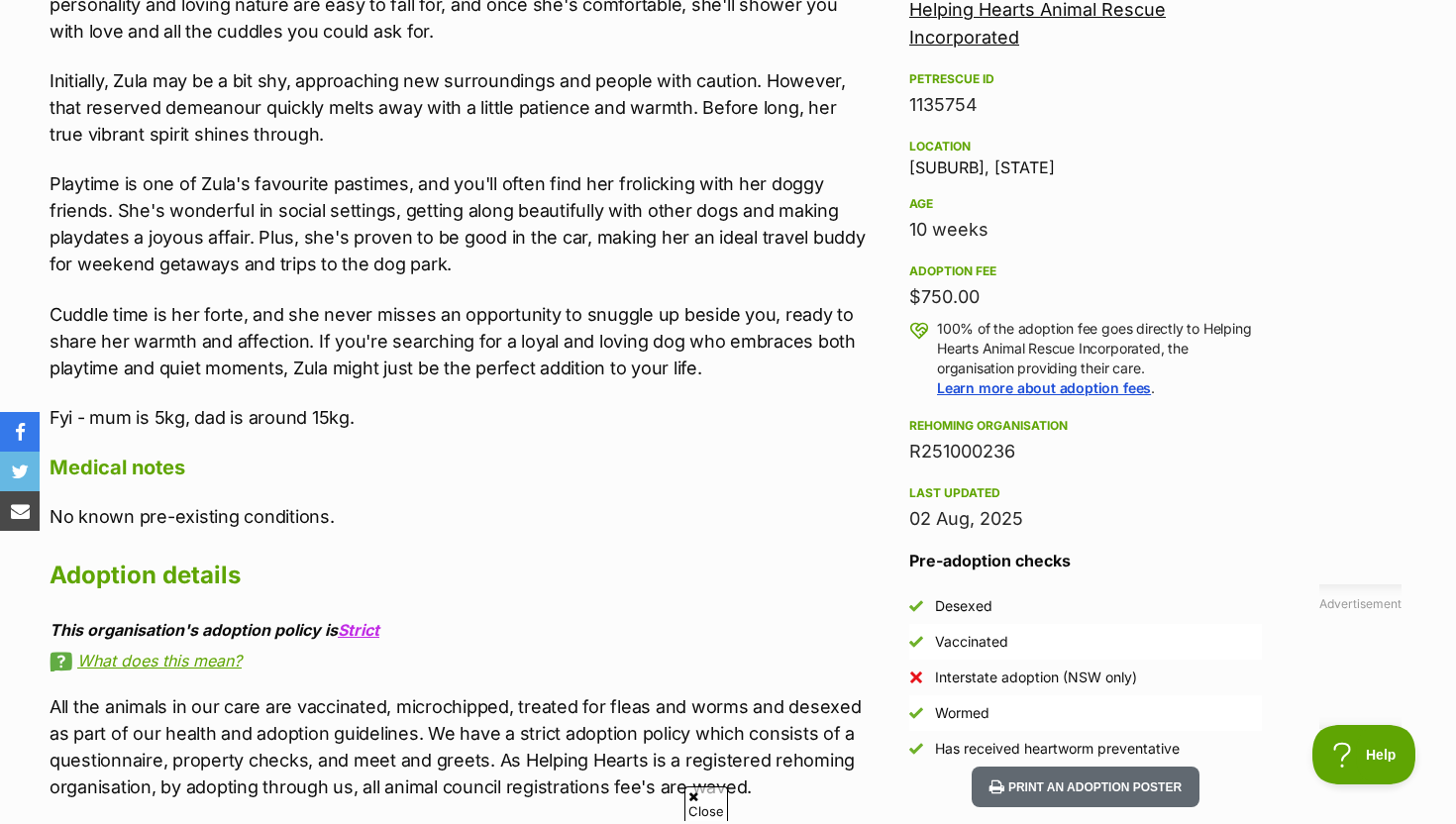 scroll, scrollTop: 1208, scrollLeft: 0, axis: vertical 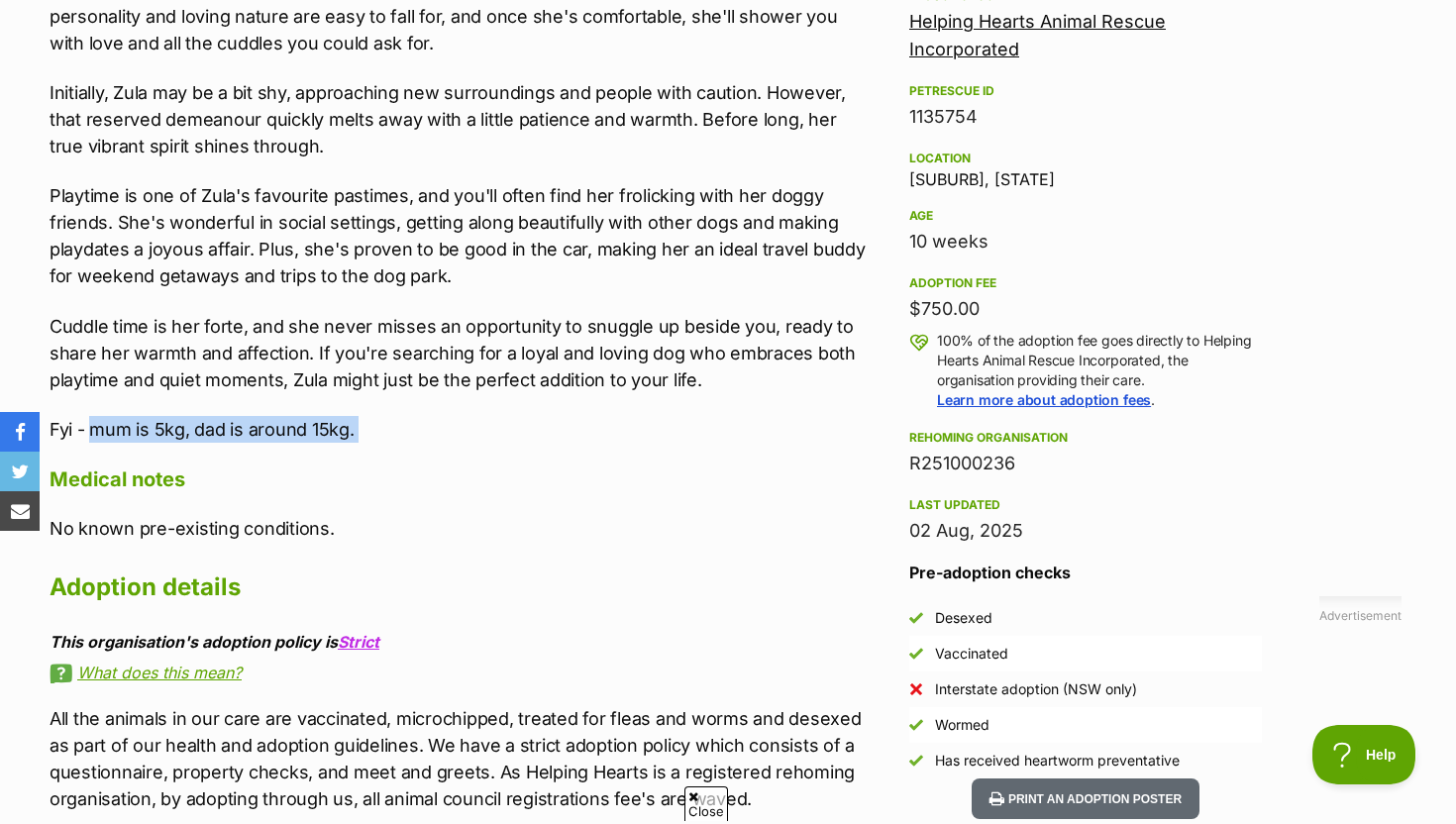 drag, startPoint x: 95, startPoint y: 437, endPoint x: 389, endPoint y: 447, distance: 294.17 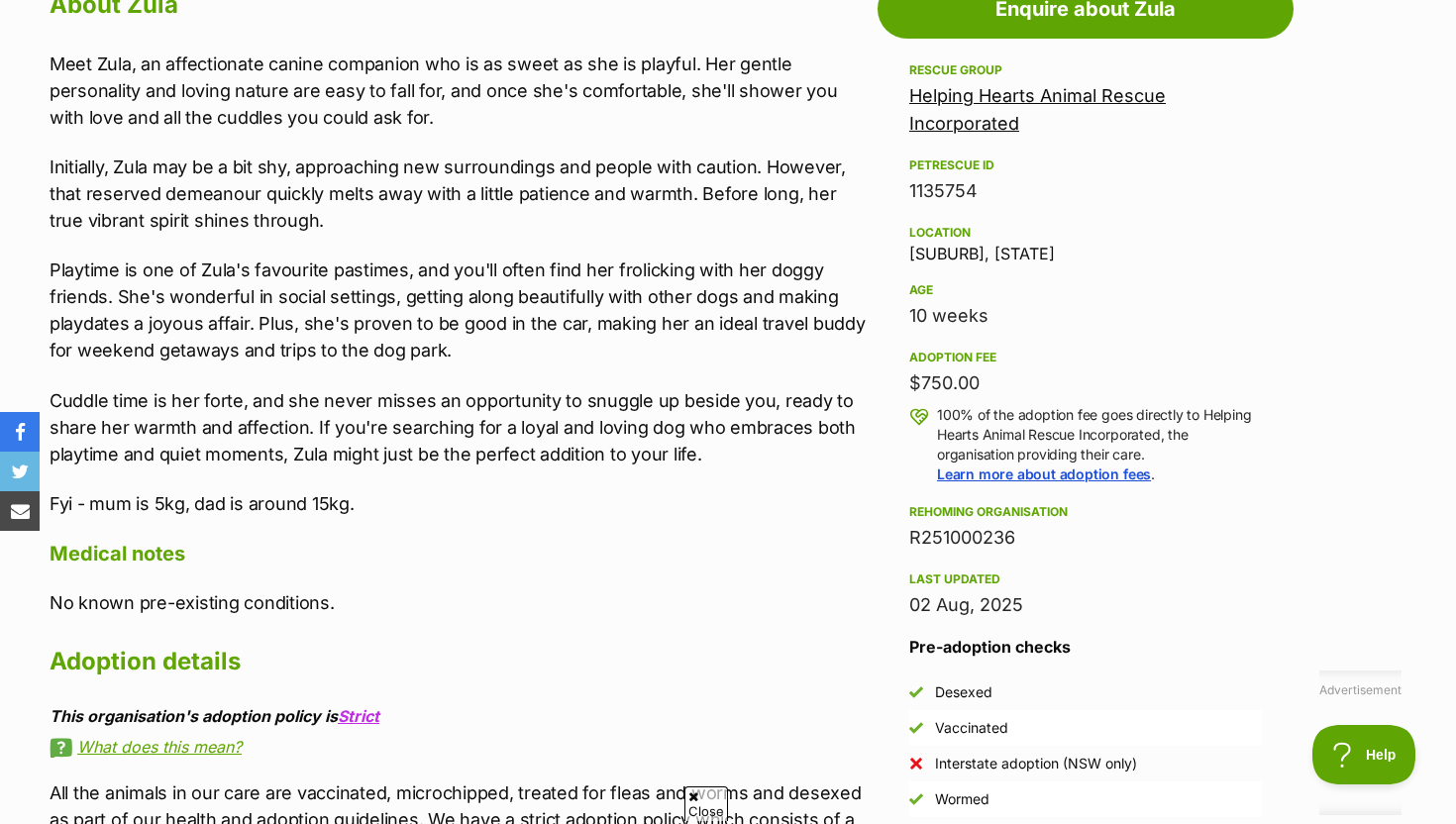 scroll, scrollTop: 596, scrollLeft: 0, axis: vertical 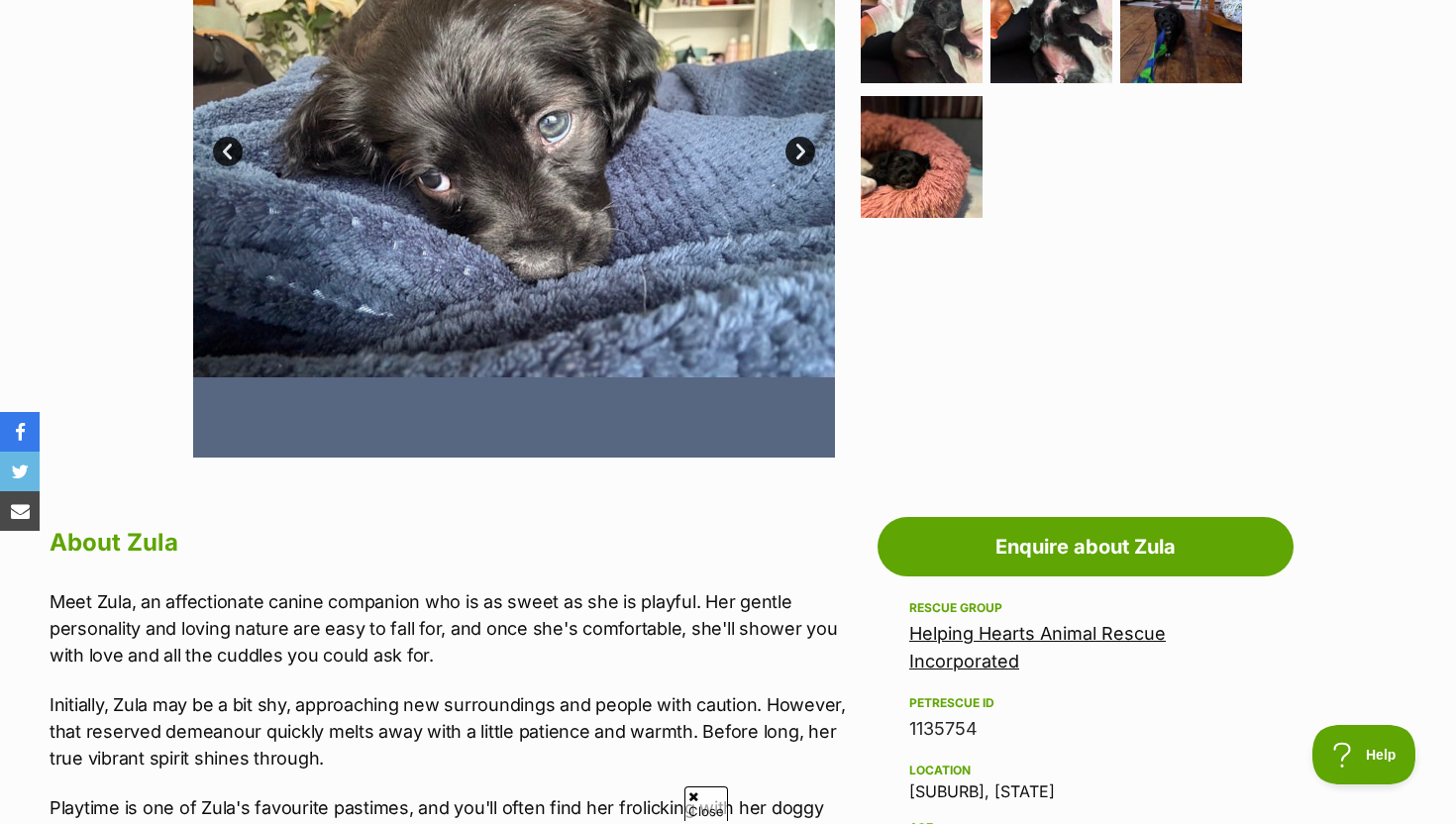 click on "Helping Hearts Animal Rescue Incorporated" at bounding box center (1037, 647) 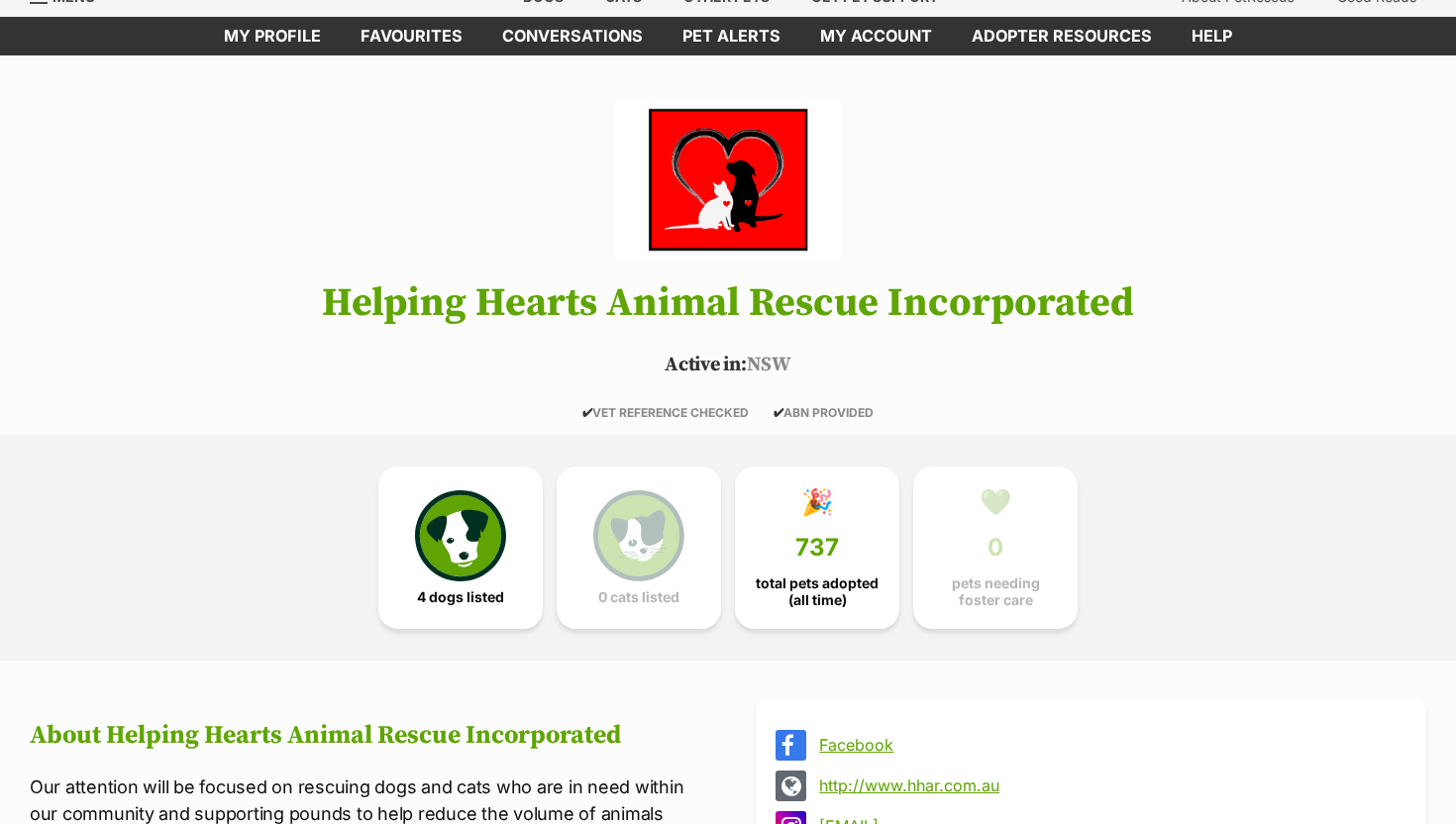 scroll, scrollTop: 692, scrollLeft: 0, axis: vertical 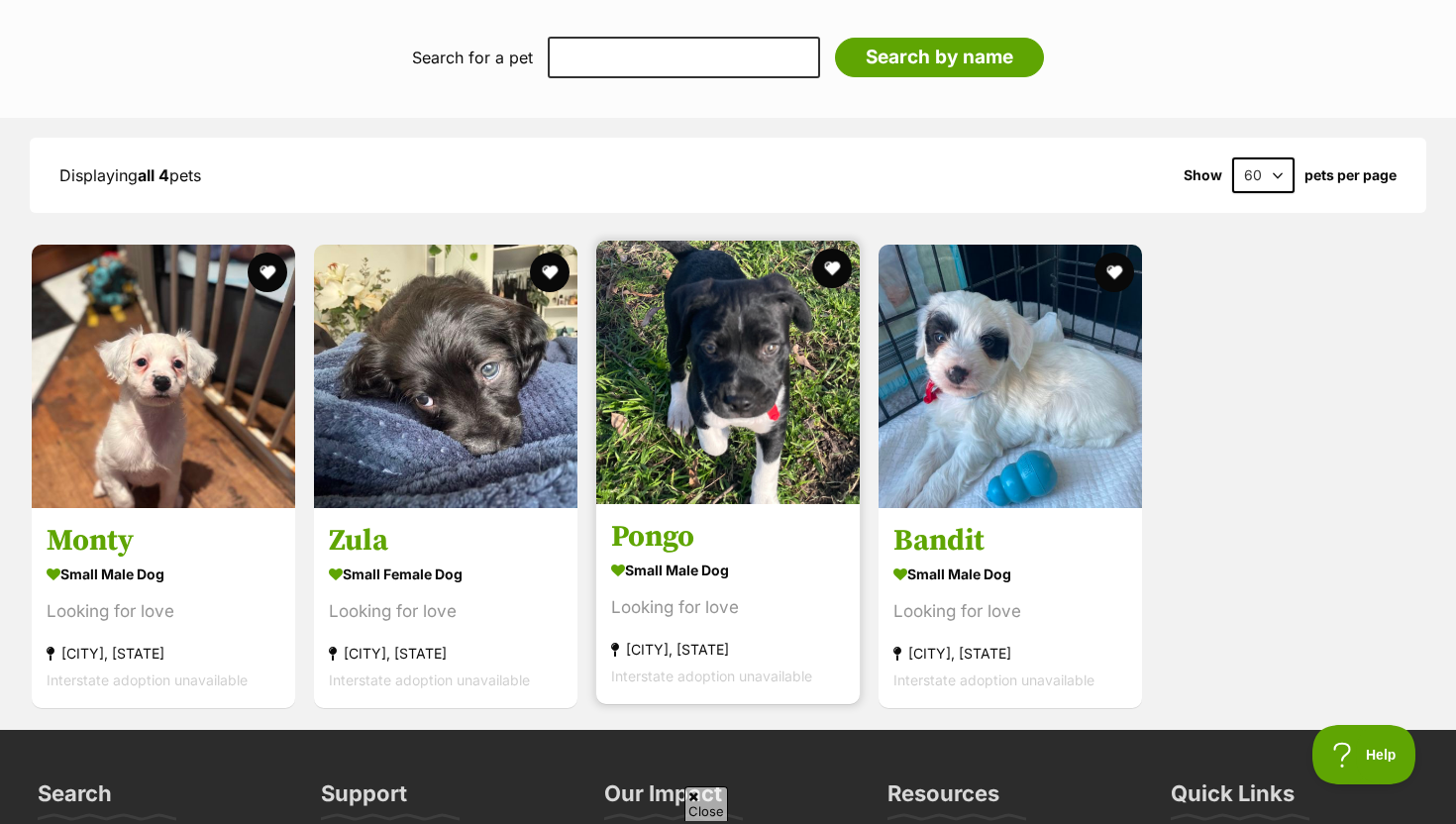 click at bounding box center [728, 372] 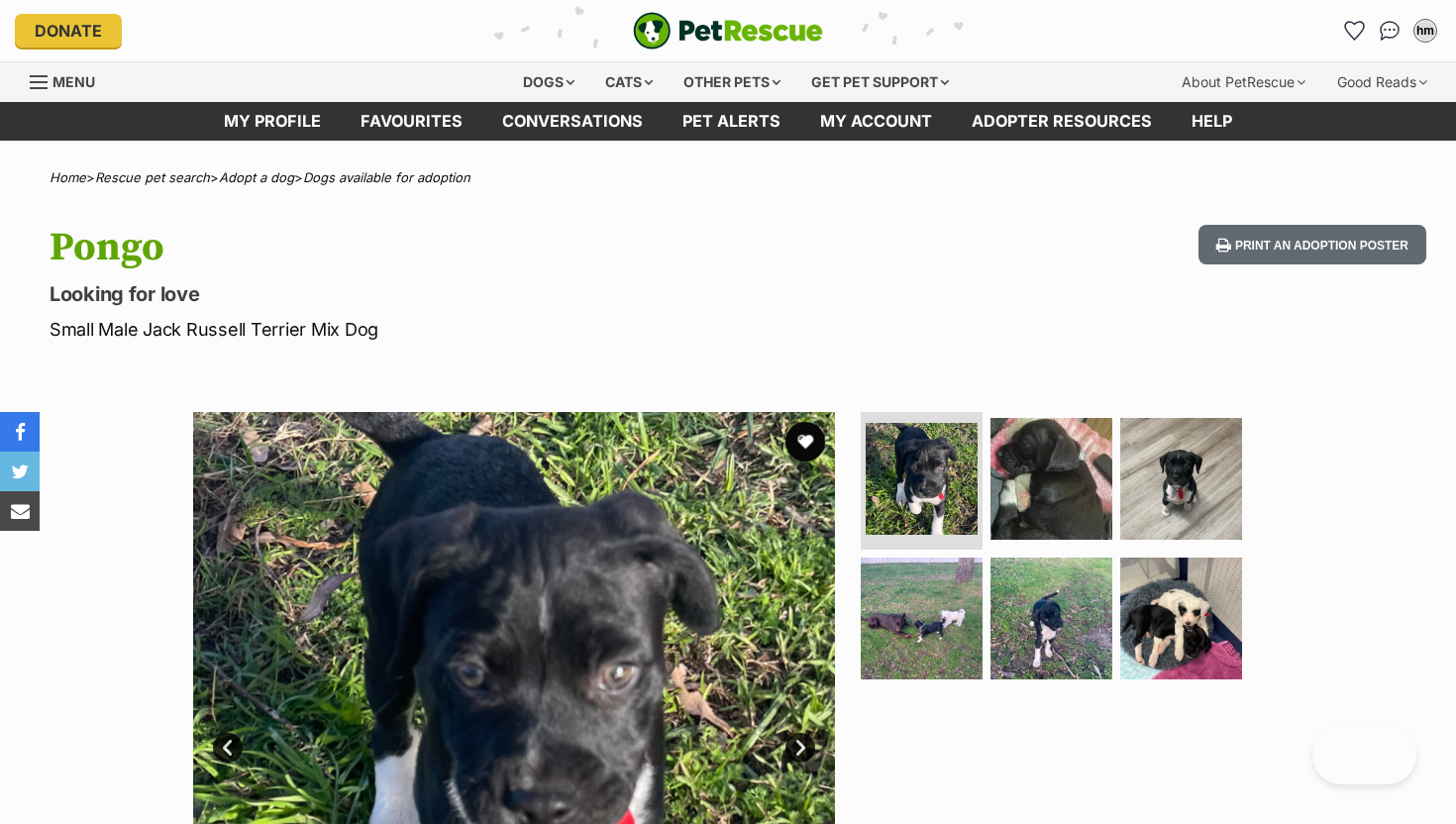 scroll, scrollTop: 0, scrollLeft: 0, axis: both 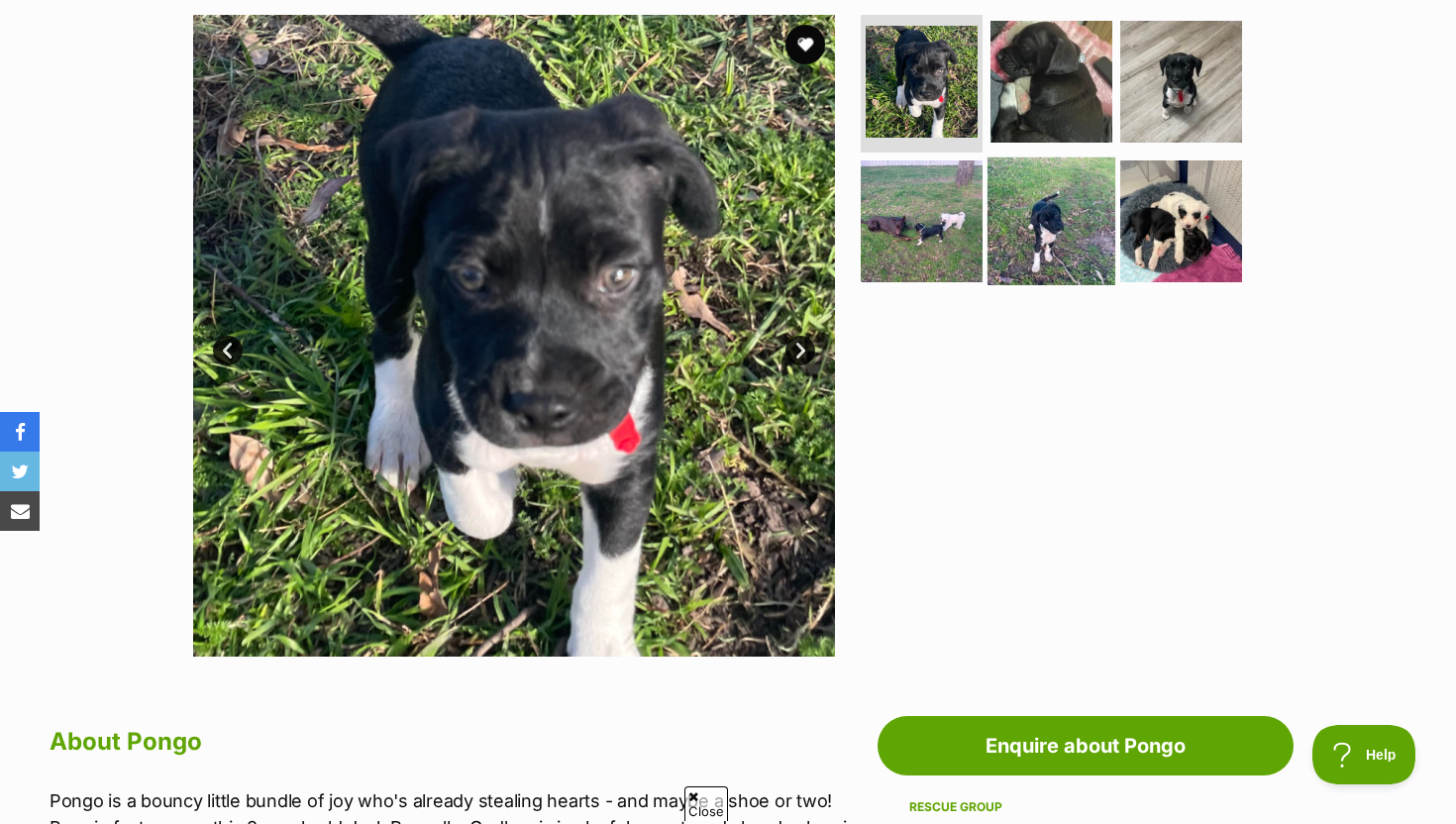 click at bounding box center [1051, 221] 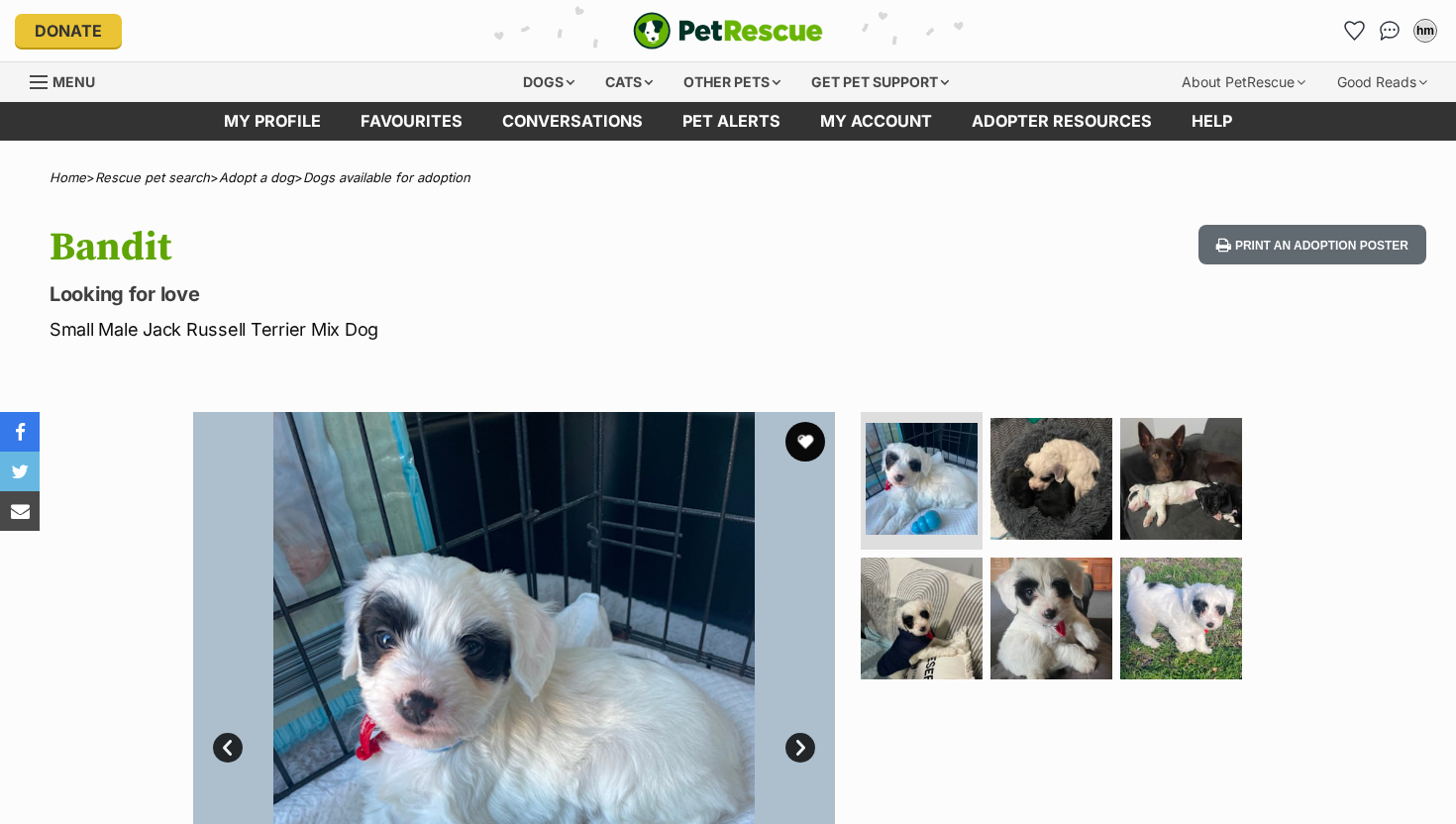 scroll, scrollTop: 0, scrollLeft: 0, axis: both 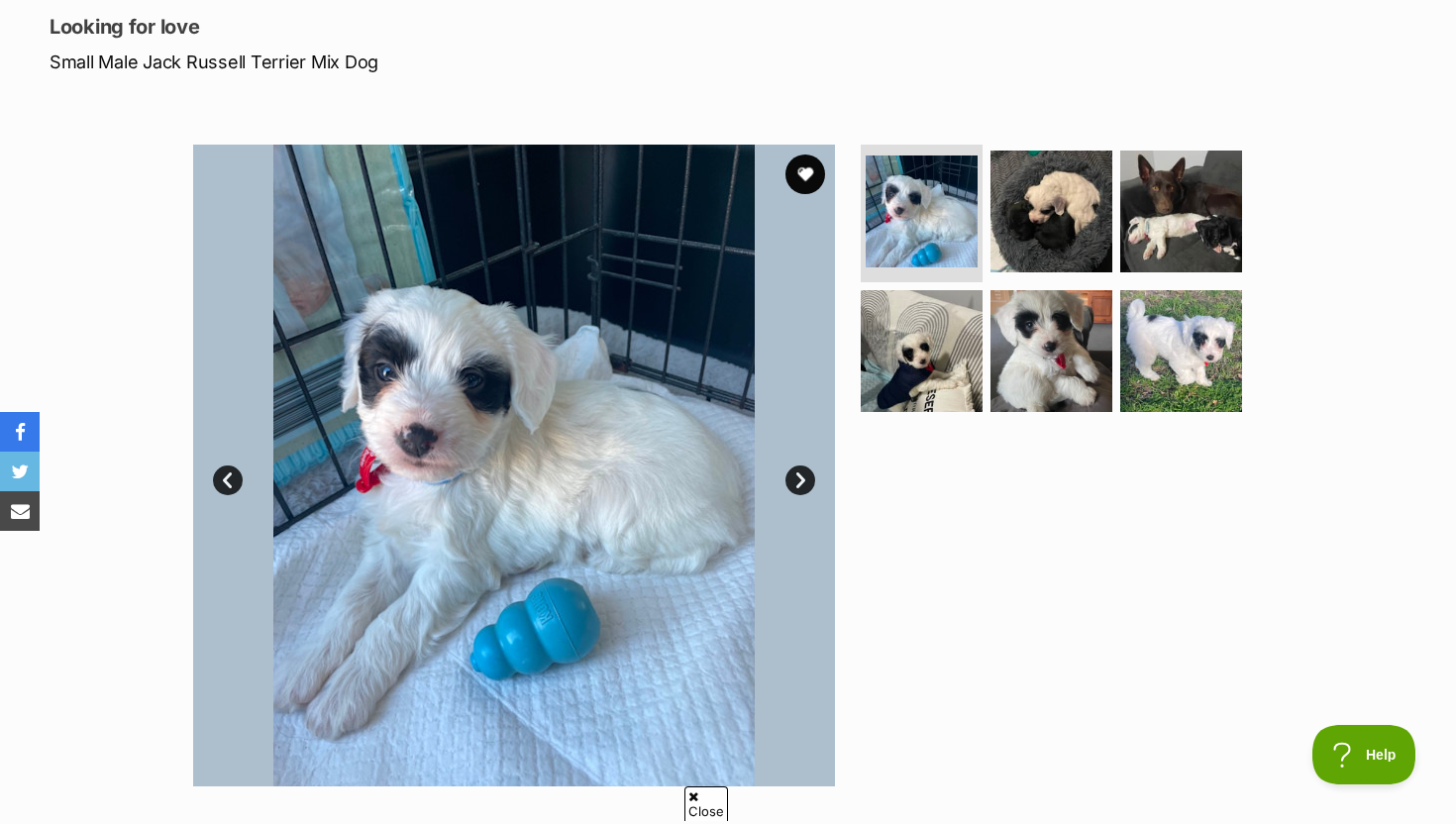 click at bounding box center (514, 465) 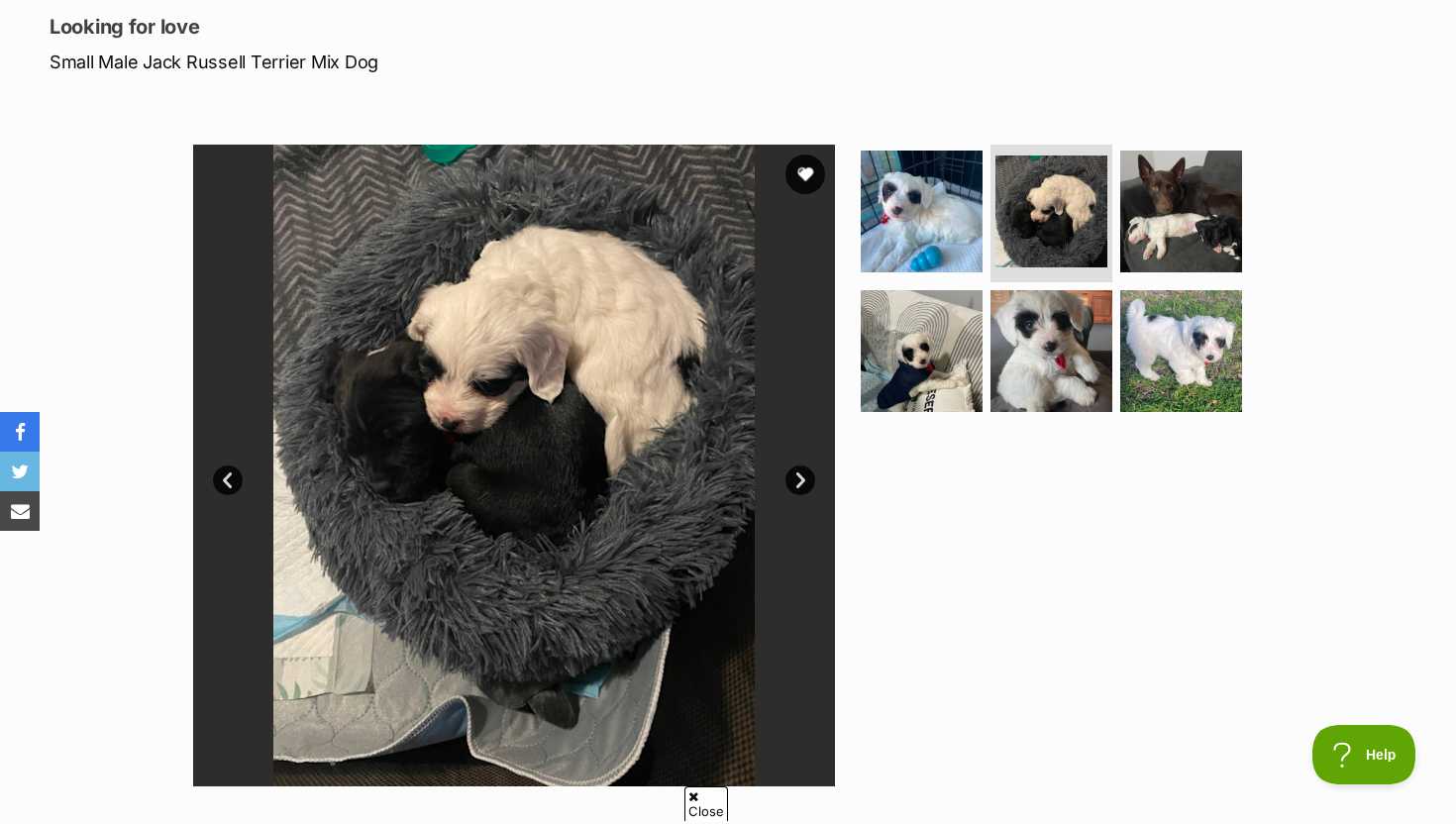 click on "Next" at bounding box center (800, 480) 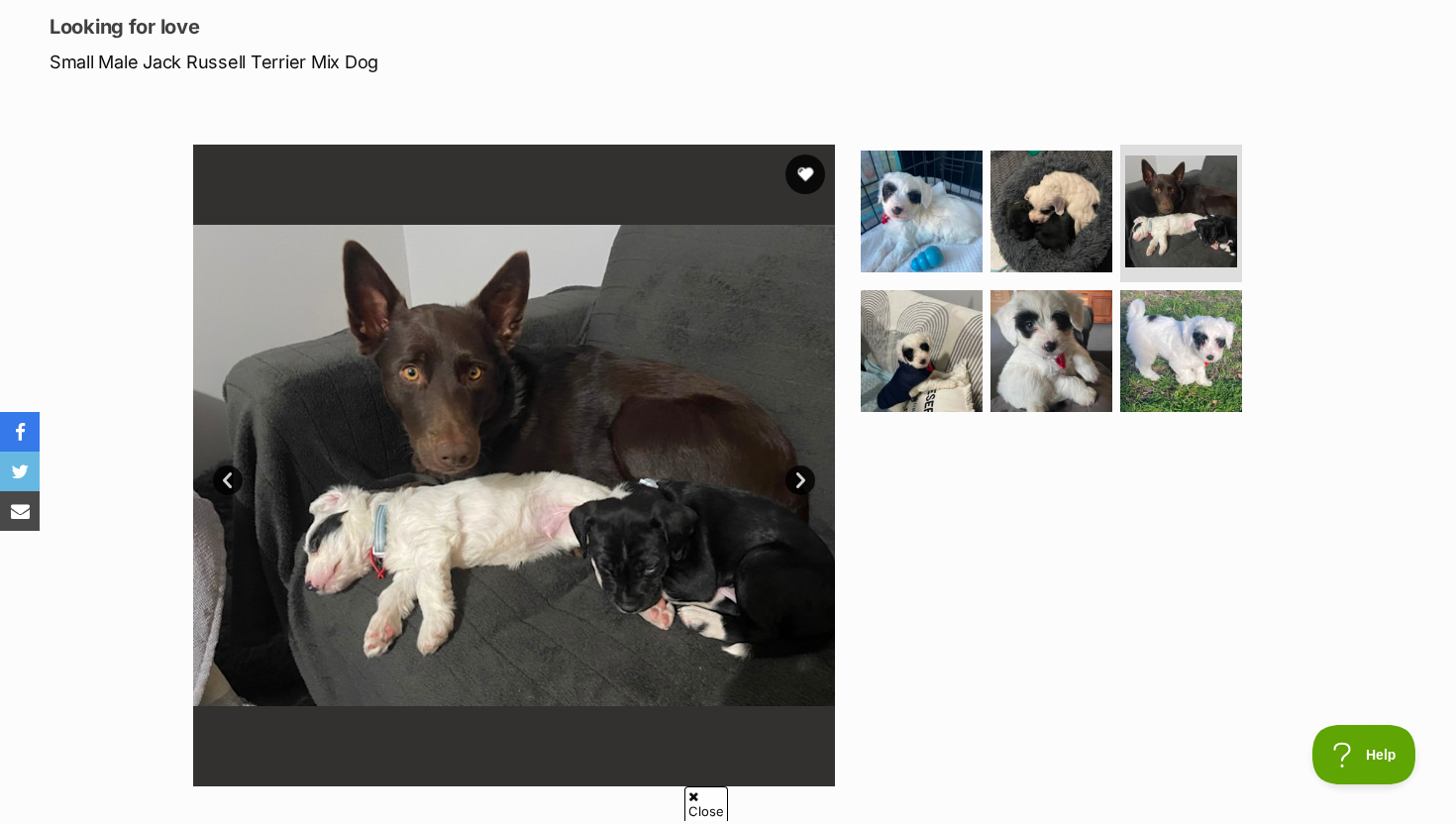 click on "Next" at bounding box center [800, 480] 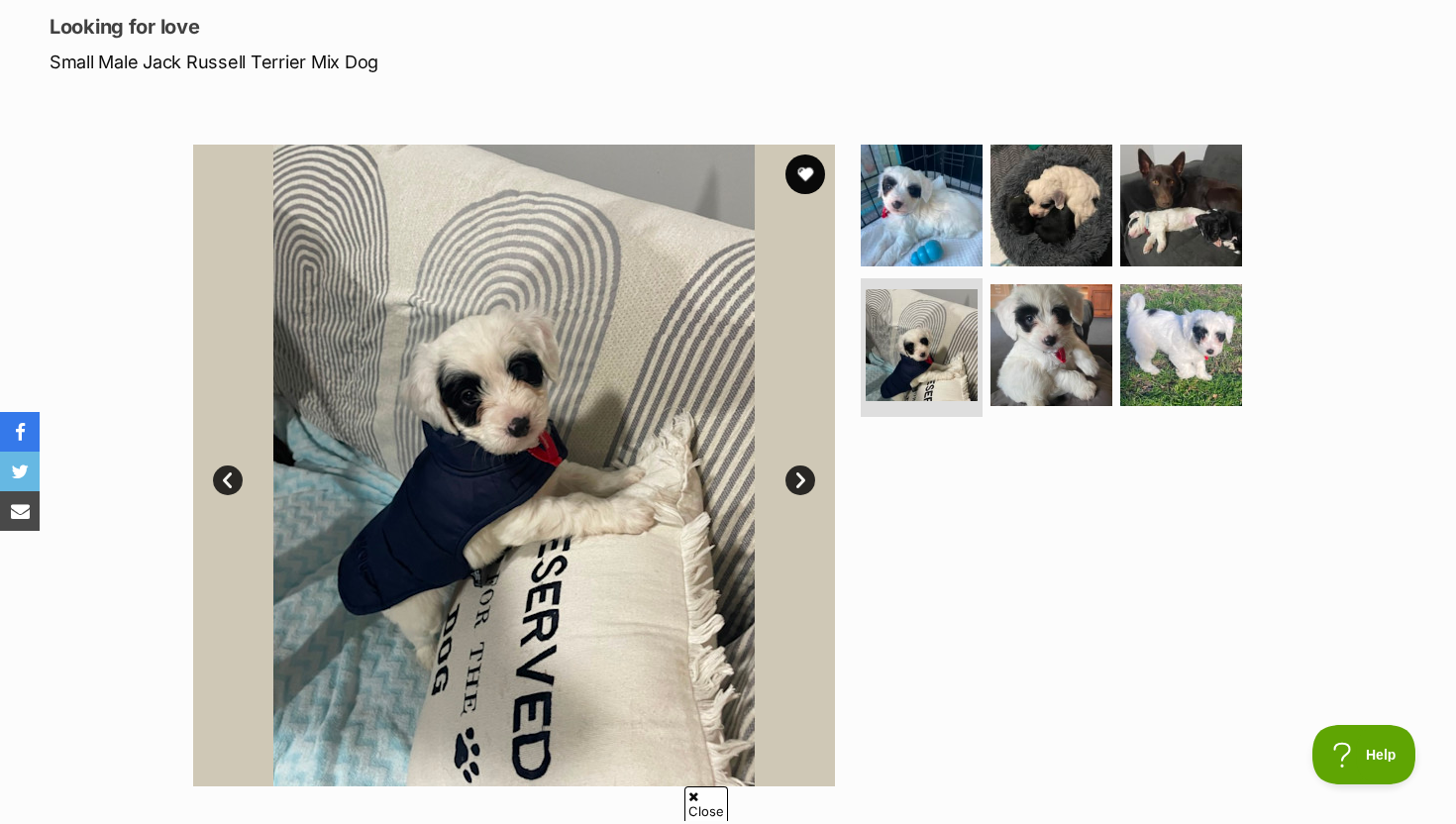 click at bounding box center (514, 465) 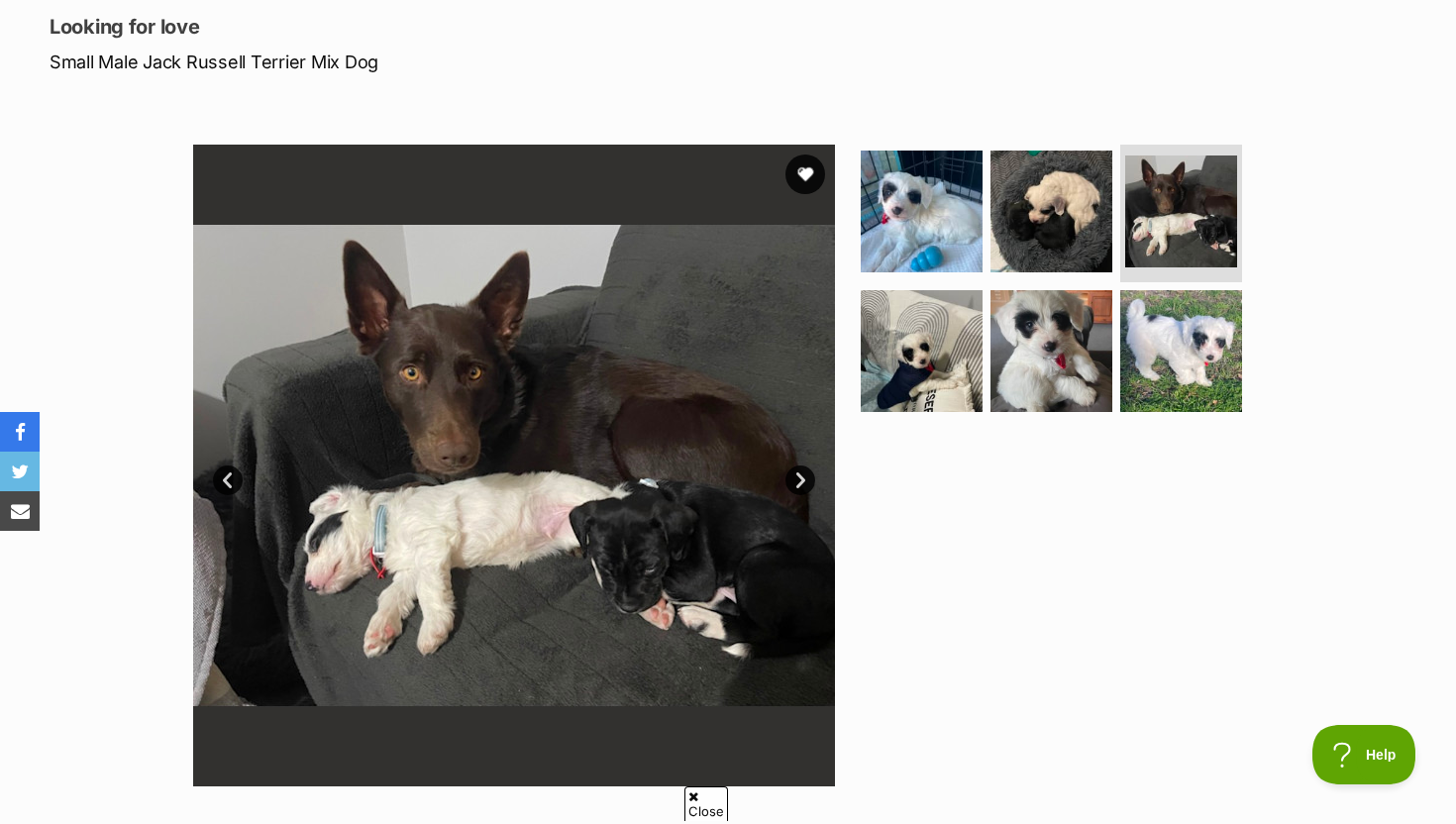 scroll, scrollTop: 0, scrollLeft: 0, axis: both 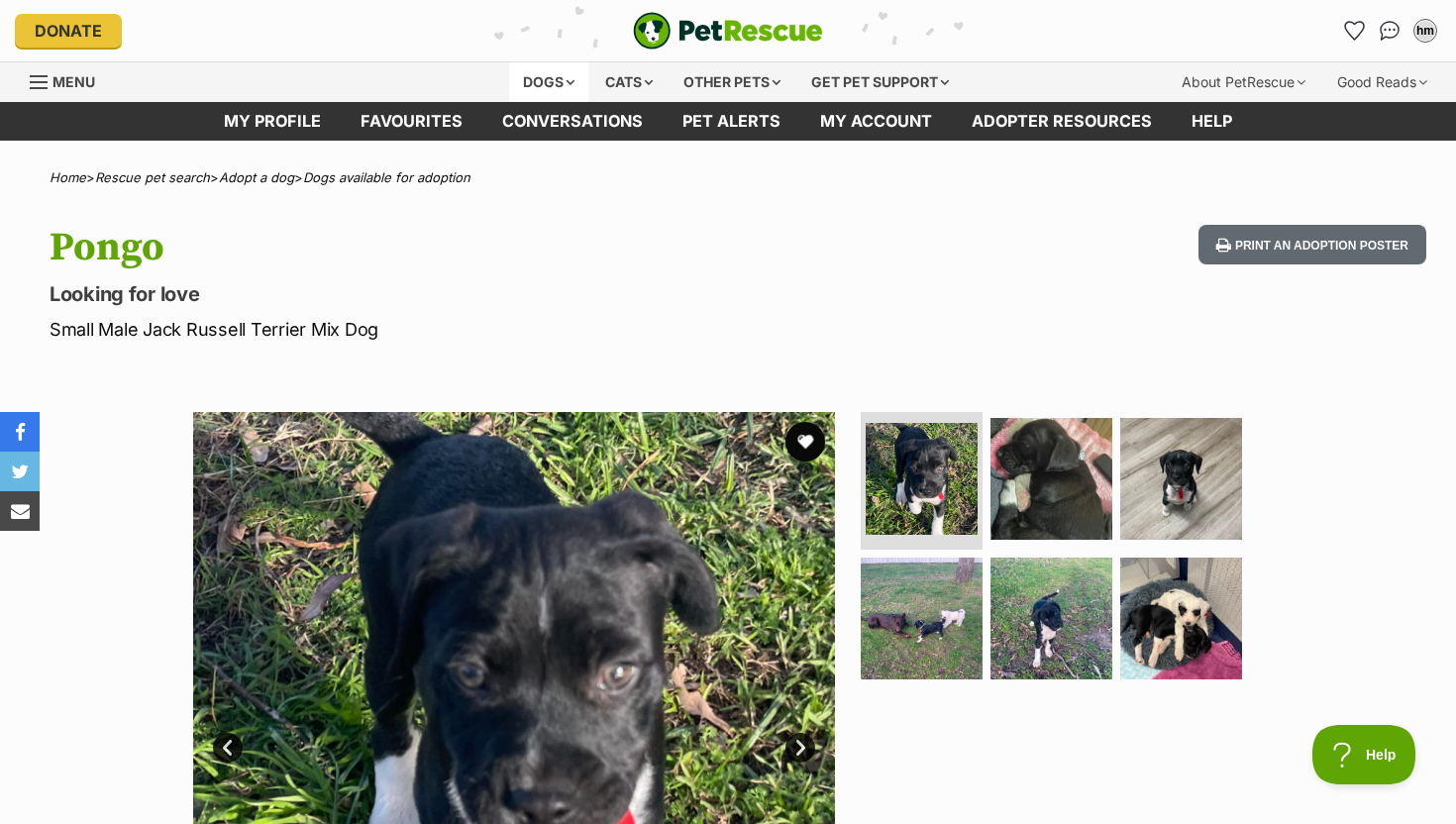 click on "Dogs" at bounding box center [549, 82] 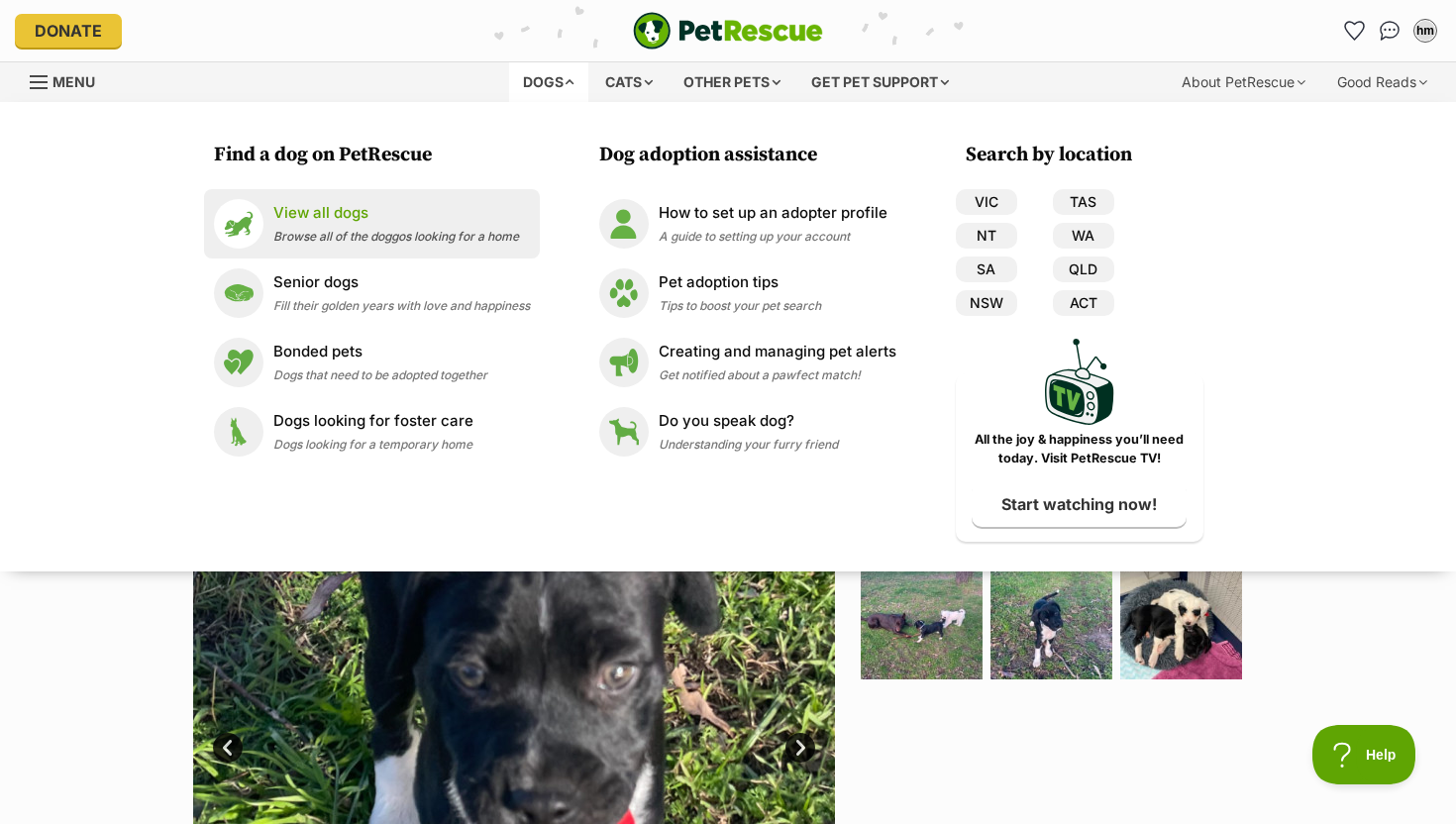 click on "Browse all of the doggos looking for a home" at bounding box center (396, 236) 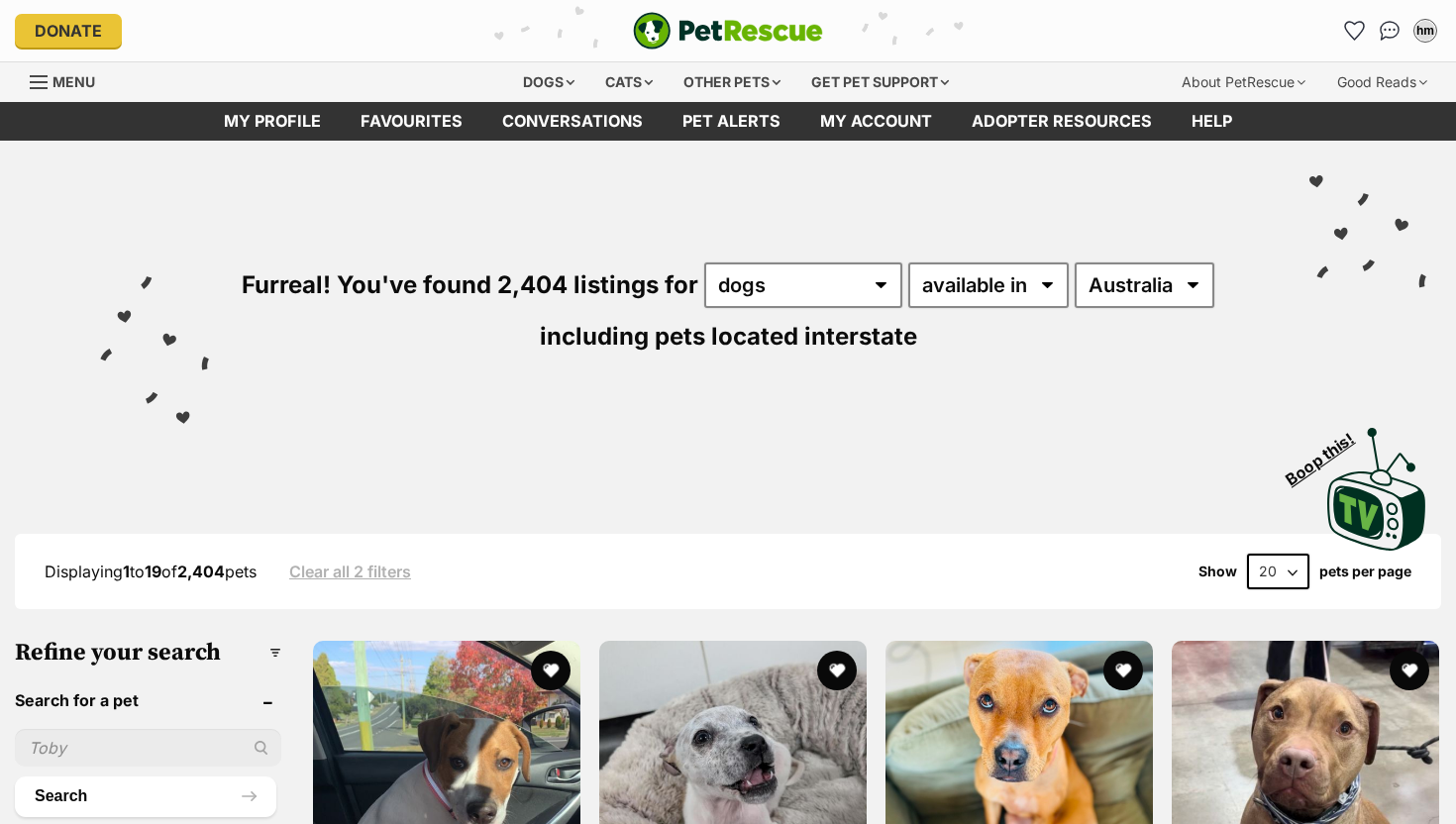 scroll, scrollTop: 0, scrollLeft: 0, axis: both 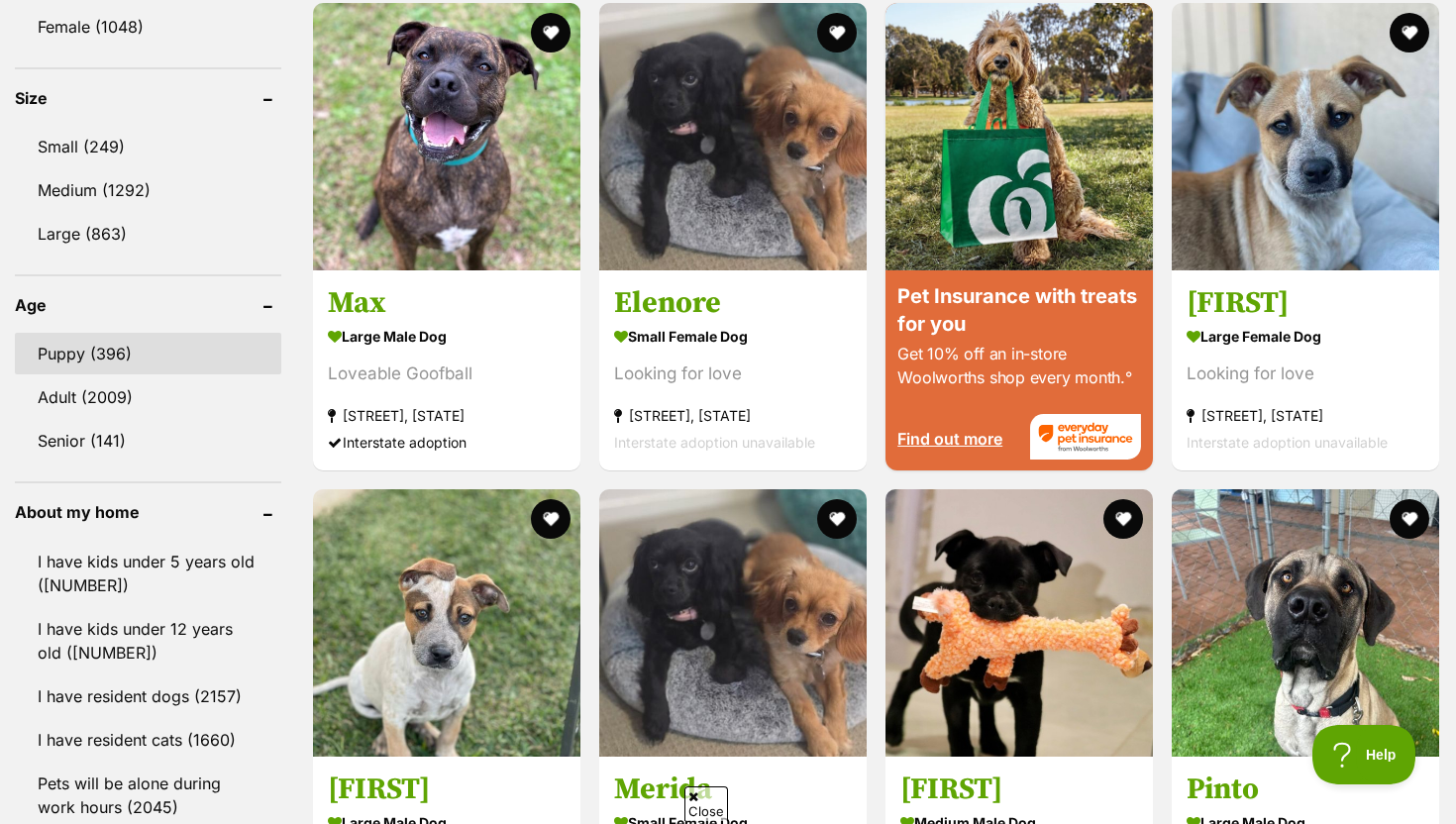 click on "Puppy (396)" at bounding box center (148, 354) 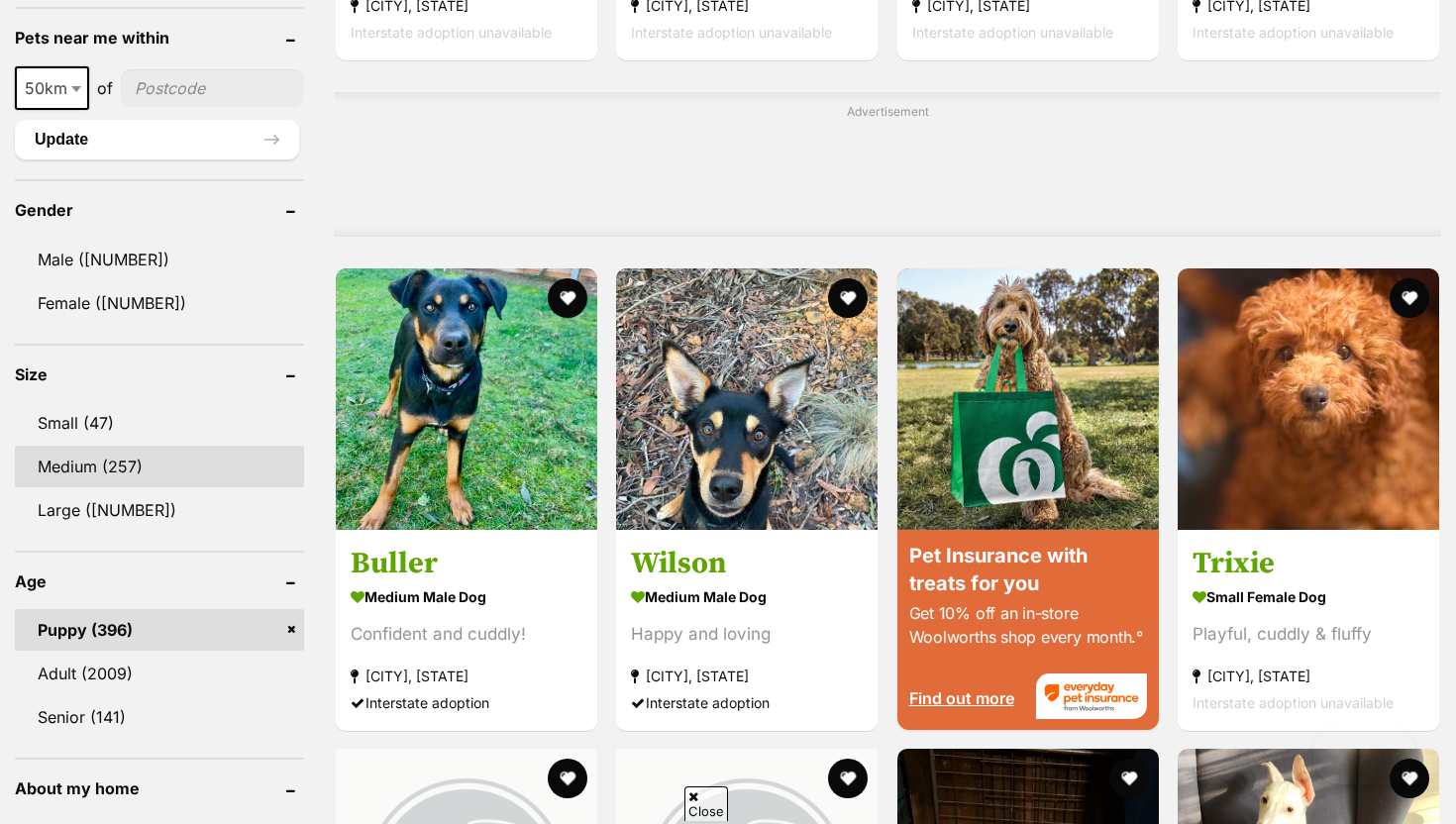 scroll, scrollTop: 1530, scrollLeft: 0, axis: vertical 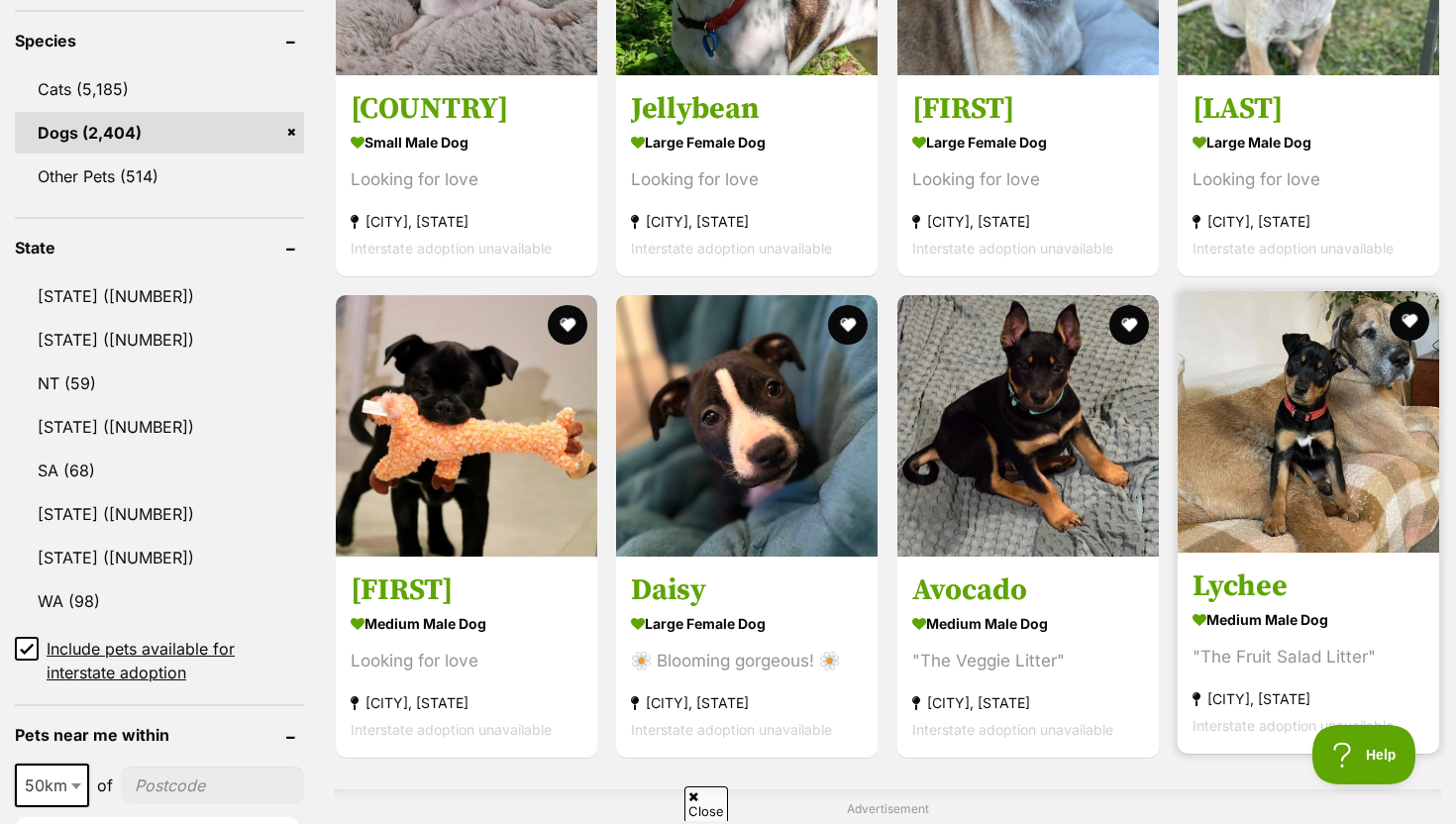 click at bounding box center [1308, 422] 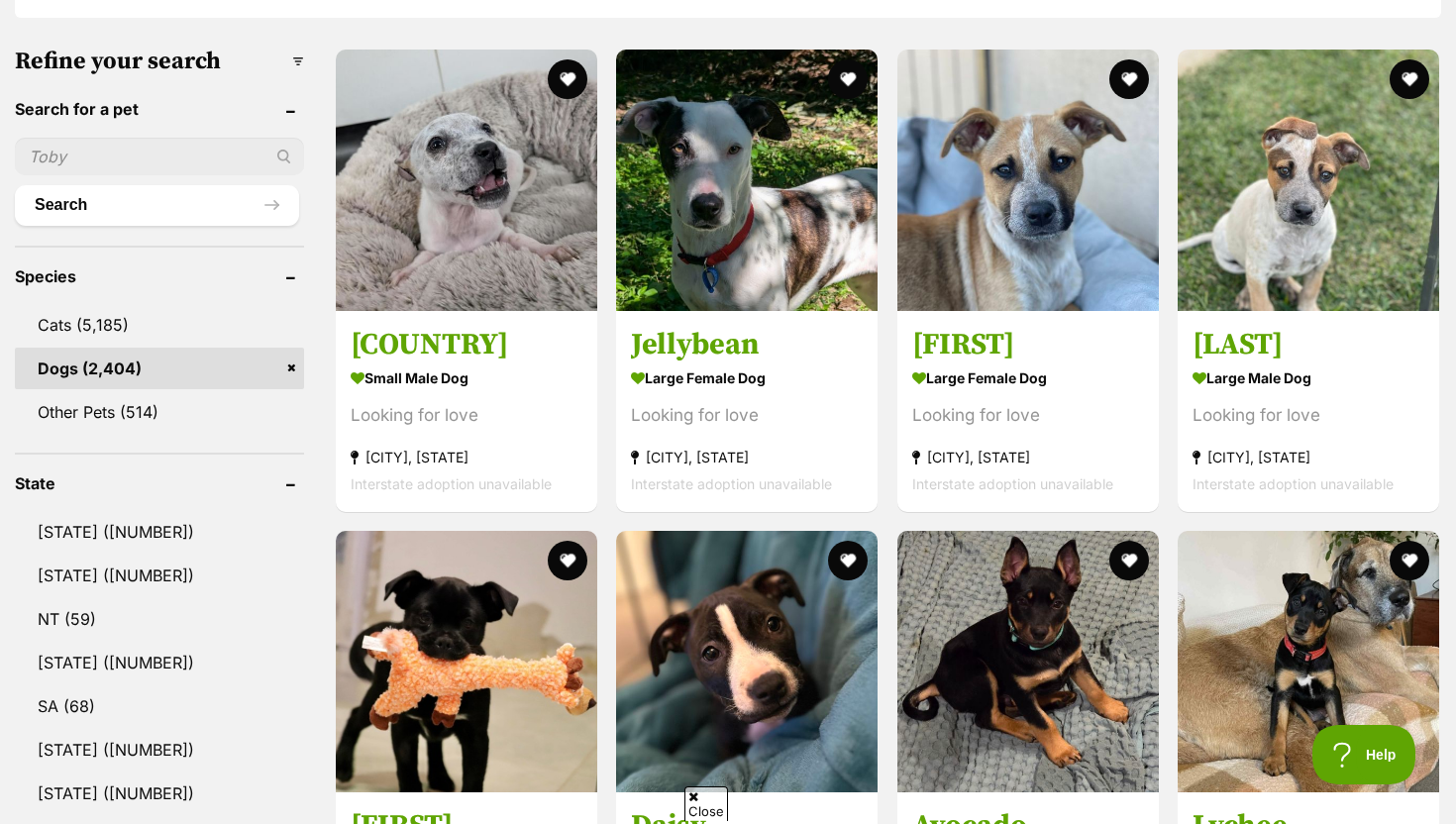 scroll, scrollTop: 615, scrollLeft: 0, axis: vertical 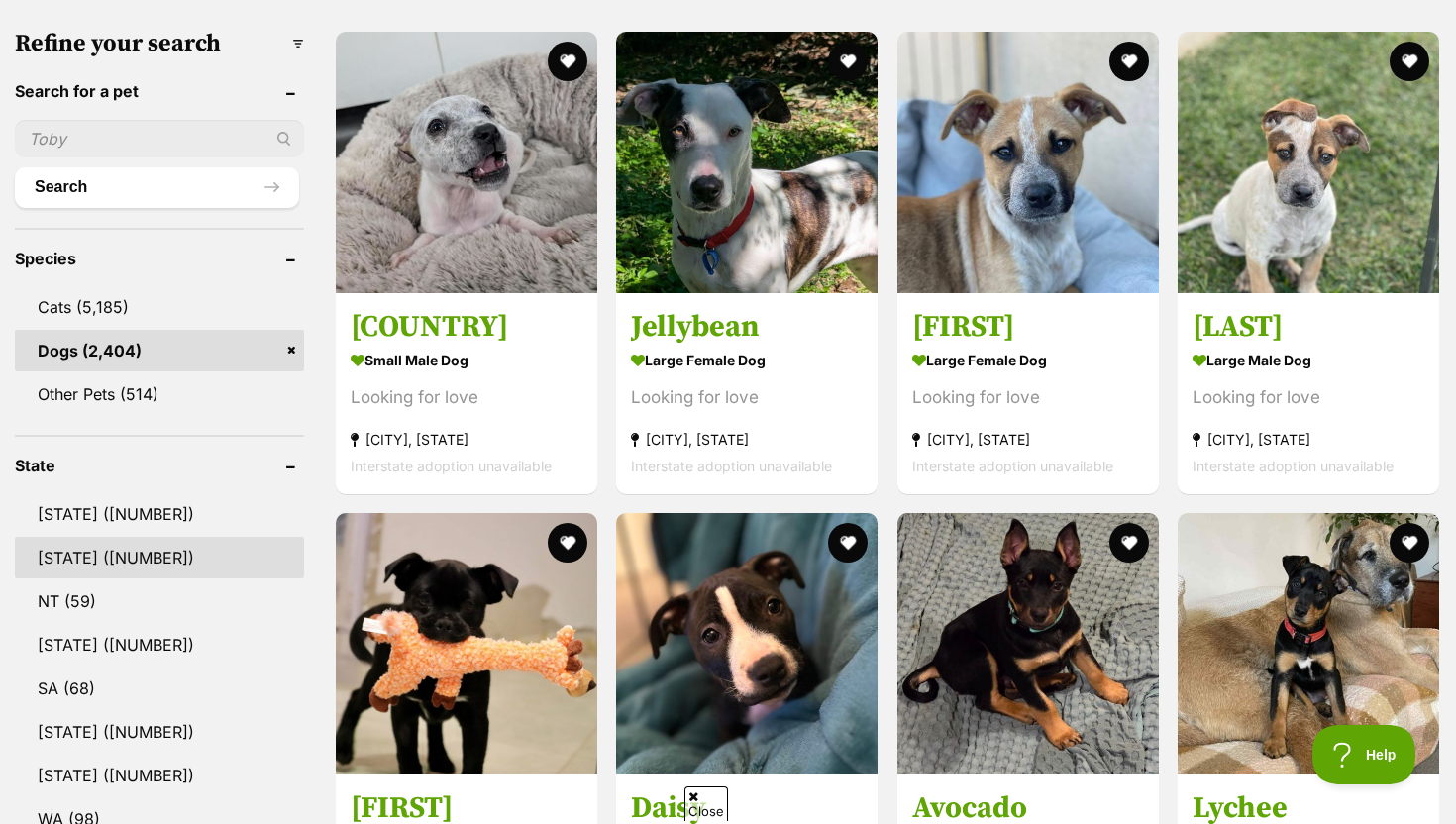 click on "NSW (198)" at bounding box center (159, 558) 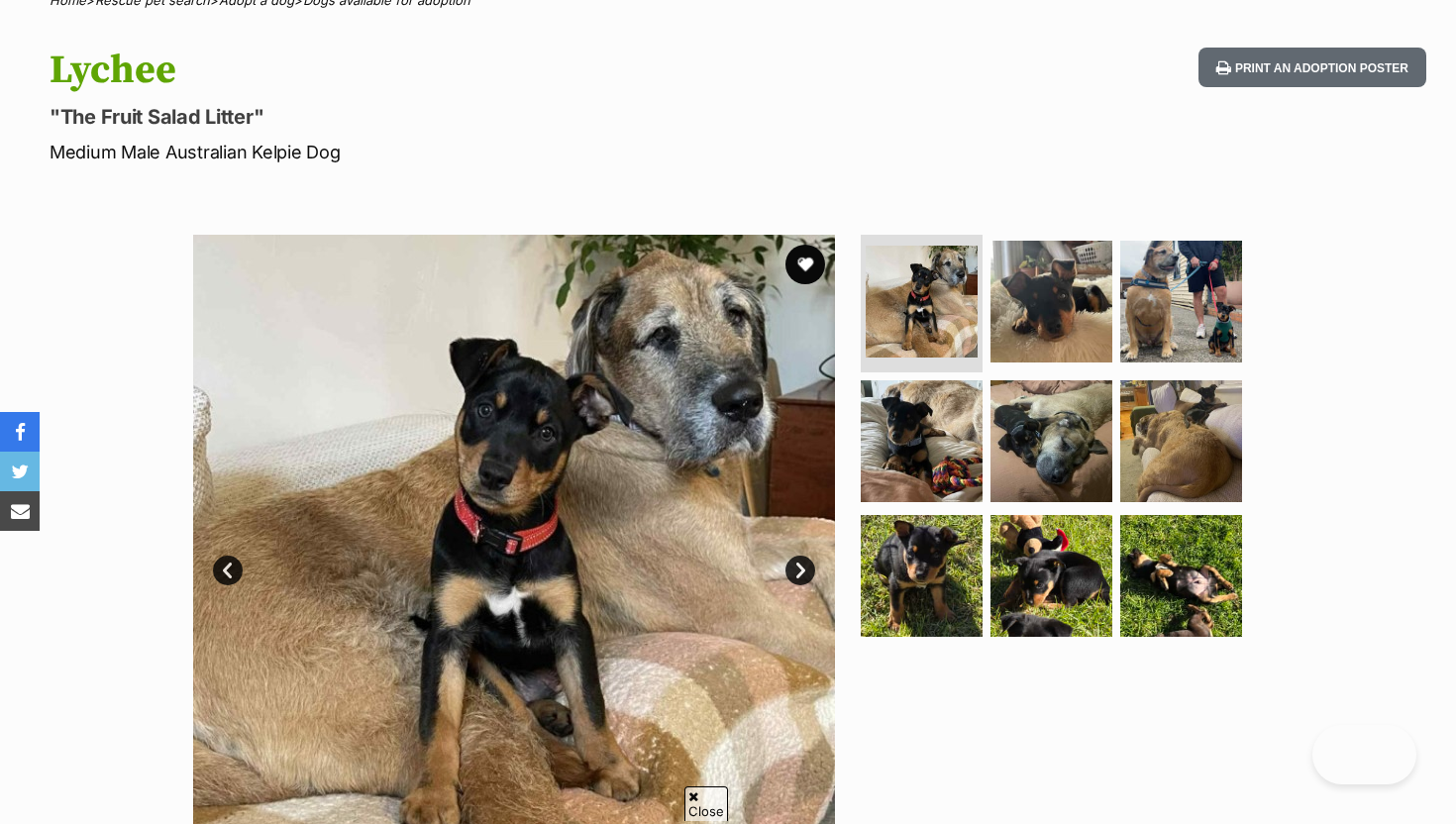 scroll, scrollTop: 0, scrollLeft: 0, axis: both 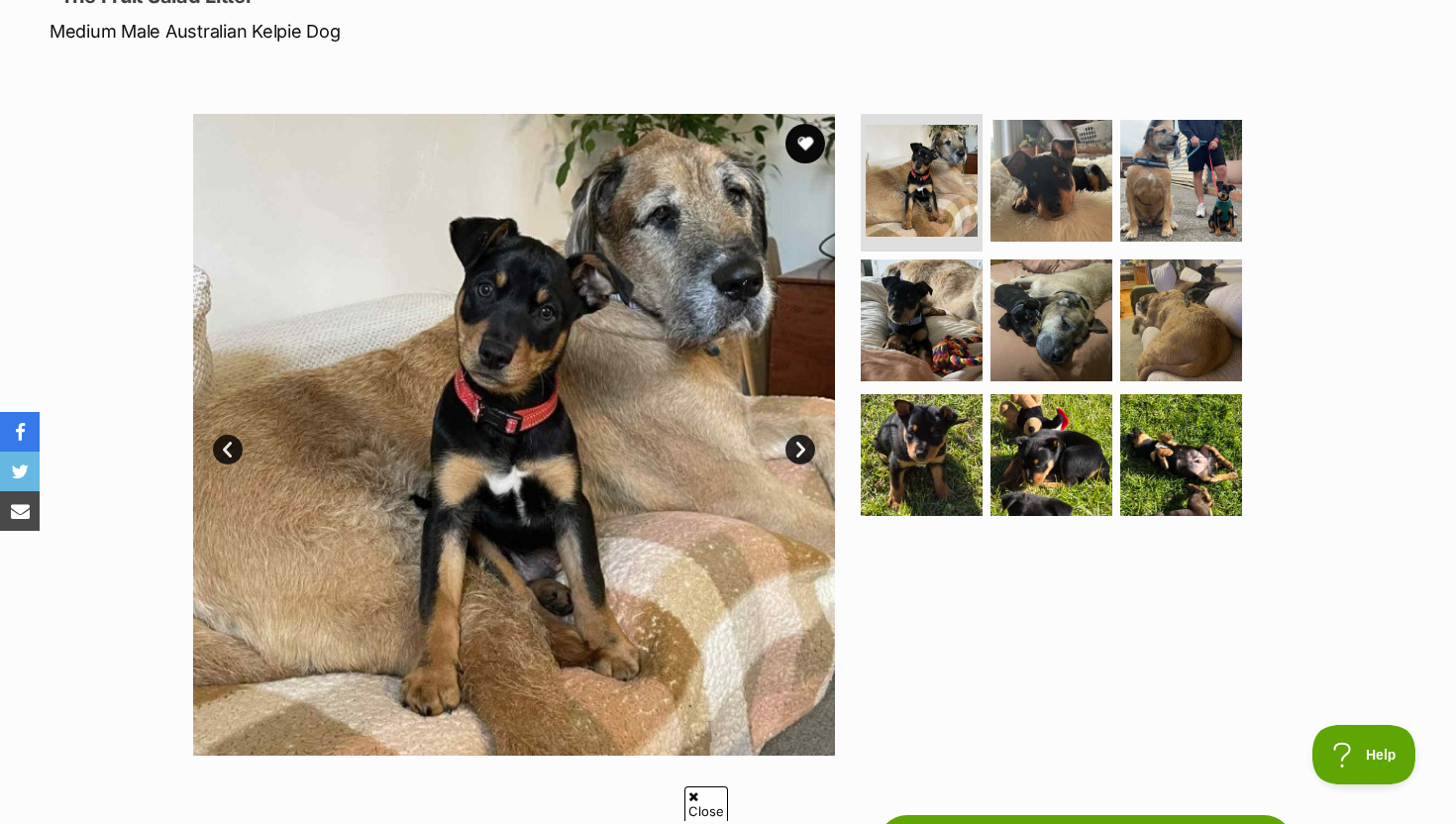 click at bounding box center [514, 435] 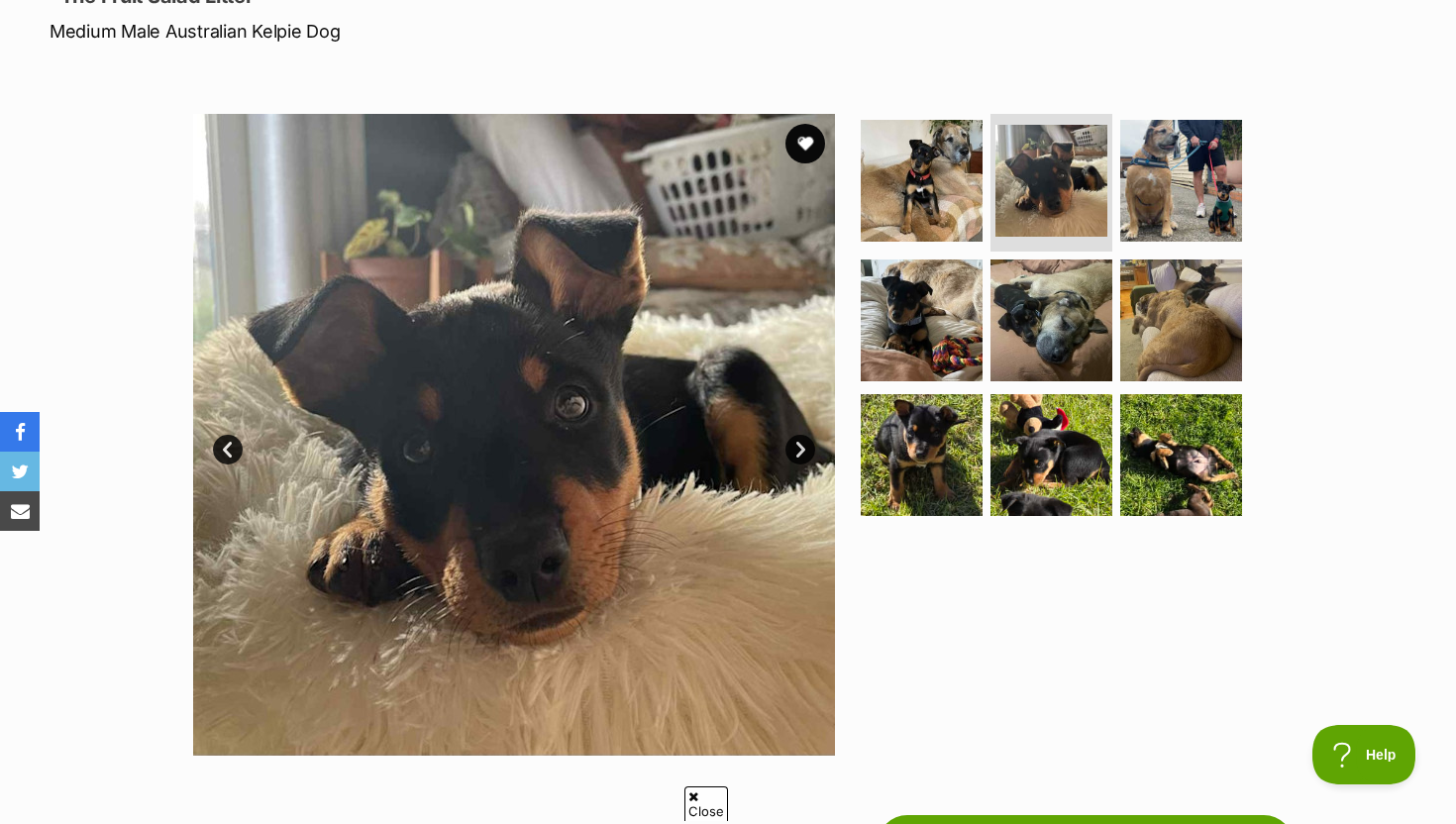 click on "Next" at bounding box center [800, 450] 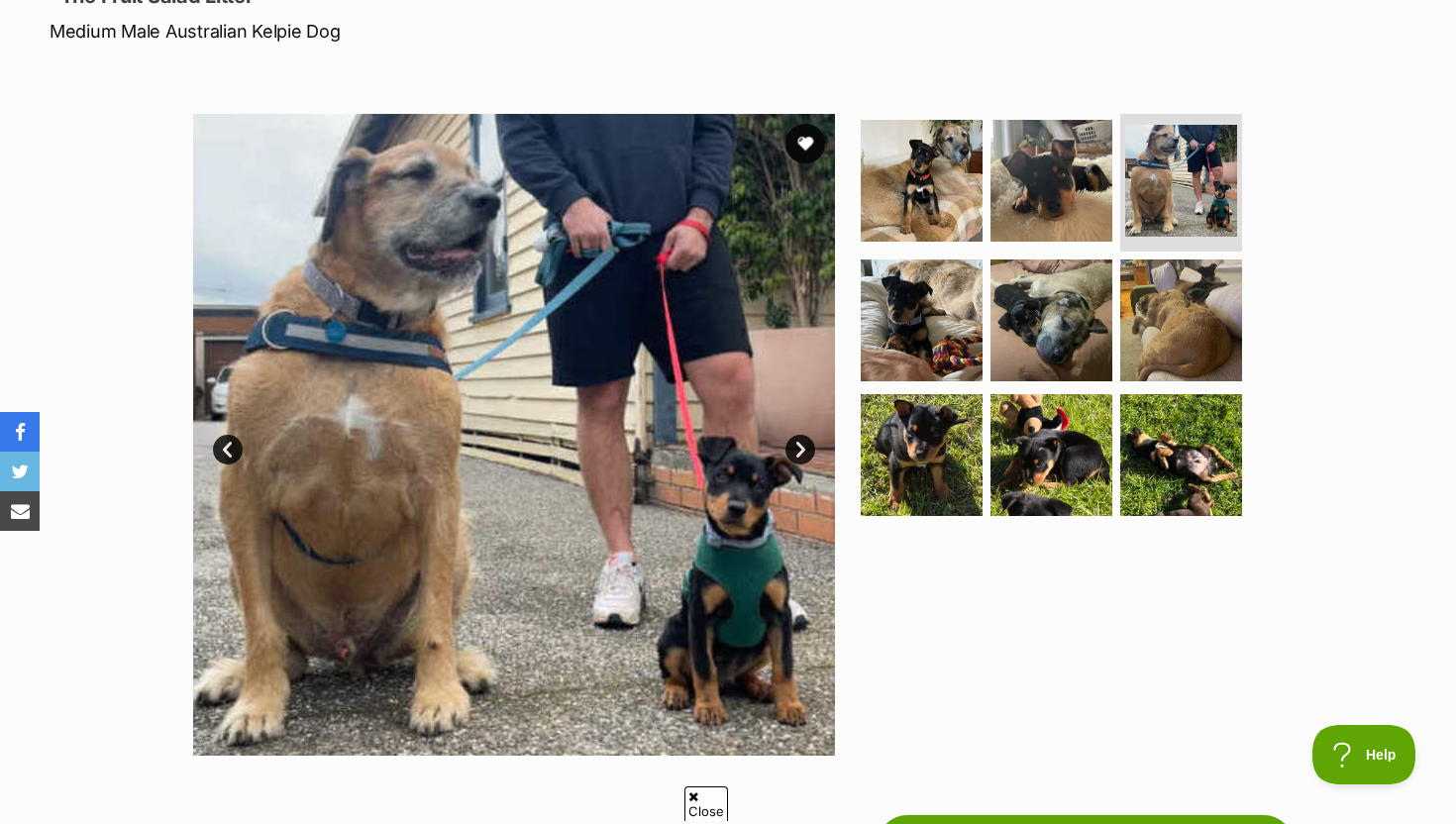 click on "Next" at bounding box center [800, 450] 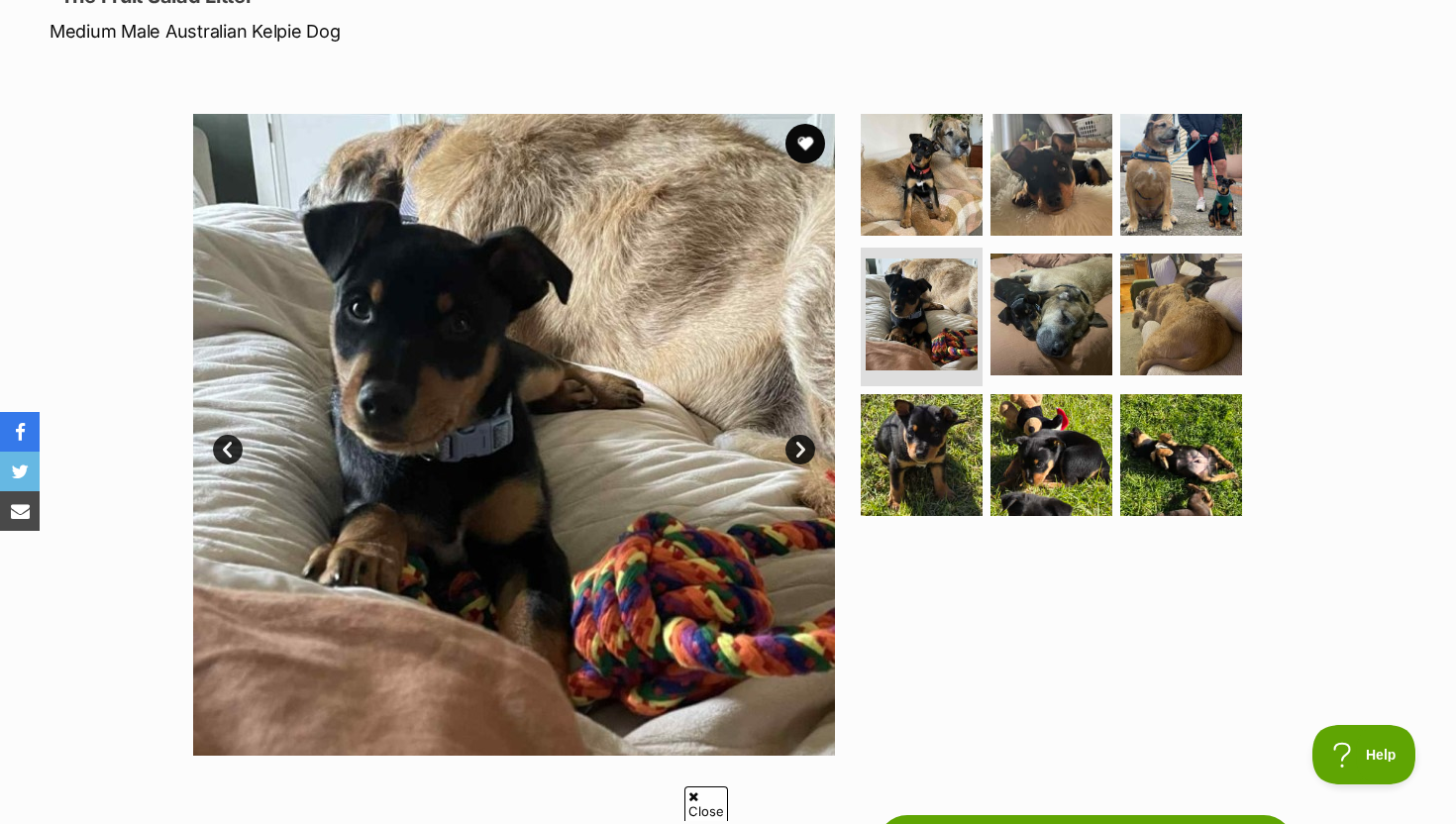 click on "Next" at bounding box center [800, 450] 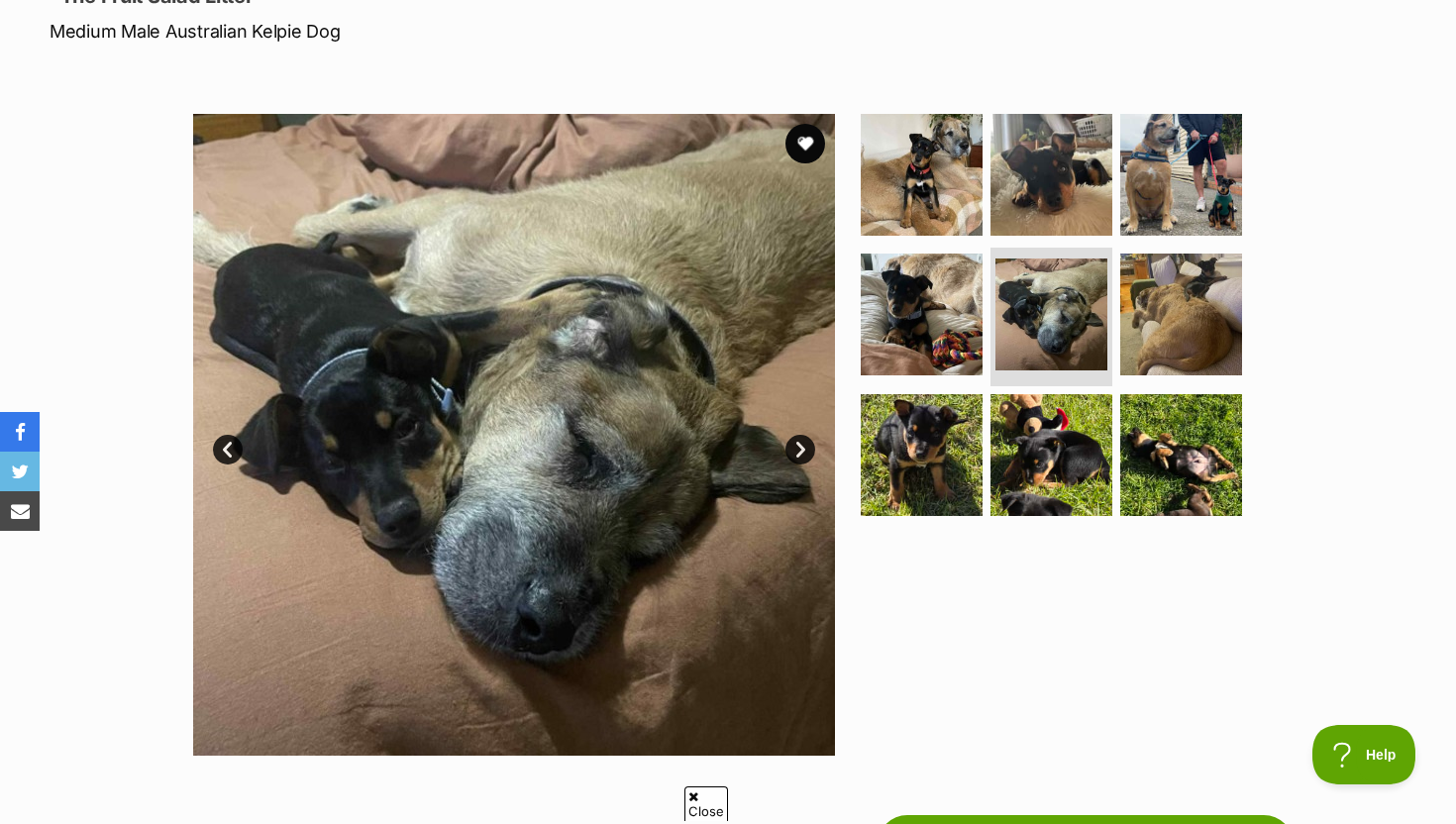 click on "Next" at bounding box center [800, 450] 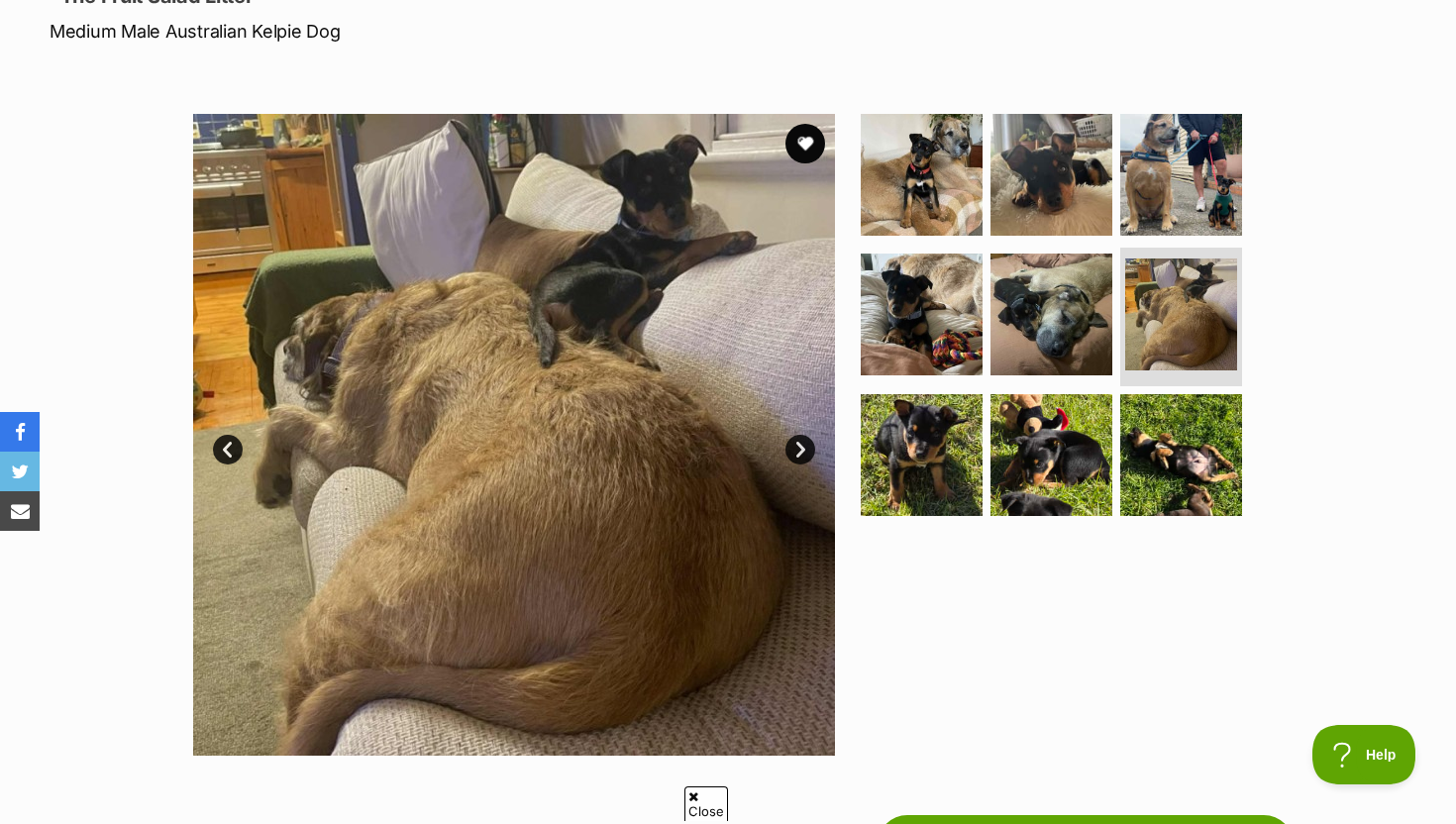 click on "Next" at bounding box center [800, 450] 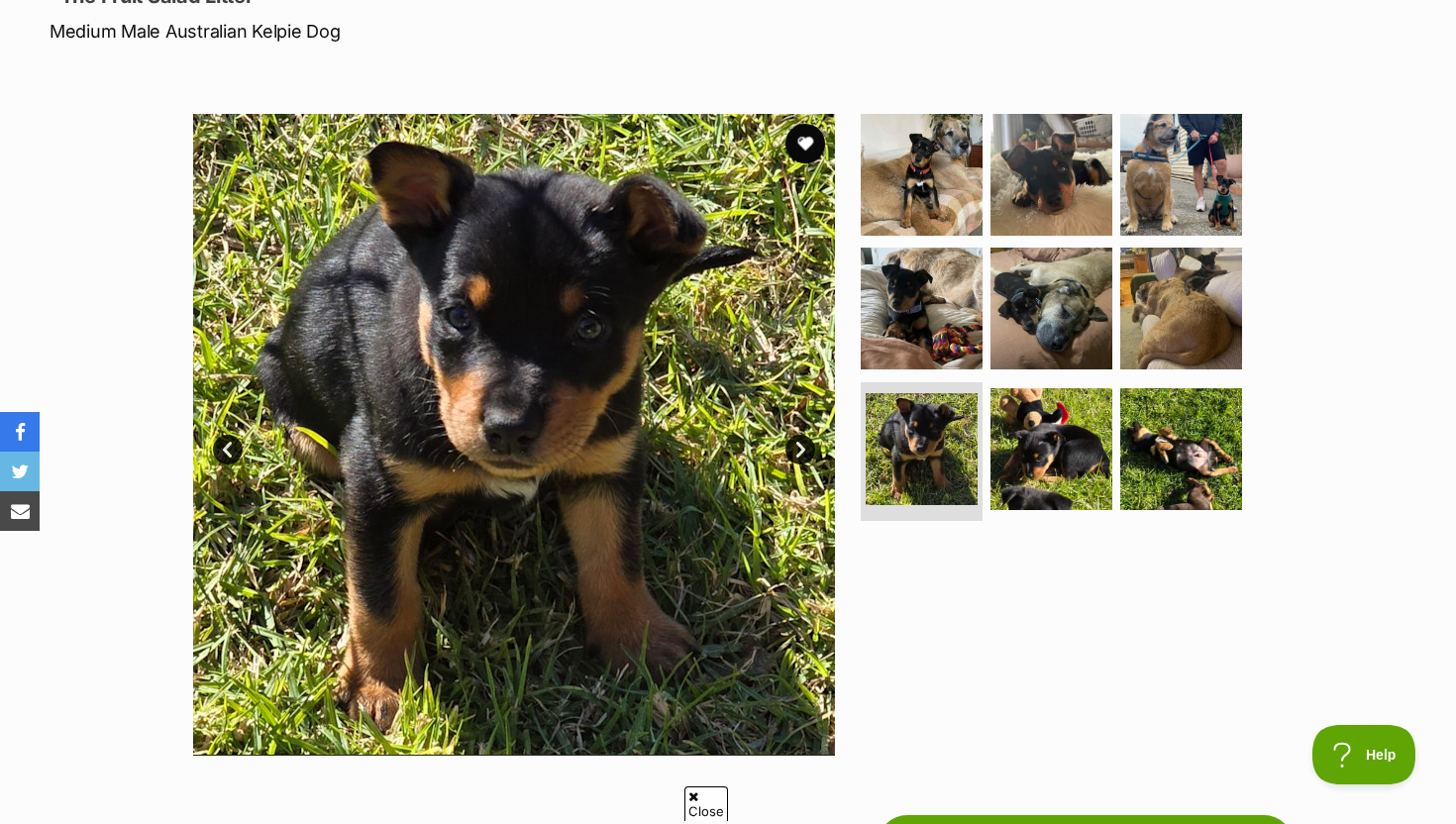click on "Prev" at bounding box center [228, 450] 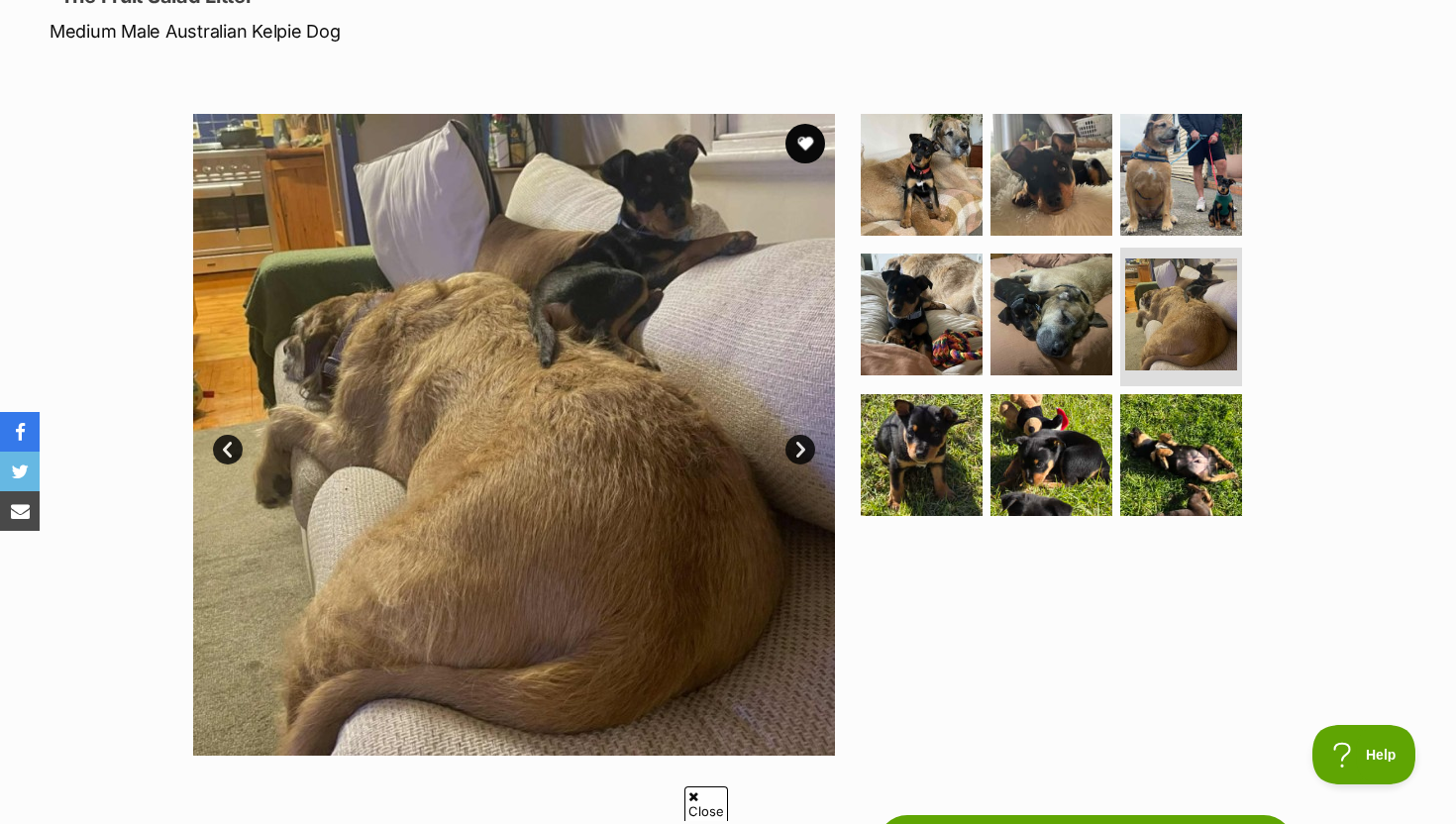click on "Next" at bounding box center [800, 450] 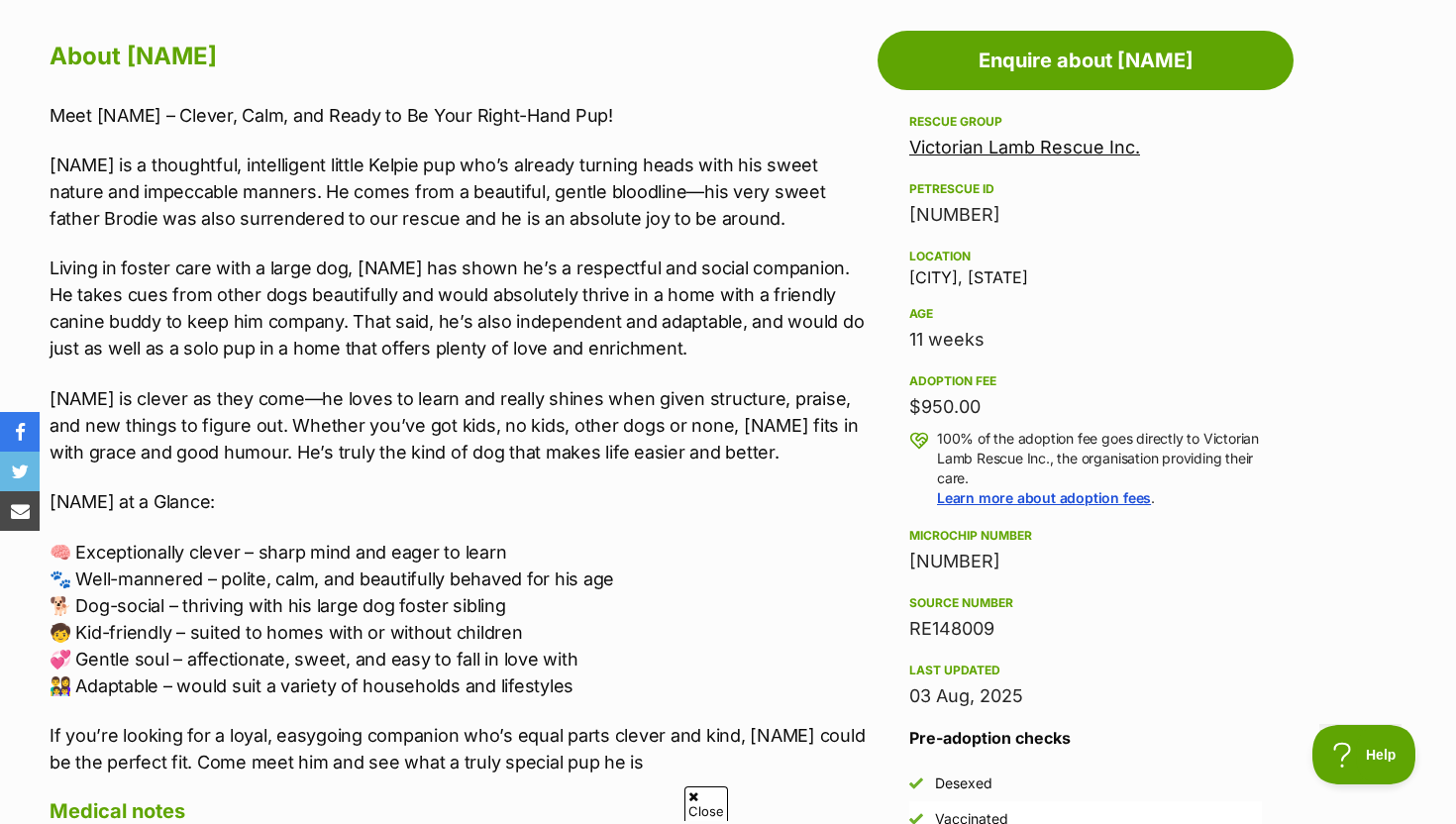 scroll, scrollTop: 1797, scrollLeft: 0, axis: vertical 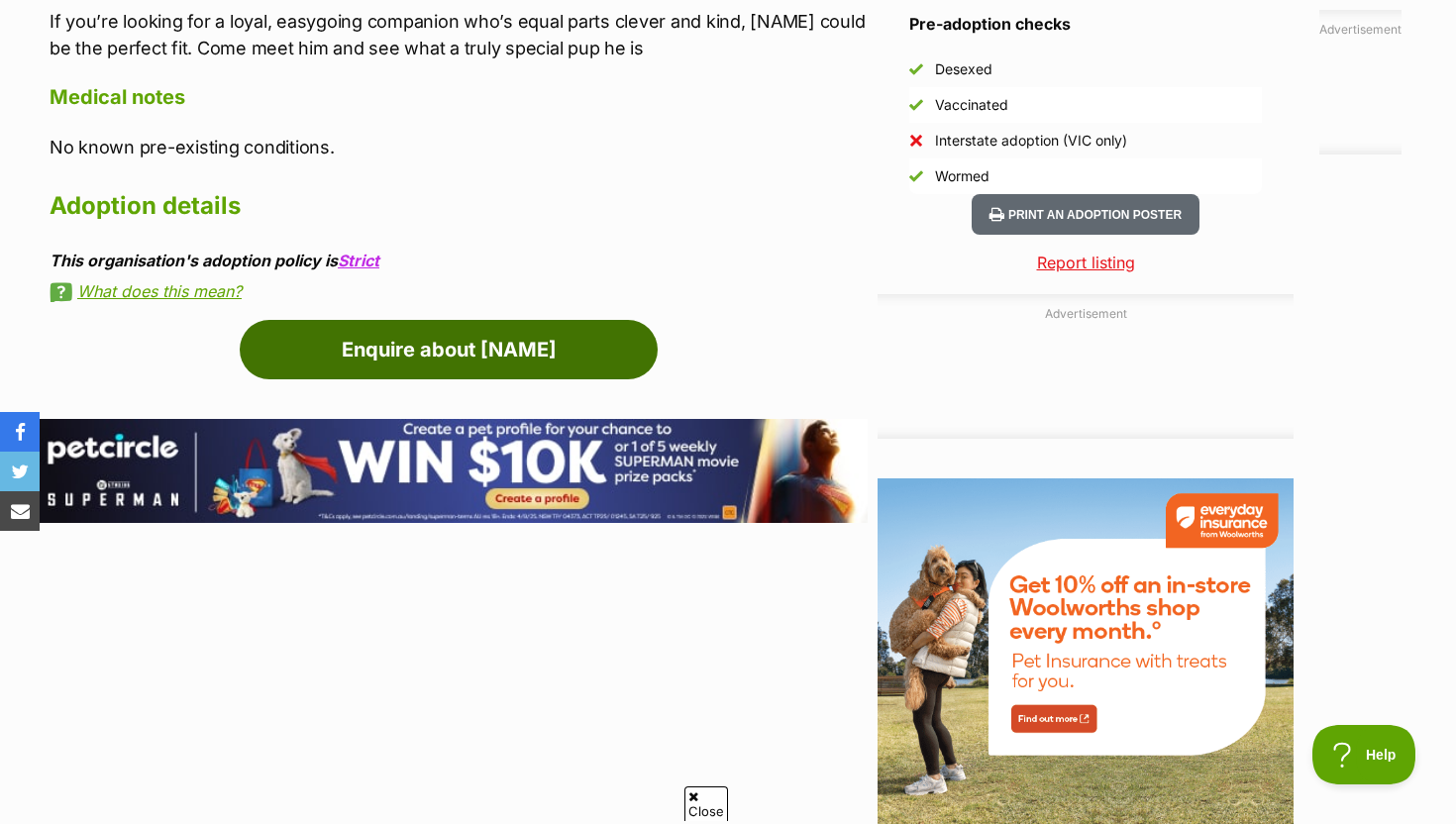 click on "Enquire about Lychee" at bounding box center (449, 350) 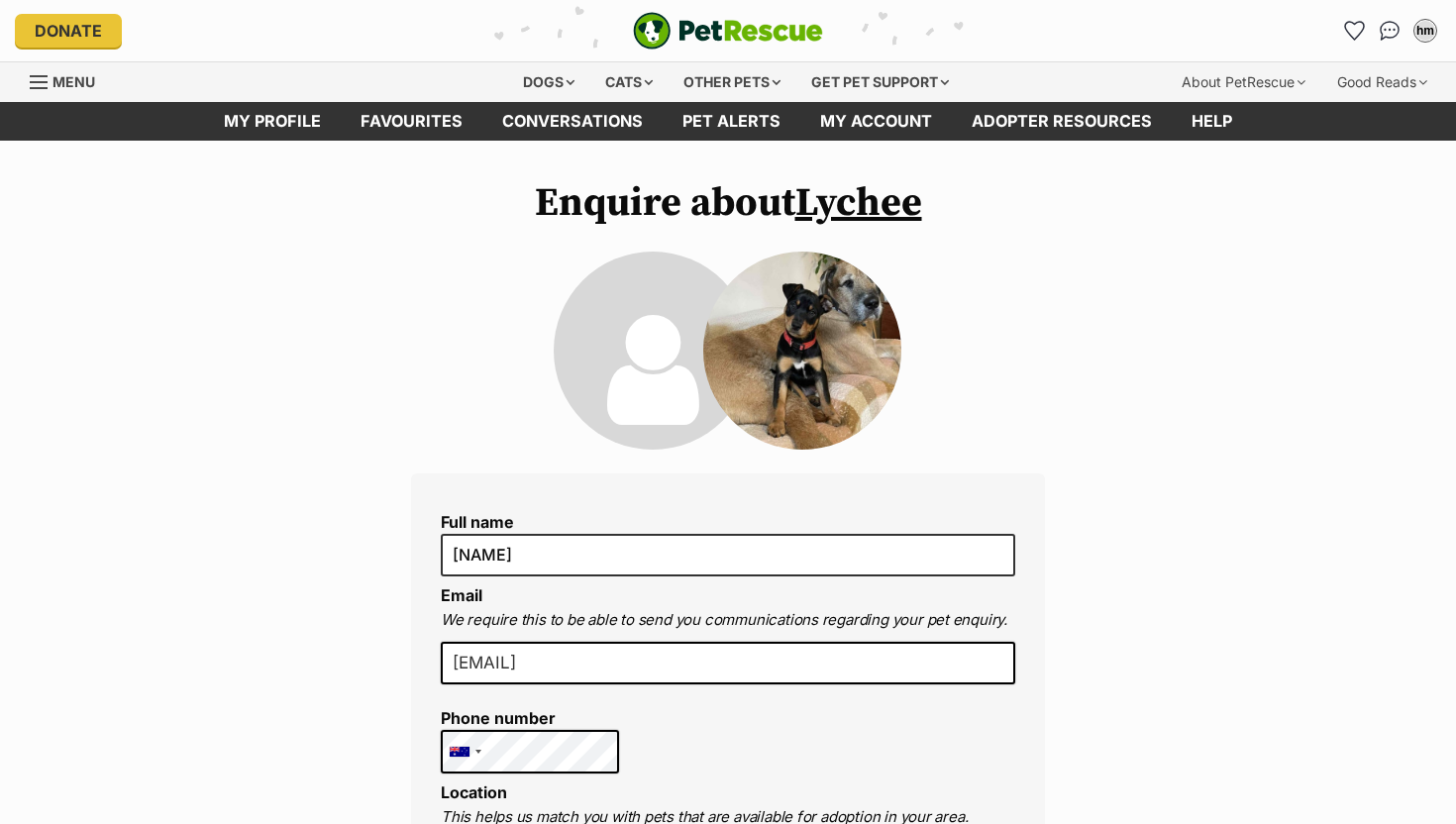 scroll, scrollTop: 0, scrollLeft: 0, axis: both 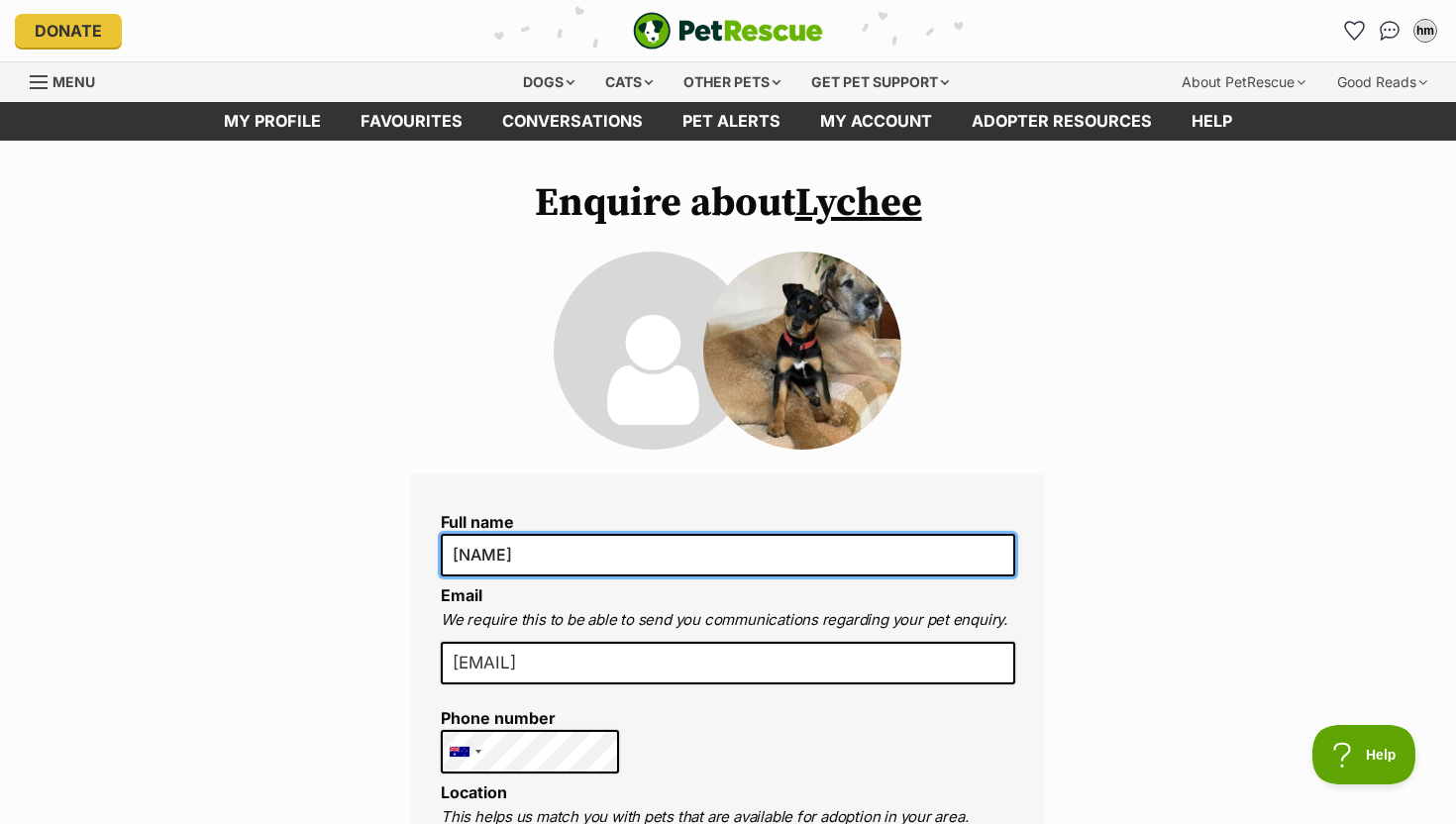 drag, startPoint x: 628, startPoint y: 549, endPoint x: 428, endPoint y: 553, distance: 200.04 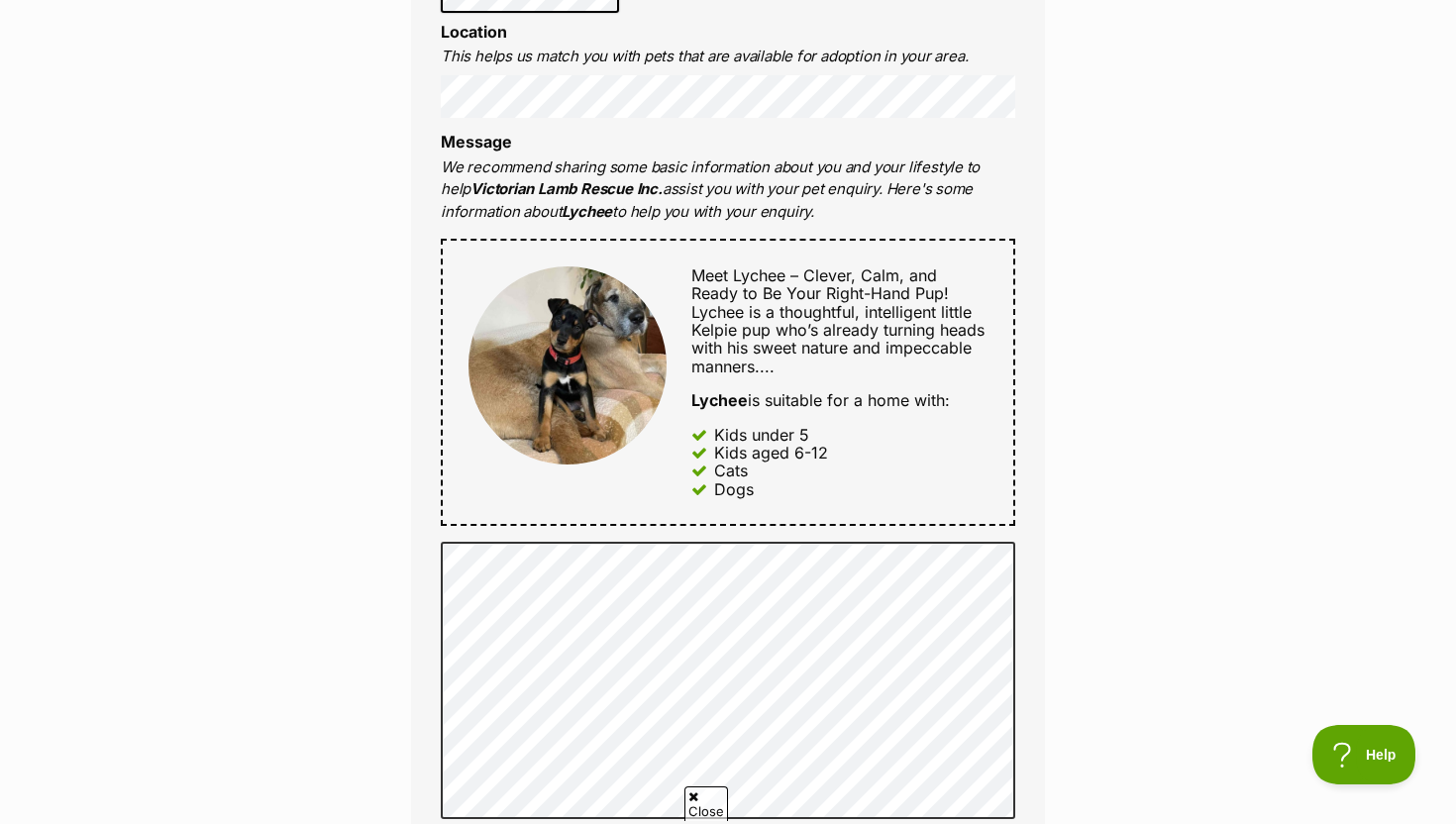 scroll, scrollTop: 832, scrollLeft: 0, axis: vertical 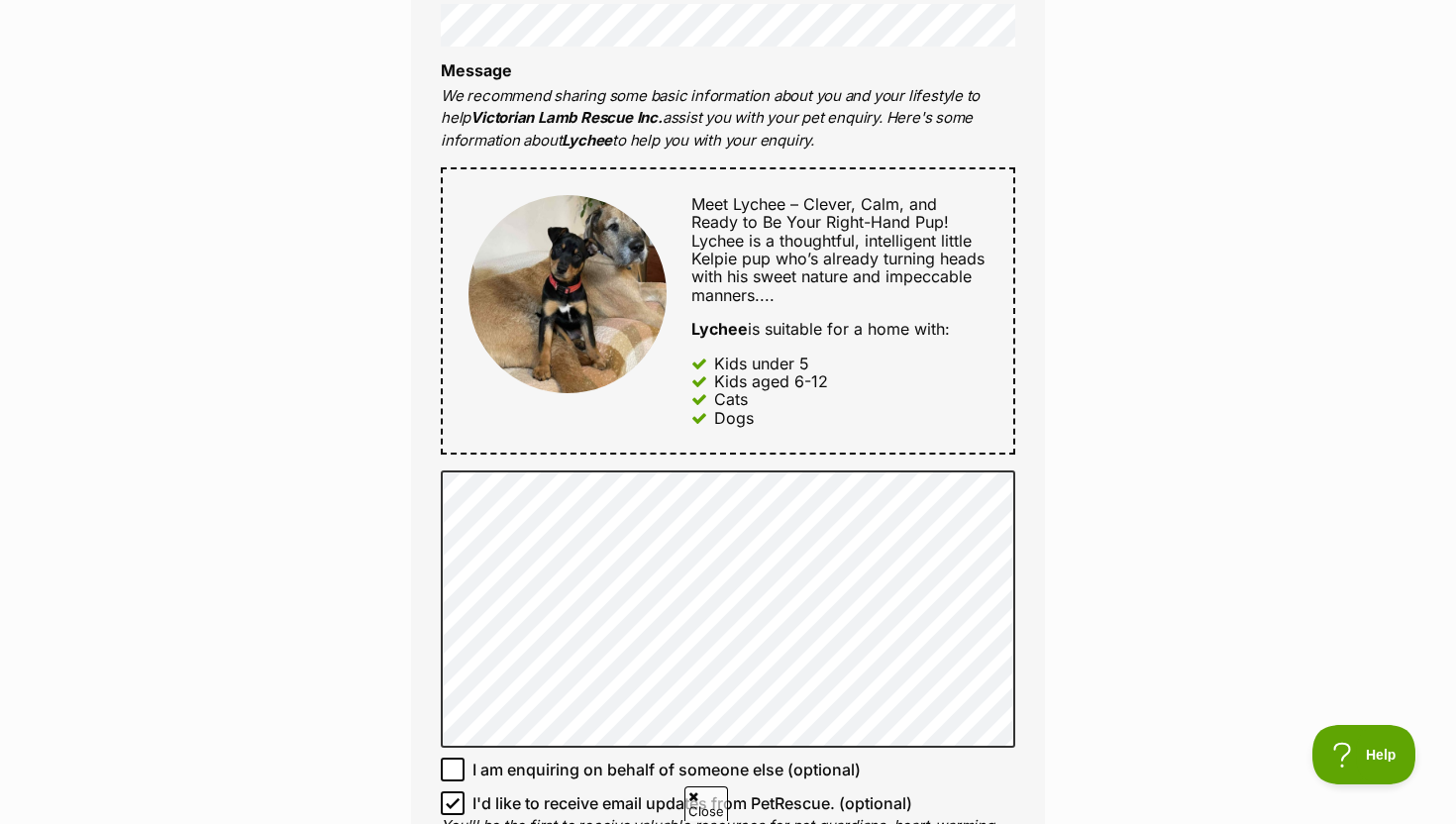 type on "[NAME]" 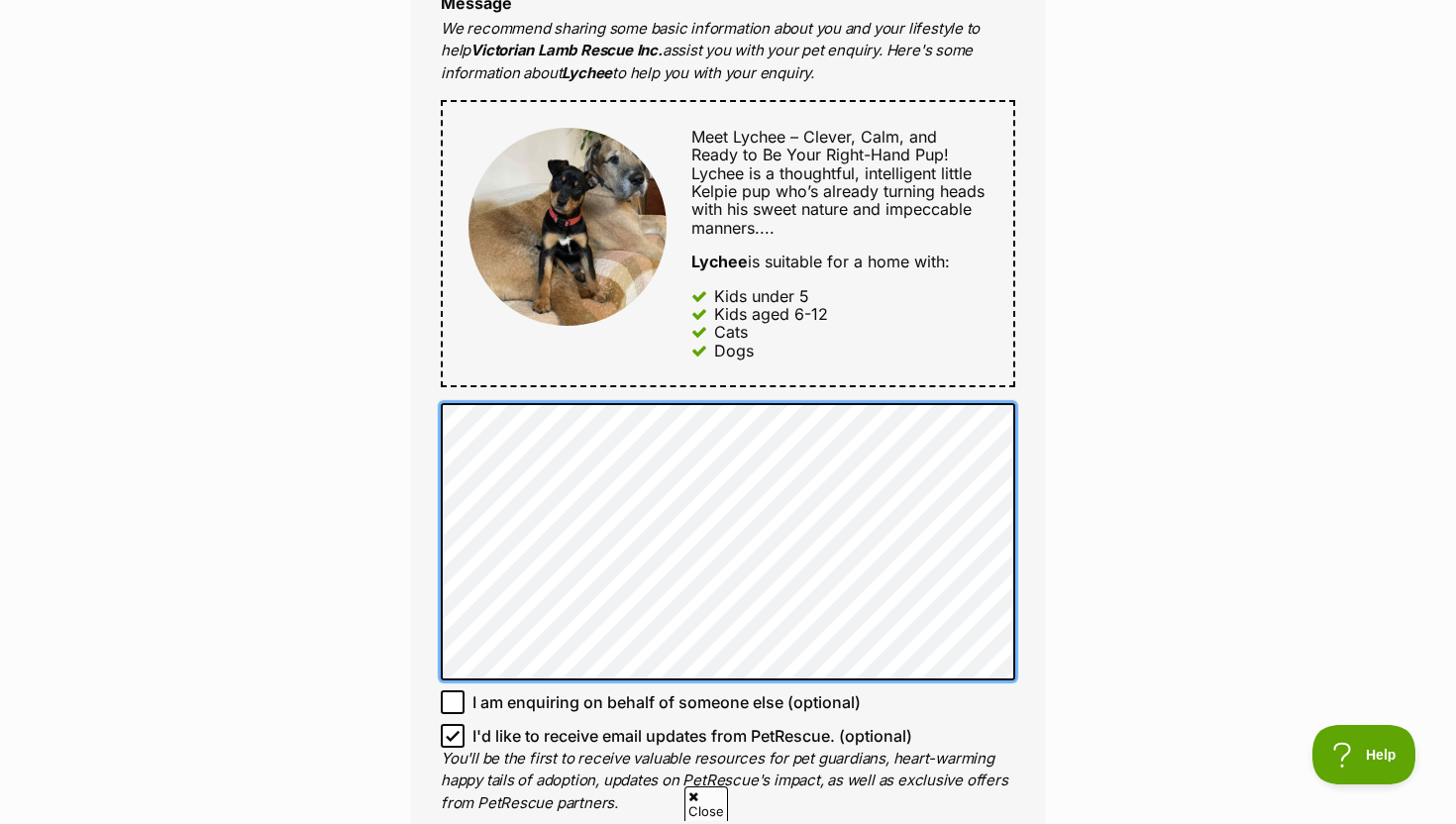 scroll, scrollTop: 883, scrollLeft: 0, axis: vertical 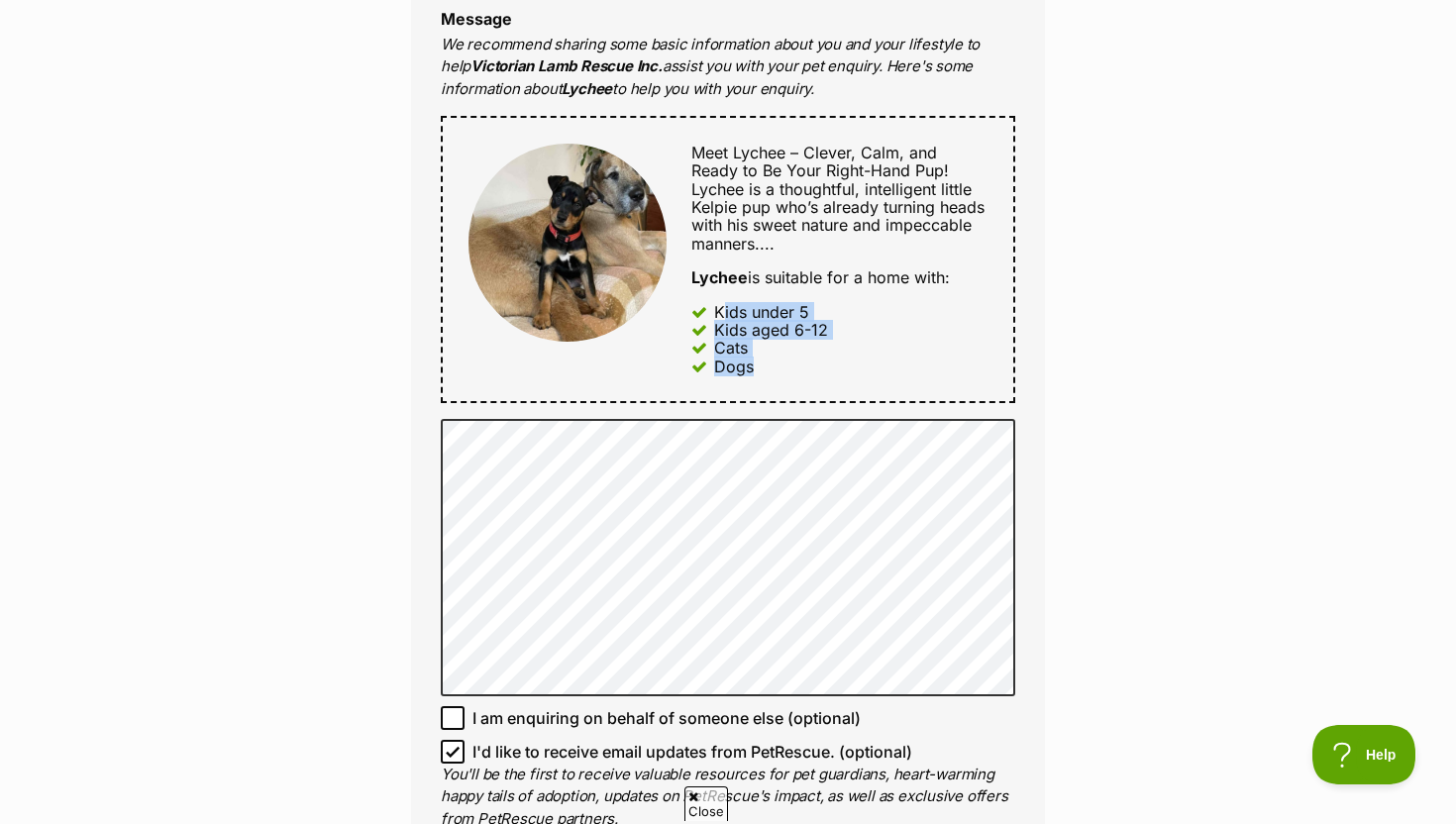 drag, startPoint x: 740, startPoint y: 321, endPoint x: 809, endPoint y: 408, distance: 111.04053 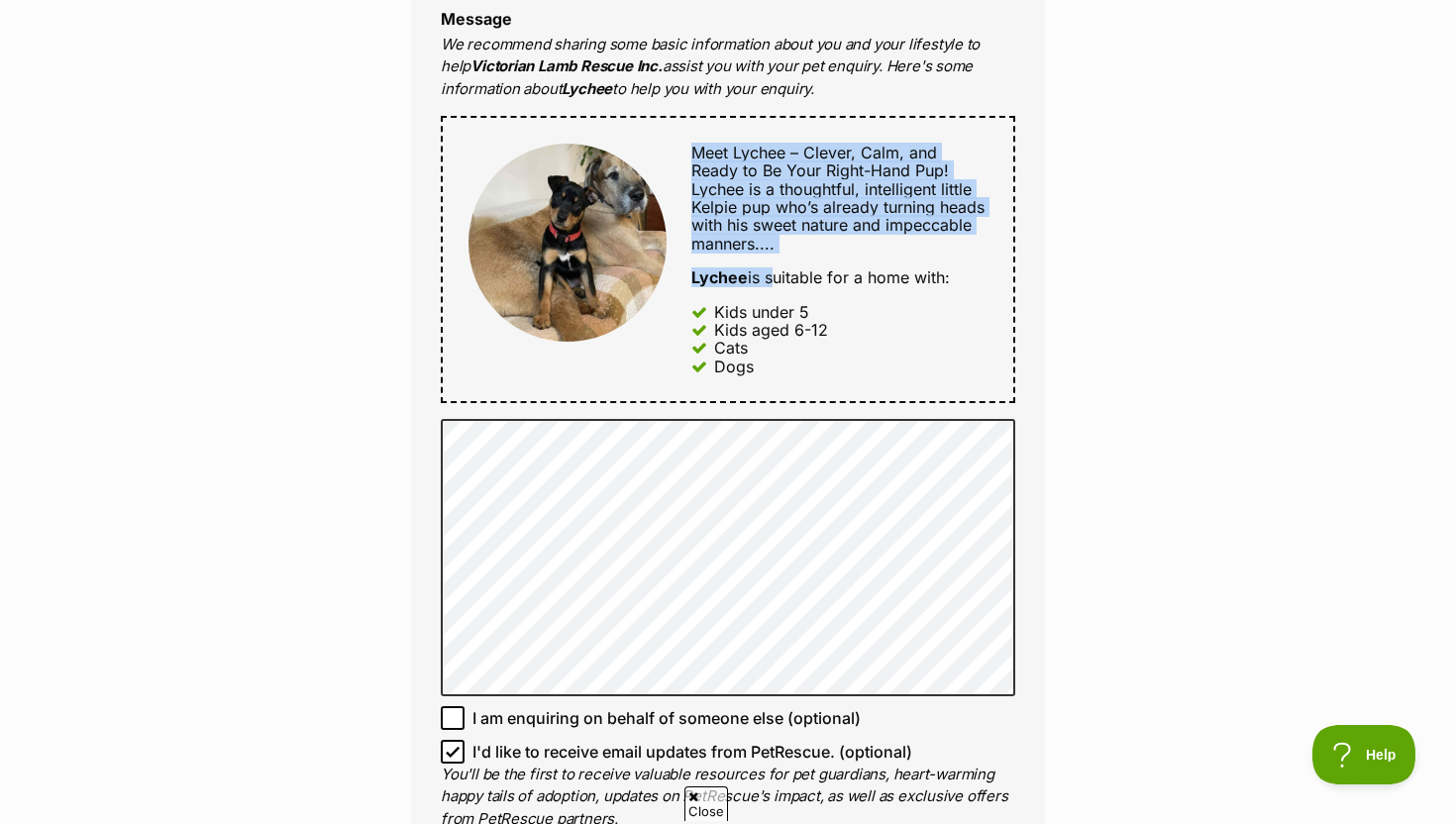 drag, startPoint x: 769, startPoint y: 282, endPoint x: 696, endPoint y: 156, distance: 145.61937 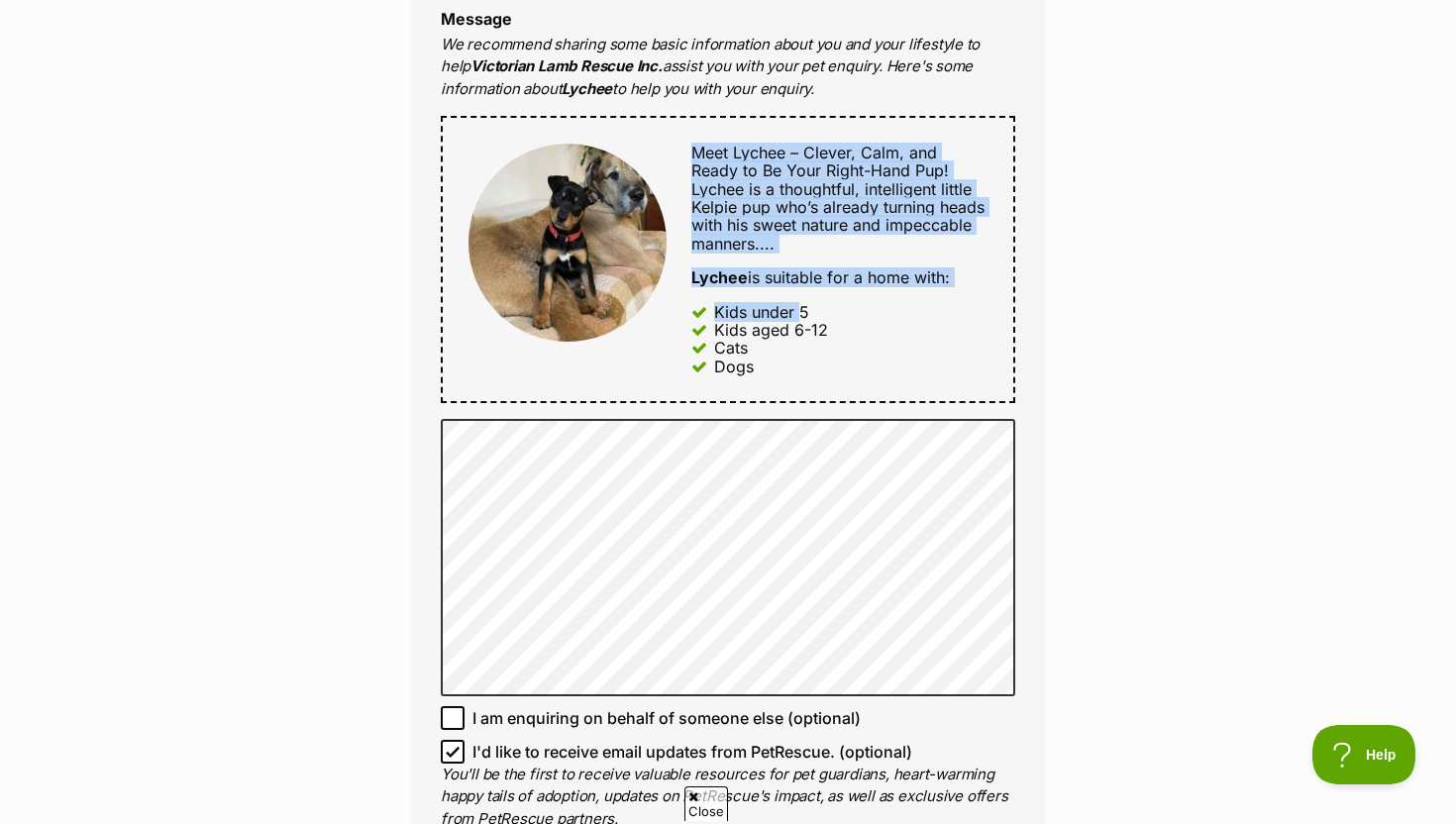 drag, startPoint x: 696, startPoint y: 156, endPoint x: 758, endPoint y: 302, distance: 158.61904 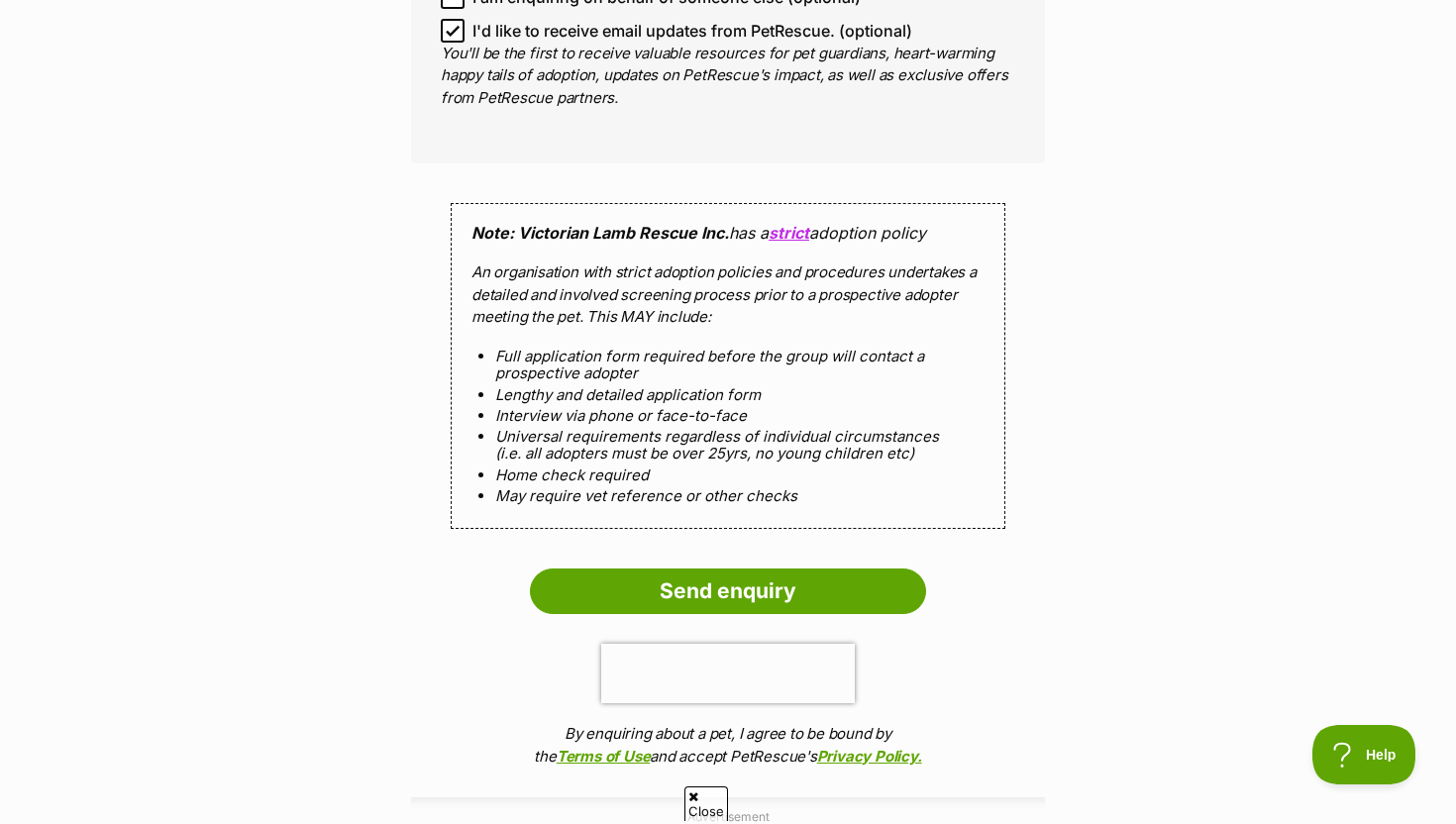 scroll, scrollTop: 1680, scrollLeft: 0, axis: vertical 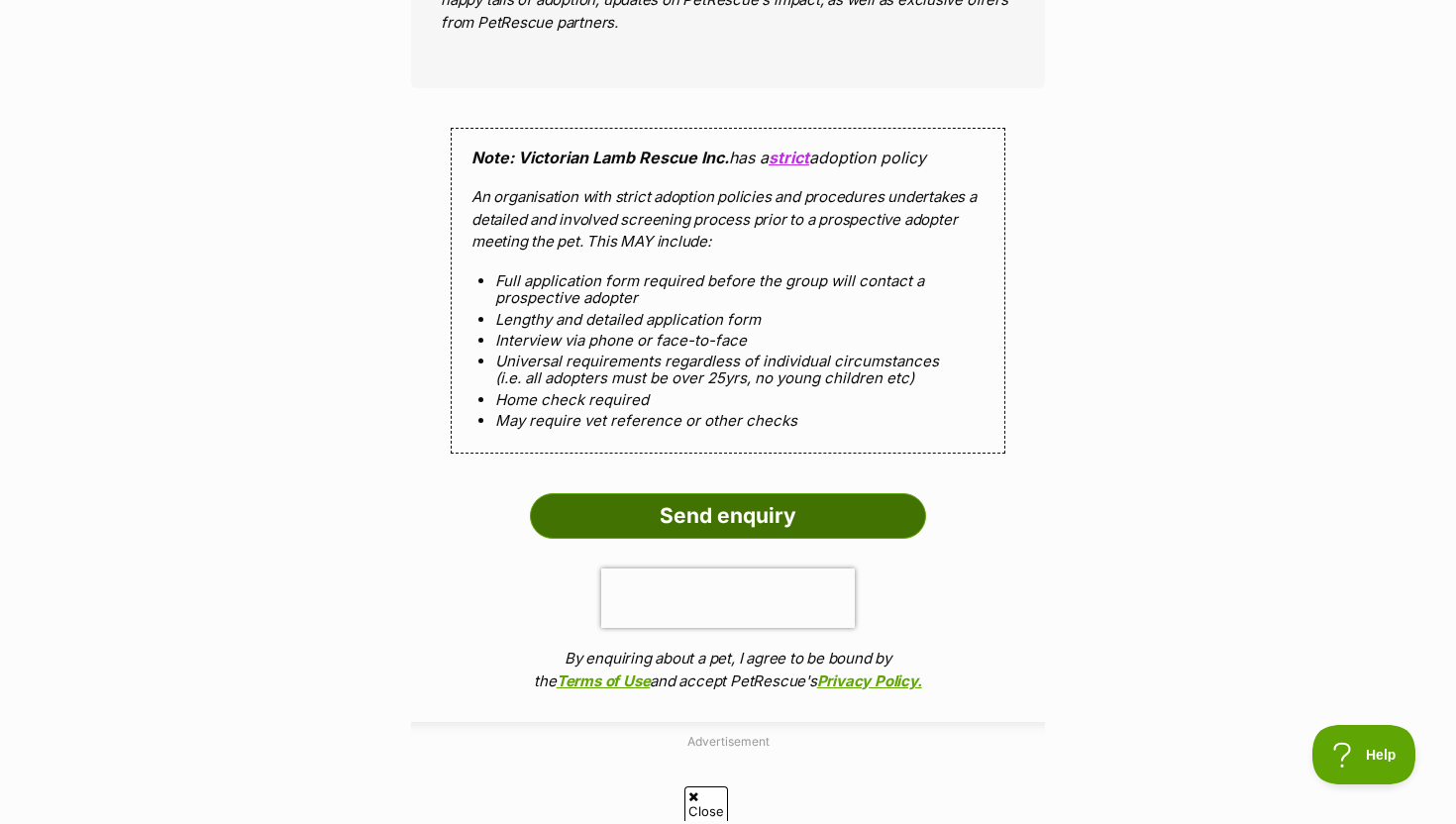 click on "Send enquiry" at bounding box center [728, 516] 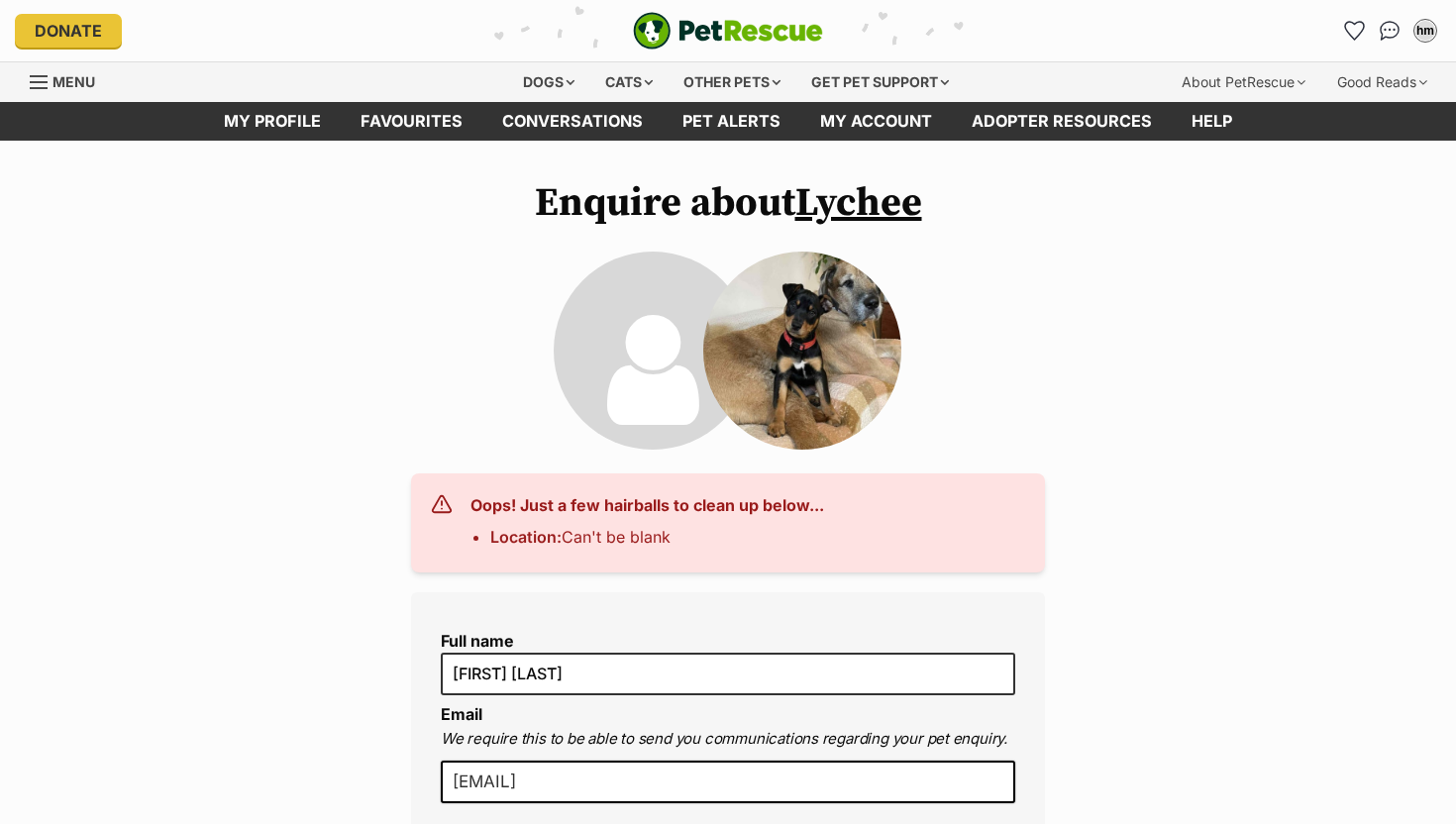 scroll, scrollTop: 0, scrollLeft: 0, axis: both 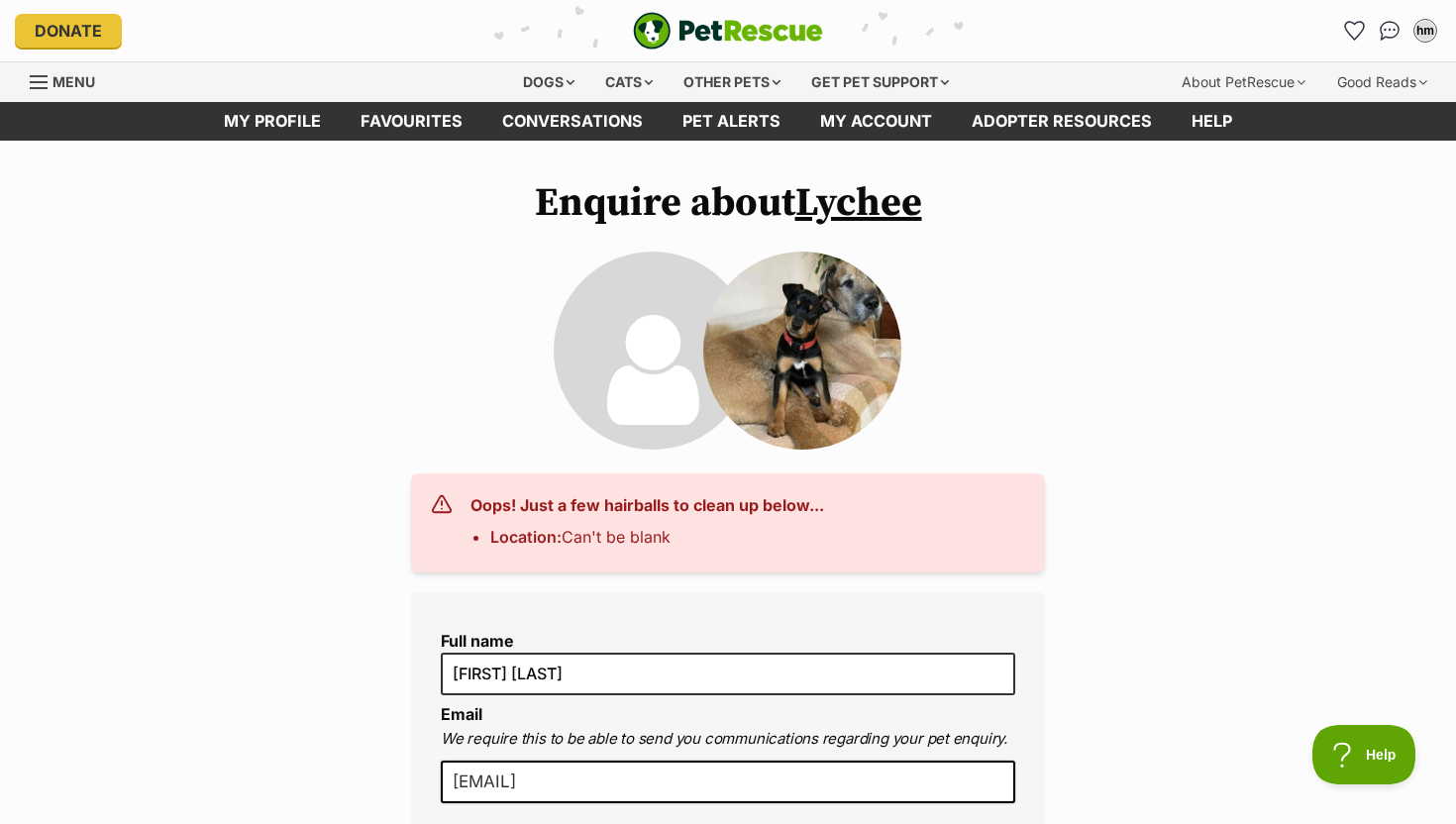 drag, startPoint x: 679, startPoint y: 552, endPoint x: 540, endPoint y: 514, distance: 144.10066 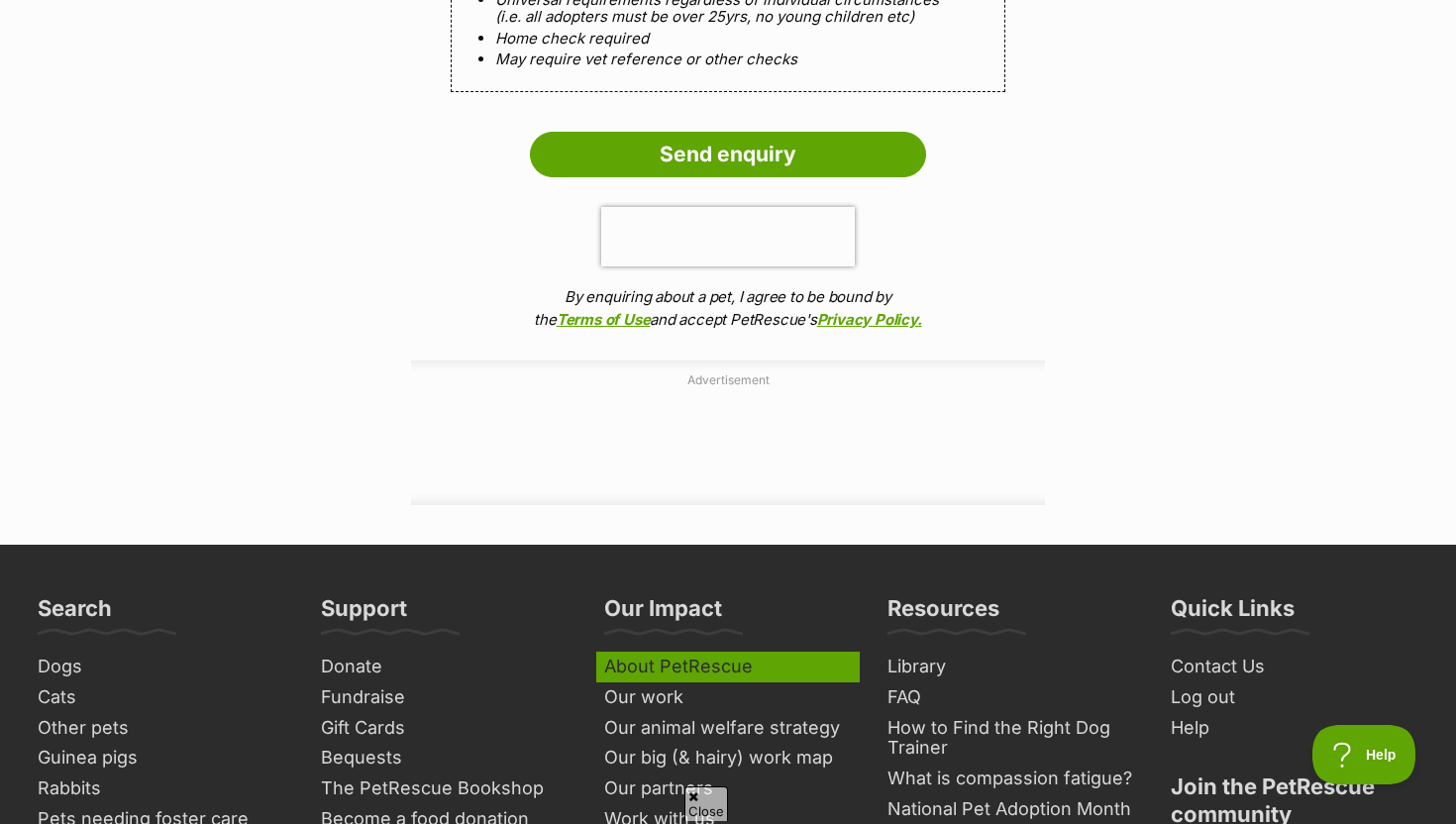 scroll, scrollTop: 1906, scrollLeft: 0, axis: vertical 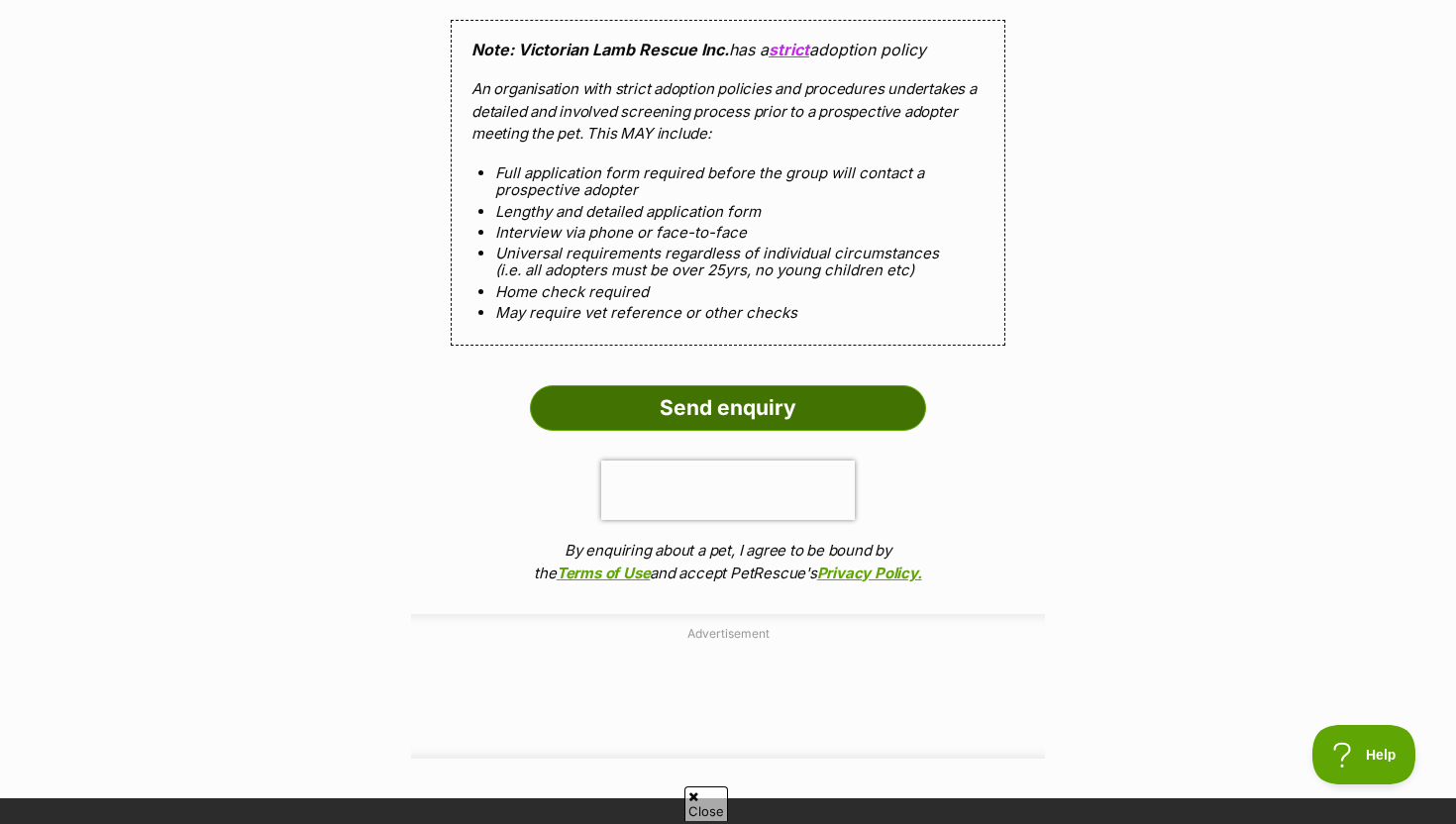 click on "Send enquiry" at bounding box center (728, 408) 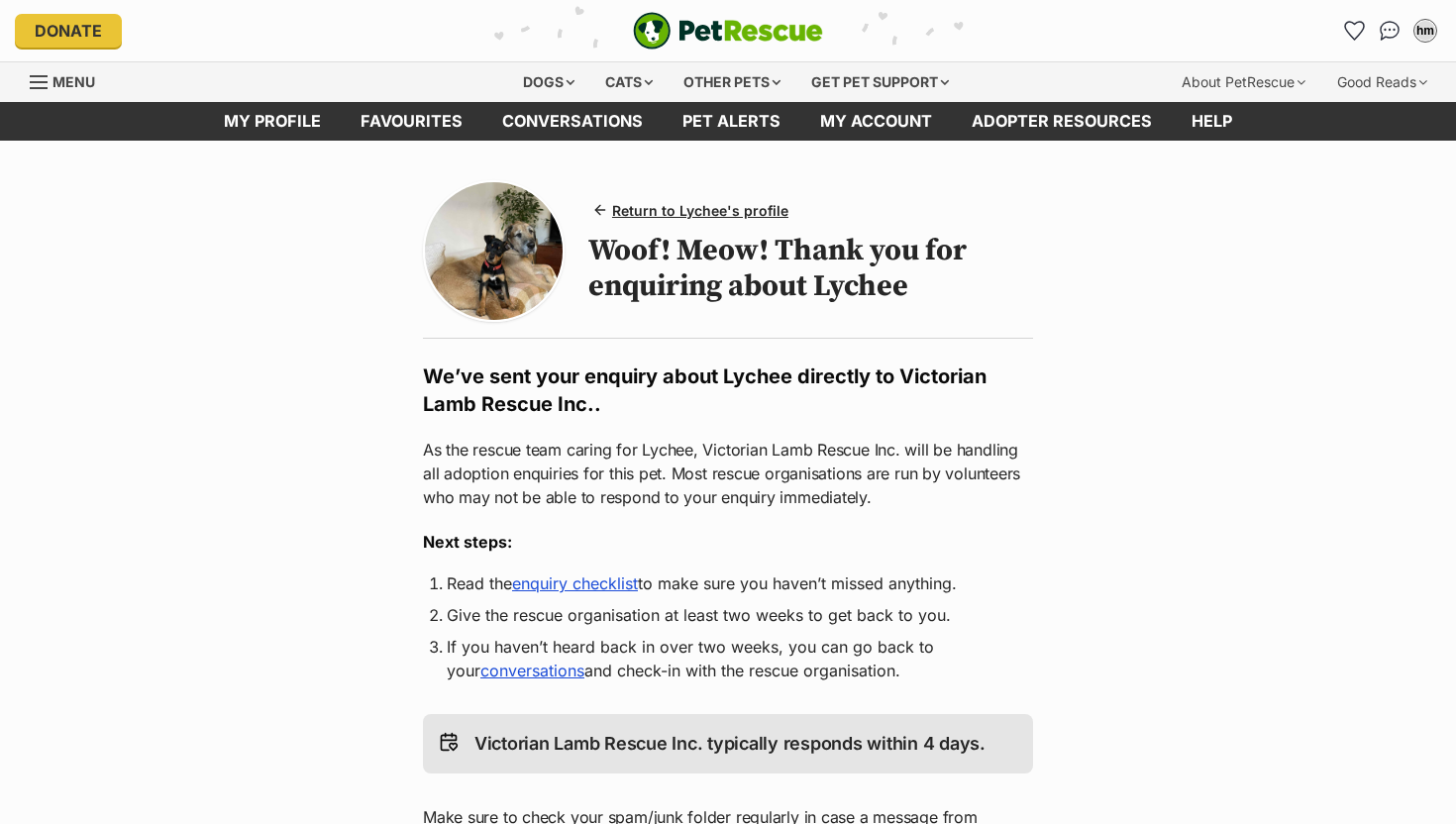 scroll, scrollTop: 0, scrollLeft: 0, axis: both 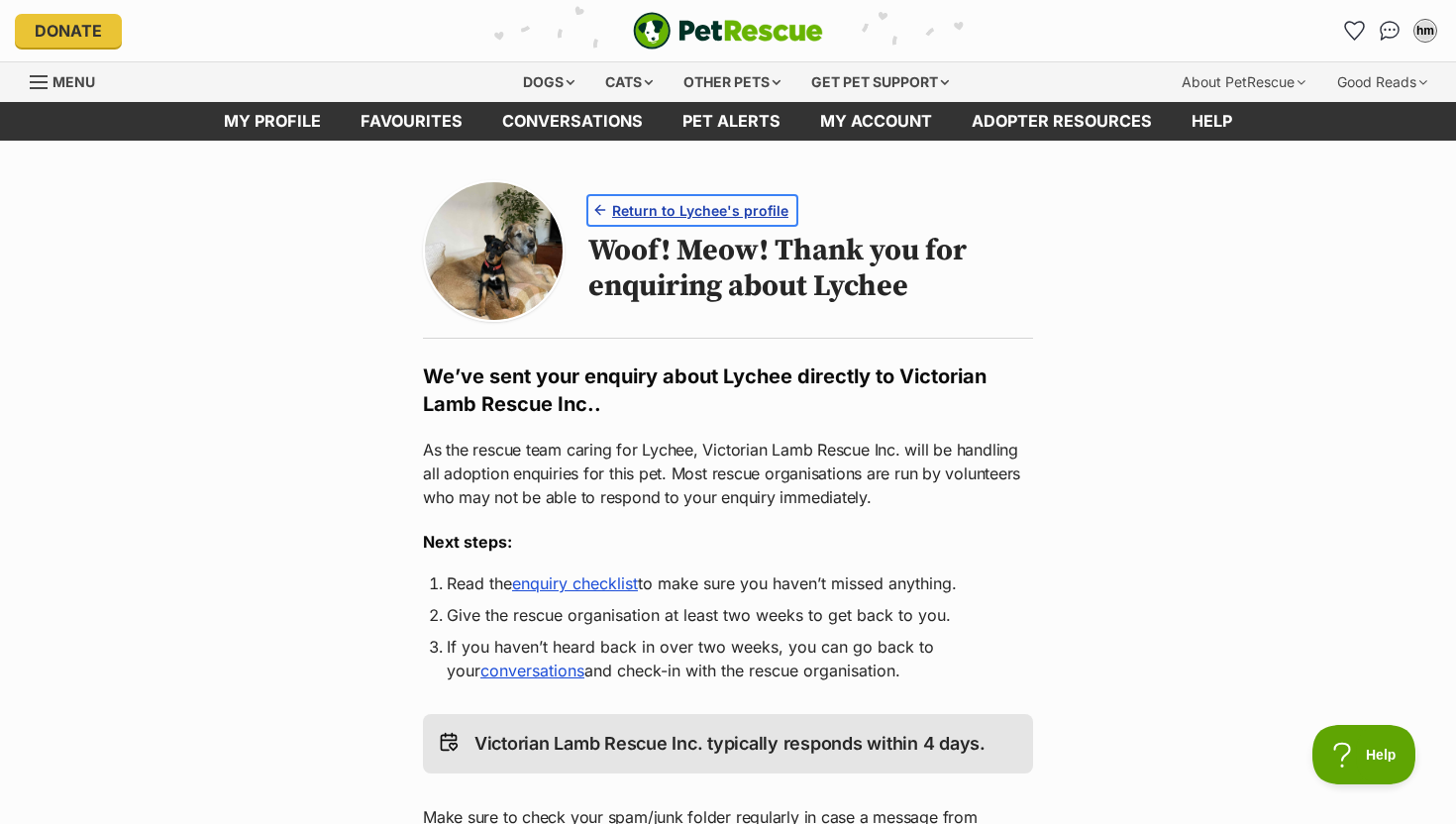 click on "Return to Lychee's profile" at bounding box center (700, 210) 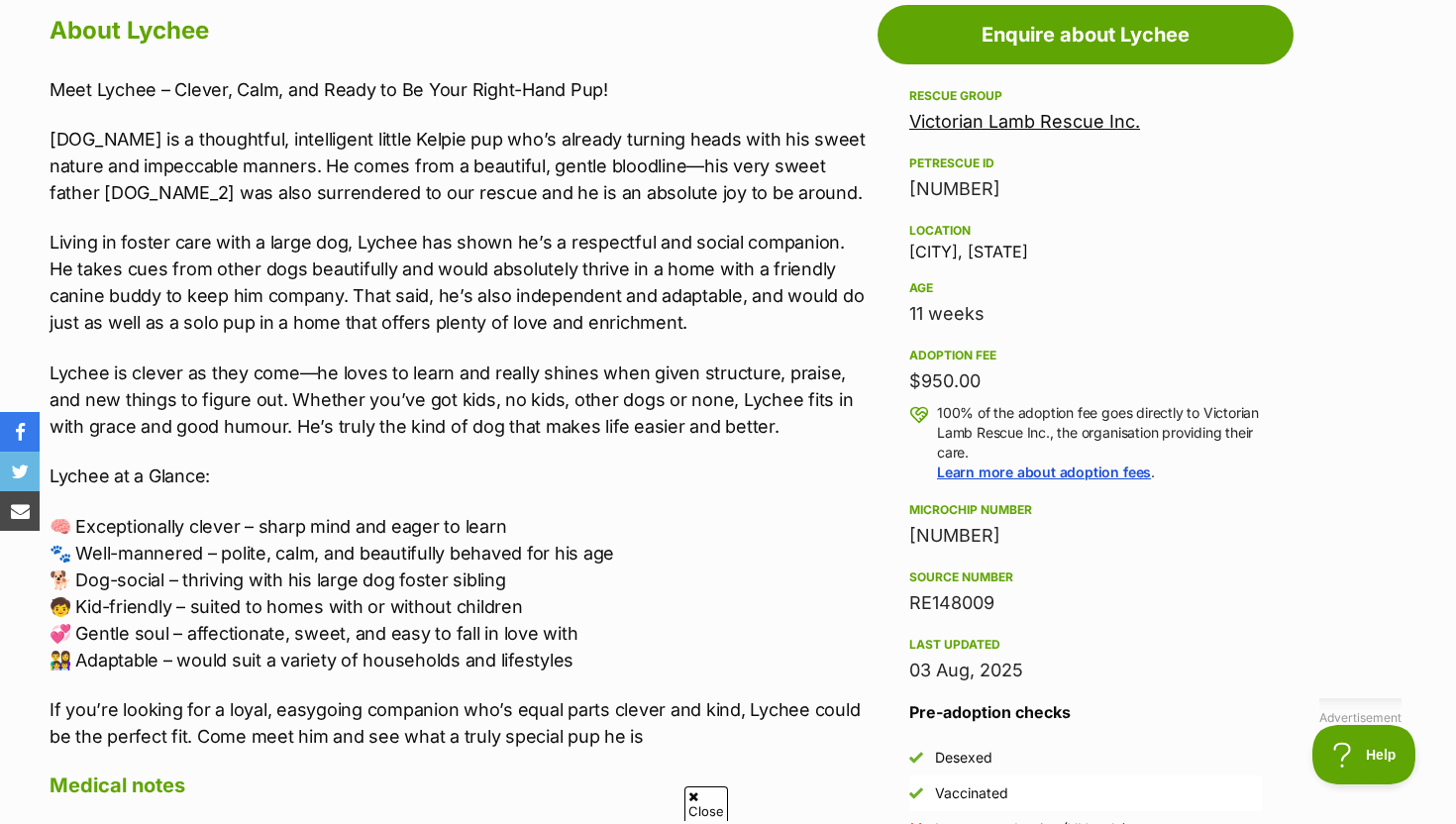 scroll, scrollTop: 0, scrollLeft: 0, axis: both 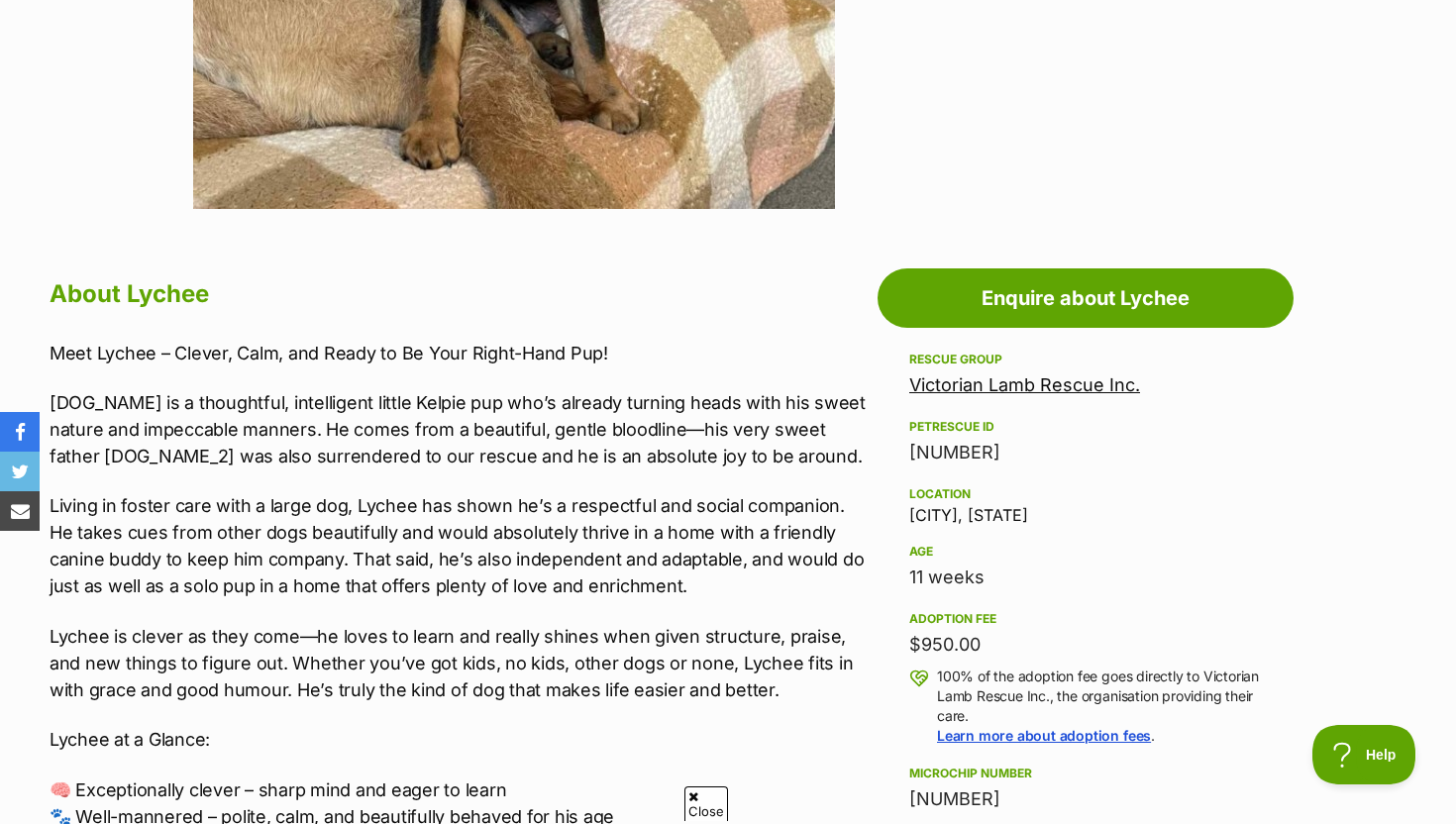 click on "Victorian Lamb Rescue Inc." at bounding box center (1024, 384) 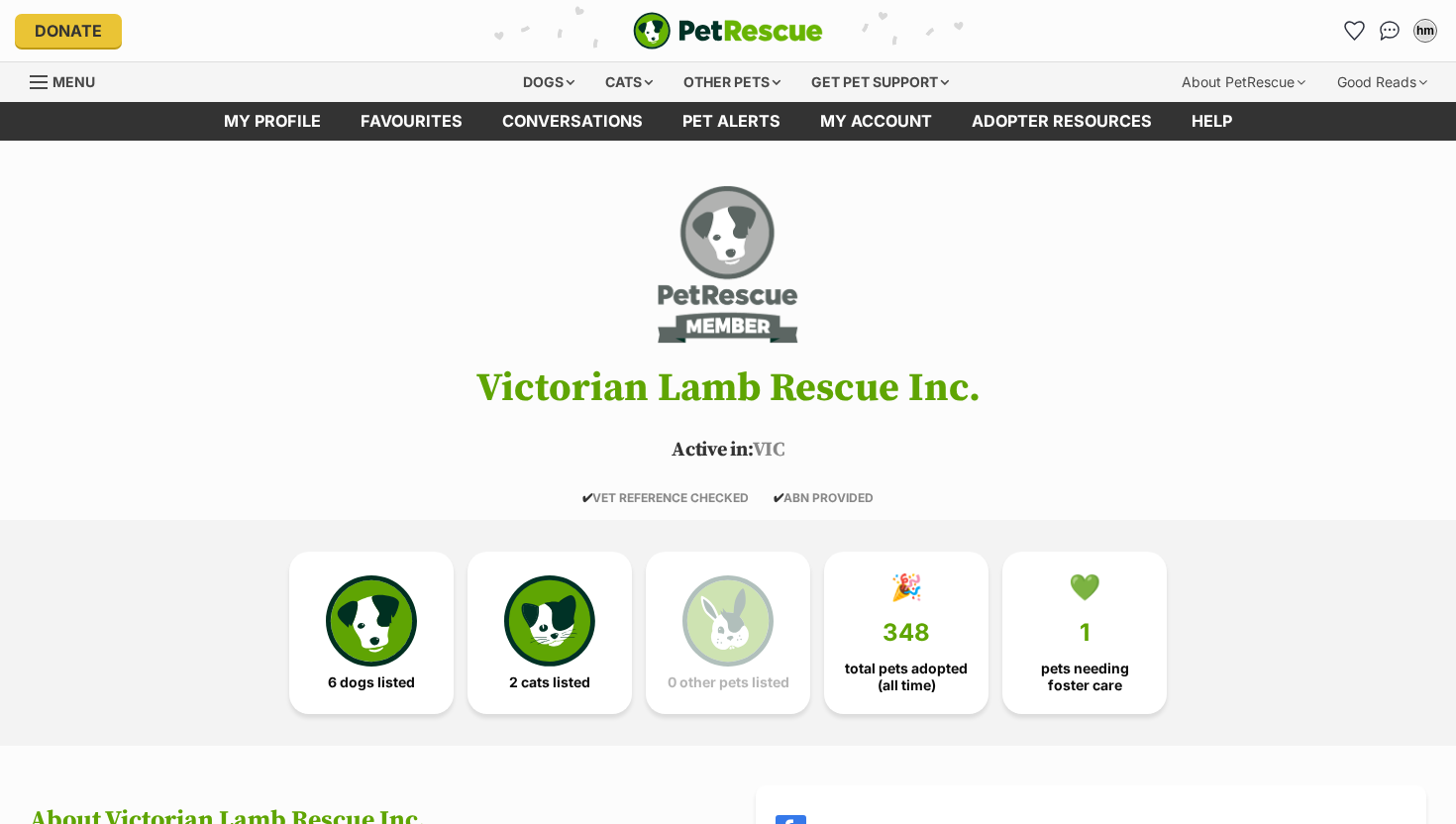 scroll, scrollTop: 0, scrollLeft: 0, axis: both 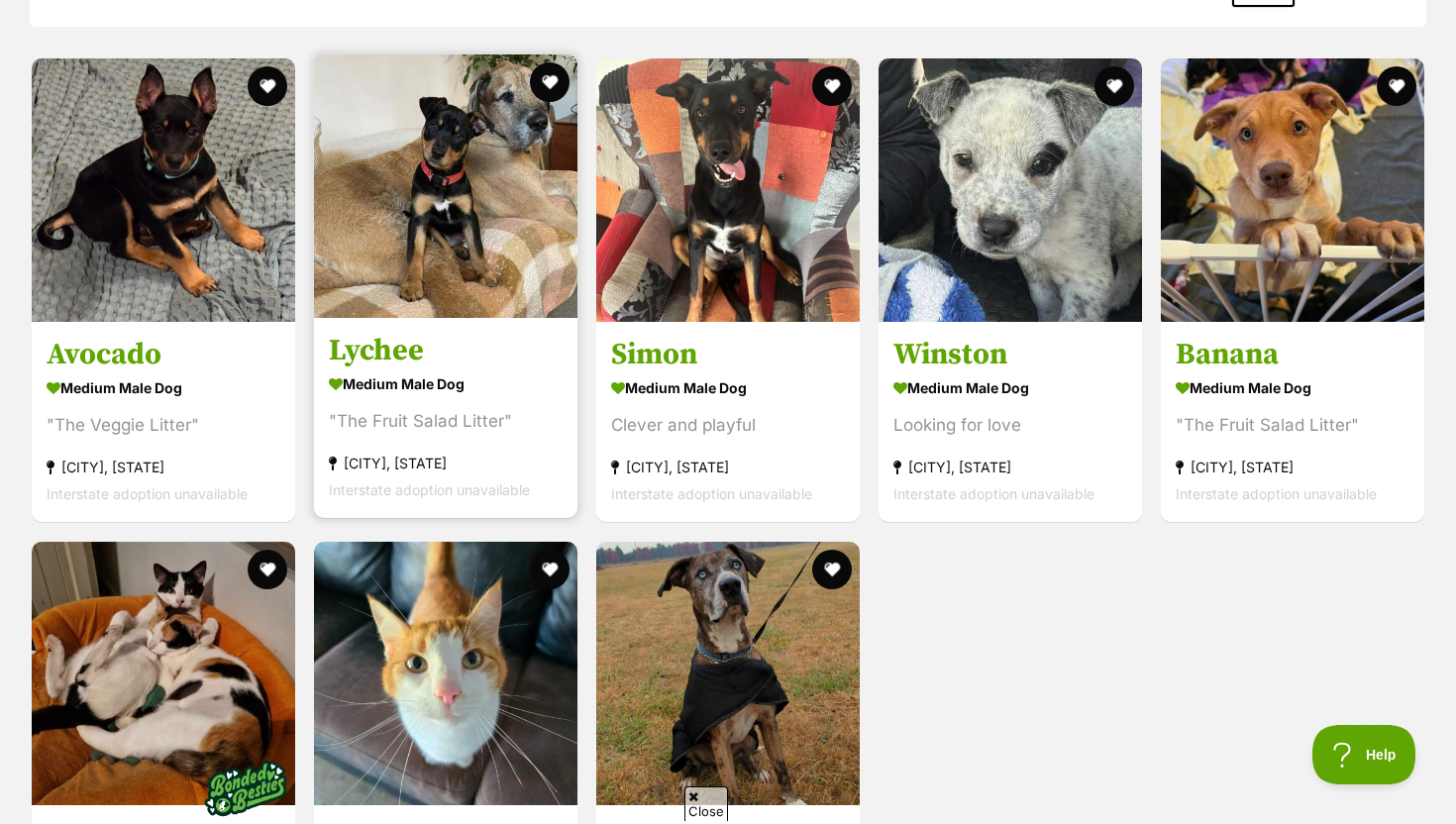 click at bounding box center [446, 186] 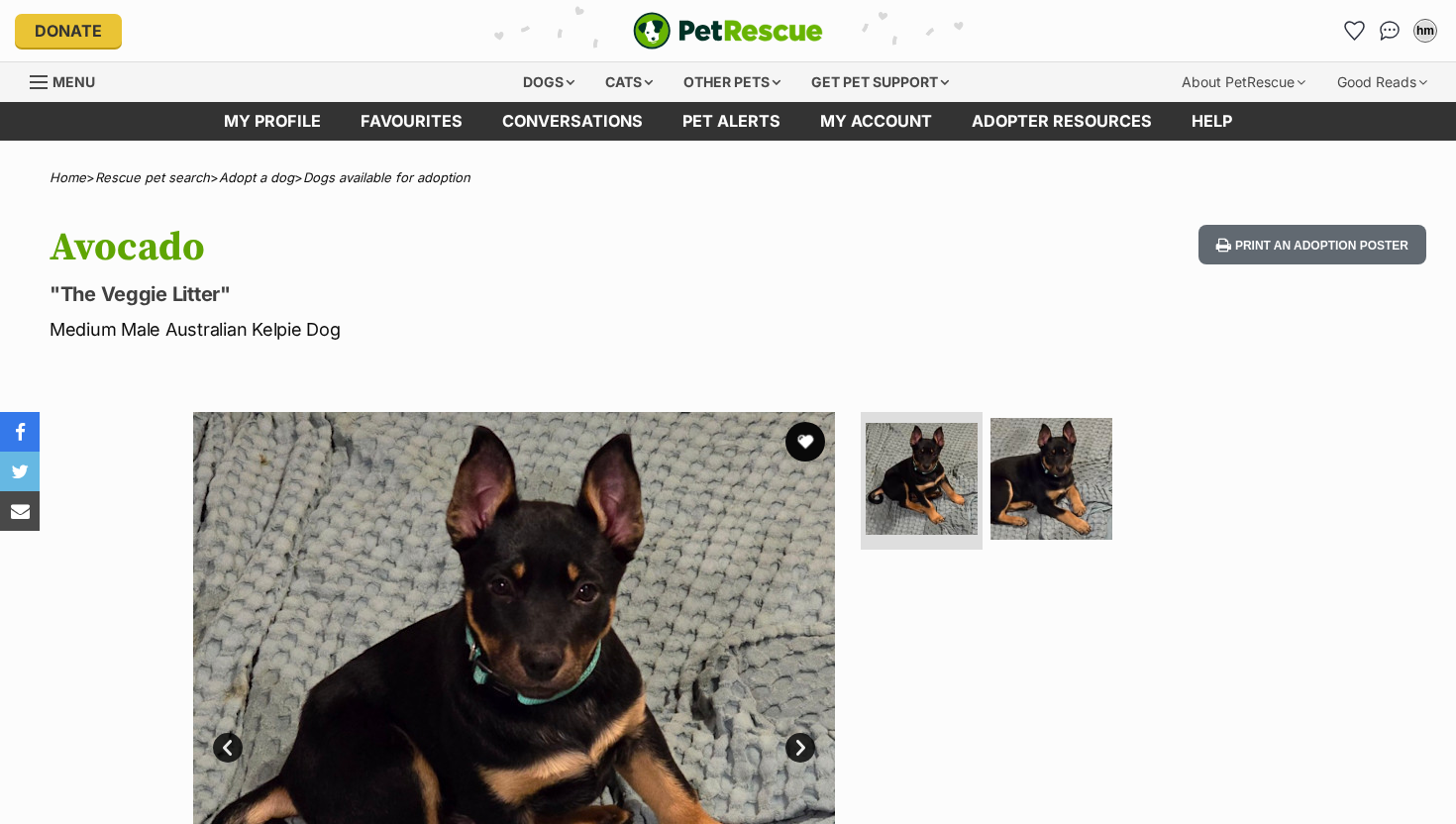 scroll, scrollTop: 0, scrollLeft: 0, axis: both 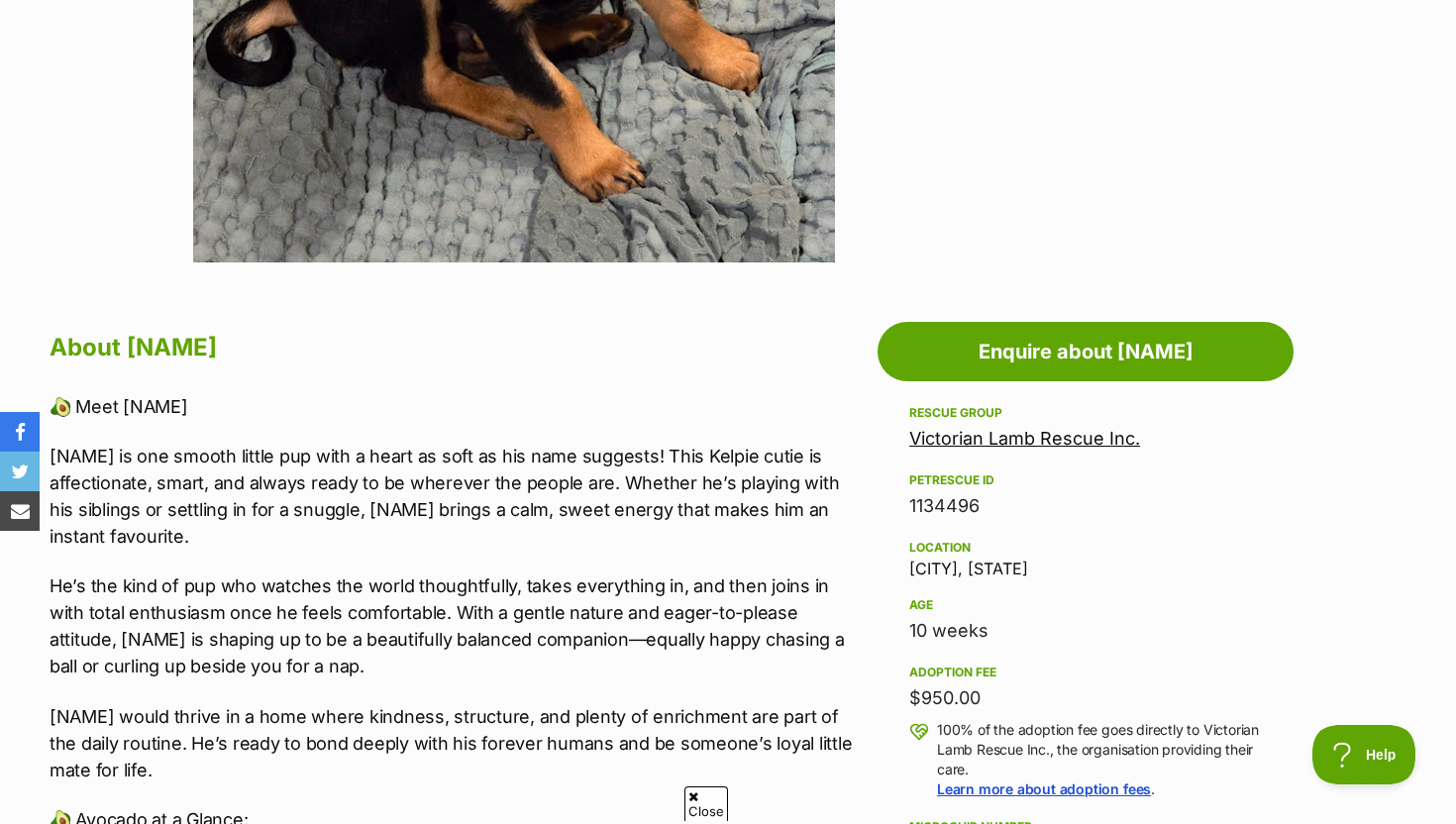 drag, startPoint x: 454, startPoint y: 405, endPoint x: 604, endPoint y: 727, distance: 355.22387 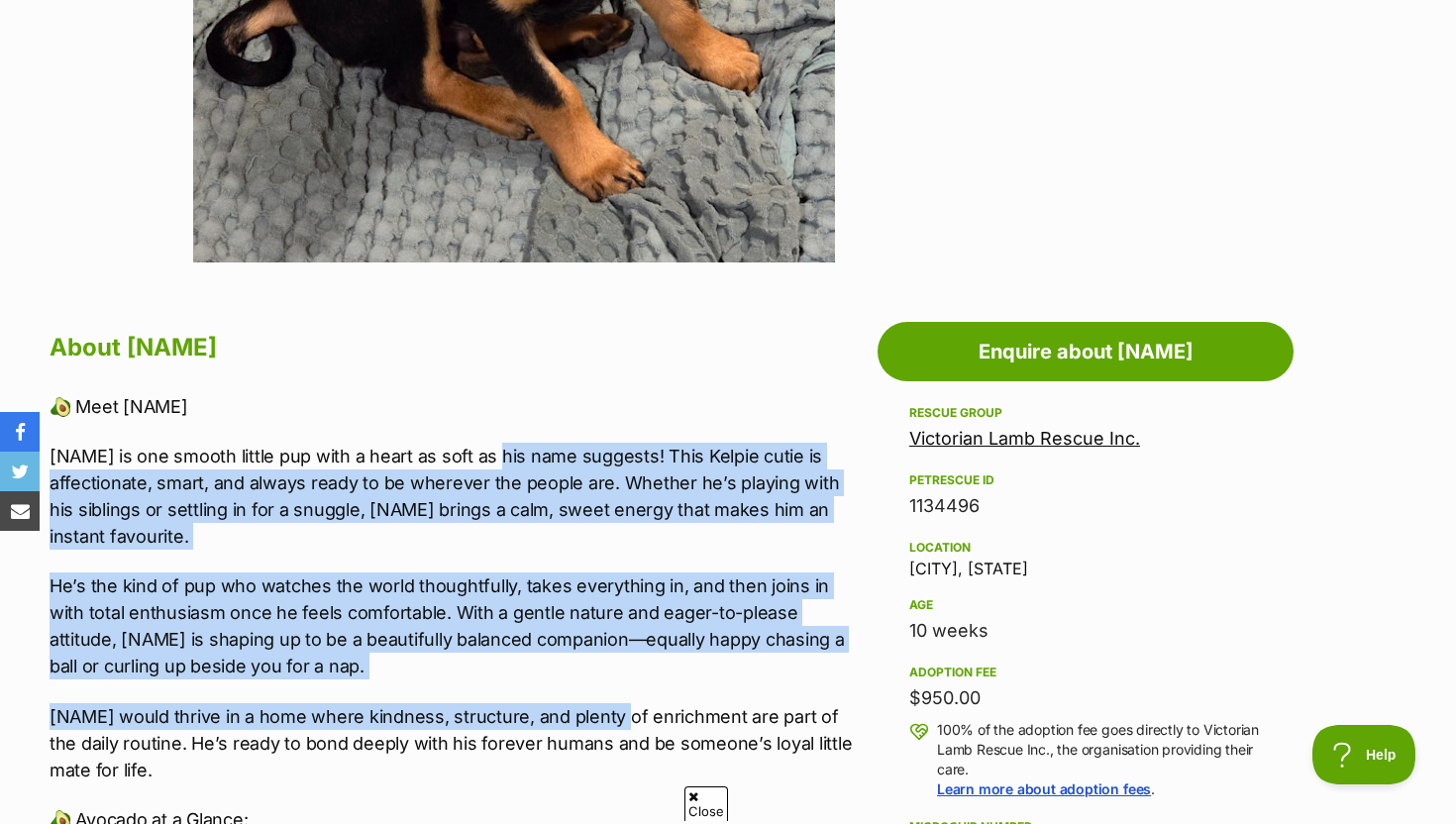 drag, startPoint x: 604, startPoint y: 727, endPoint x: 500, endPoint y: 443, distance: 302.4434 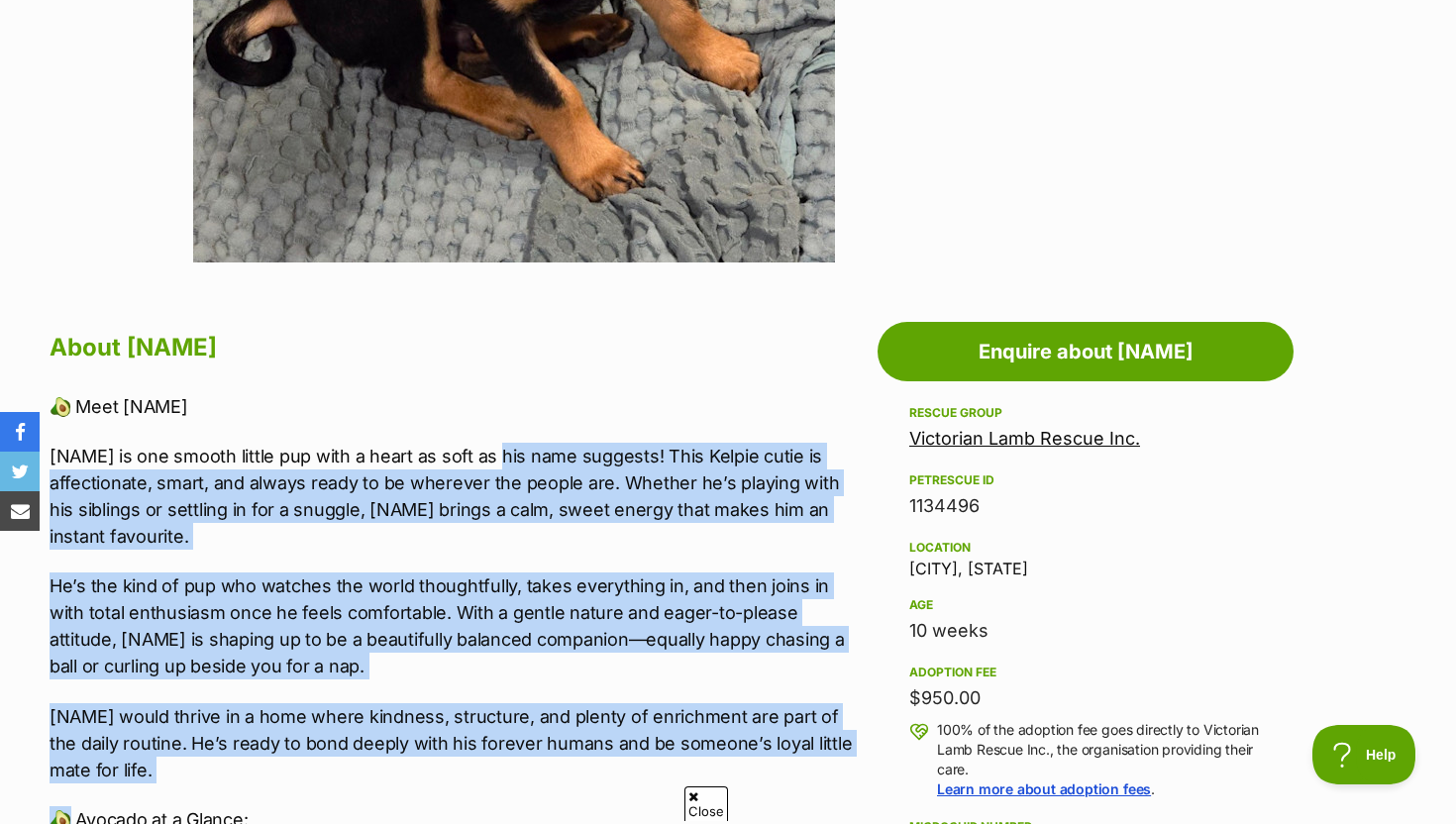 drag, startPoint x: 500, startPoint y: 443, endPoint x: 664, endPoint y: 789, distance: 382.89946 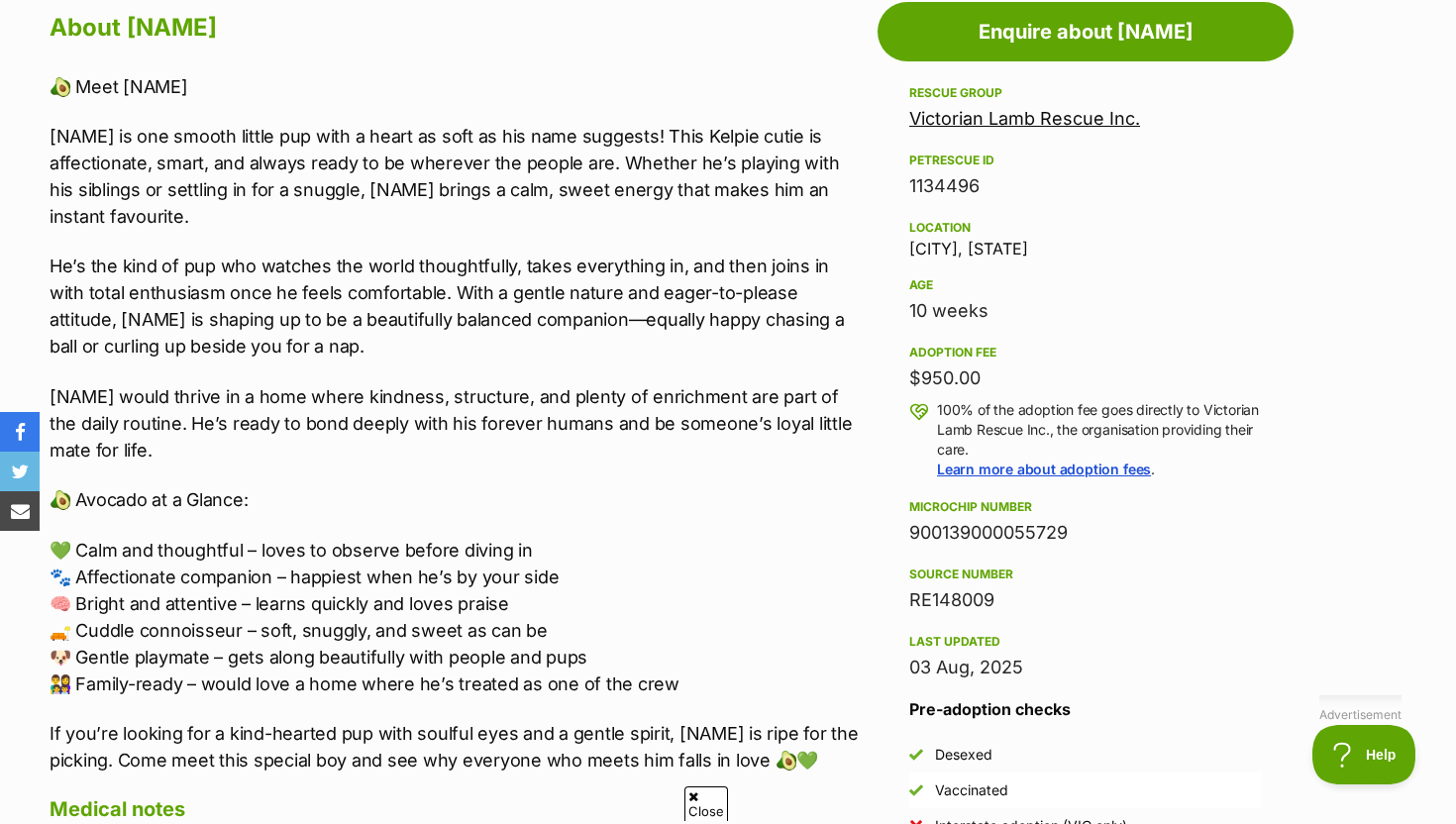 scroll, scrollTop: 1113, scrollLeft: 0, axis: vertical 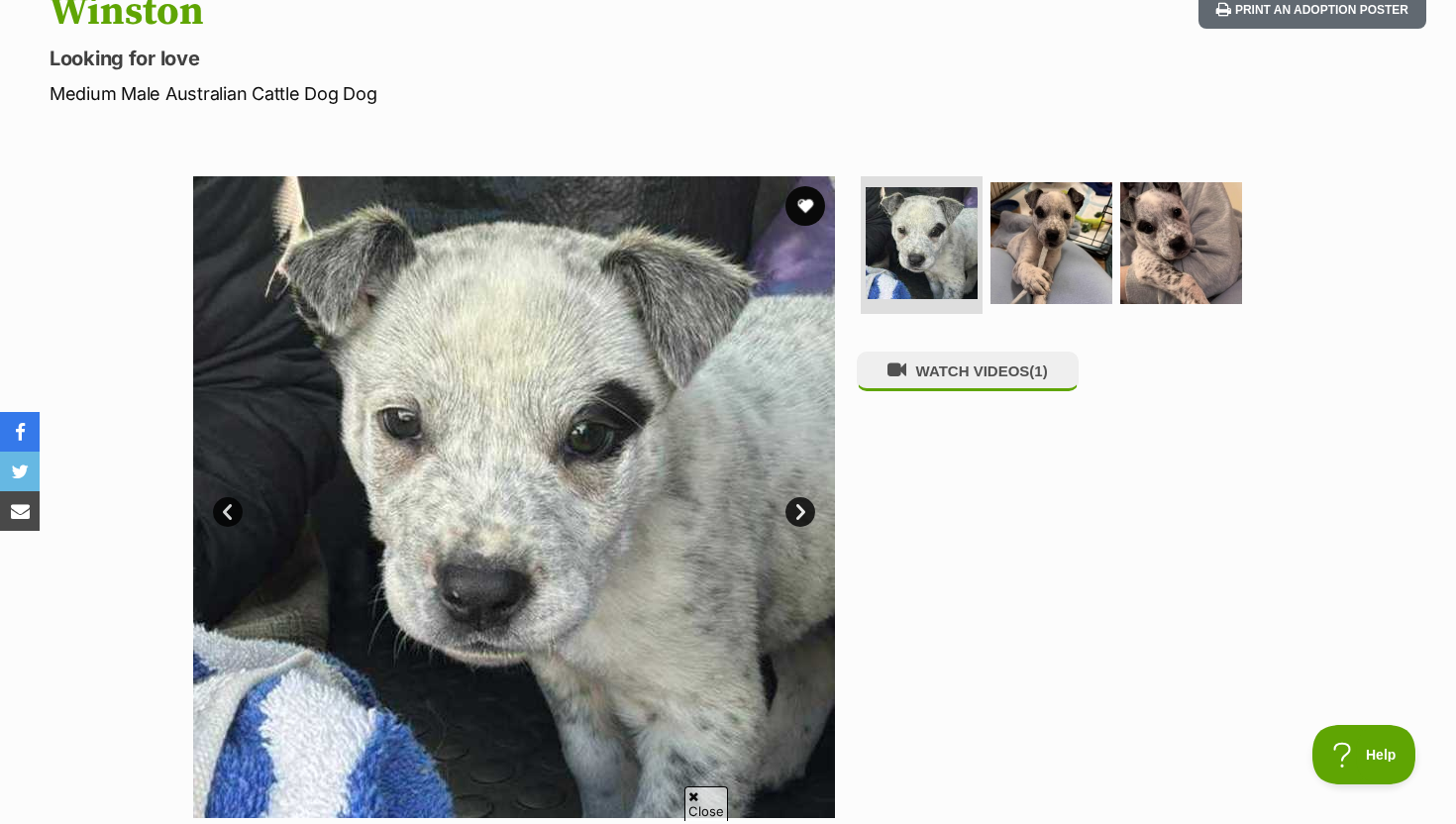 click on "Next" at bounding box center [800, 512] 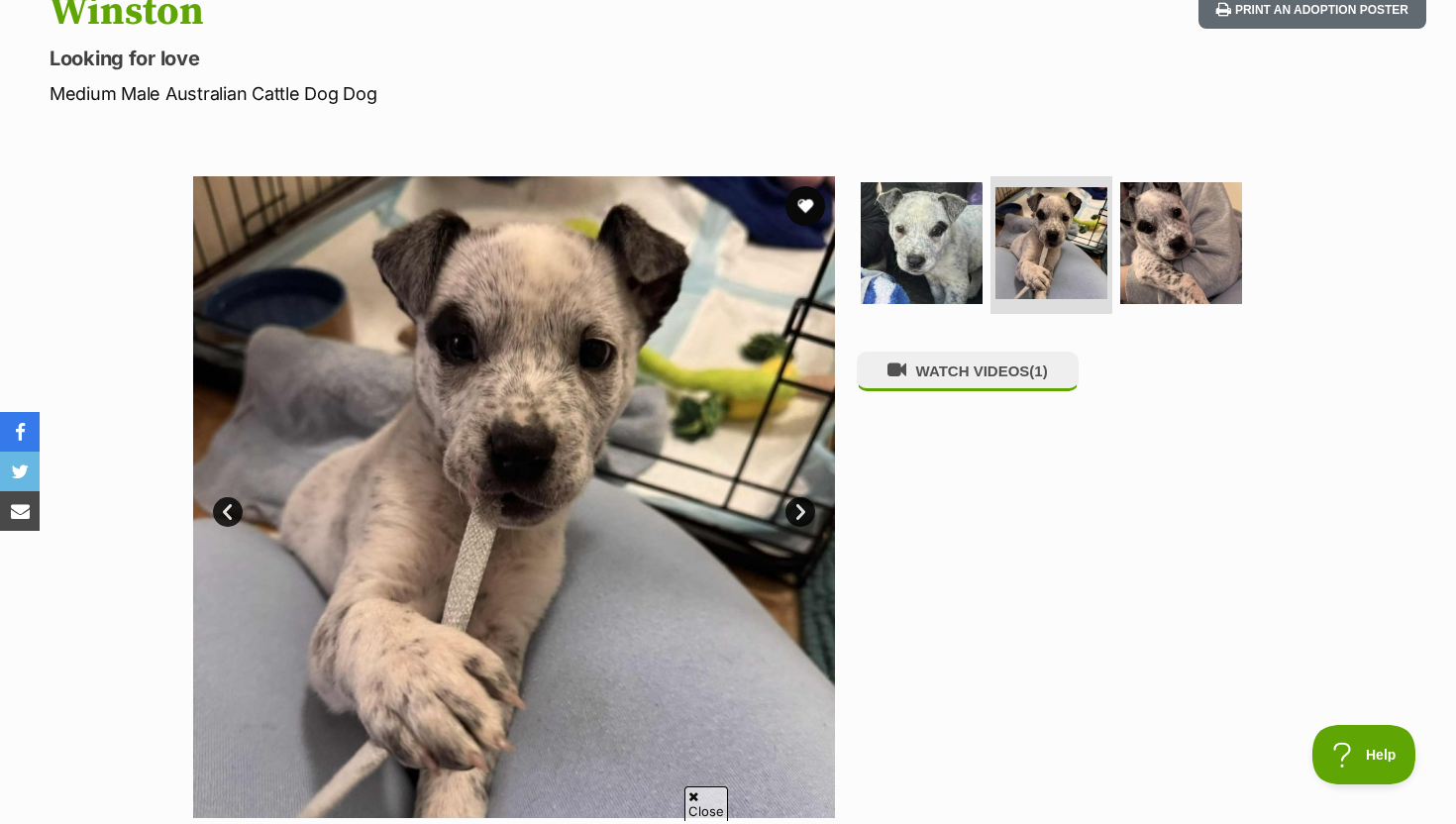 click on "Next" at bounding box center (800, 512) 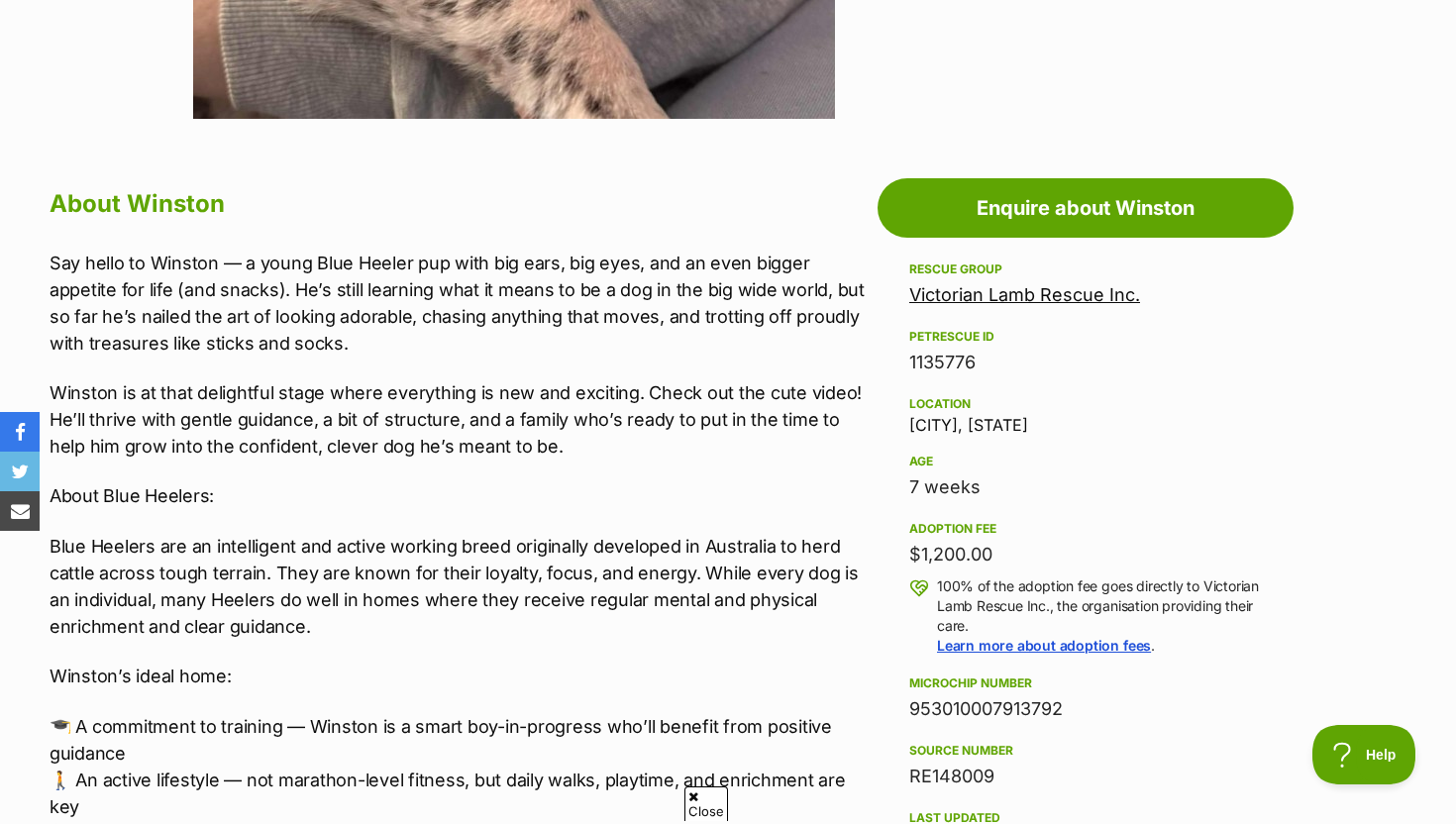 scroll, scrollTop: 1001, scrollLeft: 0, axis: vertical 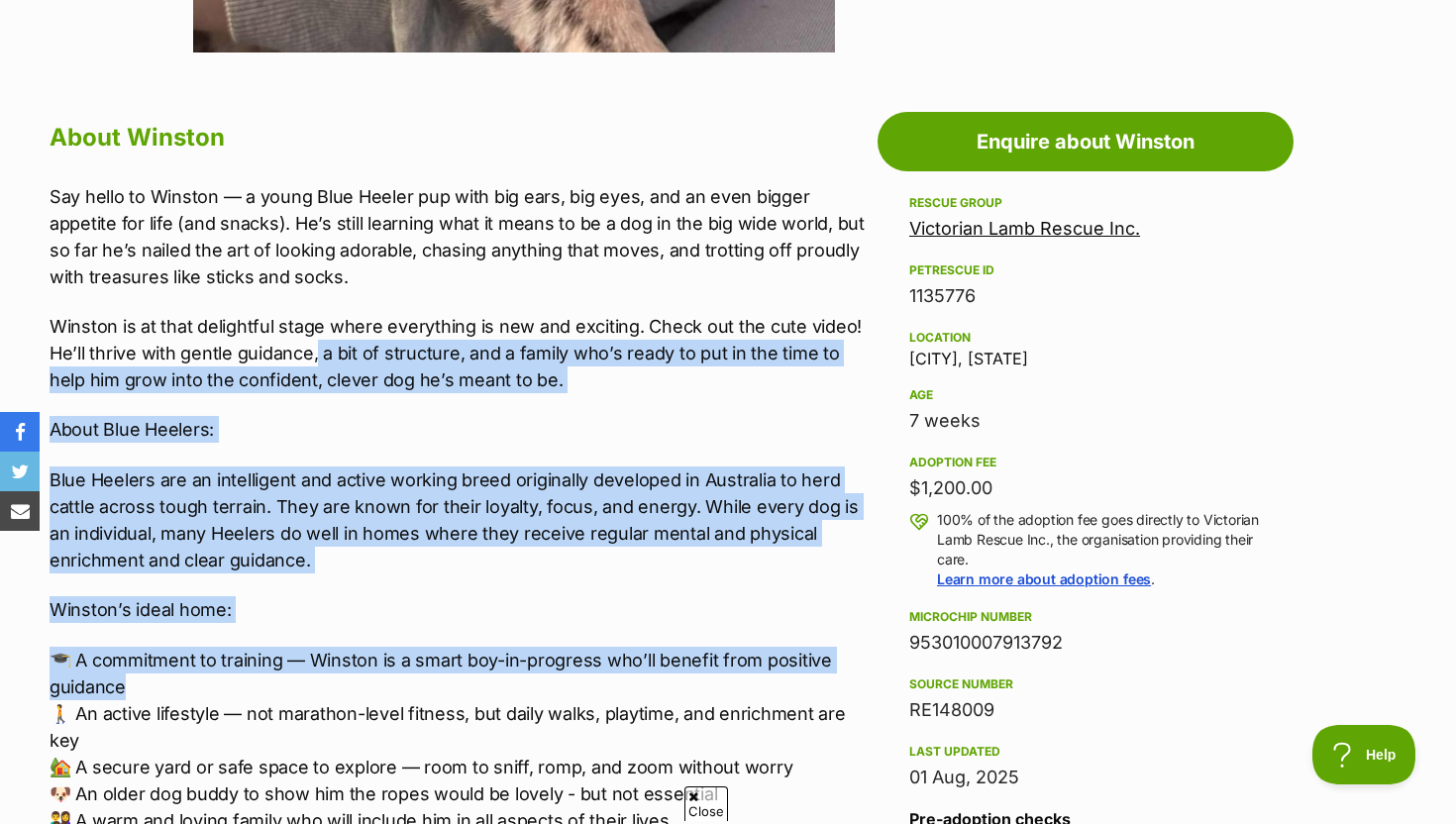 drag, startPoint x: 317, startPoint y: 358, endPoint x: 398, endPoint y: 675, distance: 327.185 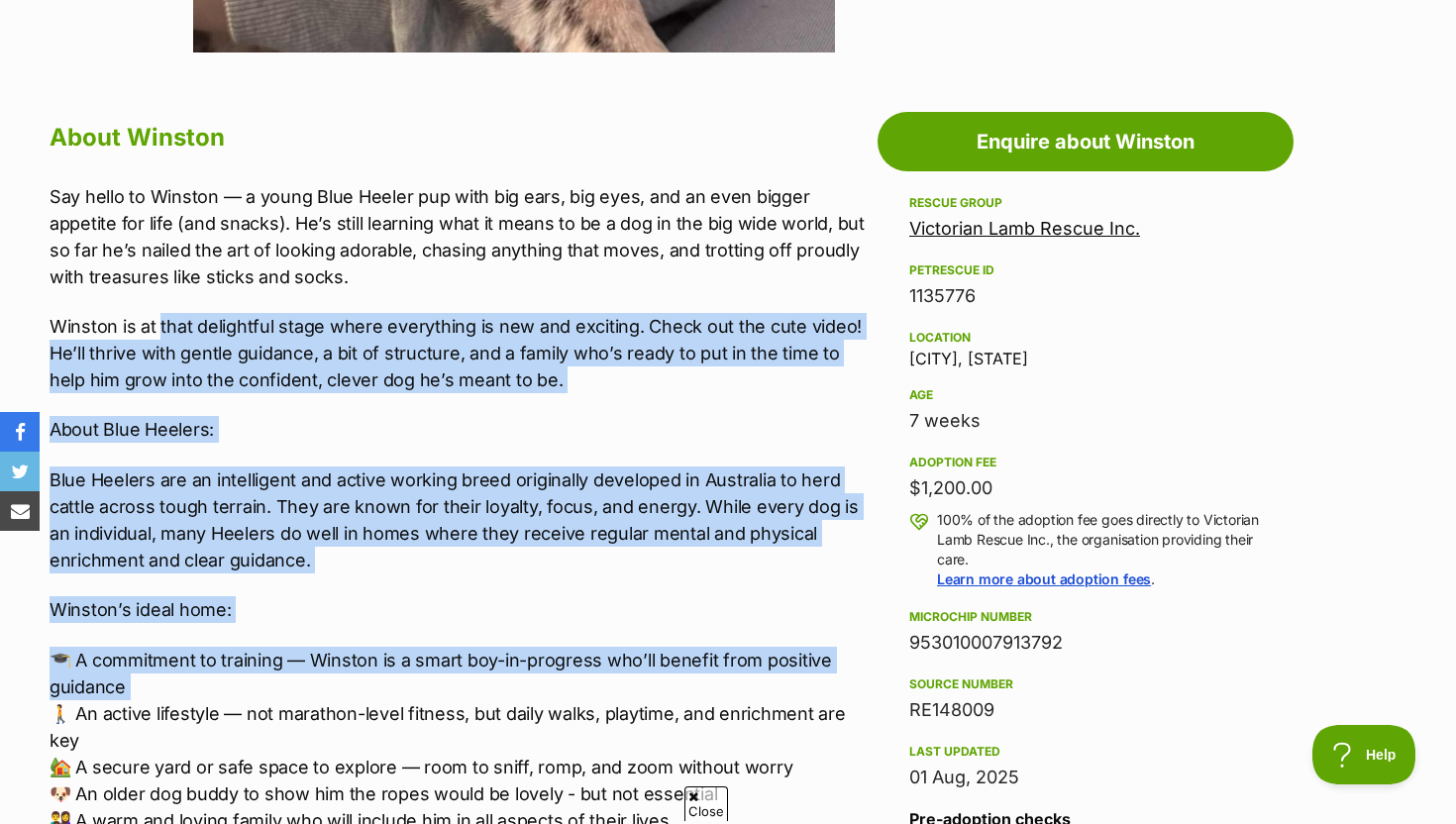 drag, startPoint x: 398, startPoint y: 675, endPoint x: 164, endPoint y: 320, distance: 425.18349 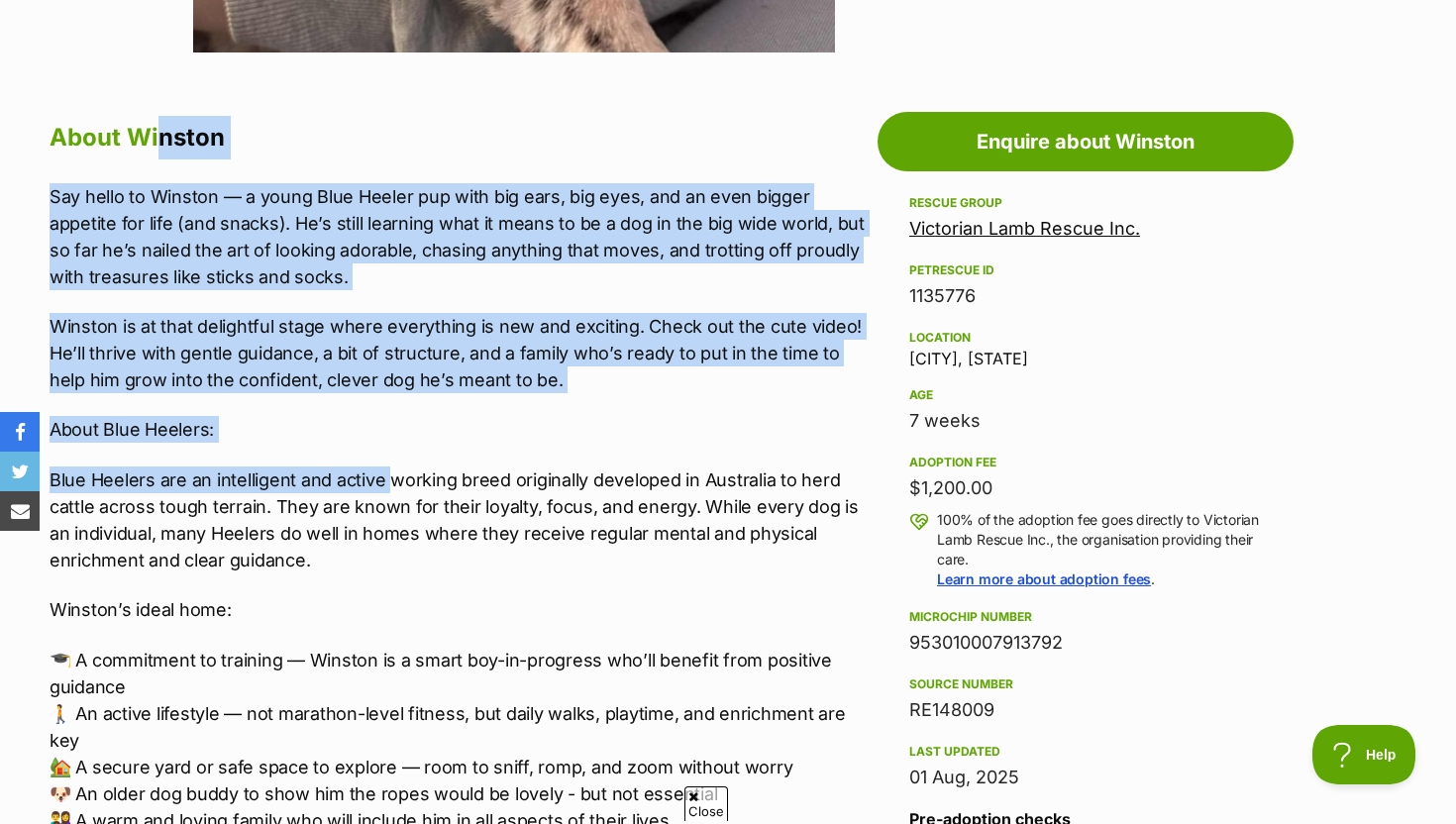 drag, startPoint x: 162, startPoint y: 142, endPoint x: 386, endPoint y: 475, distance: 401.329 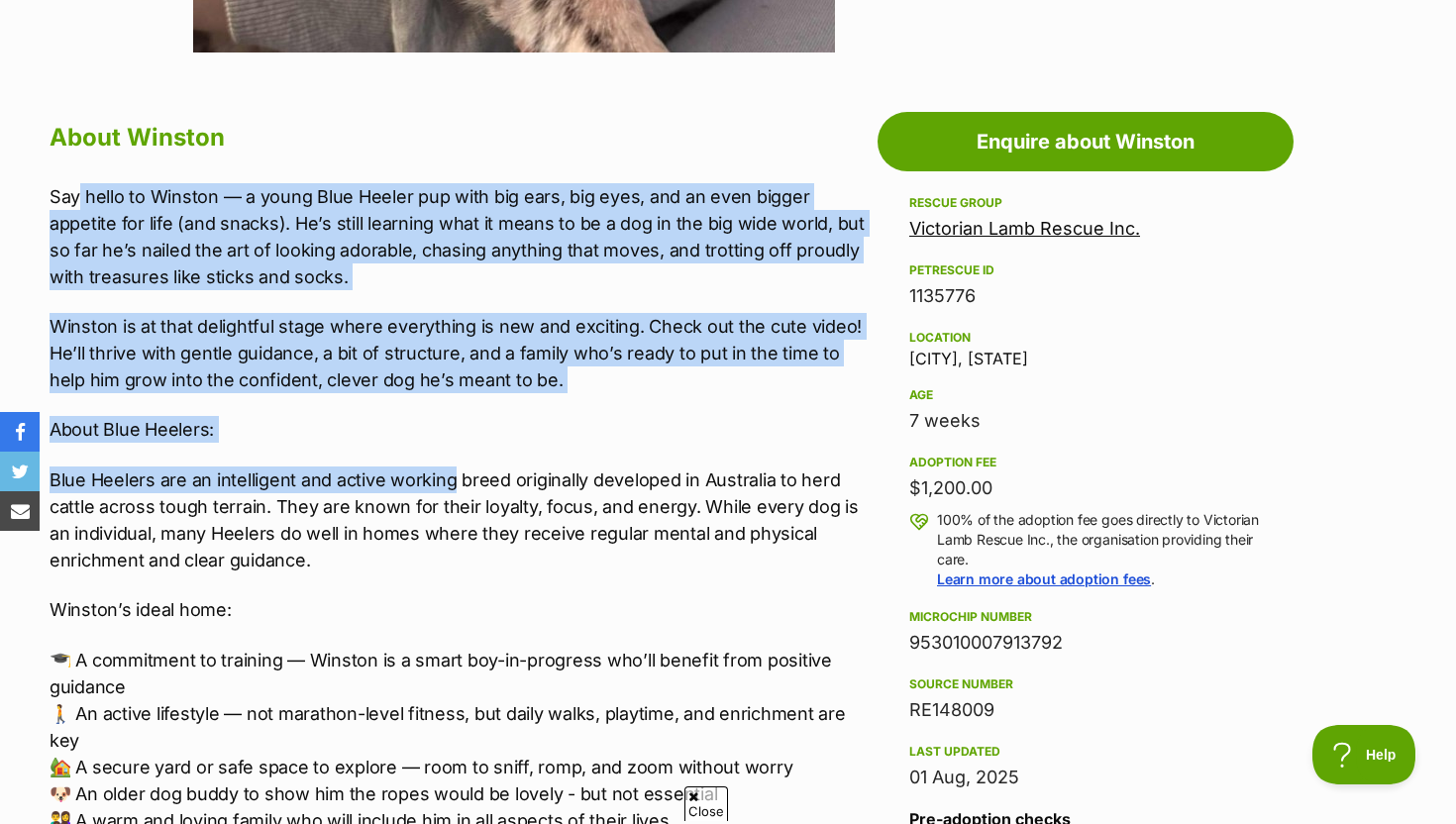 drag, startPoint x: 386, startPoint y: 475, endPoint x: 77, endPoint y: 192, distance: 419.01074 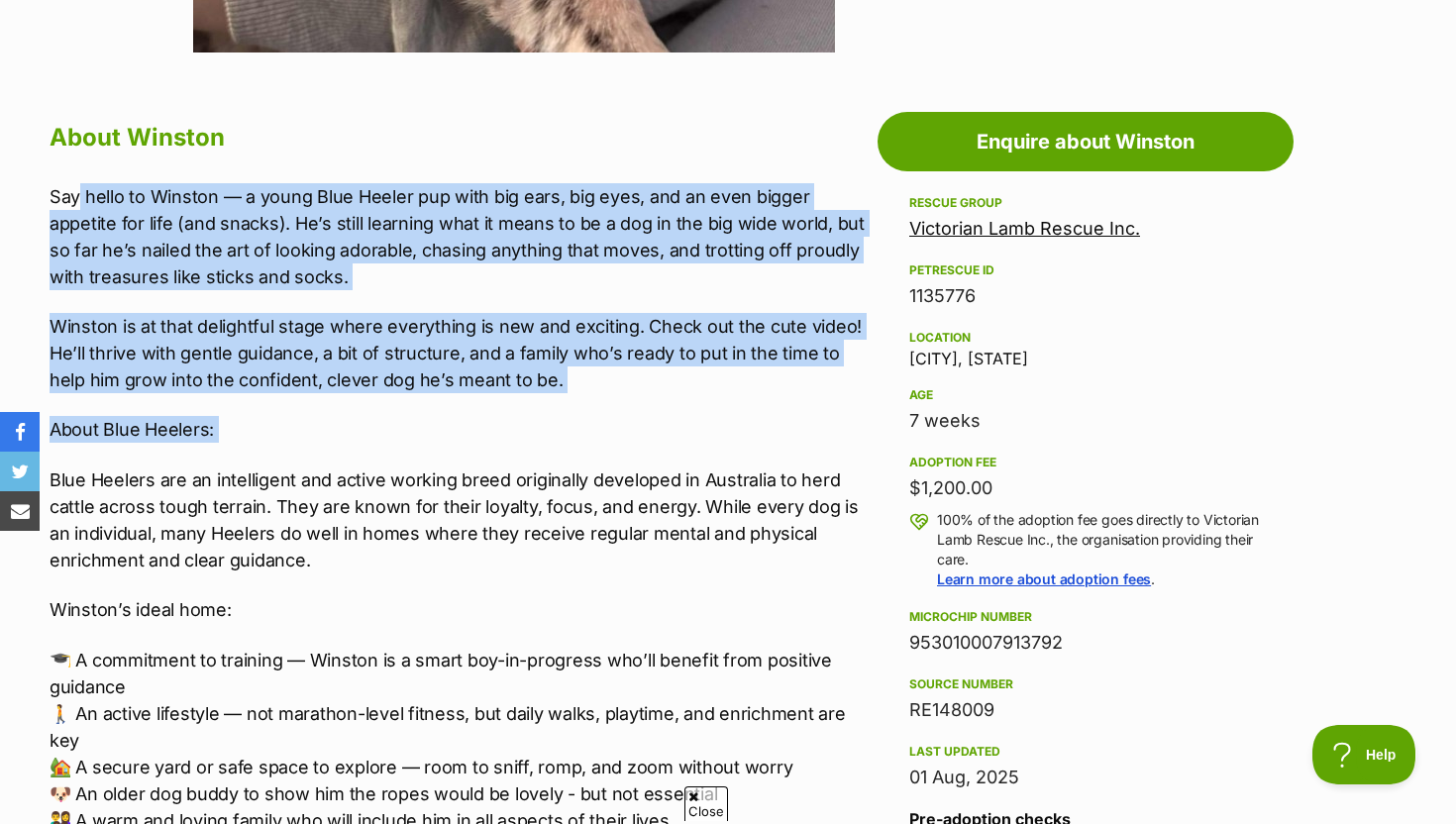 drag, startPoint x: 77, startPoint y: 192, endPoint x: 293, endPoint y: 438, distance: 327.37135 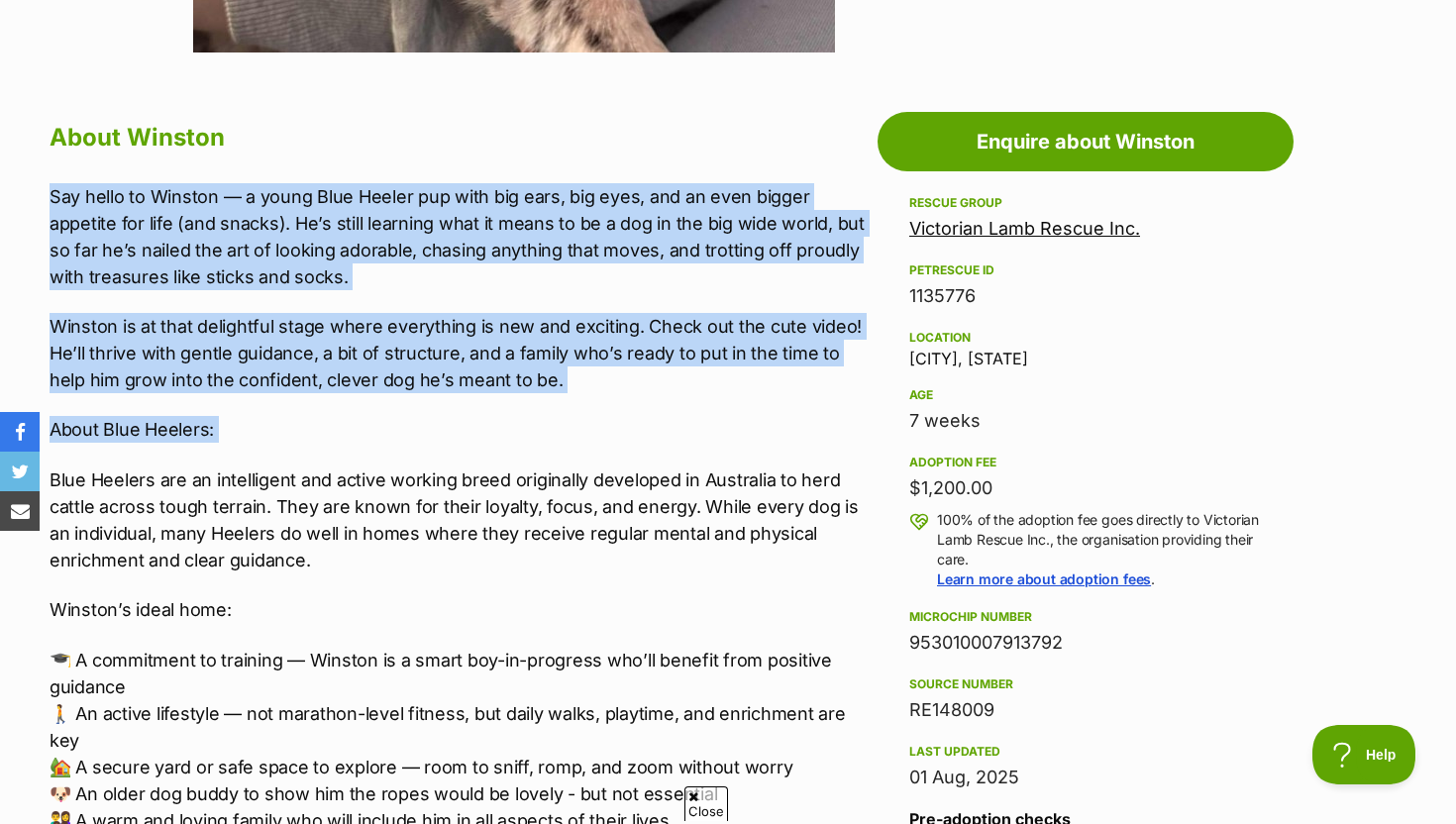 drag, startPoint x: 293, startPoint y: 438, endPoint x: 71, endPoint y: 176, distance: 343.40646 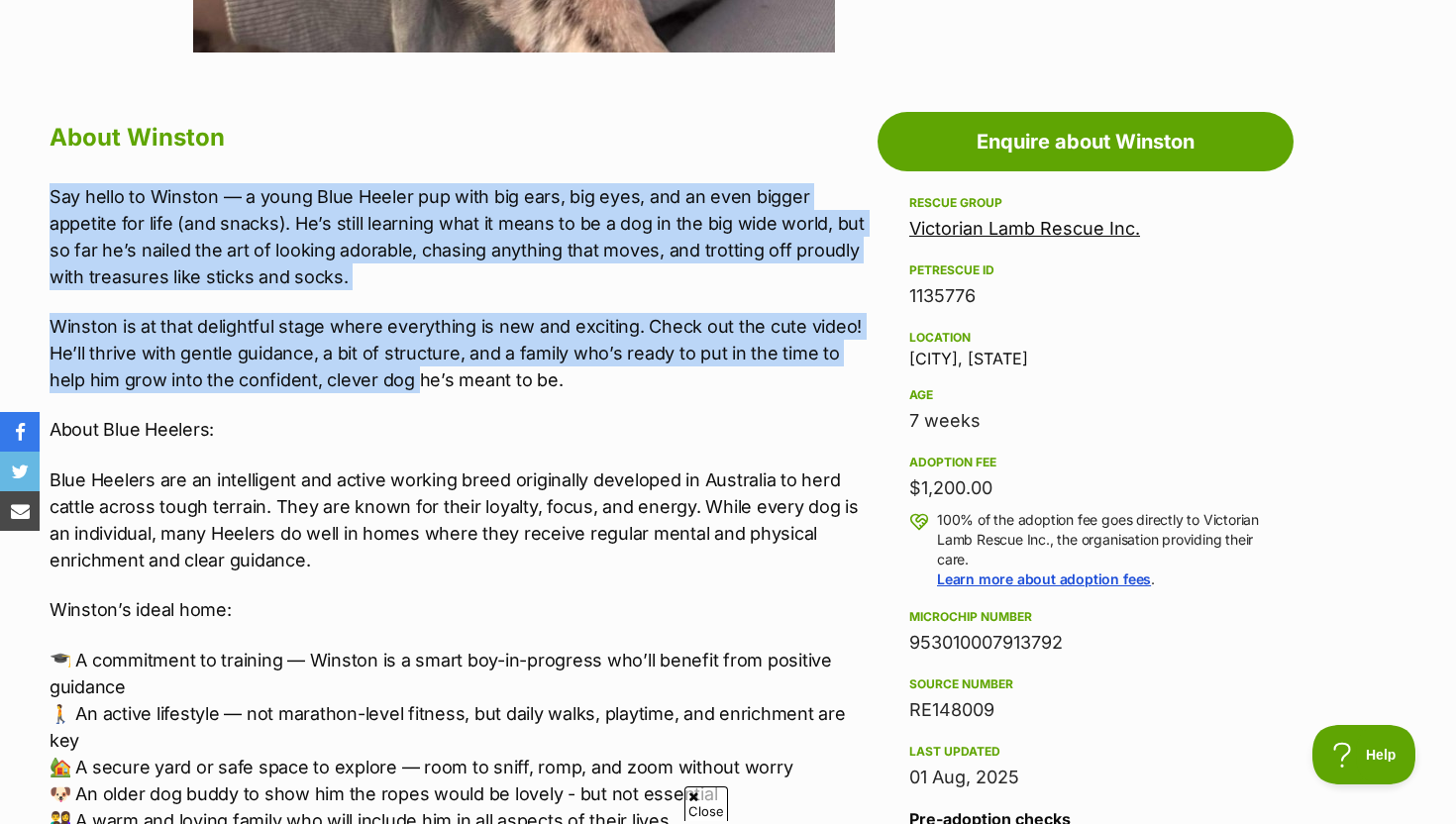 drag, startPoint x: 46, startPoint y: 208, endPoint x: 407, endPoint y: 385, distance: 402.0572 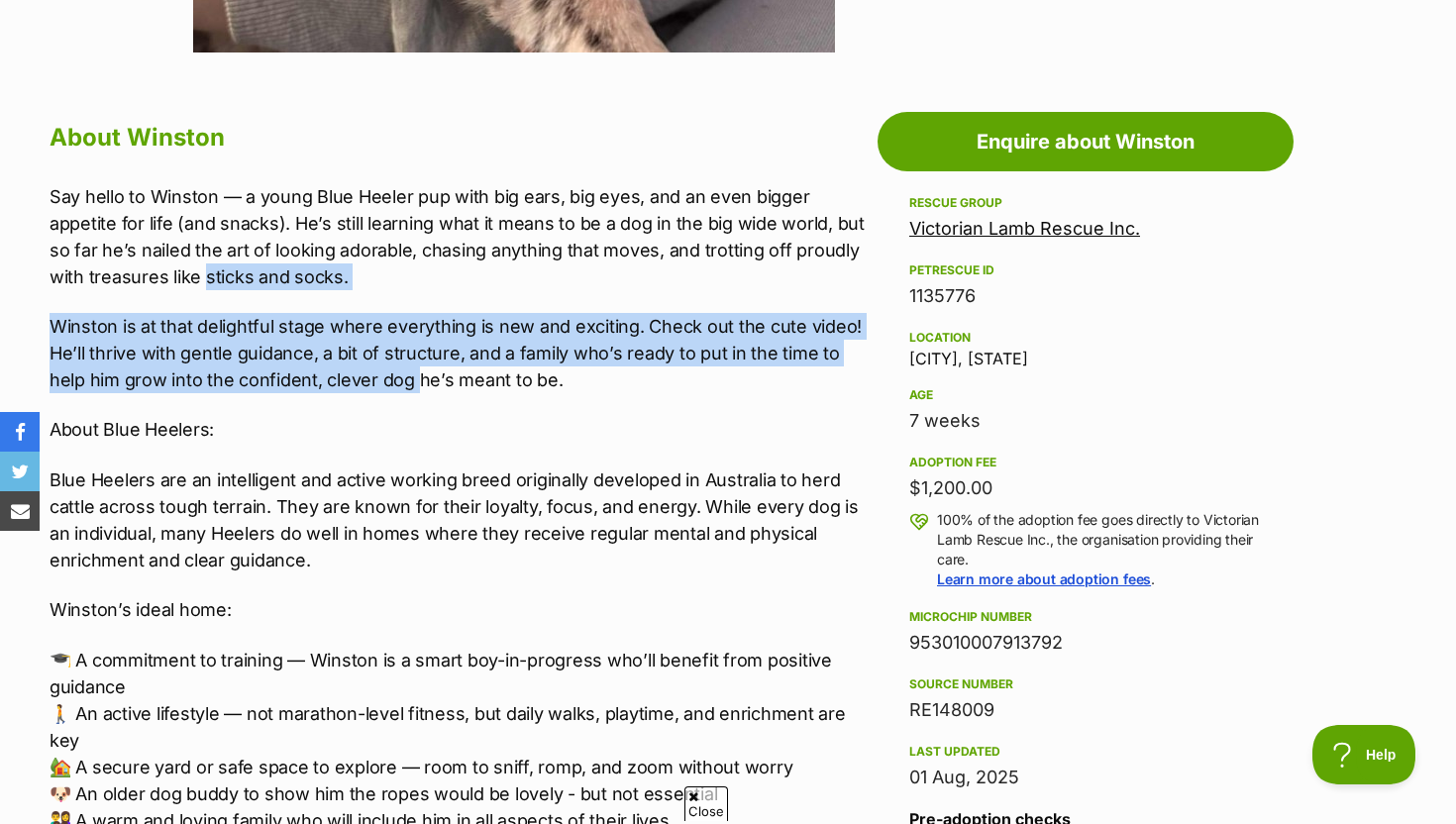 drag, startPoint x: 407, startPoint y: 385, endPoint x: 235, endPoint y: 268, distance: 208.02163 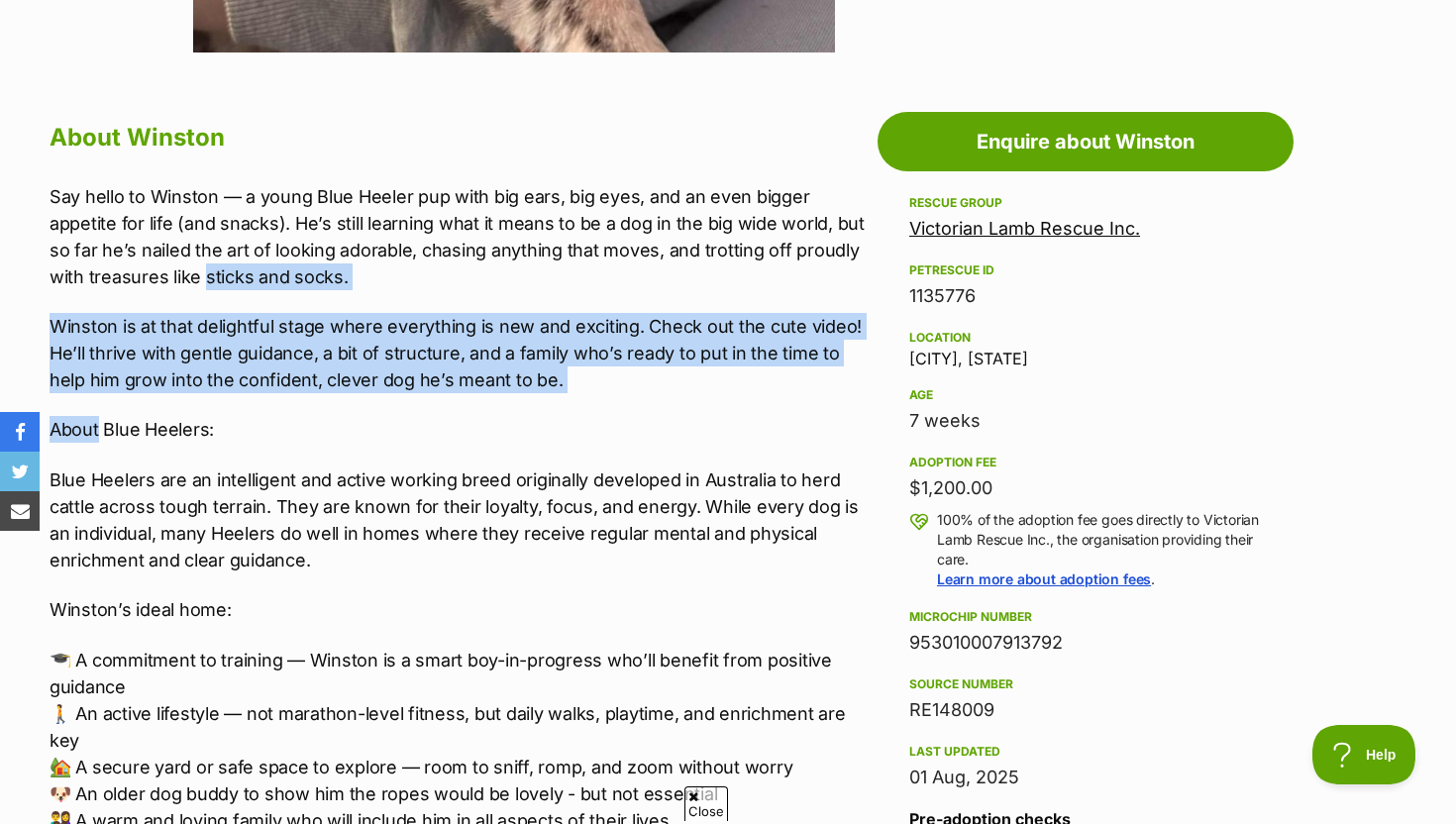 drag, startPoint x: 235, startPoint y: 268, endPoint x: 598, endPoint y: 393, distance: 383.91926 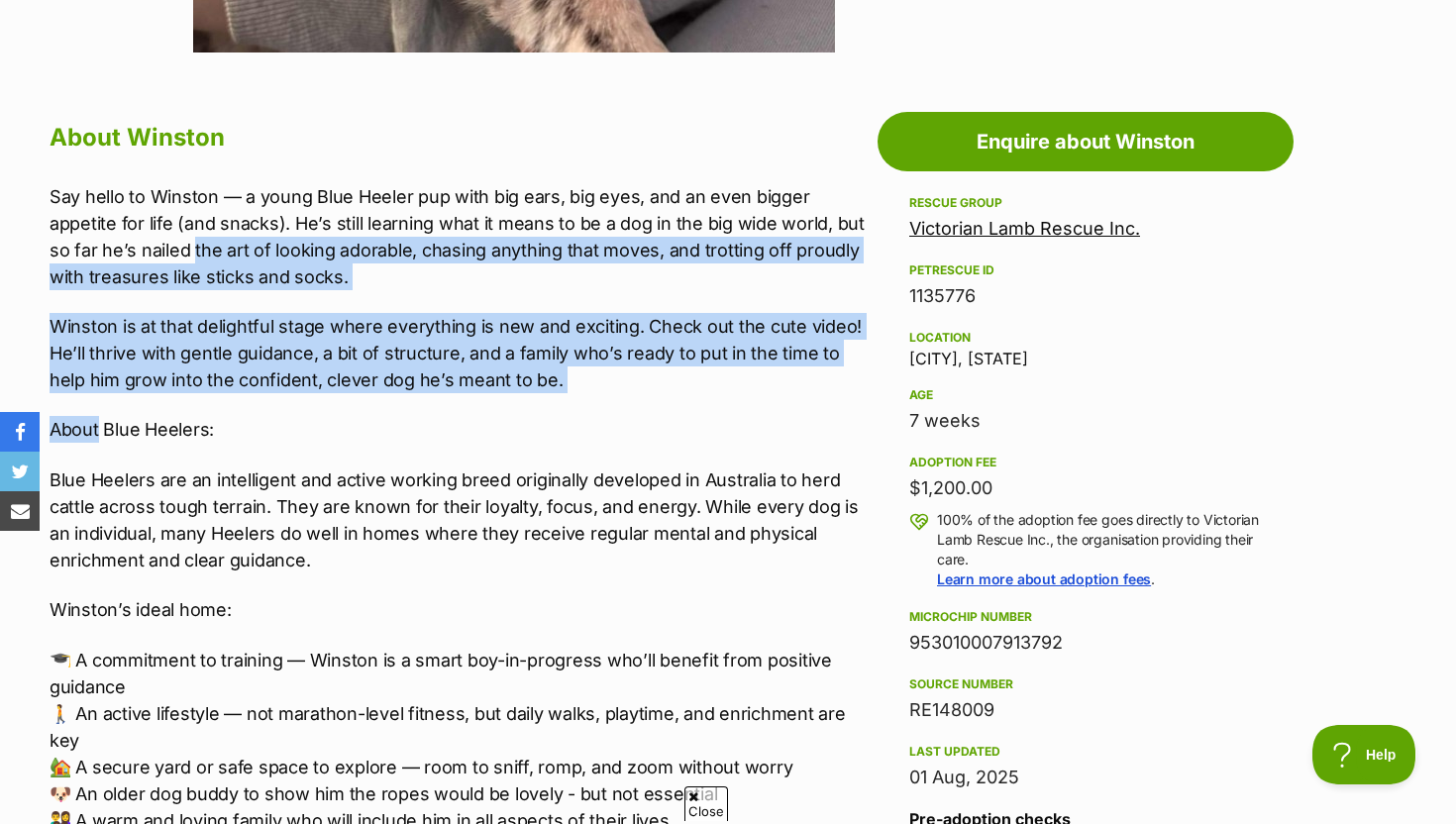 drag, startPoint x: 598, startPoint y: 393, endPoint x: 197, endPoint y: 255, distance: 424.08136 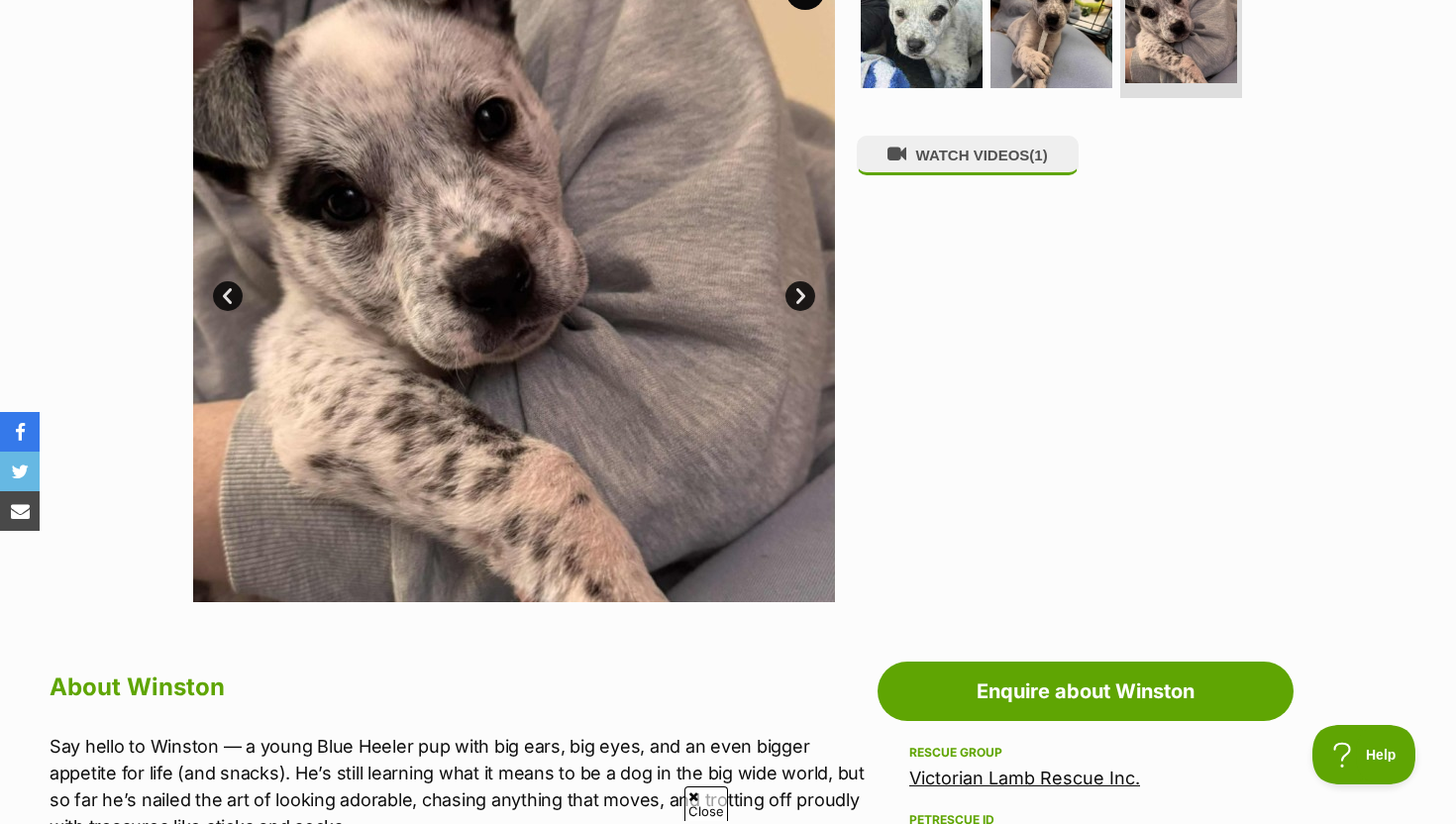 scroll, scrollTop: 311, scrollLeft: 0, axis: vertical 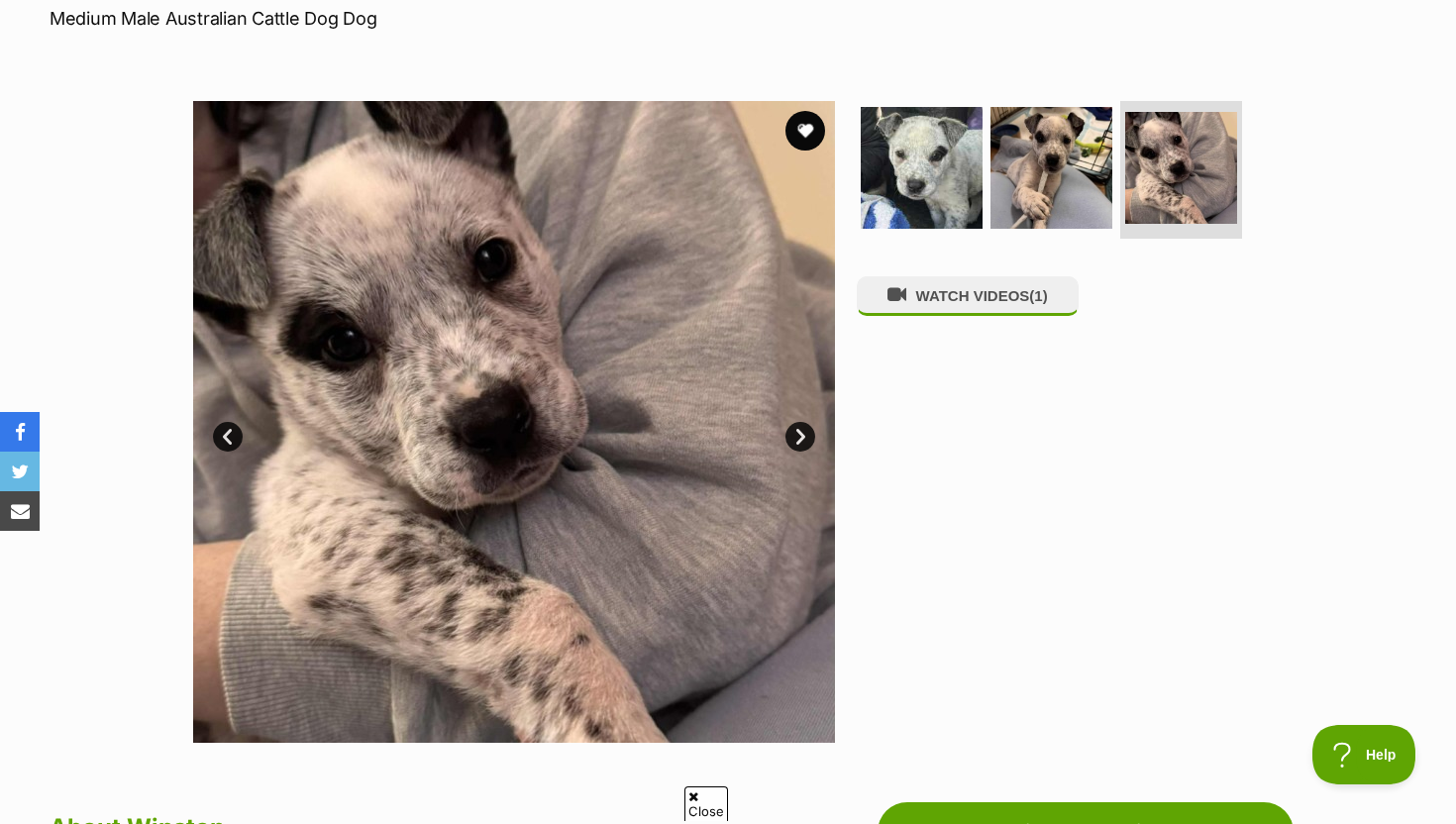 click at bounding box center [514, 422] 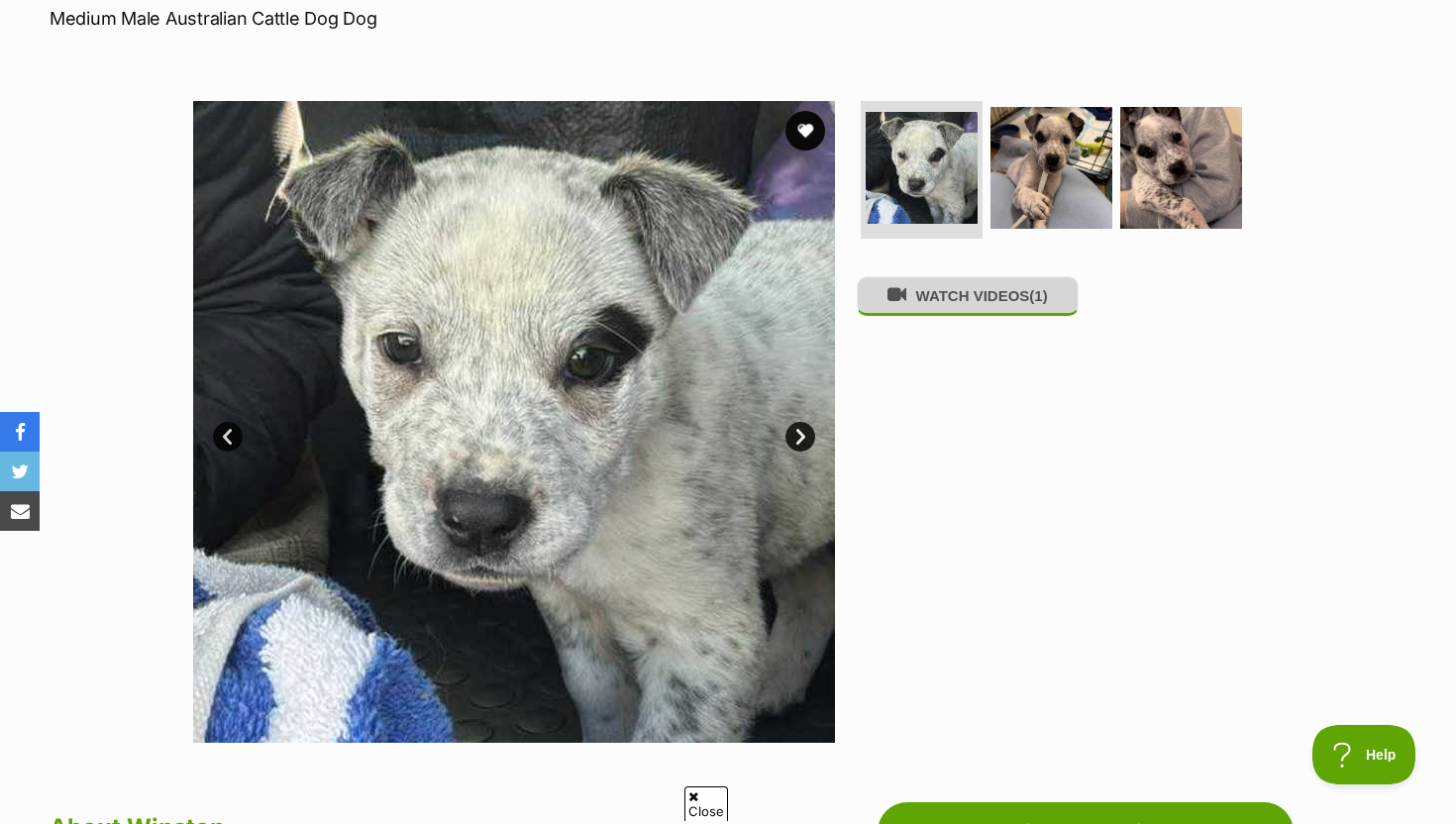 click on "WATCH VIDEOS
(1)" at bounding box center [968, 295] 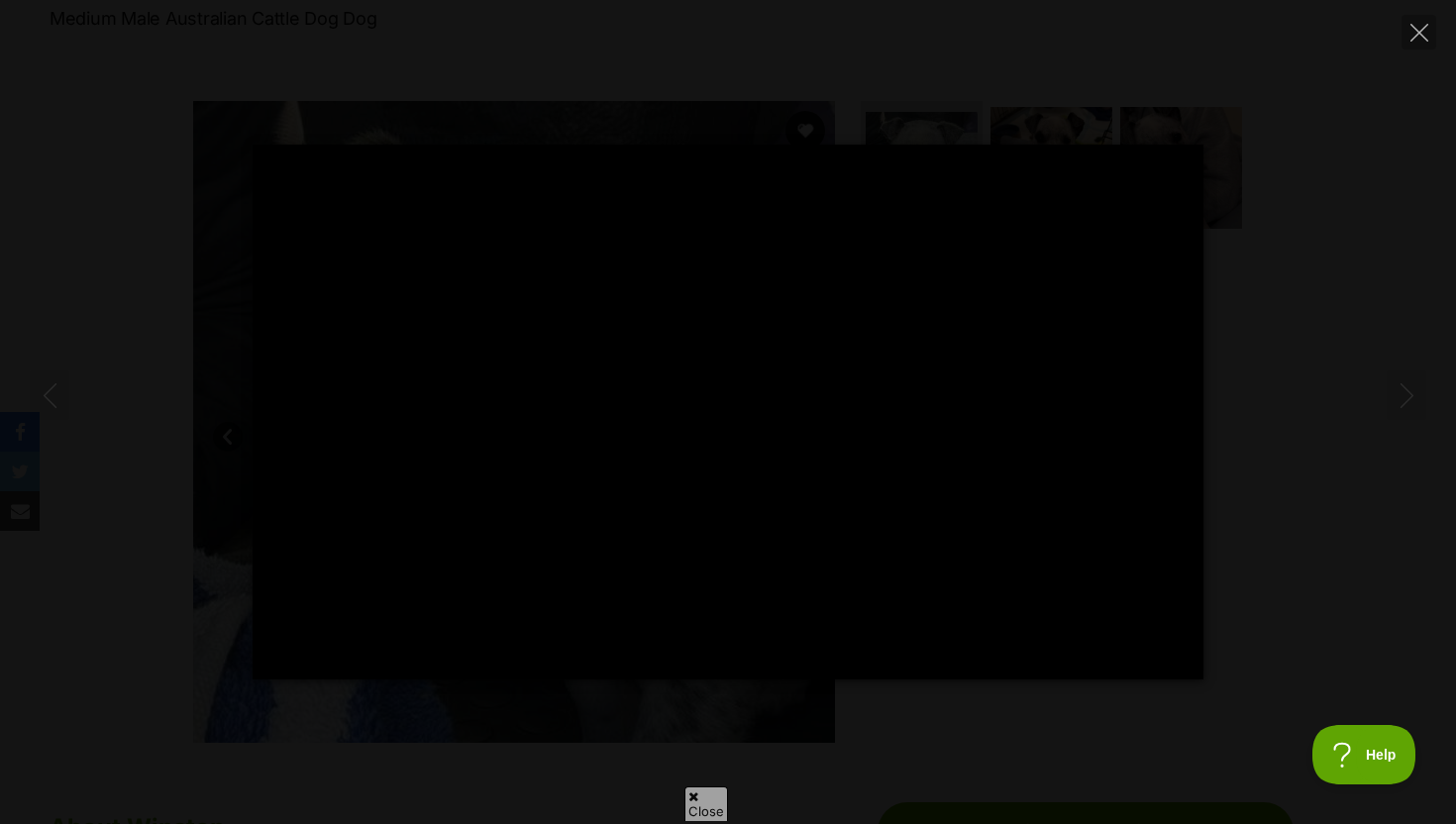 type on "100" 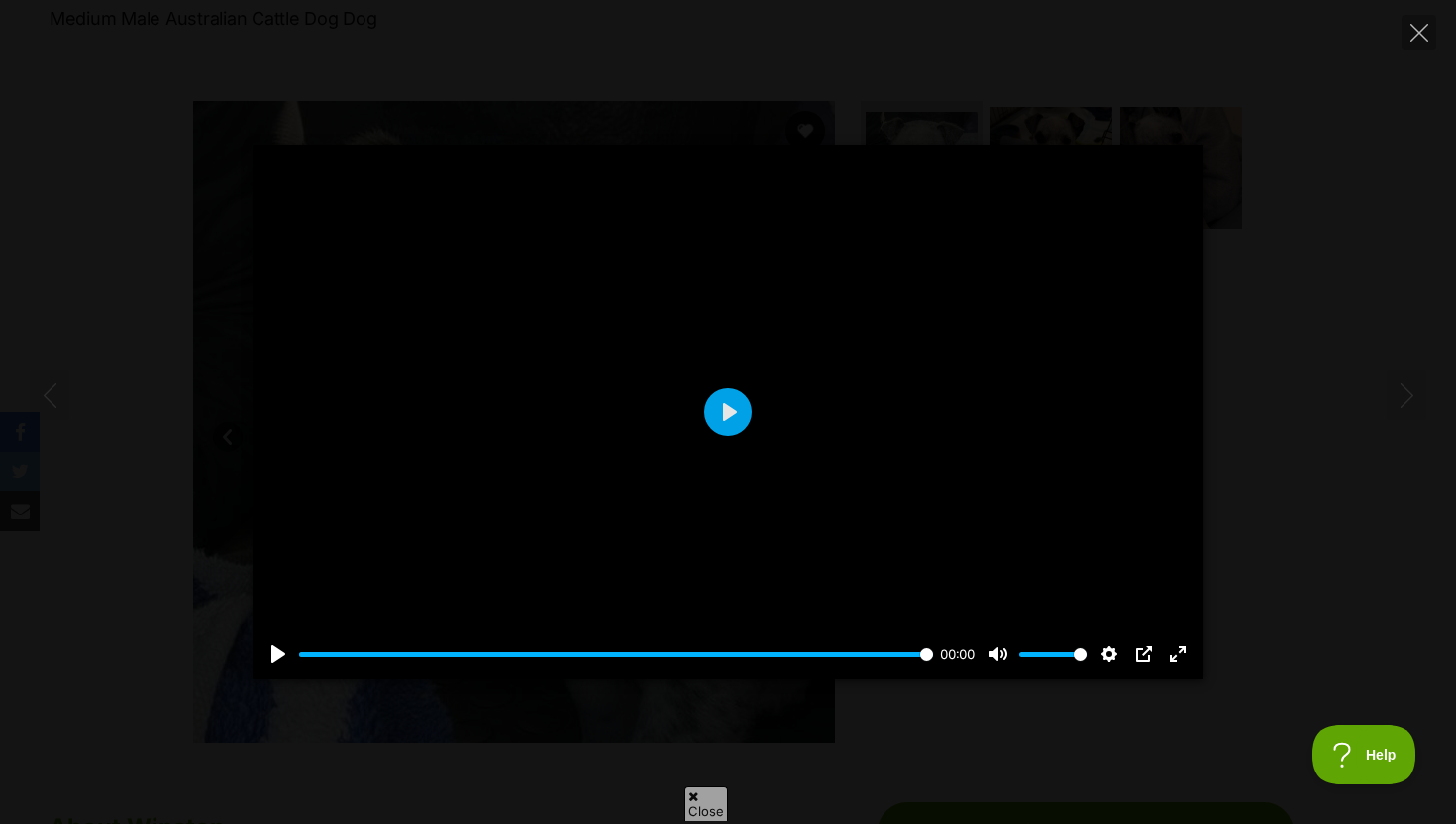 click on "Pause Play % buffered 00:00 00:00 Unmute Mute Disable captions Enable captions Settings Captions Disabled Quality undefined Speed Normal Captions Go back to previous menu Quality Go back to previous menu Speed Go back to previous menu 0.5× 0.75× Normal 1.25× 1.5× 1.75× 2× 4× PIP Exit fullscreen Enter fullscreen Play" at bounding box center [728, 412] 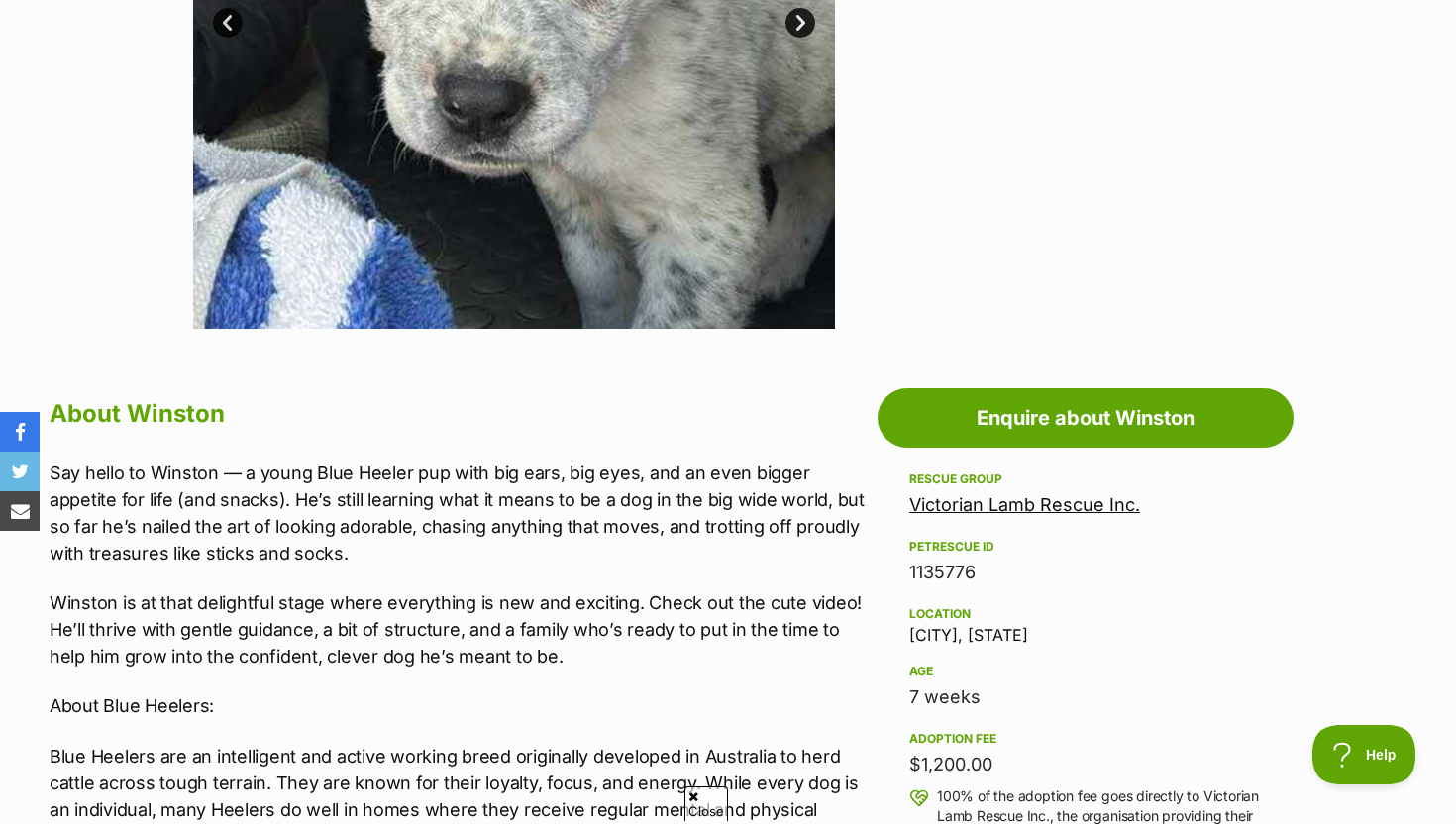 scroll, scrollTop: 726, scrollLeft: 0, axis: vertical 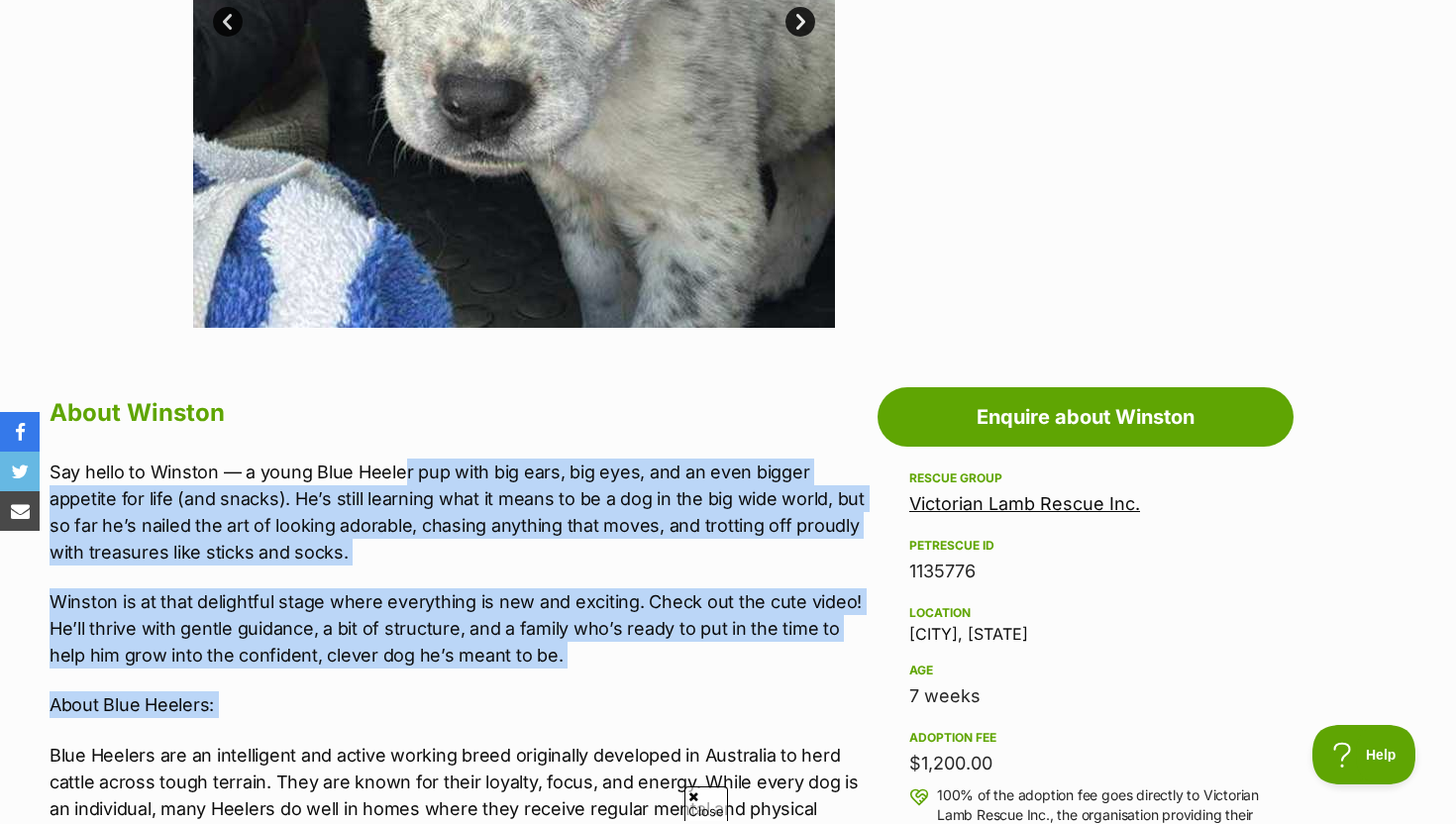 drag, startPoint x: 416, startPoint y: 513, endPoint x: 567, endPoint y: 713, distance: 250.60128 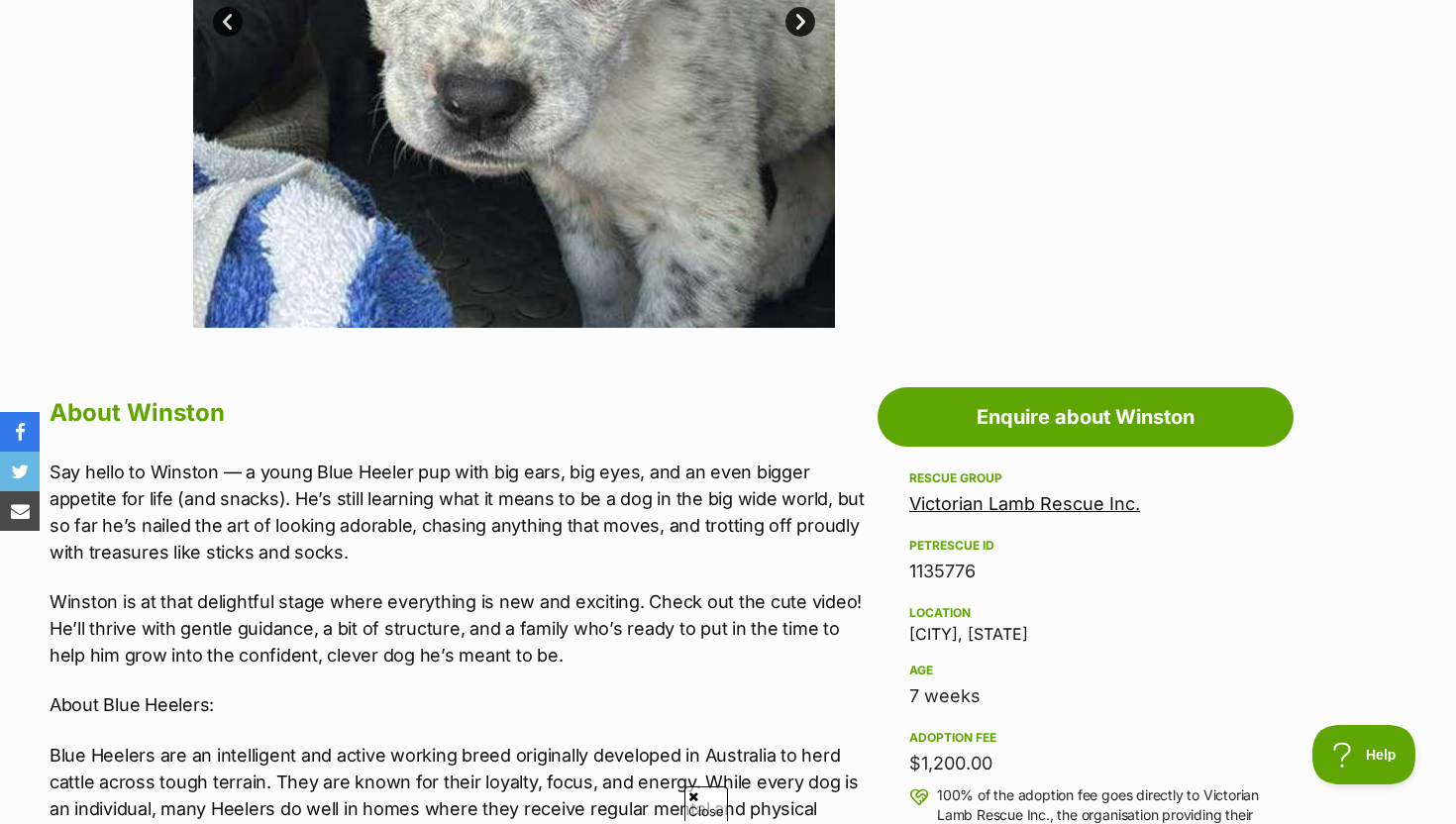 click on "About Blue Heelers:" at bounding box center [459, 704] 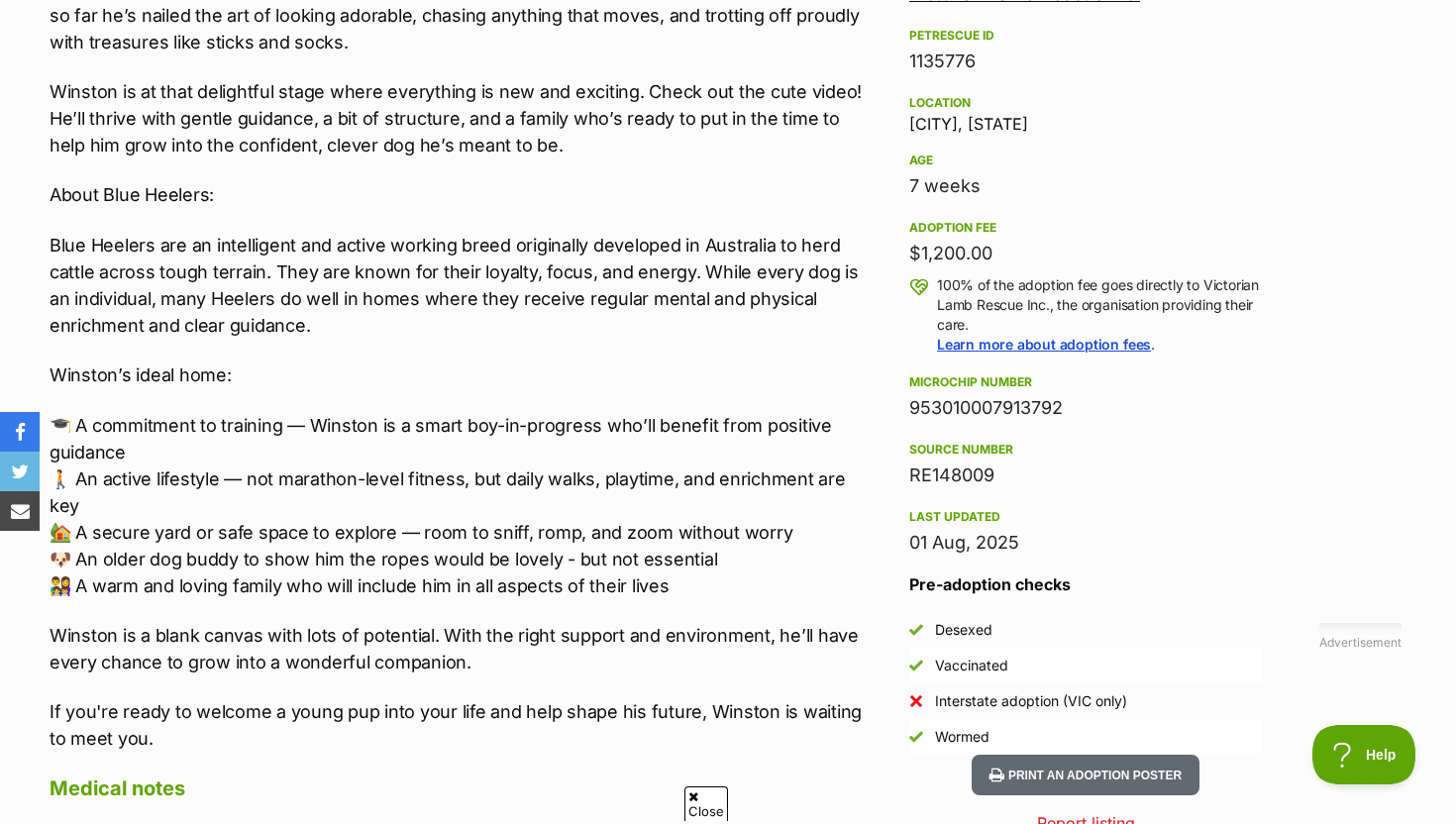 scroll, scrollTop: 1234, scrollLeft: 0, axis: vertical 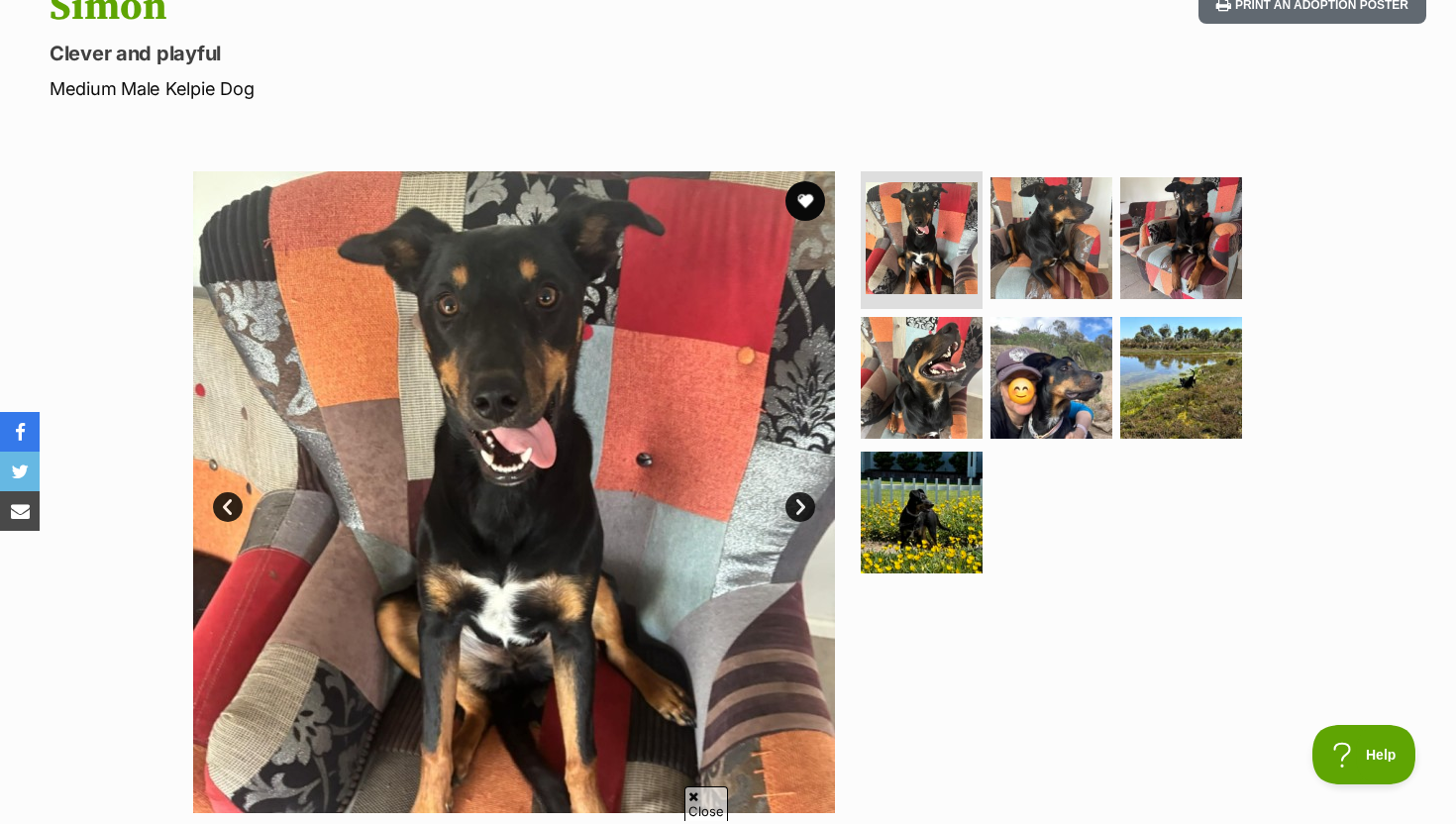 click on "Next" at bounding box center (800, 507) 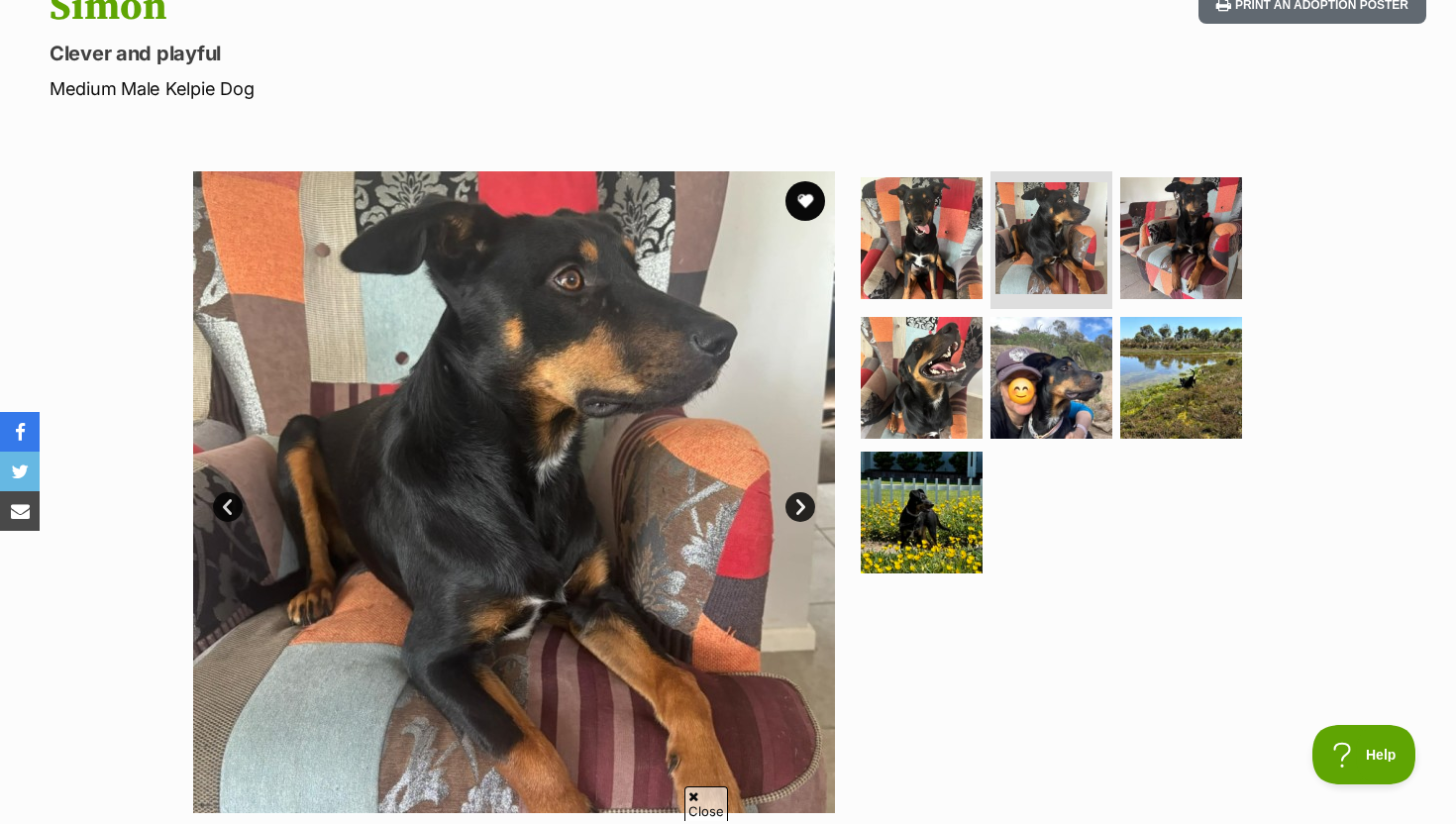 click on "Next" at bounding box center [800, 507] 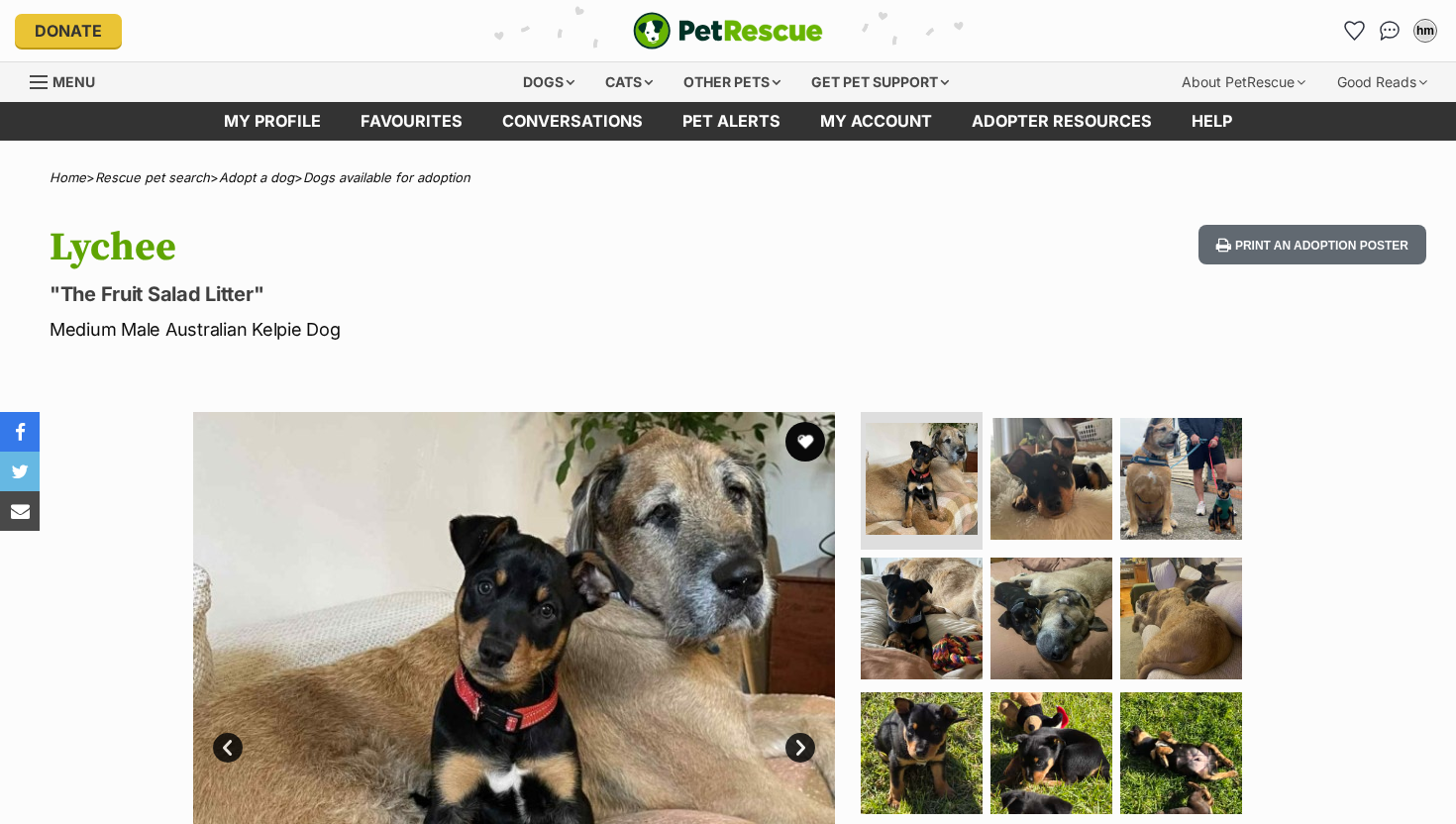 scroll, scrollTop: 0, scrollLeft: 0, axis: both 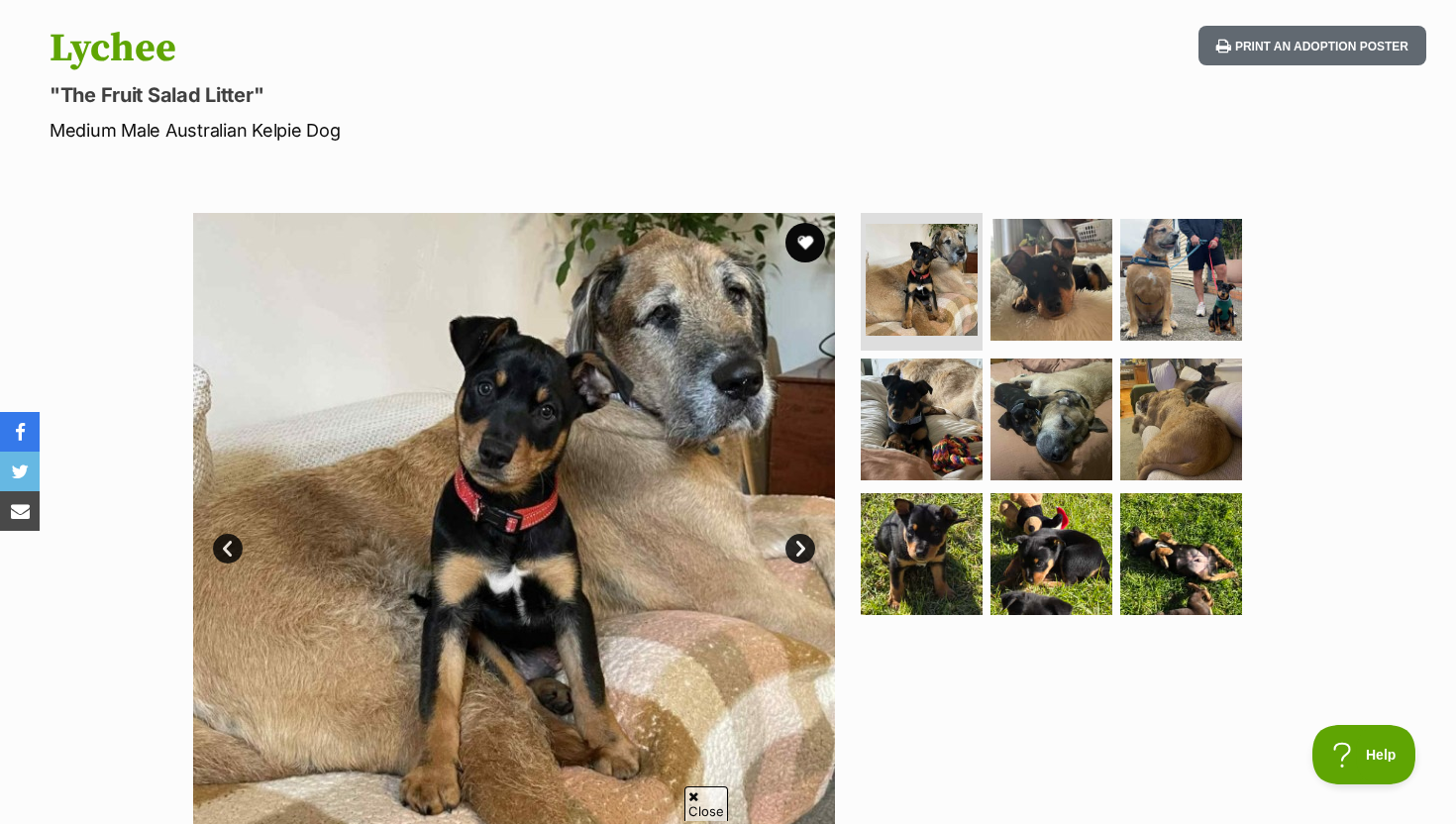 click on "Next" at bounding box center (800, 549) 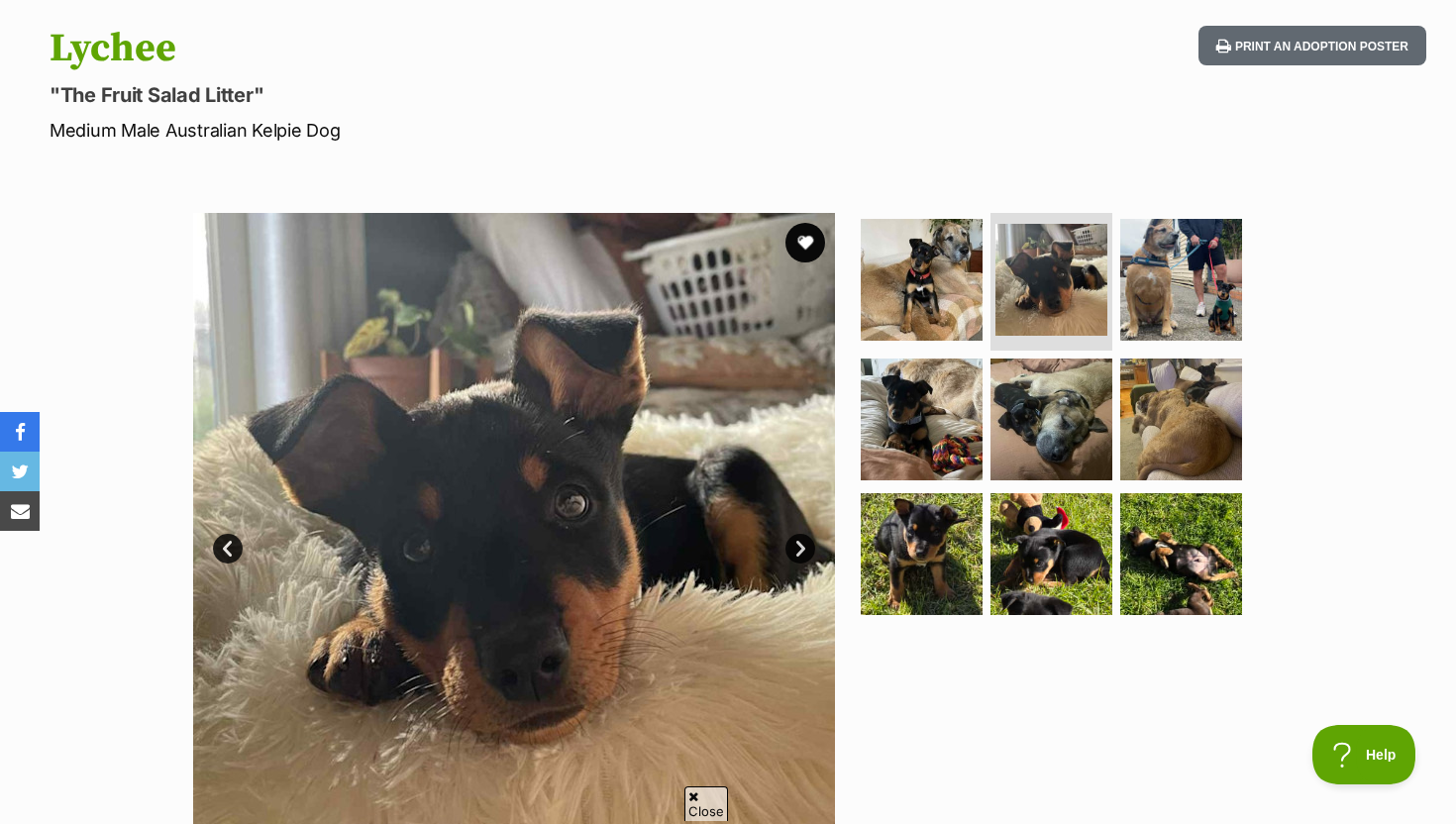 click on "Next" at bounding box center [800, 549] 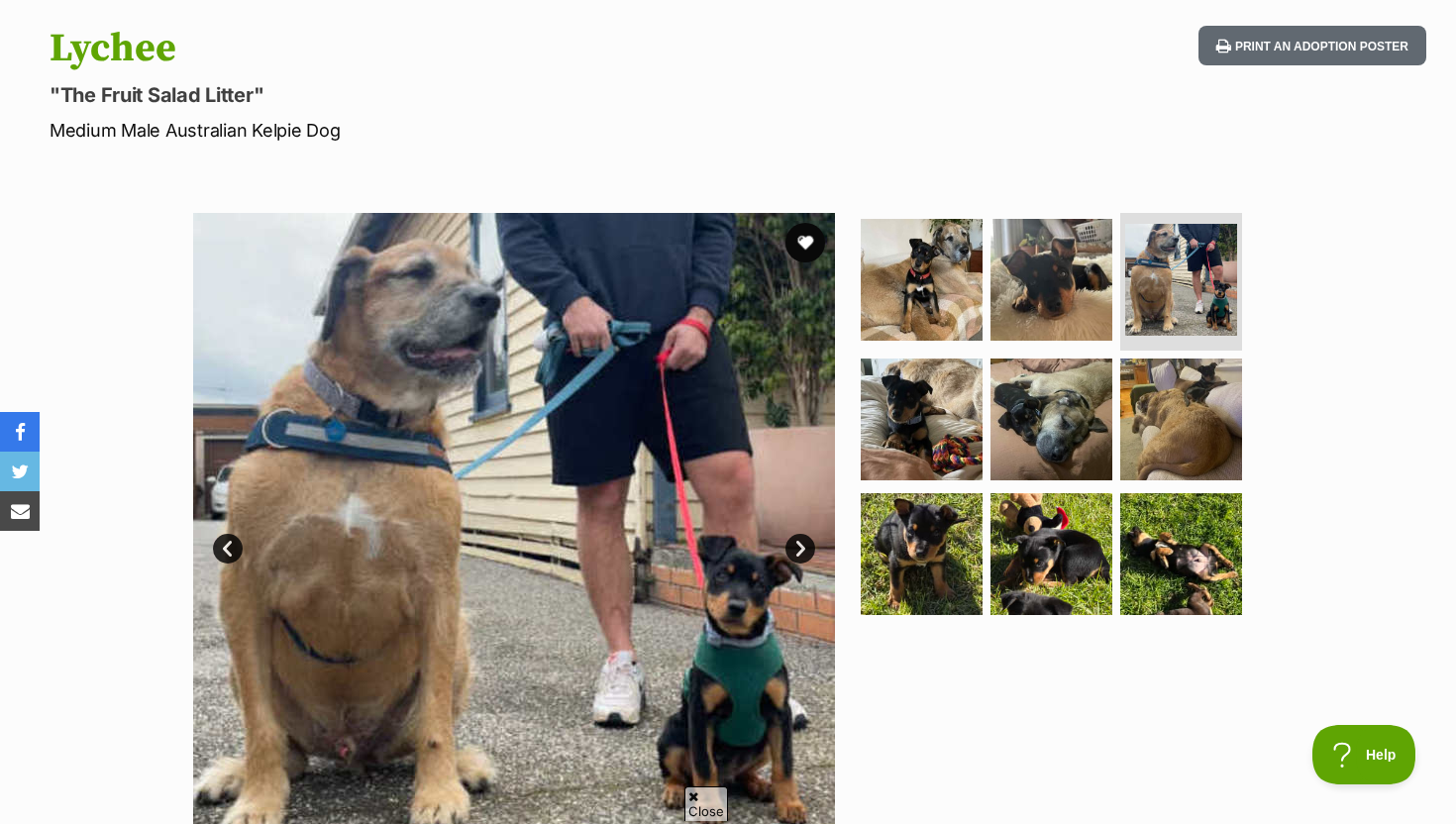 click on "Next" at bounding box center [800, 549] 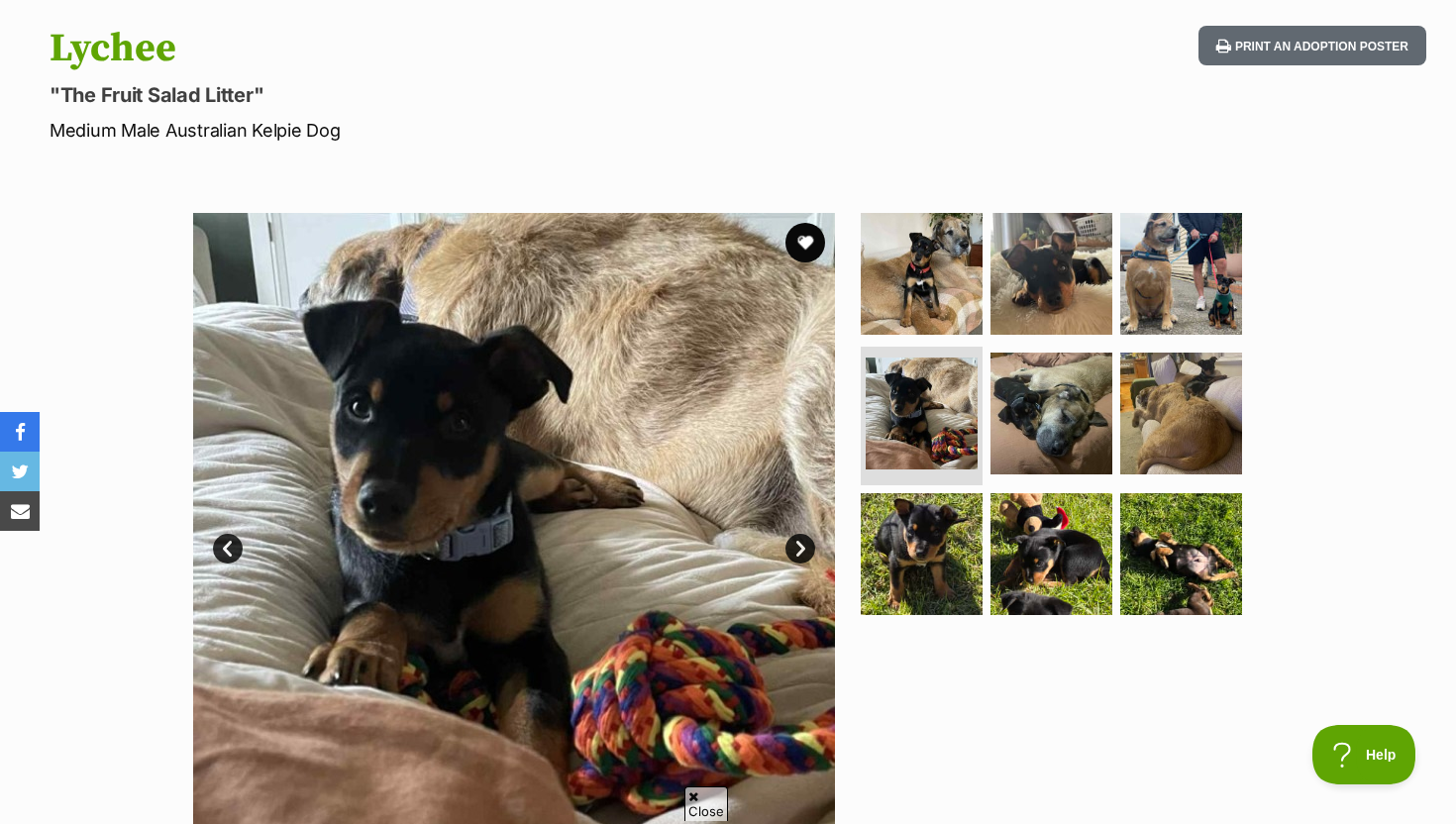 click on "Next" at bounding box center (800, 549) 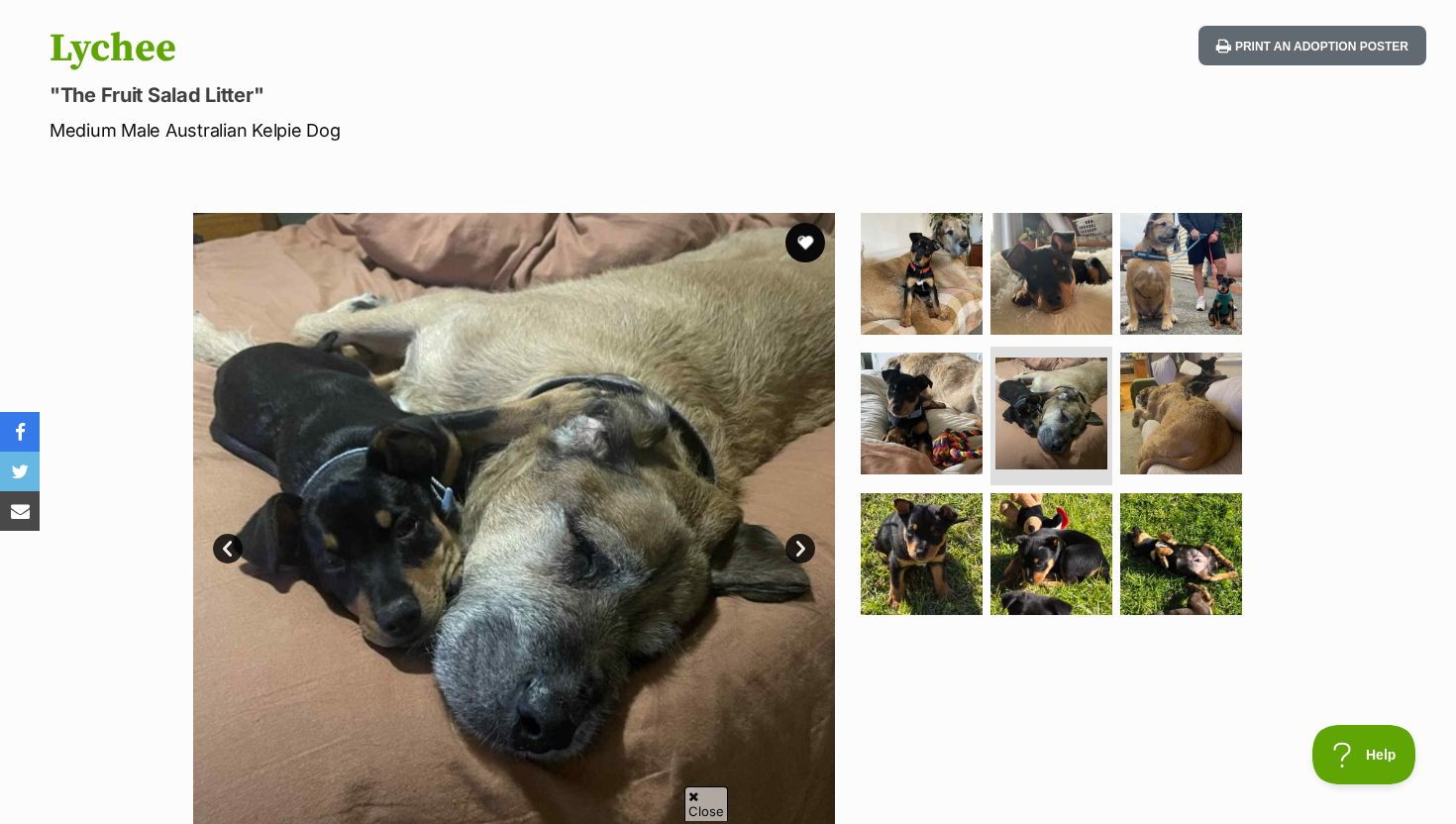 click on "Next" at bounding box center (800, 549) 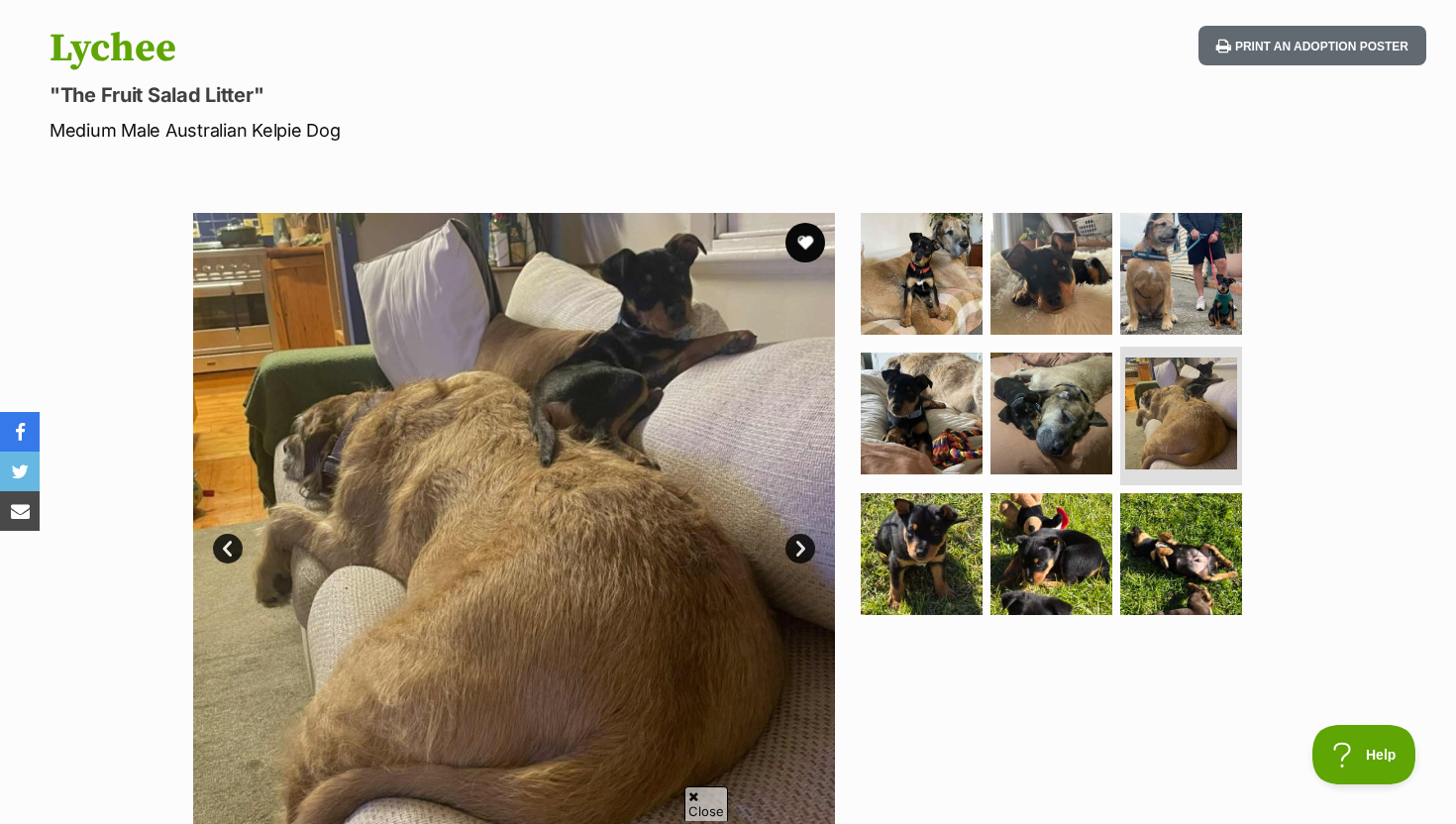 click on "Next" at bounding box center [800, 549] 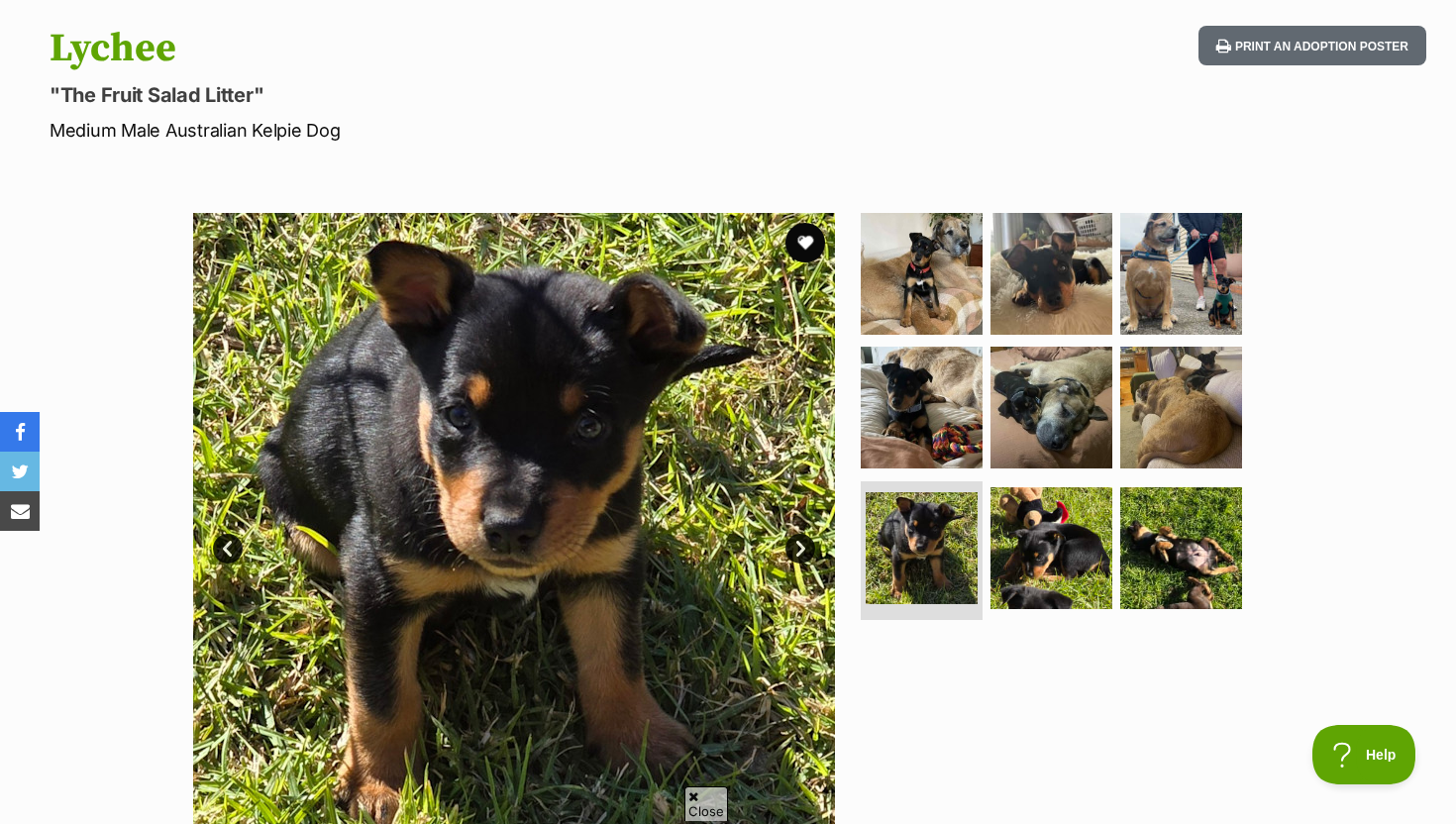 click on "Next" at bounding box center [800, 549] 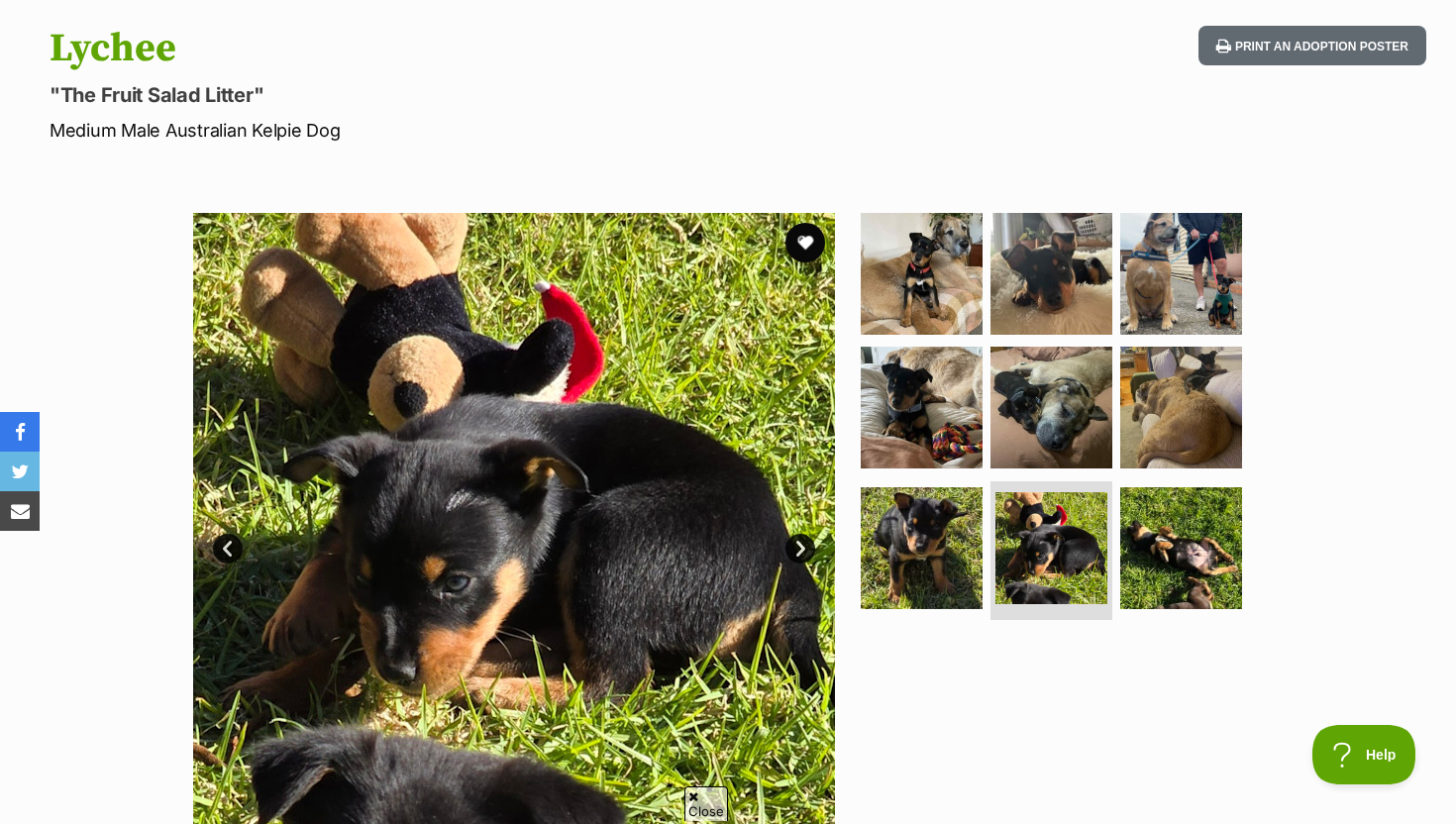 click on "Next" at bounding box center [800, 549] 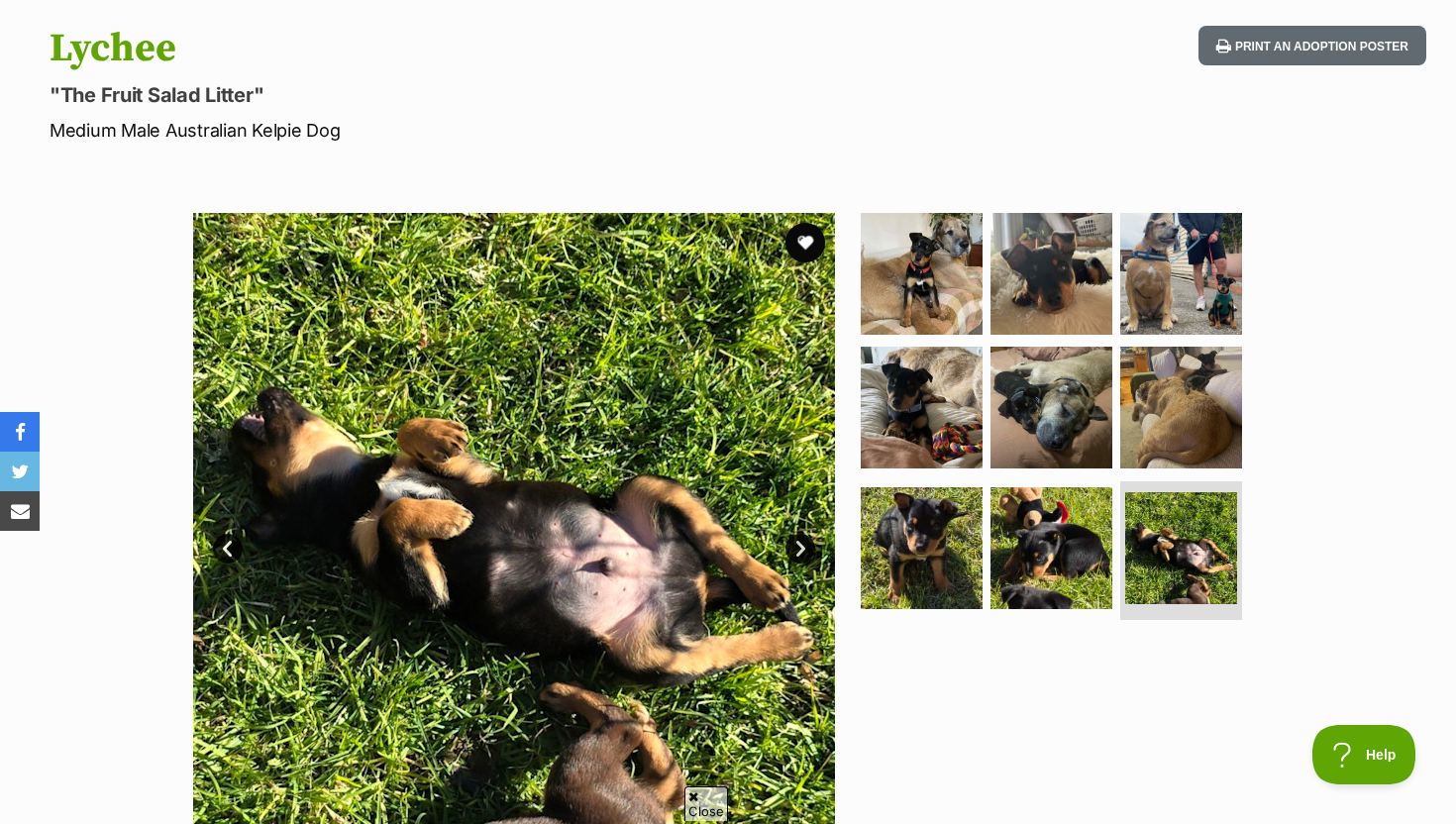 click on "Next" at bounding box center (800, 549) 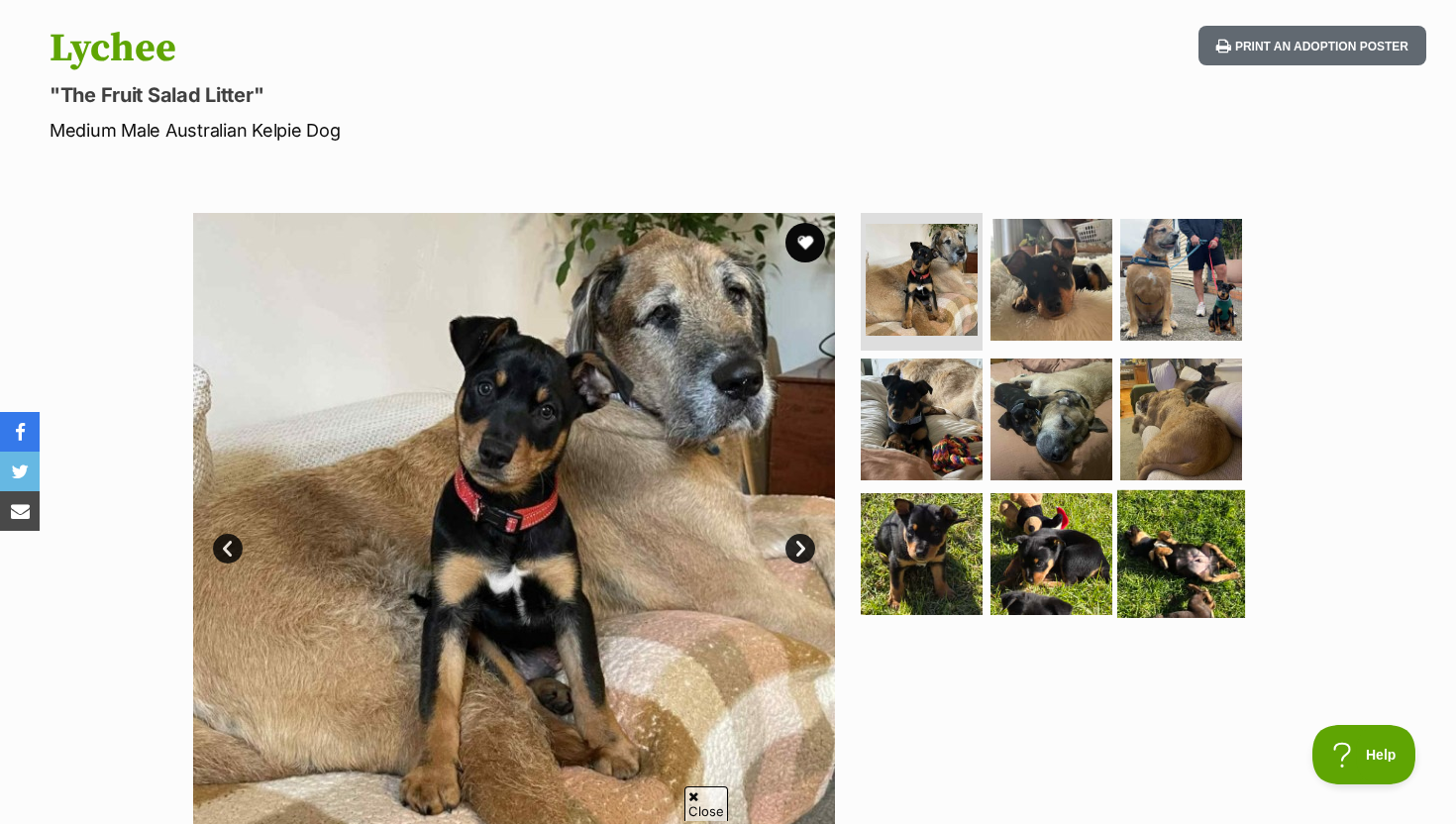 click at bounding box center (1181, 554) 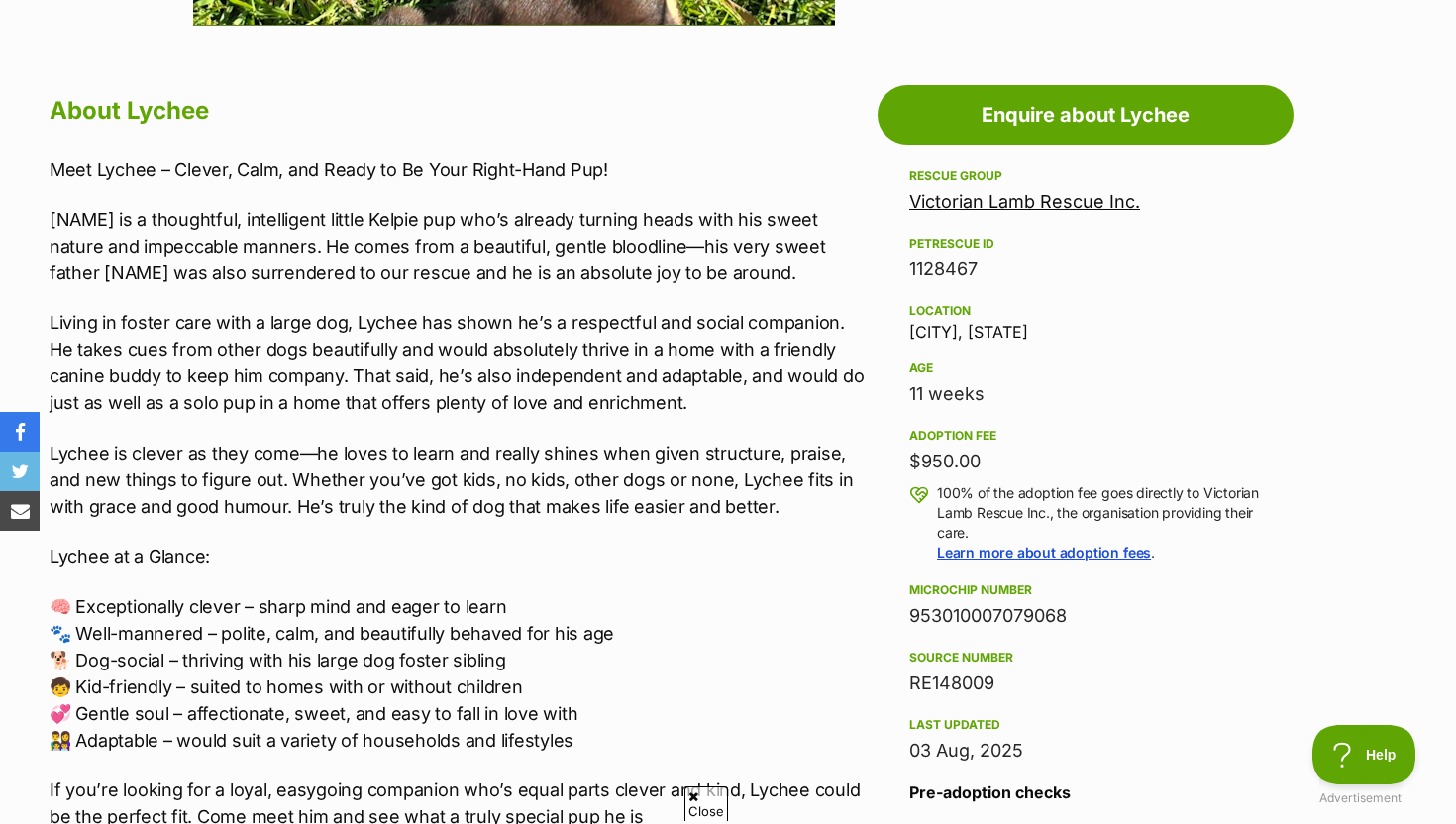 scroll, scrollTop: 1200, scrollLeft: 0, axis: vertical 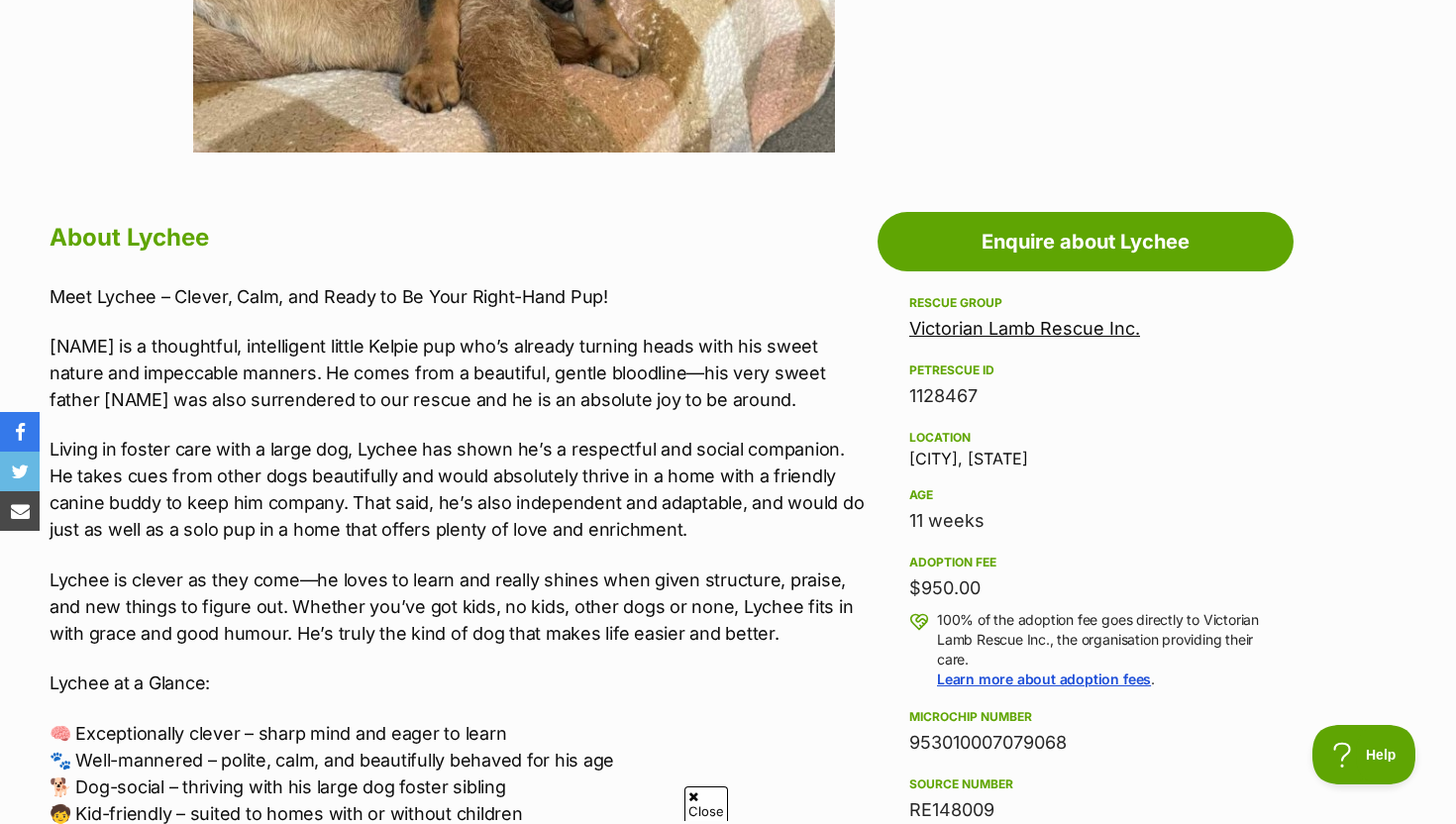 click on "Victorian Lamb Rescue Inc." at bounding box center [1024, 328] 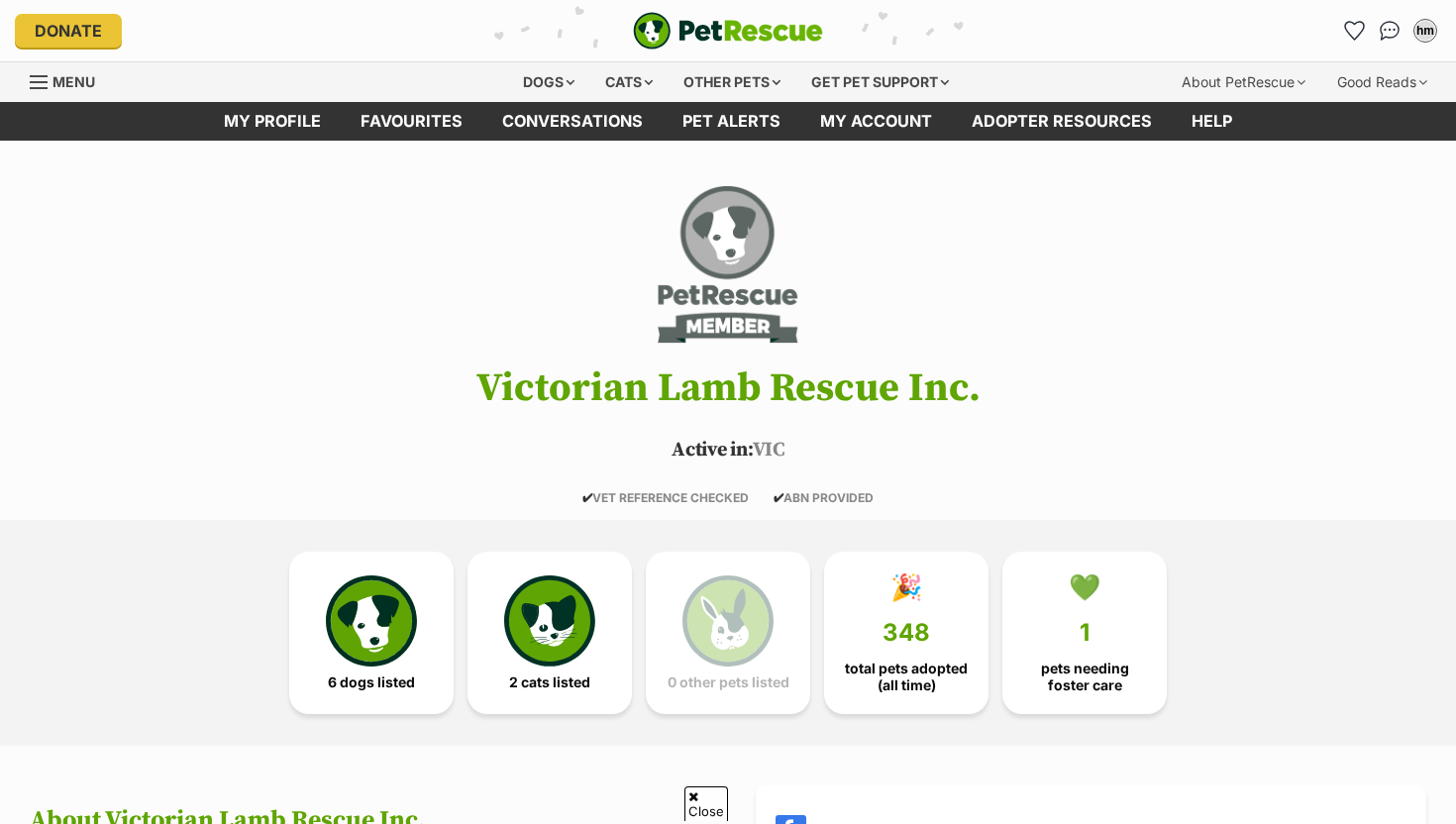 scroll, scrollTop: 362, scrollLeft: 0, axis: vertical 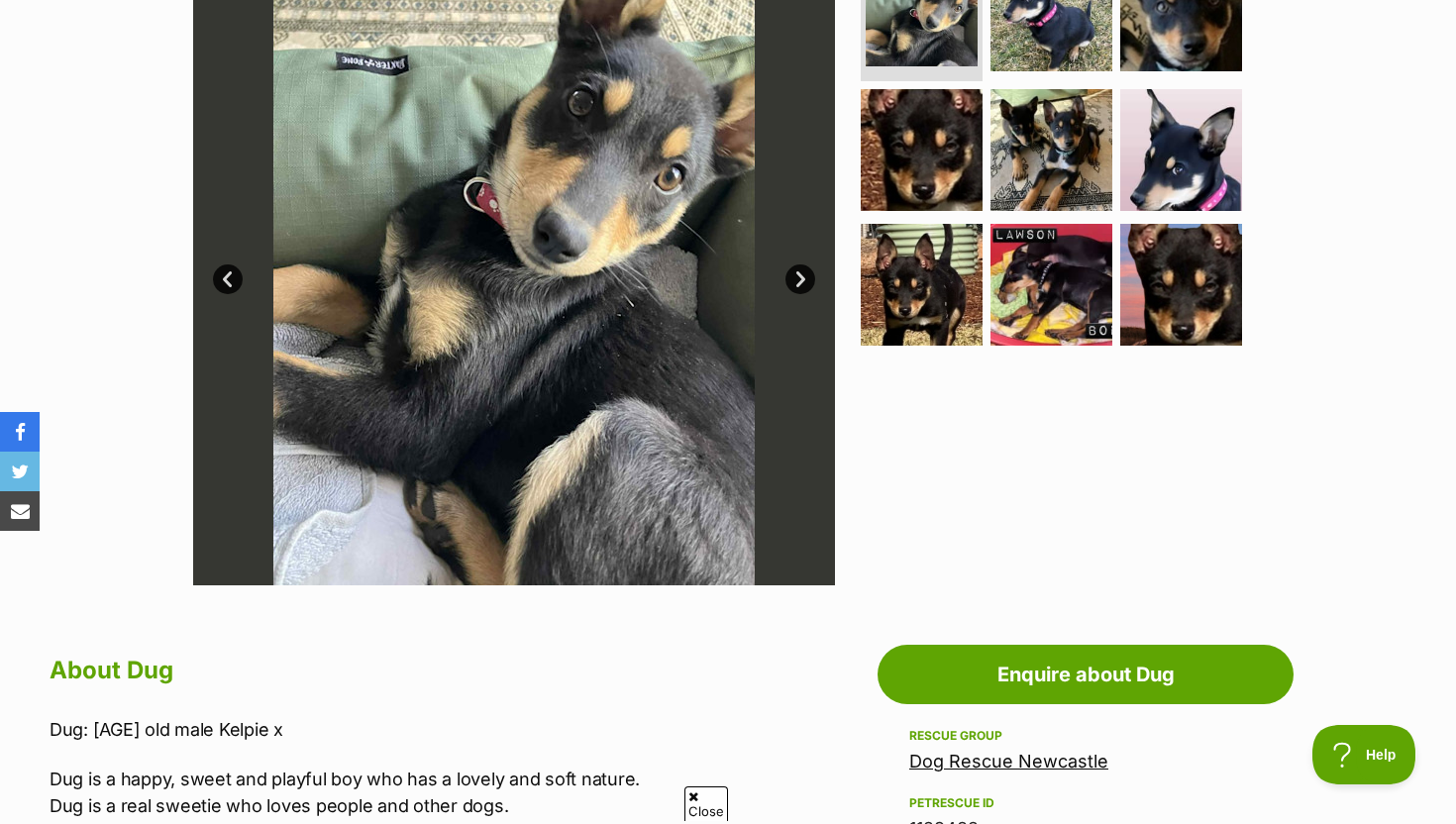 click at bounding box center [514, 264] 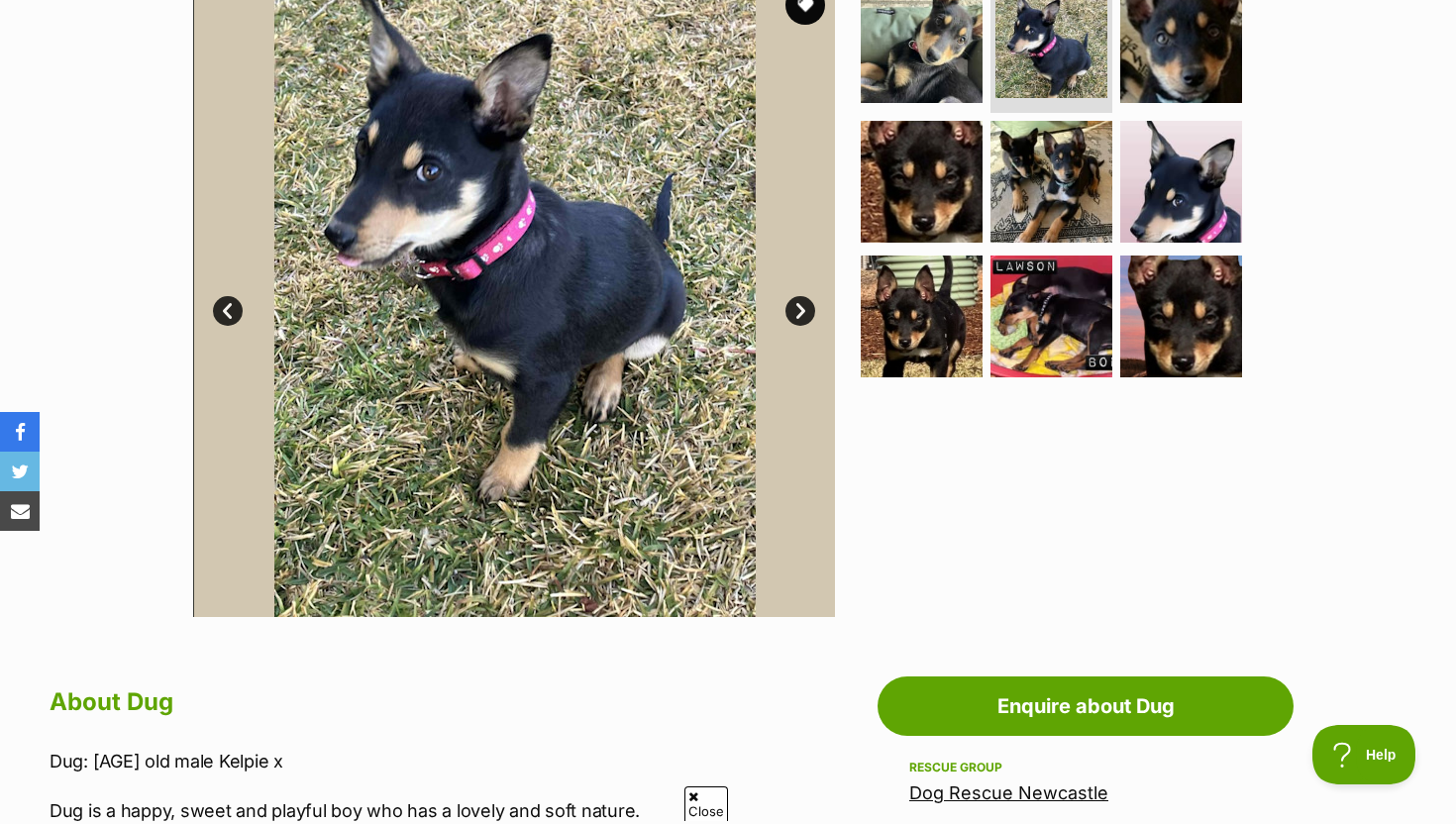 scroll, scrollTop: 426, scrollLeft: 0, axis: vertical 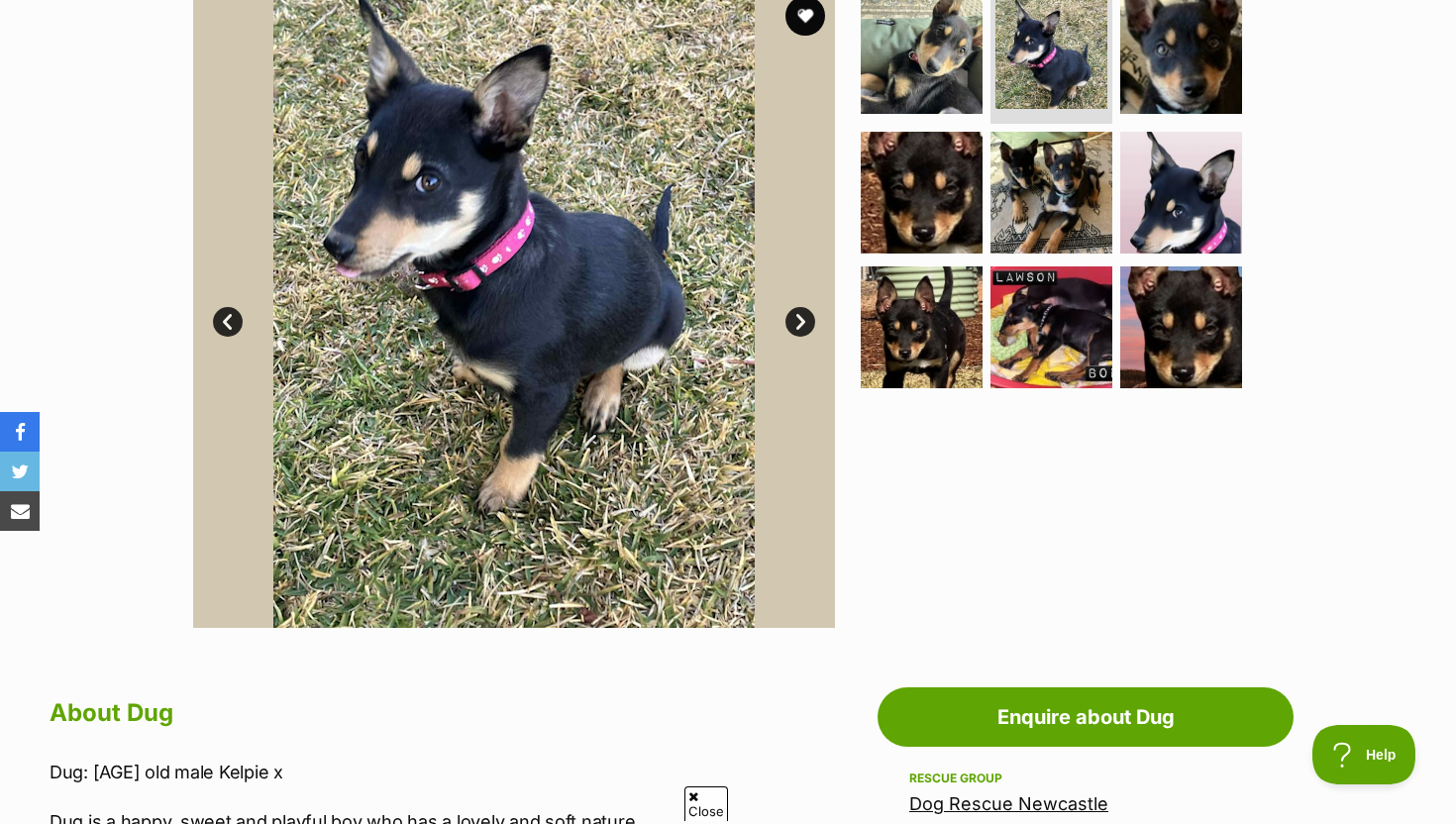 click at bounding box center (514, 307) 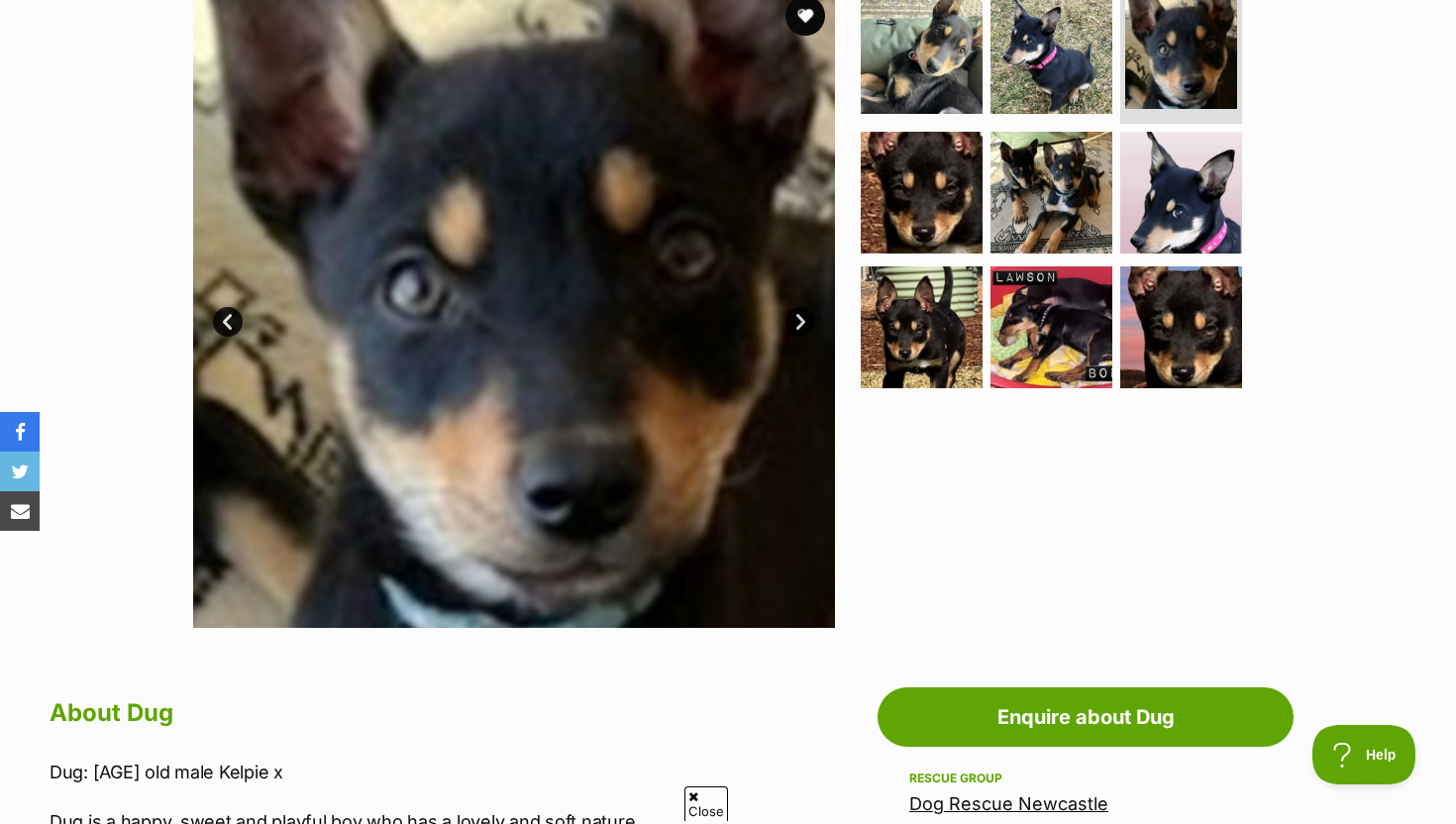 click on "Next" at bounding box center [800, 322] 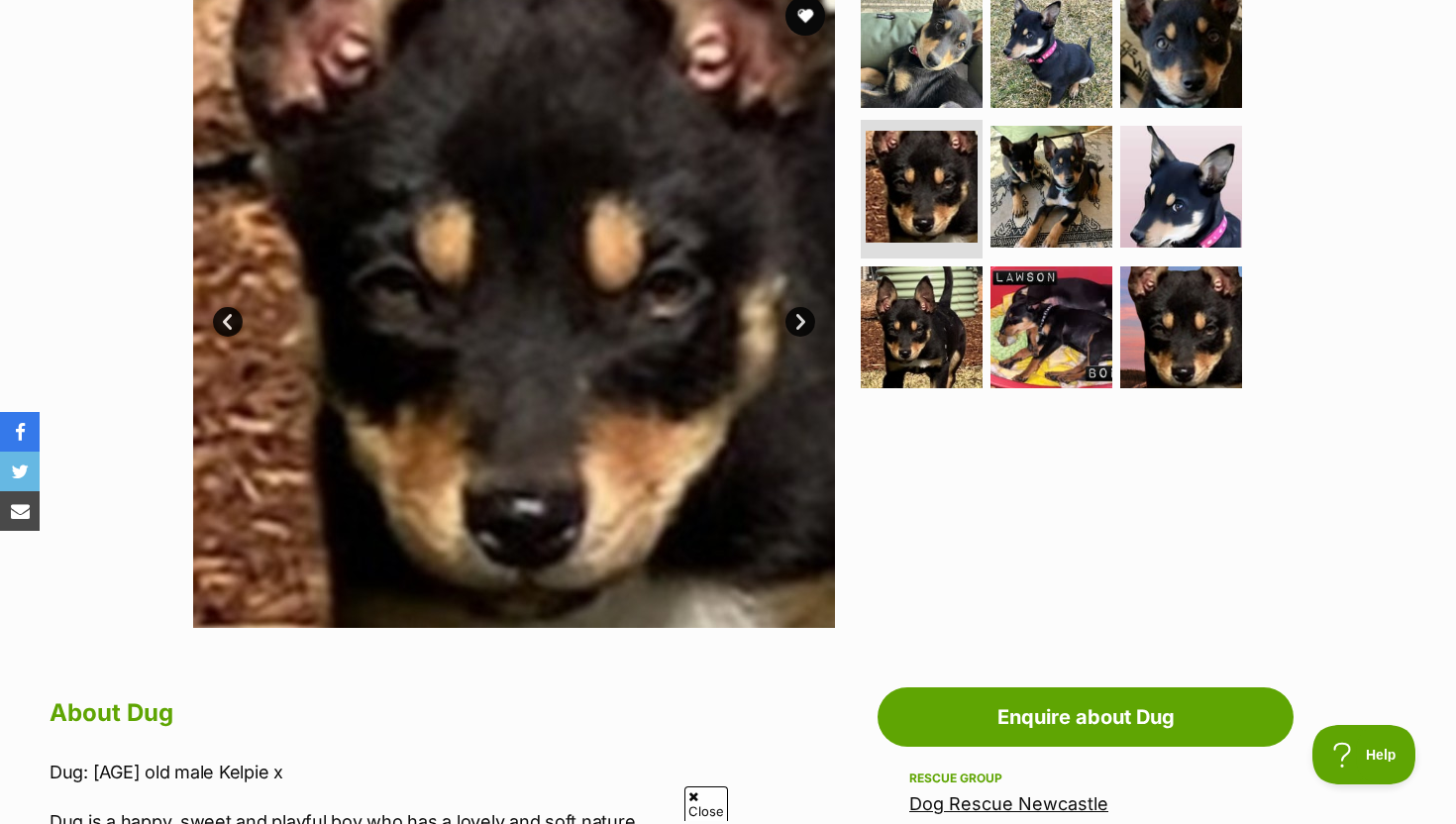 click on "Next" at bounding box center [800, 322] 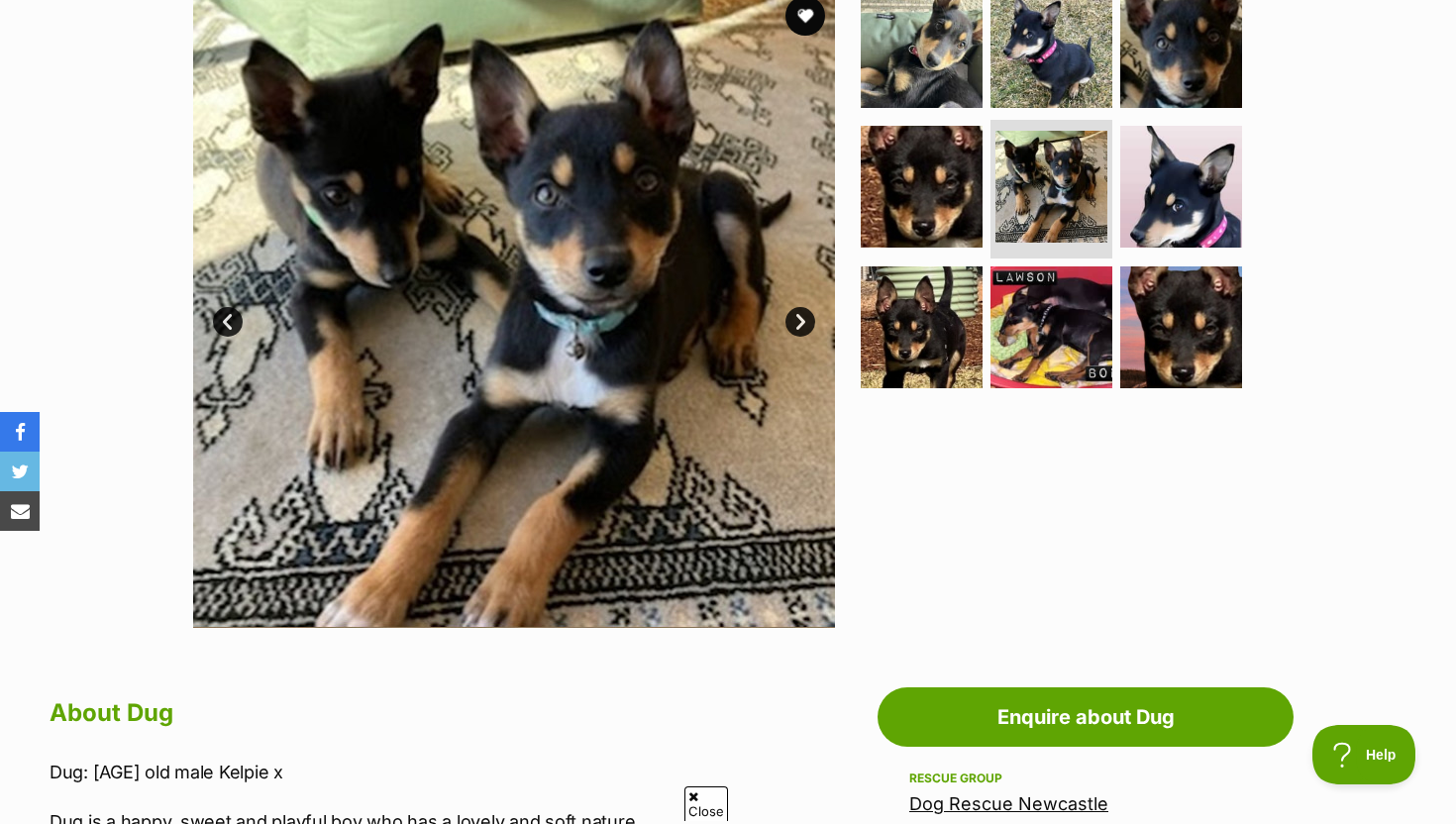 click on "Next" at bounding box center [800, 322] 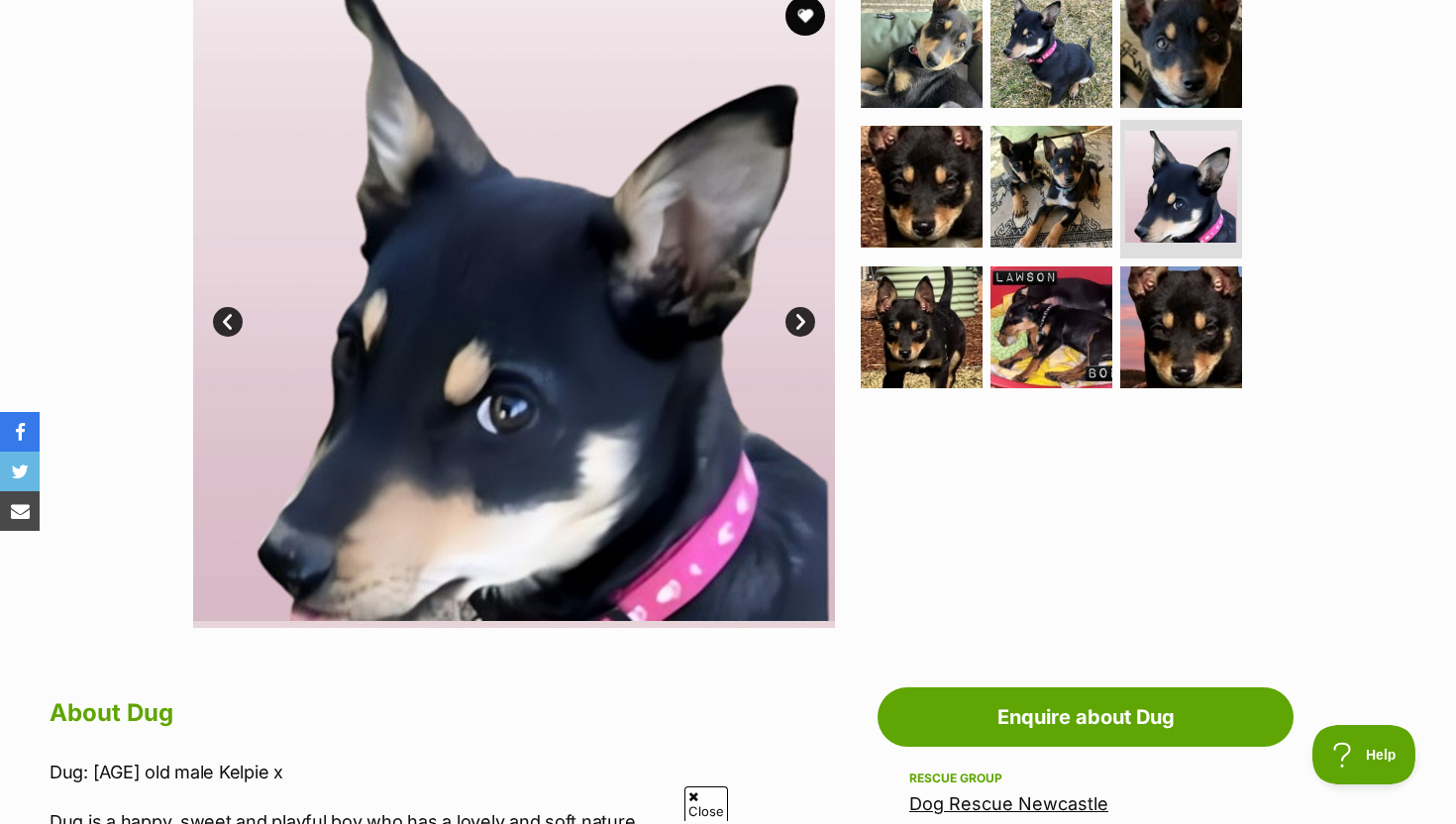 click on "Next" at bounding box center (800, 322) 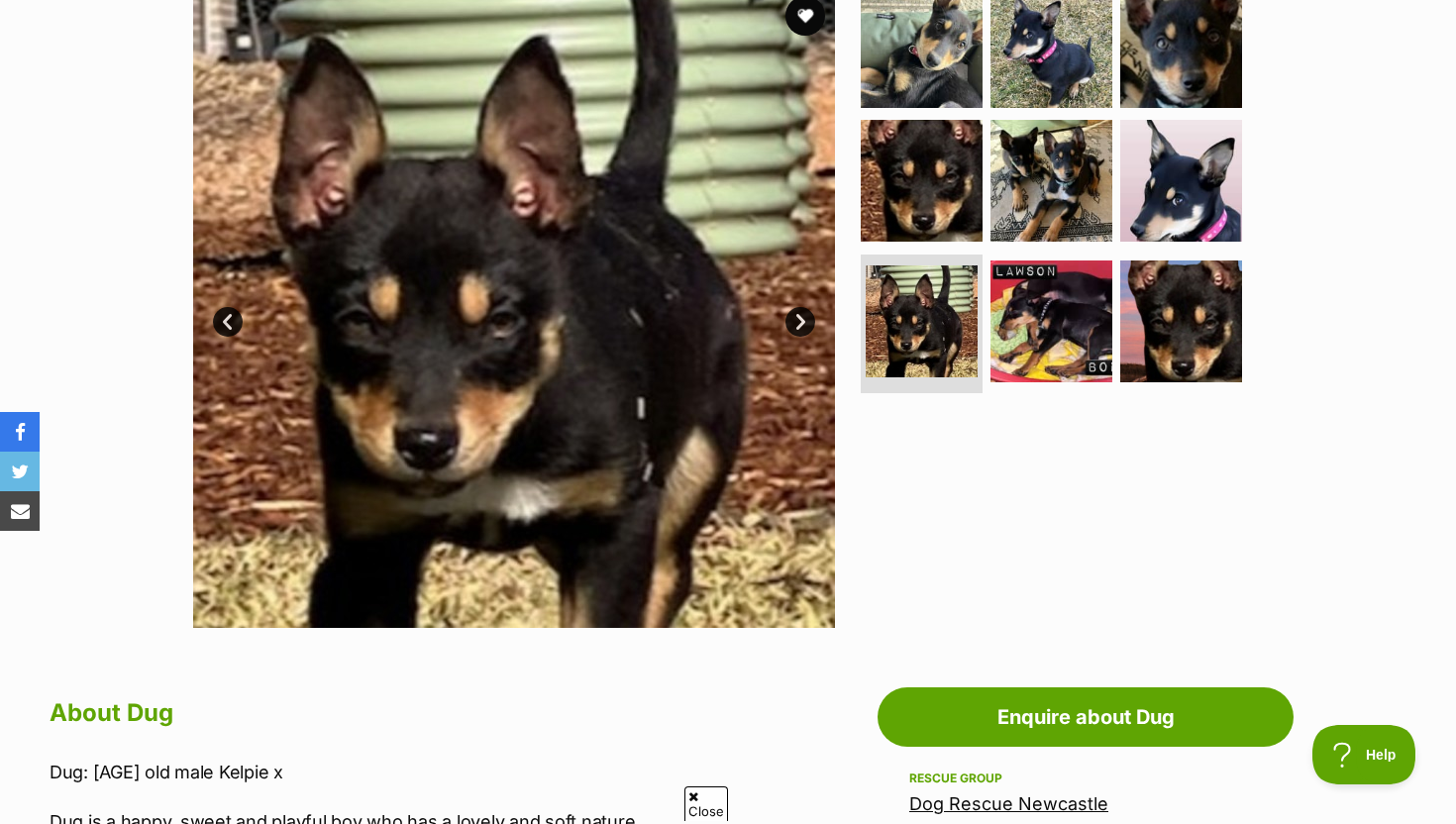 click on "Next" at bounding box center (800, 322) 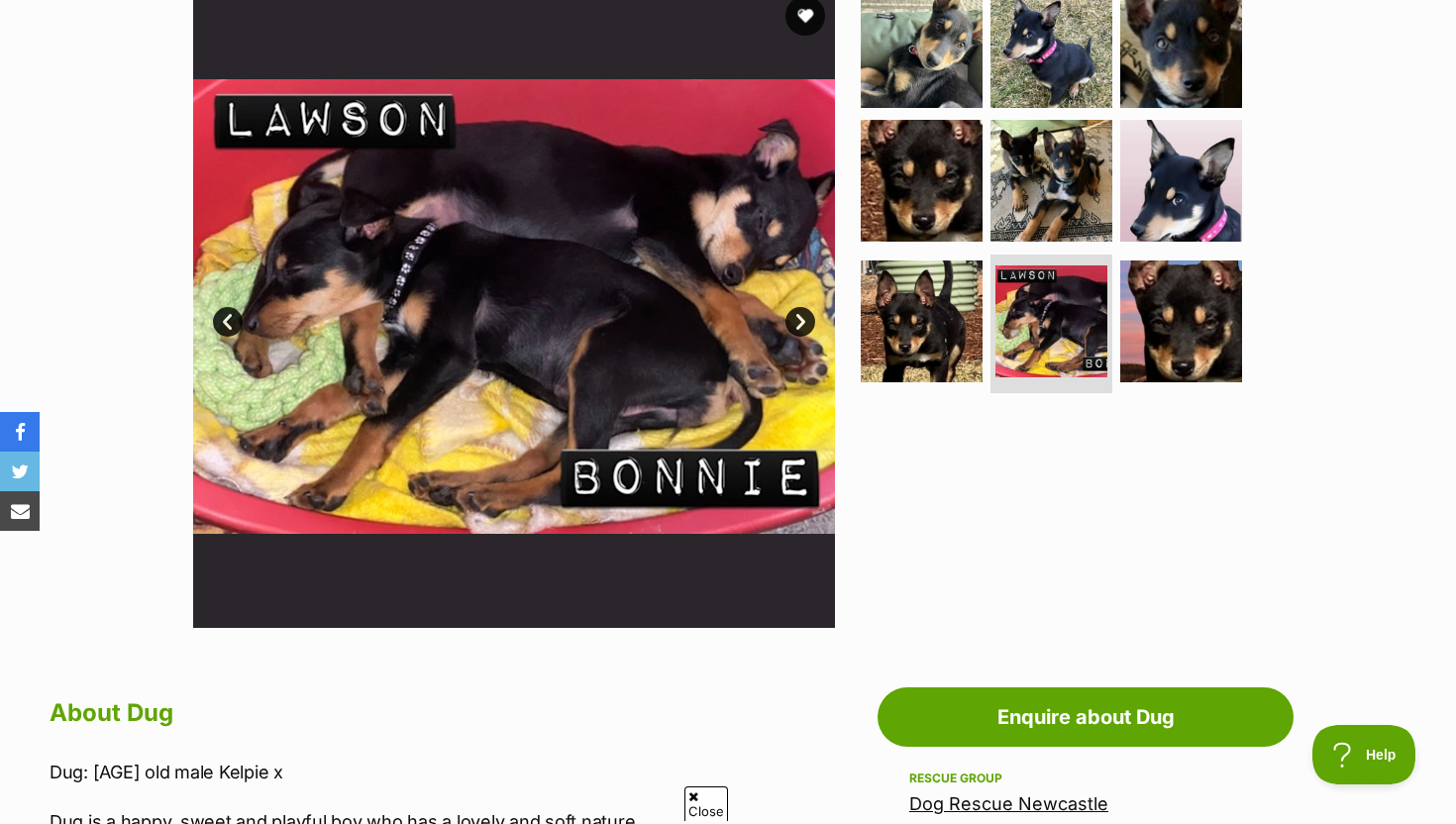 click on "Next" at bounding box center (800, 322) 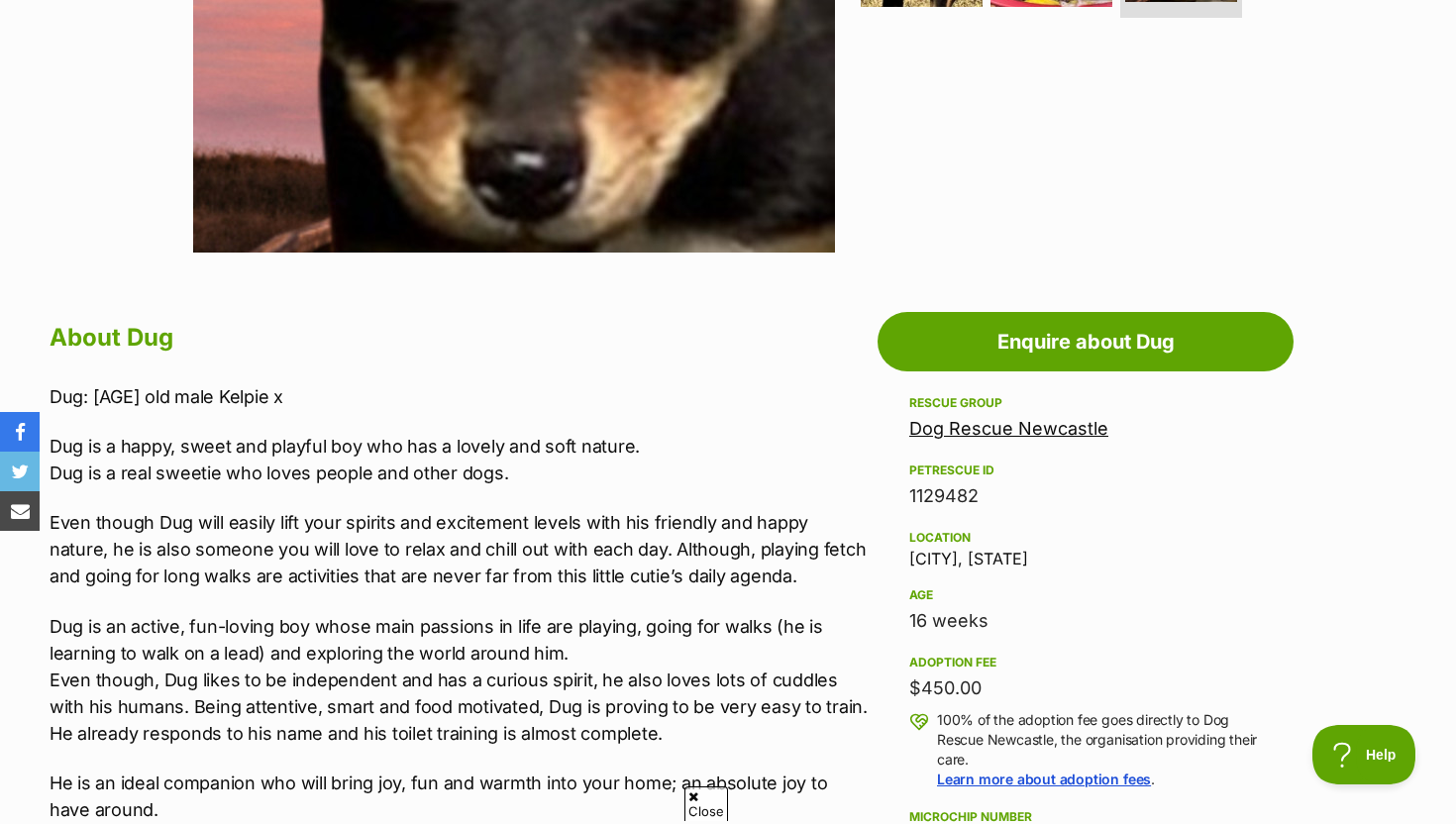 scroll, scrollTop: 991, scrollLeft: 0, axis: vertical 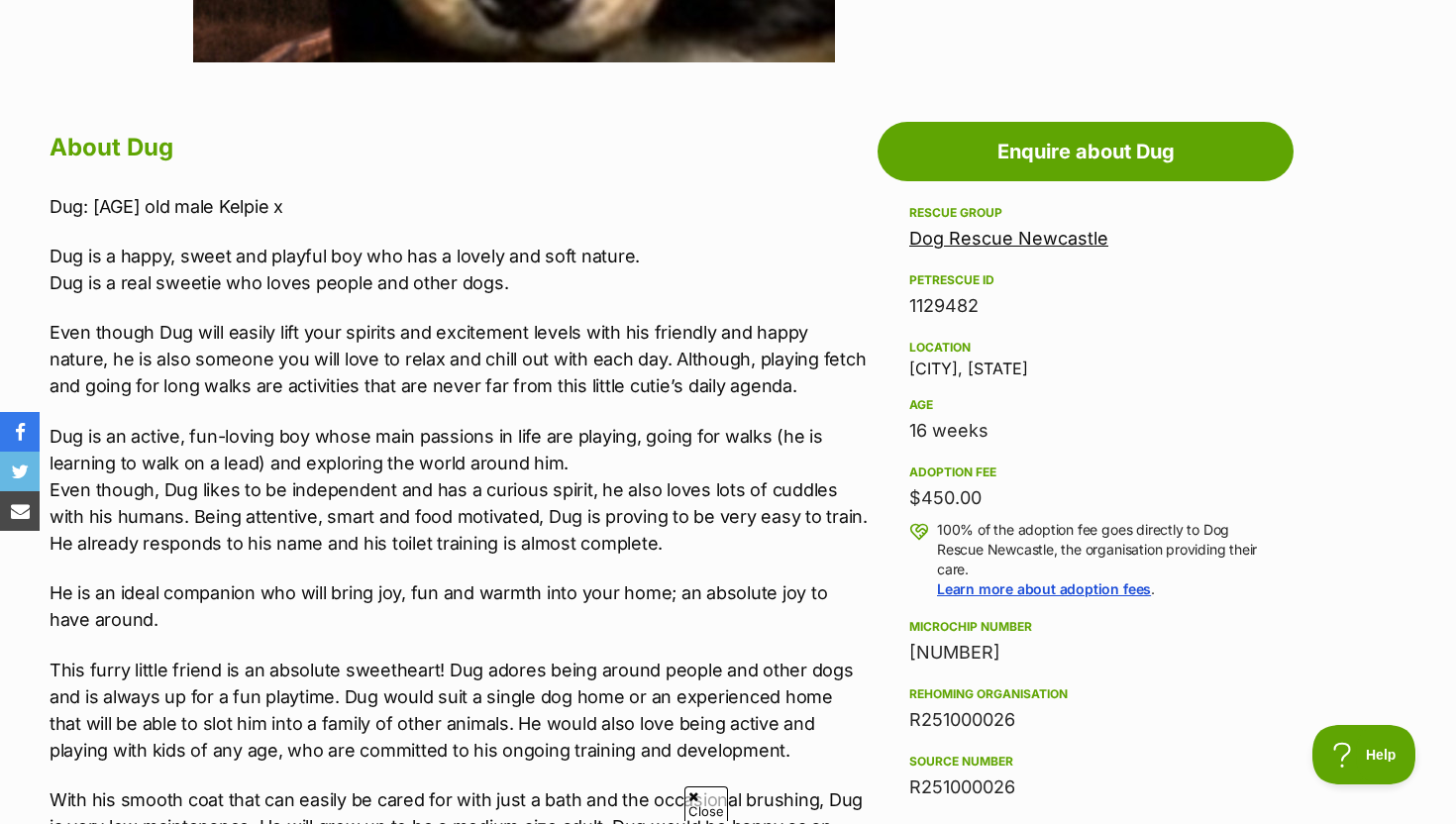 drag, startPoint x: 910, startPoint y: 500, endPoint x: 996, endPoint y: 500, distance: 86 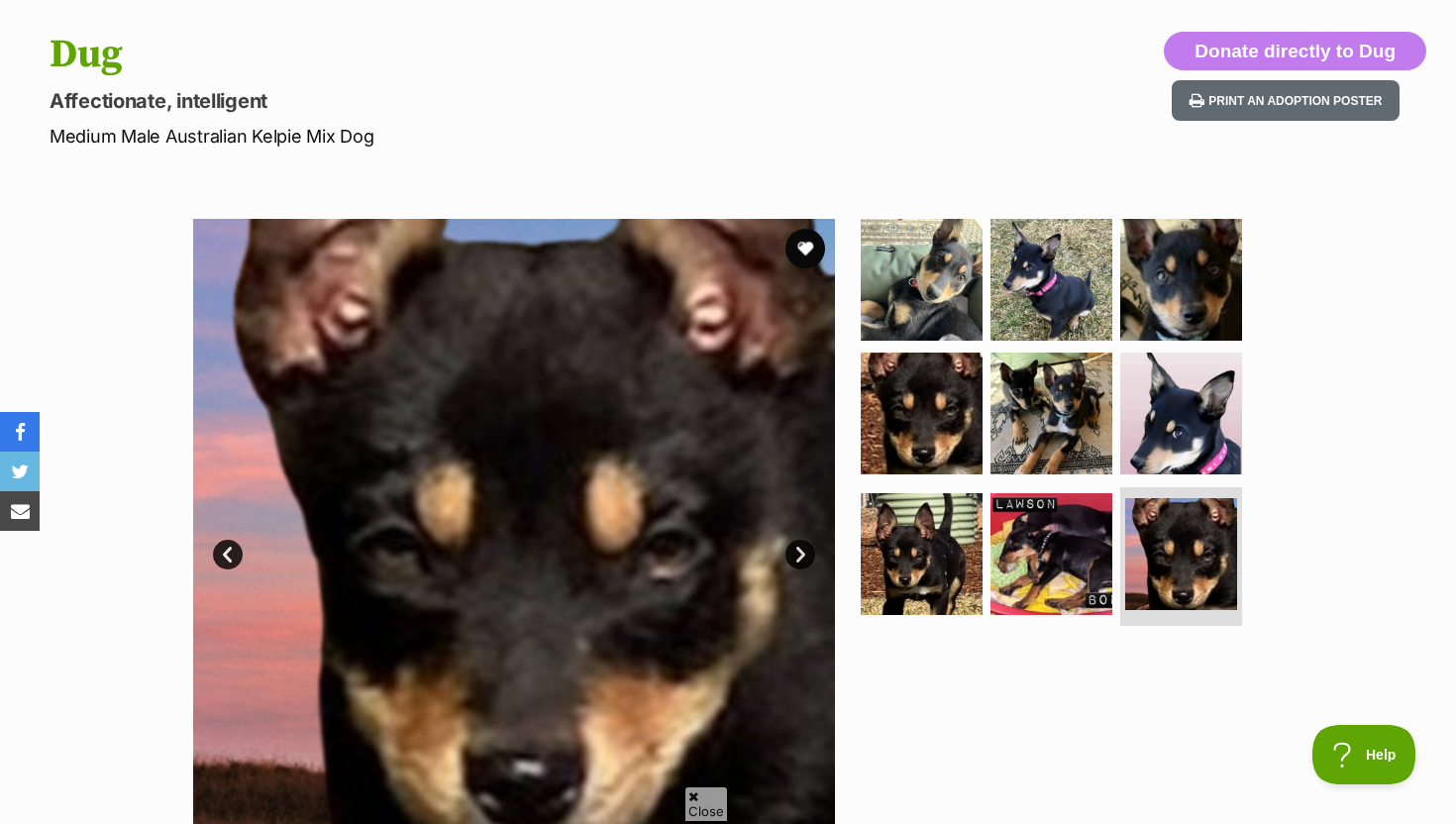 scroll, scrollTop: 200, scrollLeft: 0, axis: vertical 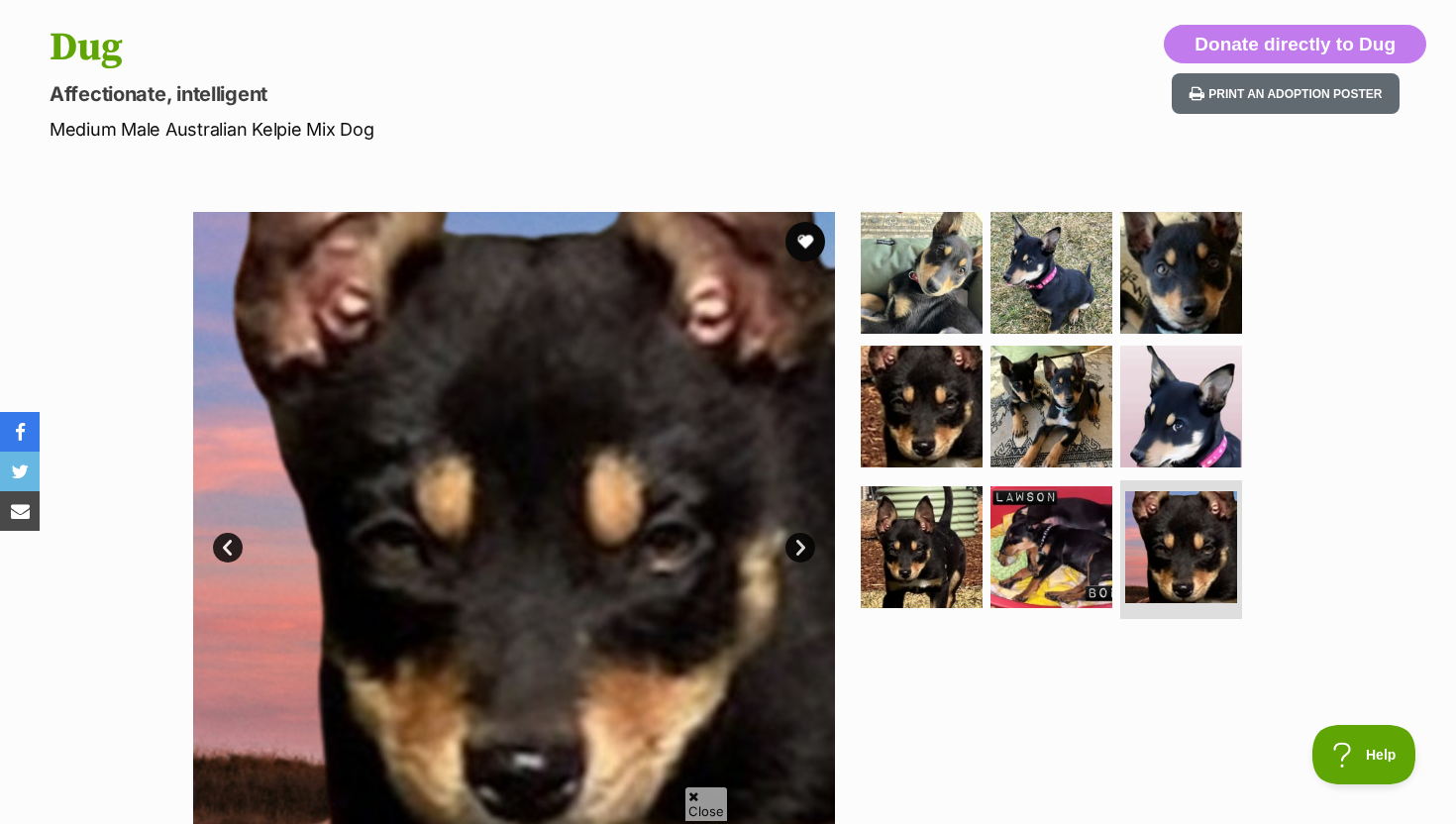 click at bounding box center [514, 533] 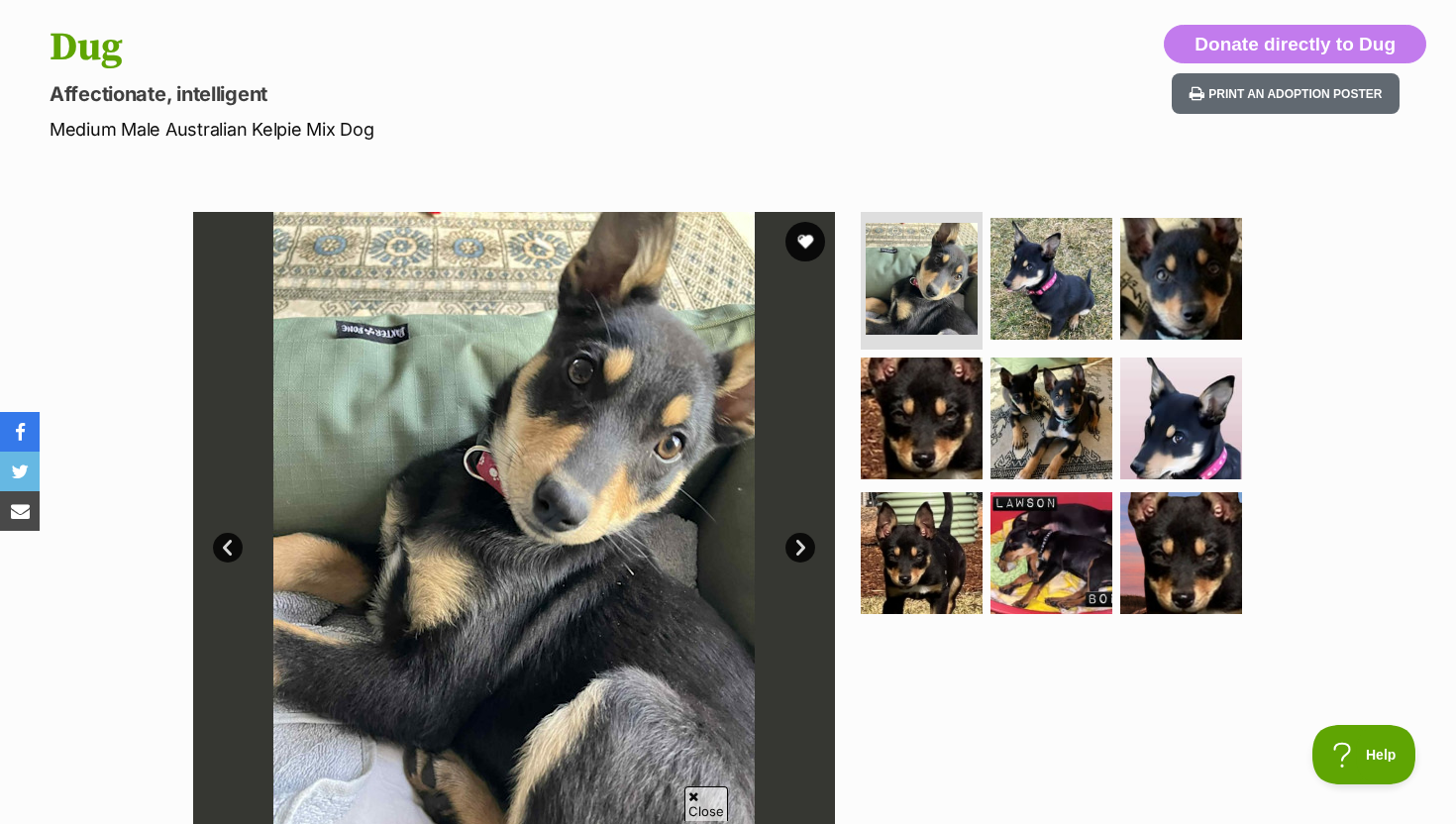 scroll, scrollTop: 285, scrollLeft: 0, axis: vertical 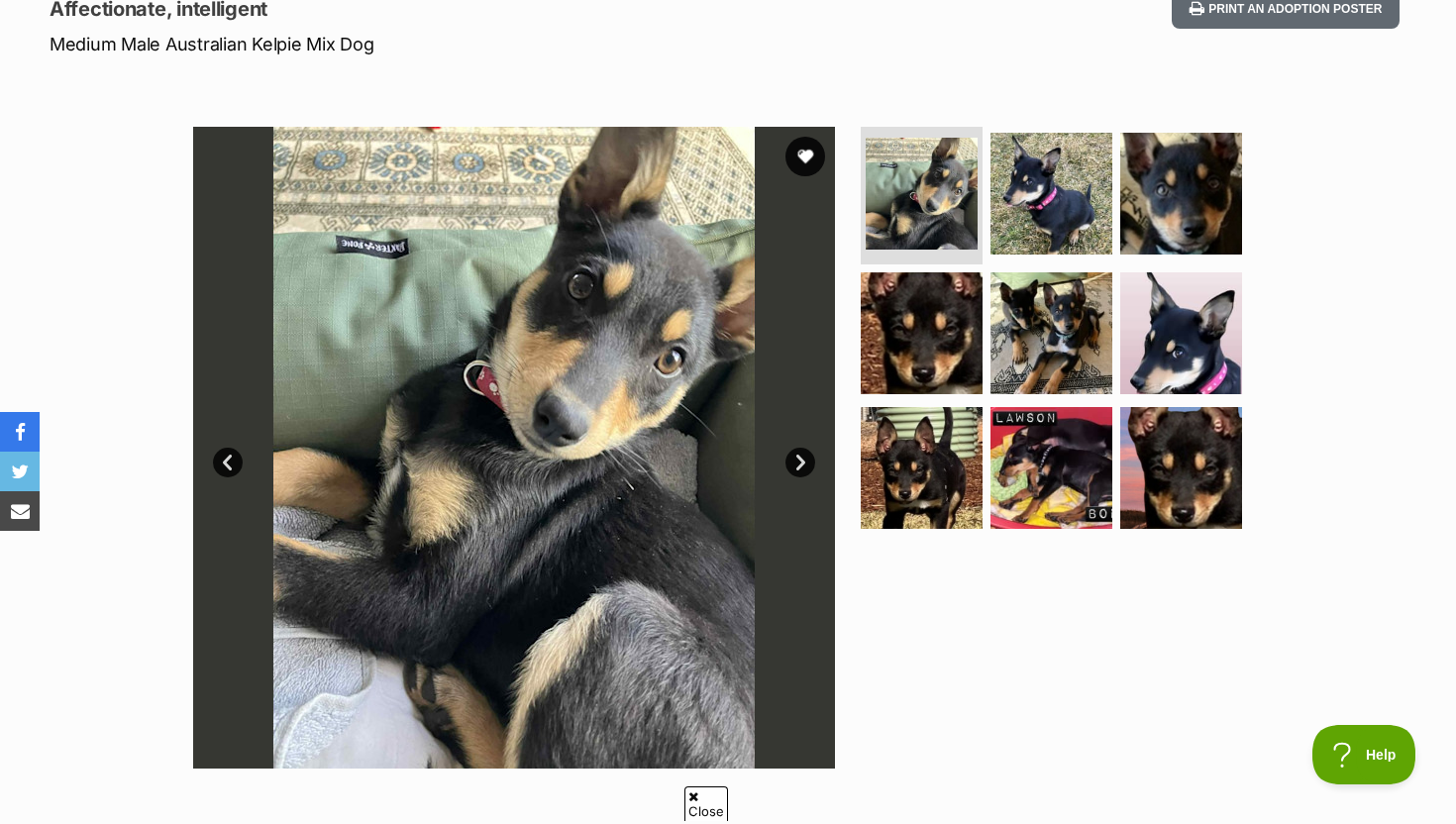 click on "Next" at bounding box center (800, 463) 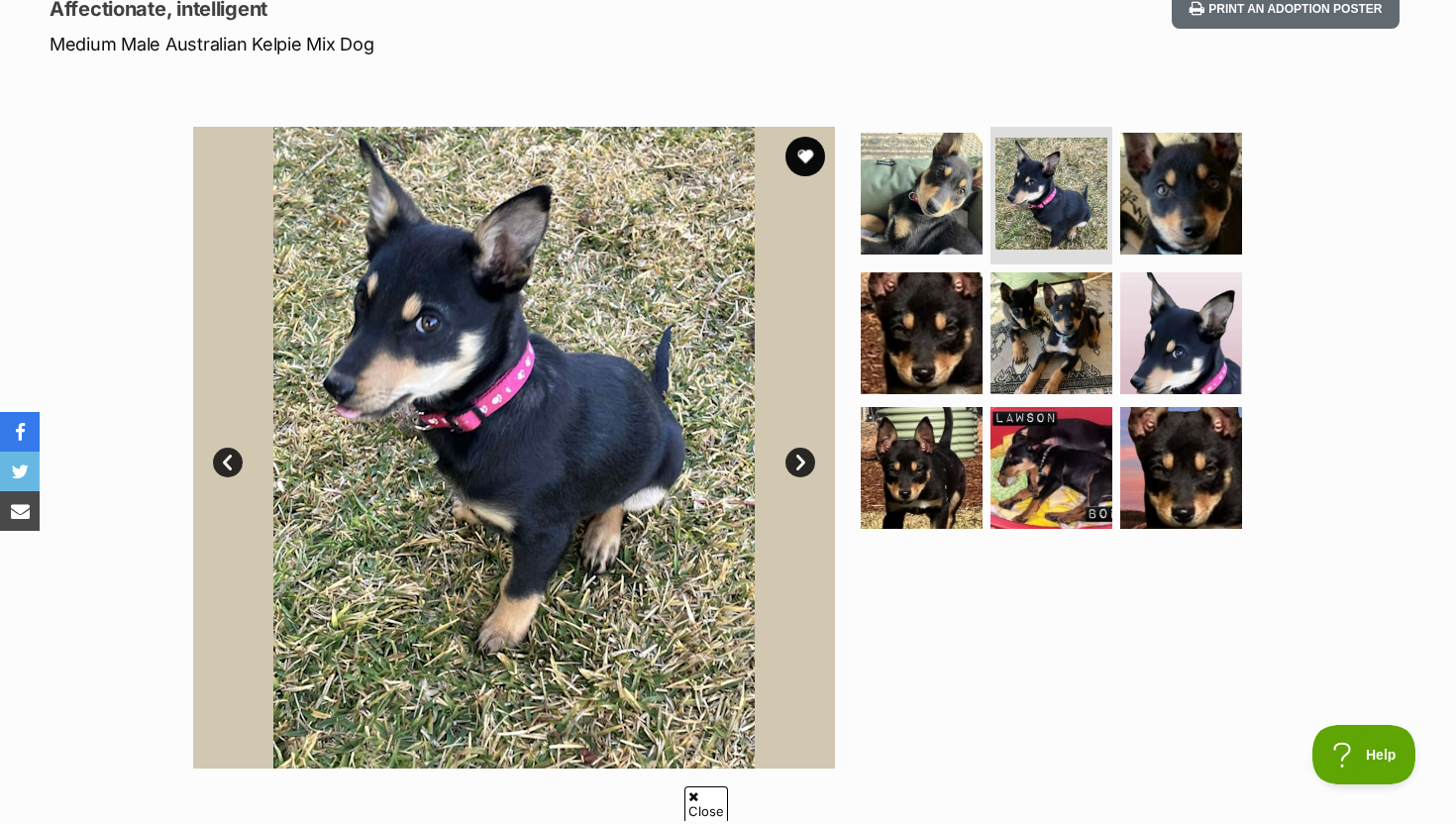 click on "Next" at bounding box center [800, 463] 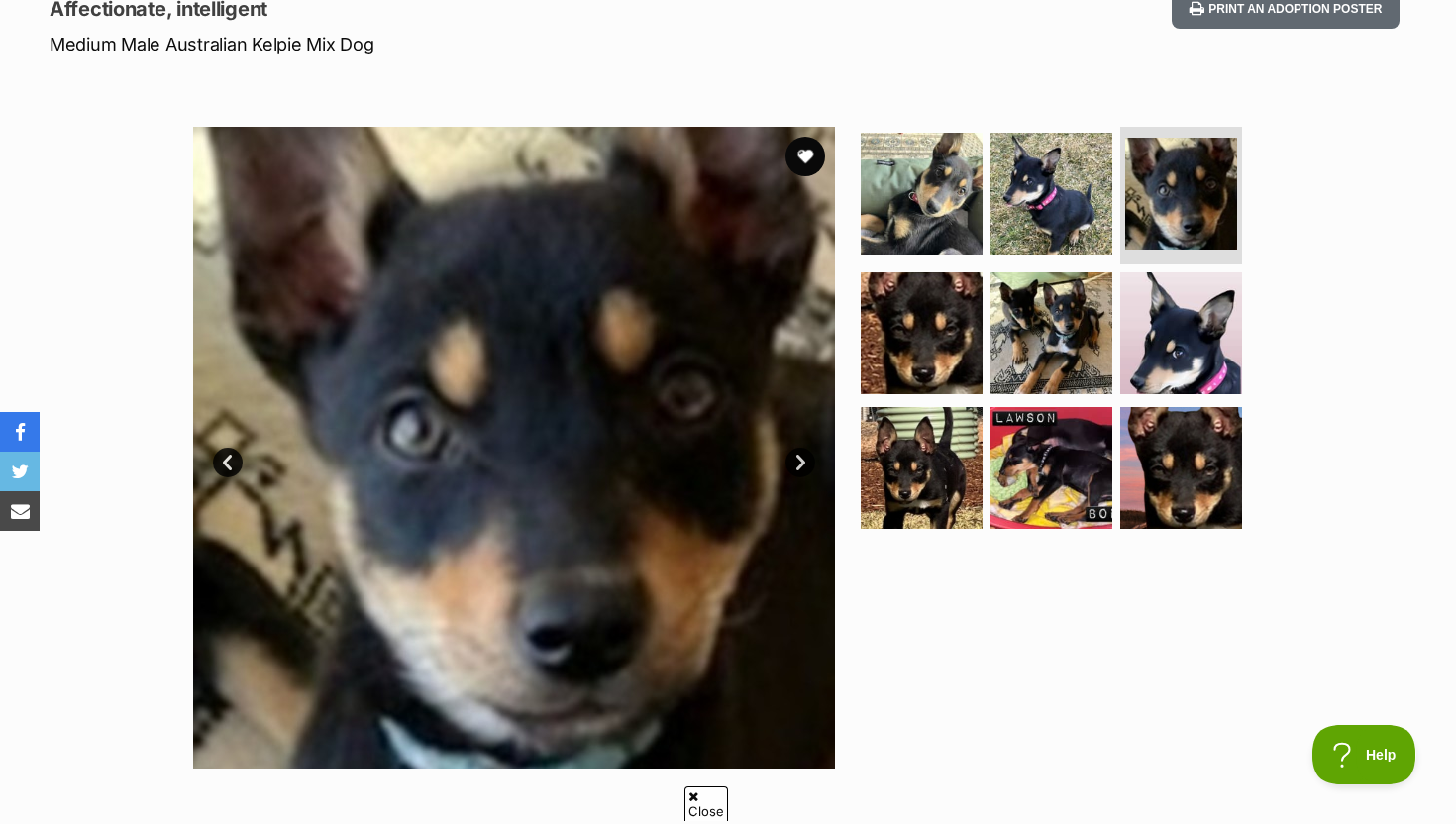 click on "Next" at bounding box center (800, 463) 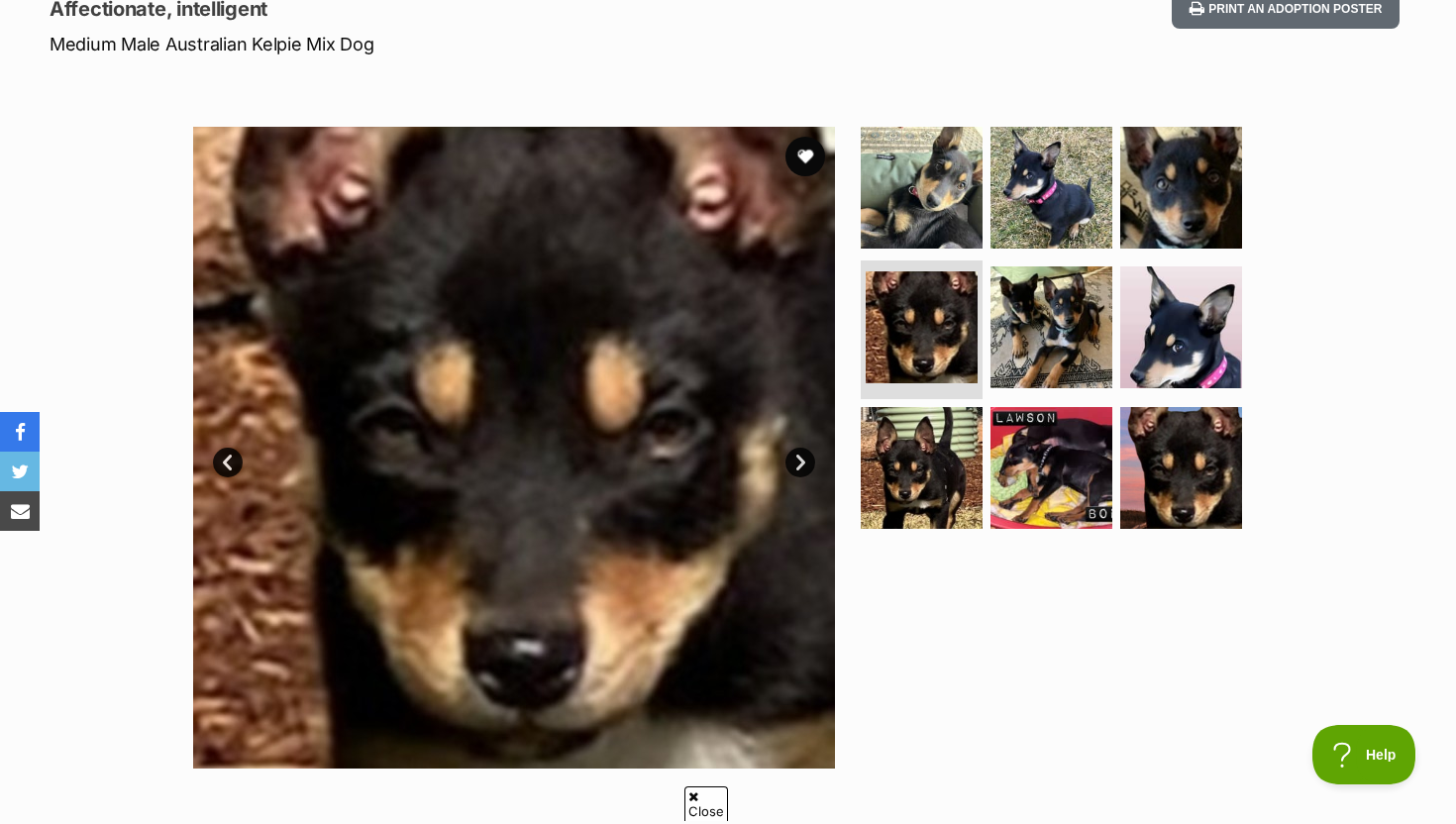 click on "Next" at bounding box center (800, 463) 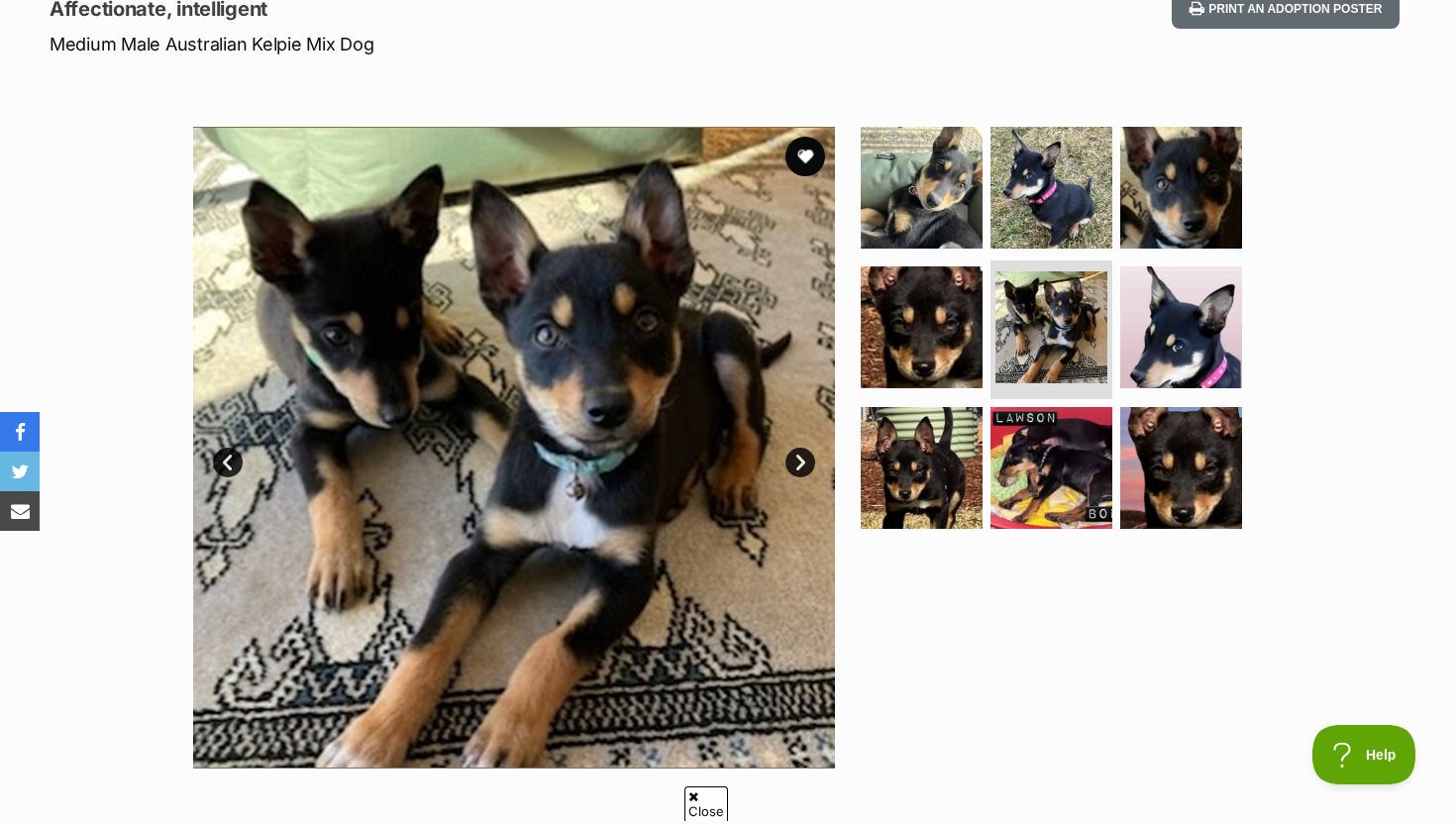 click on "Next" at bounding box center [800, 463] 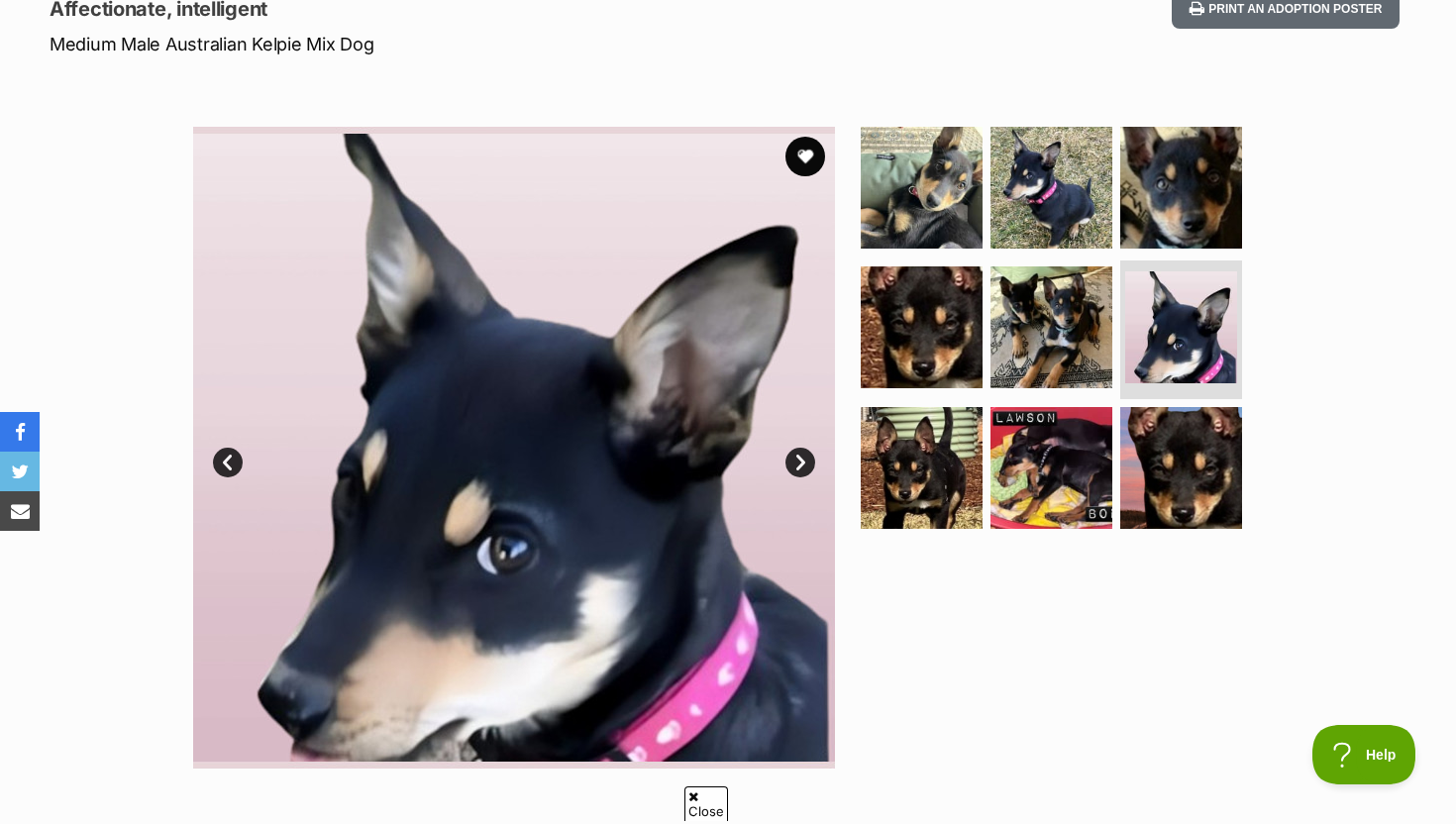 click on "Next" at bounding box center (800, 463) 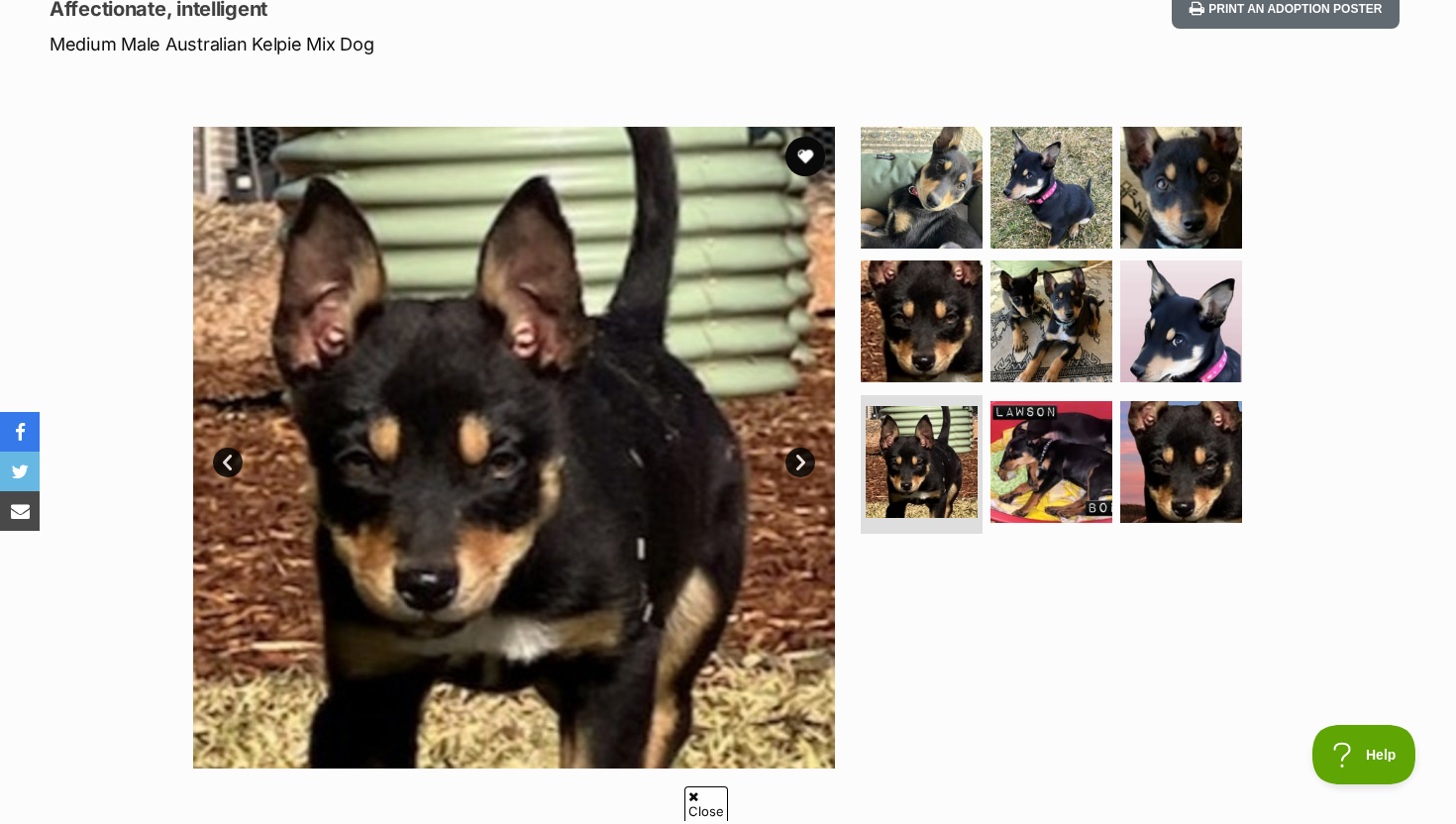 click on "Next" at bounding box center [800, 463] 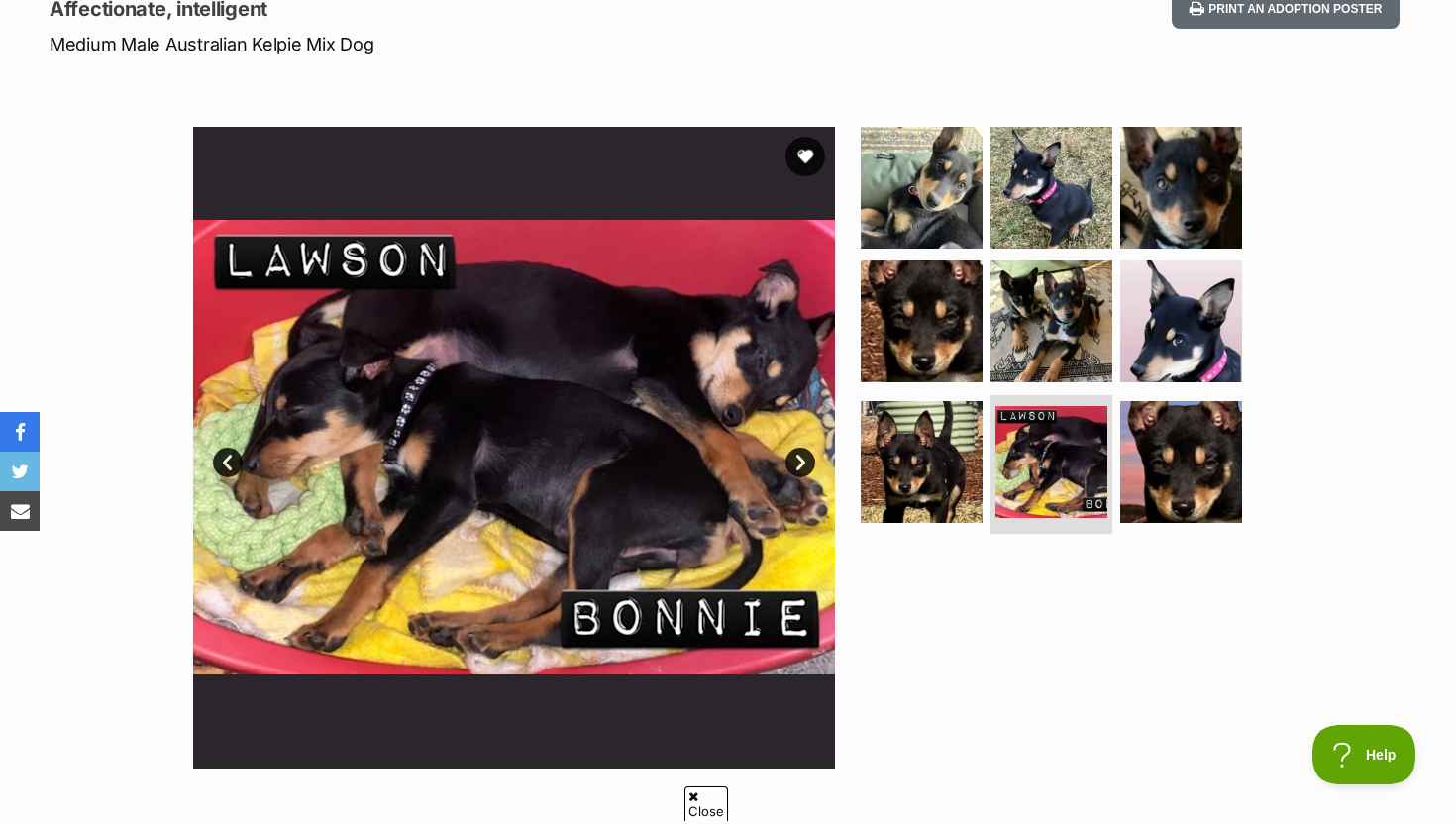 click on "Next" at bounding box center (800, 463) 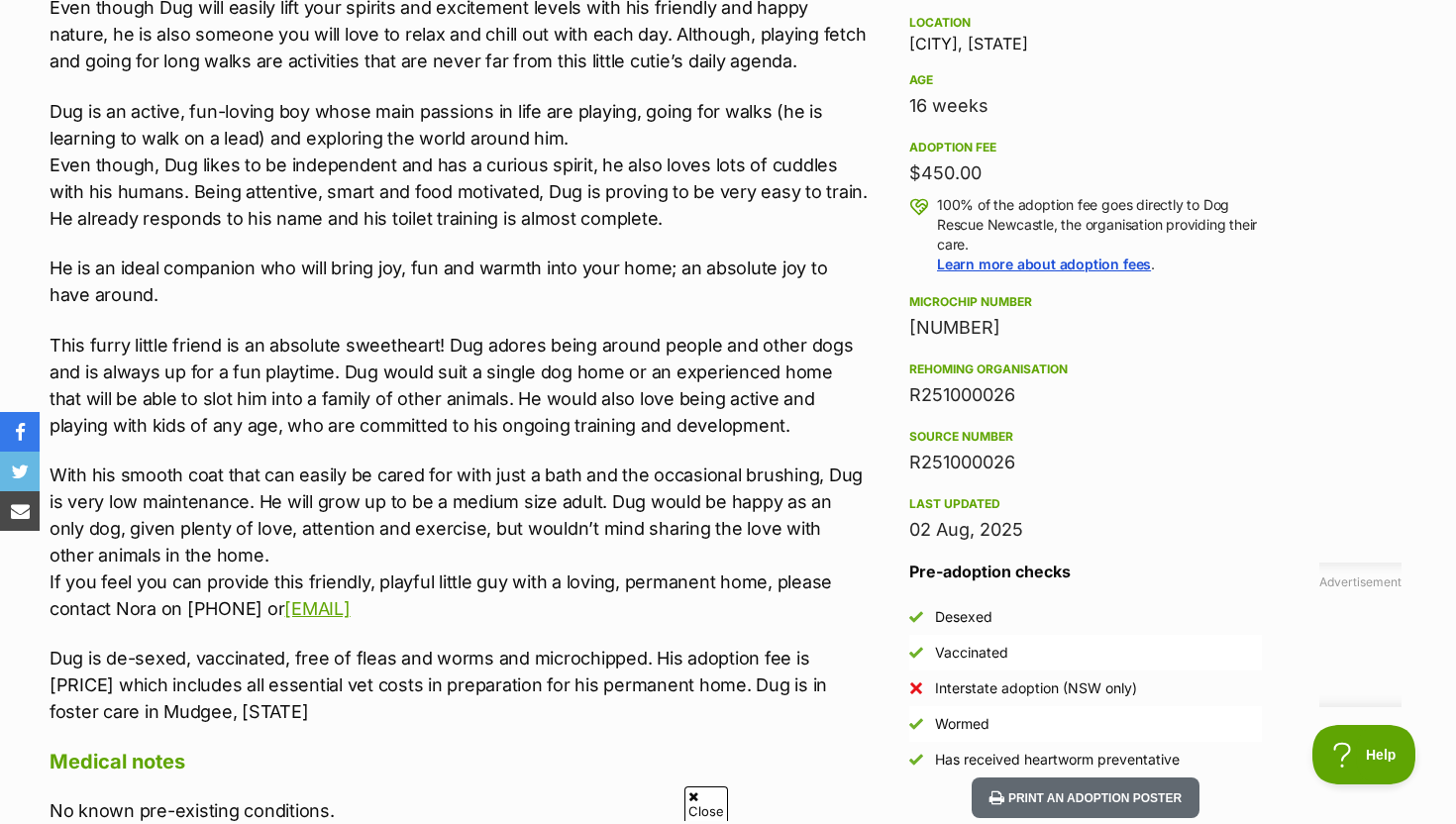 scroll, scrollTop: 860, scrollLeft: 0, axis: vertical 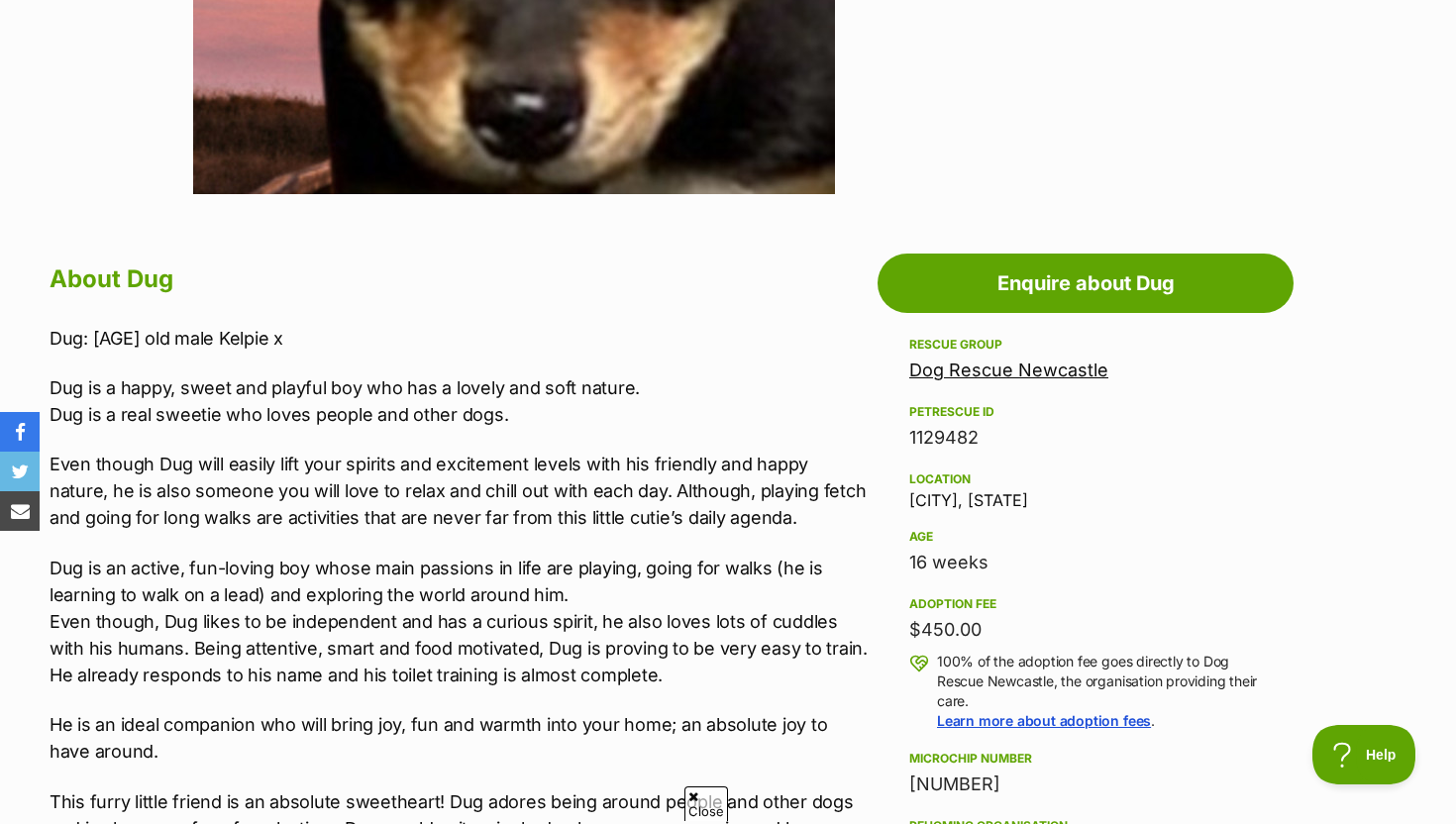 click on "Dog Rescue Newcastle" at bounding box center (1008, 369) 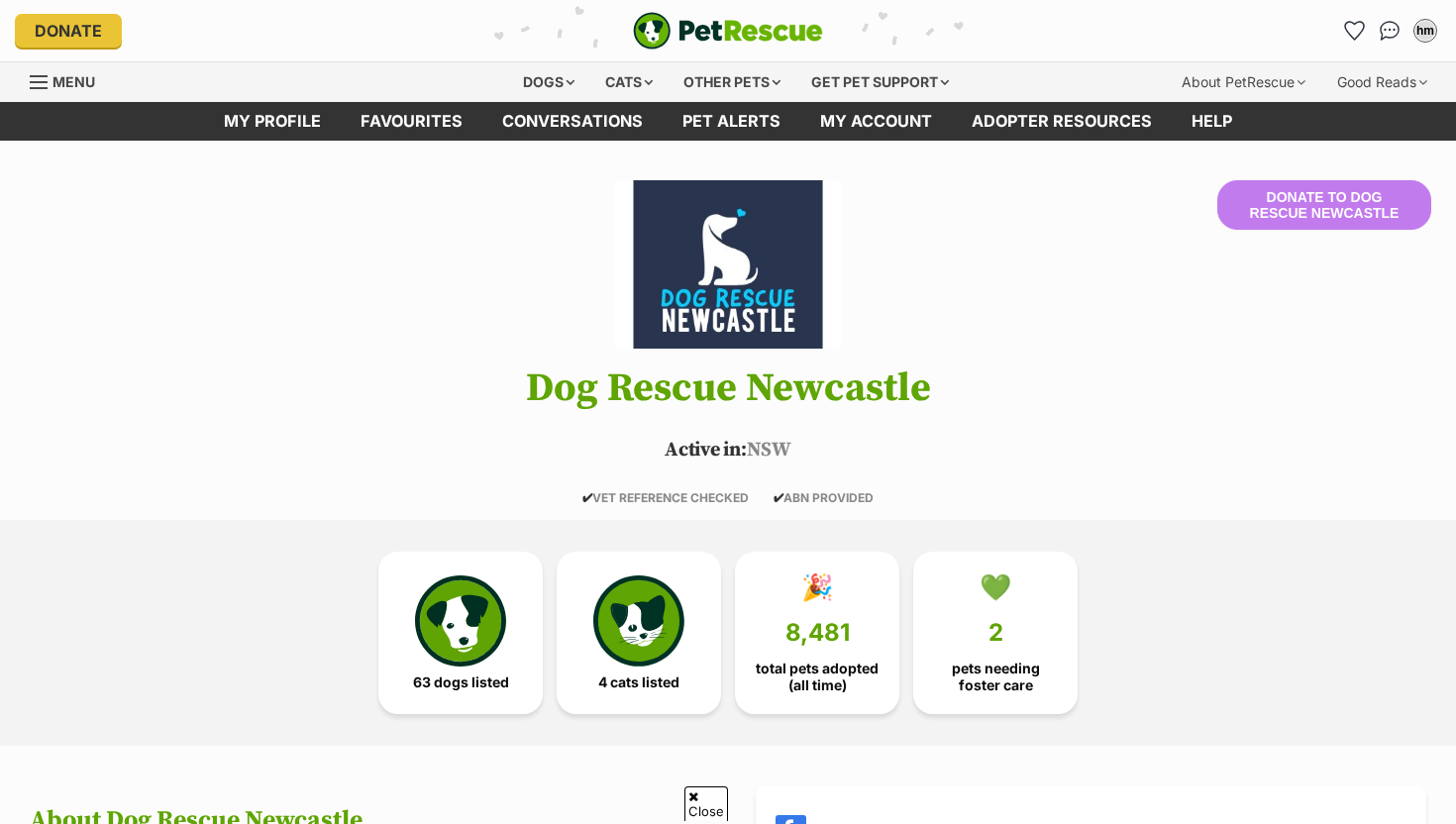 scroll, scrollTop: 1906, scrollLeft: 0, axis: vertical 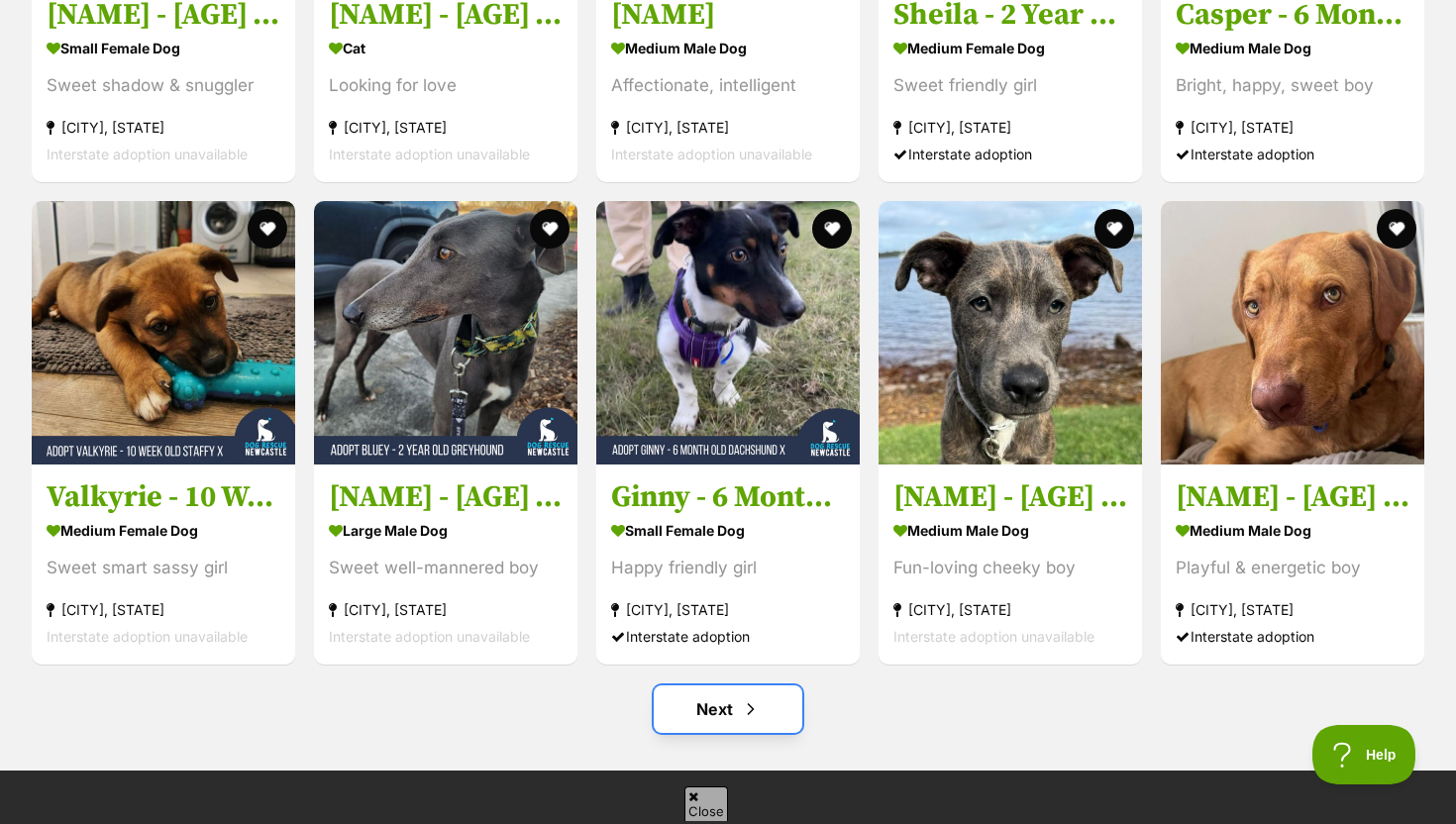 click on "Next" at bounding box center (728, 709) 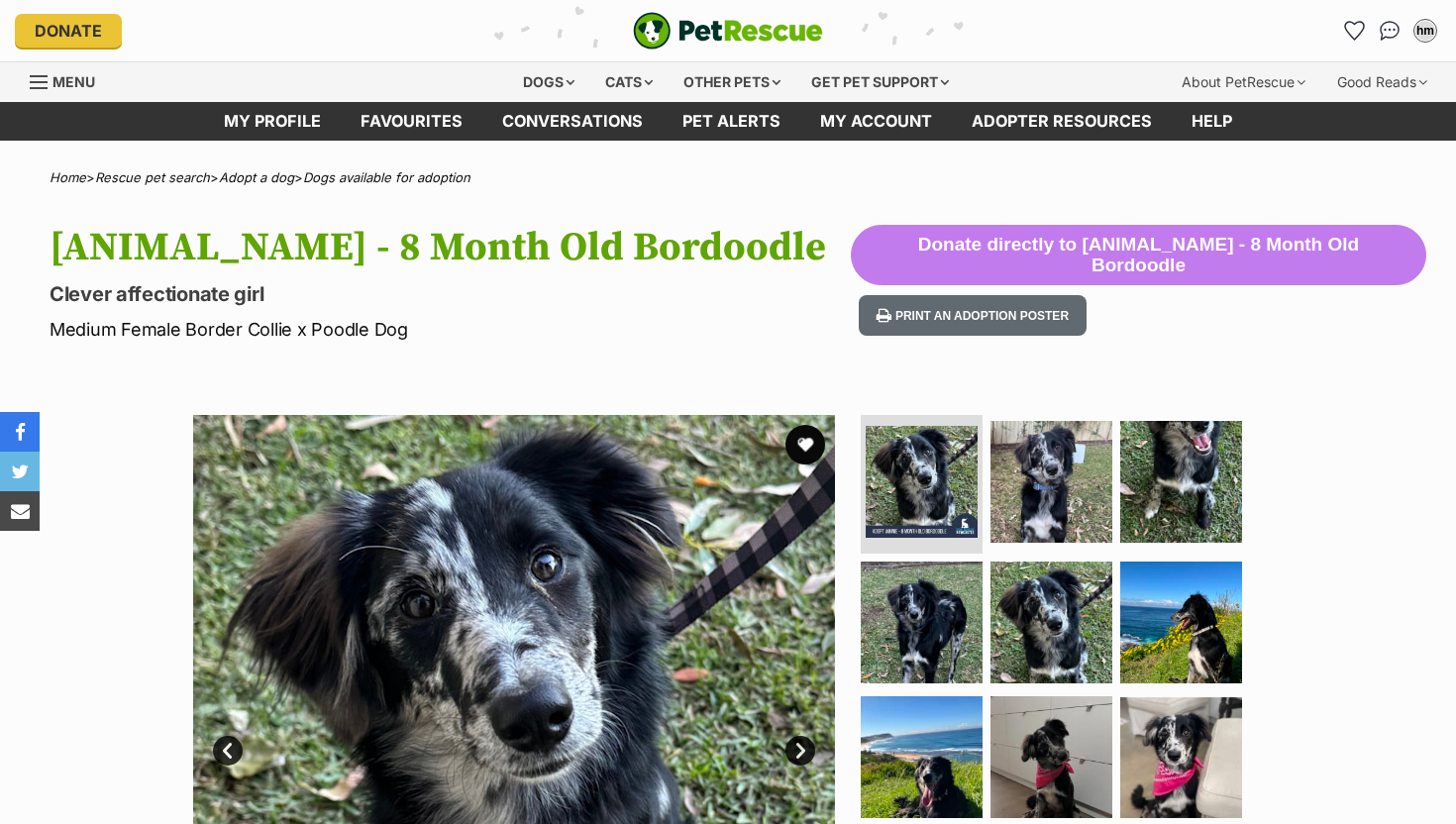 scroll, scrollTop: 0, scrollLeft: 0, axis: both 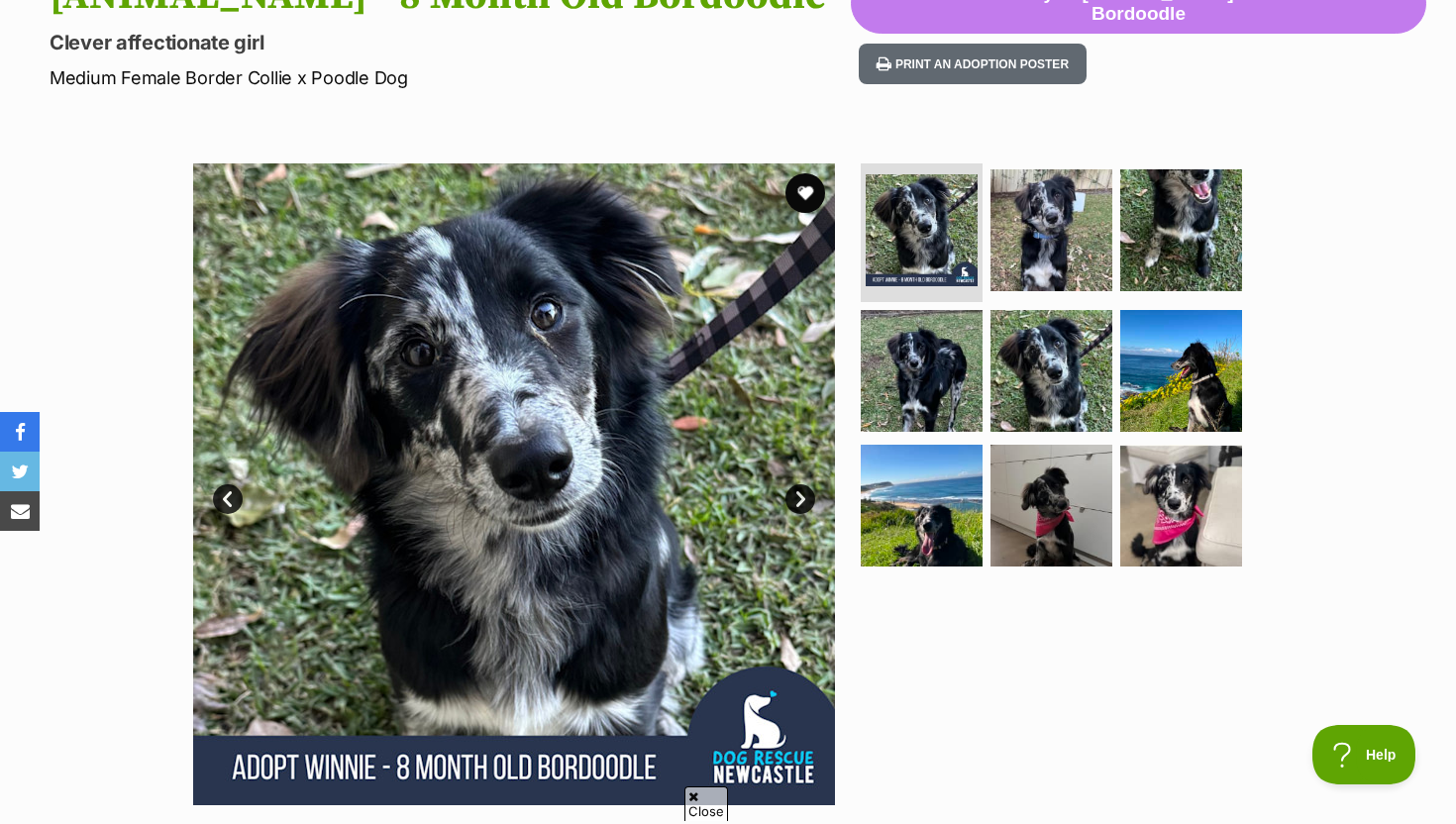 click on "Next" at bounding box center (800, 499) 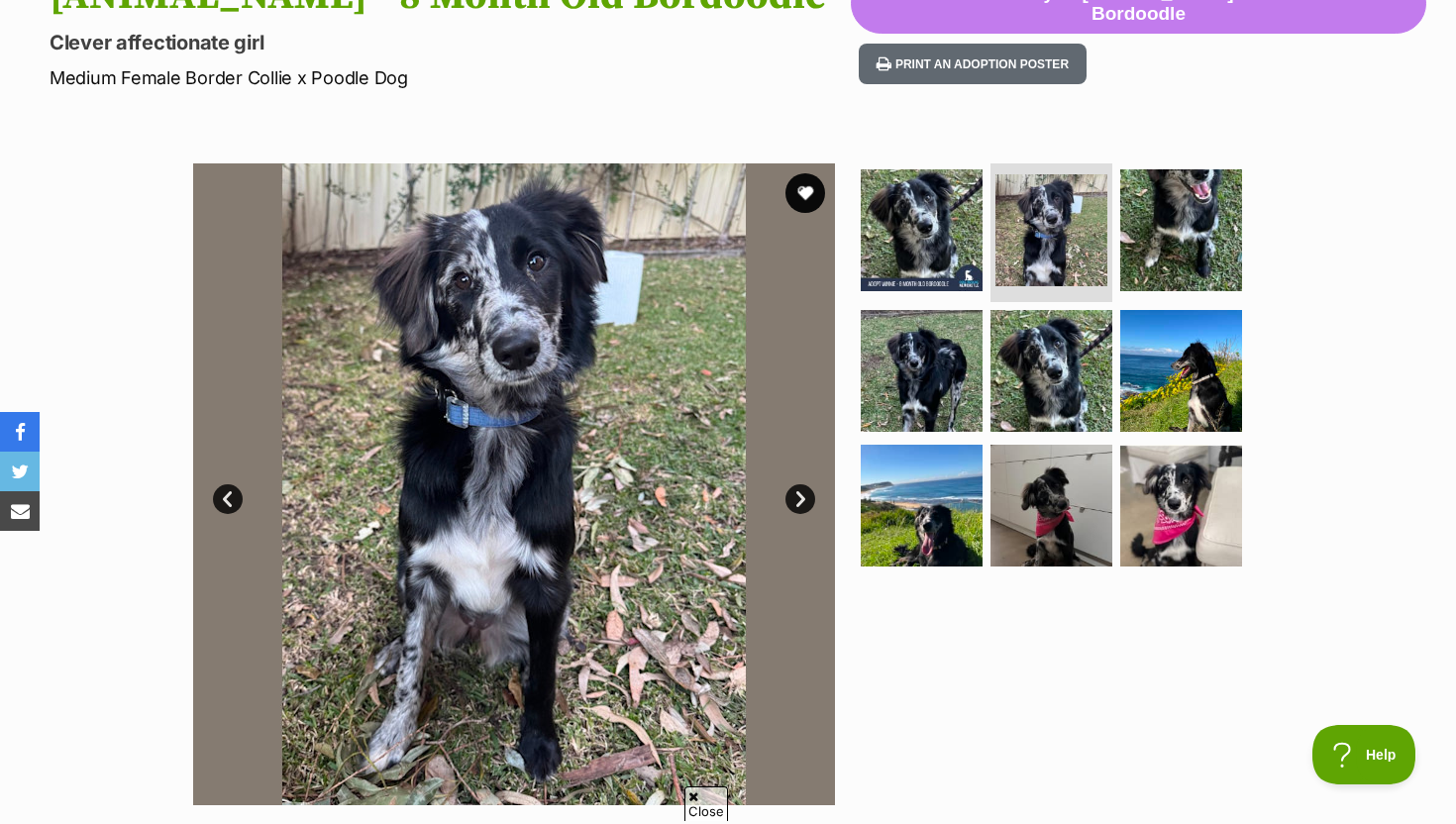 click on "Next" at bounding box center (800, 499) 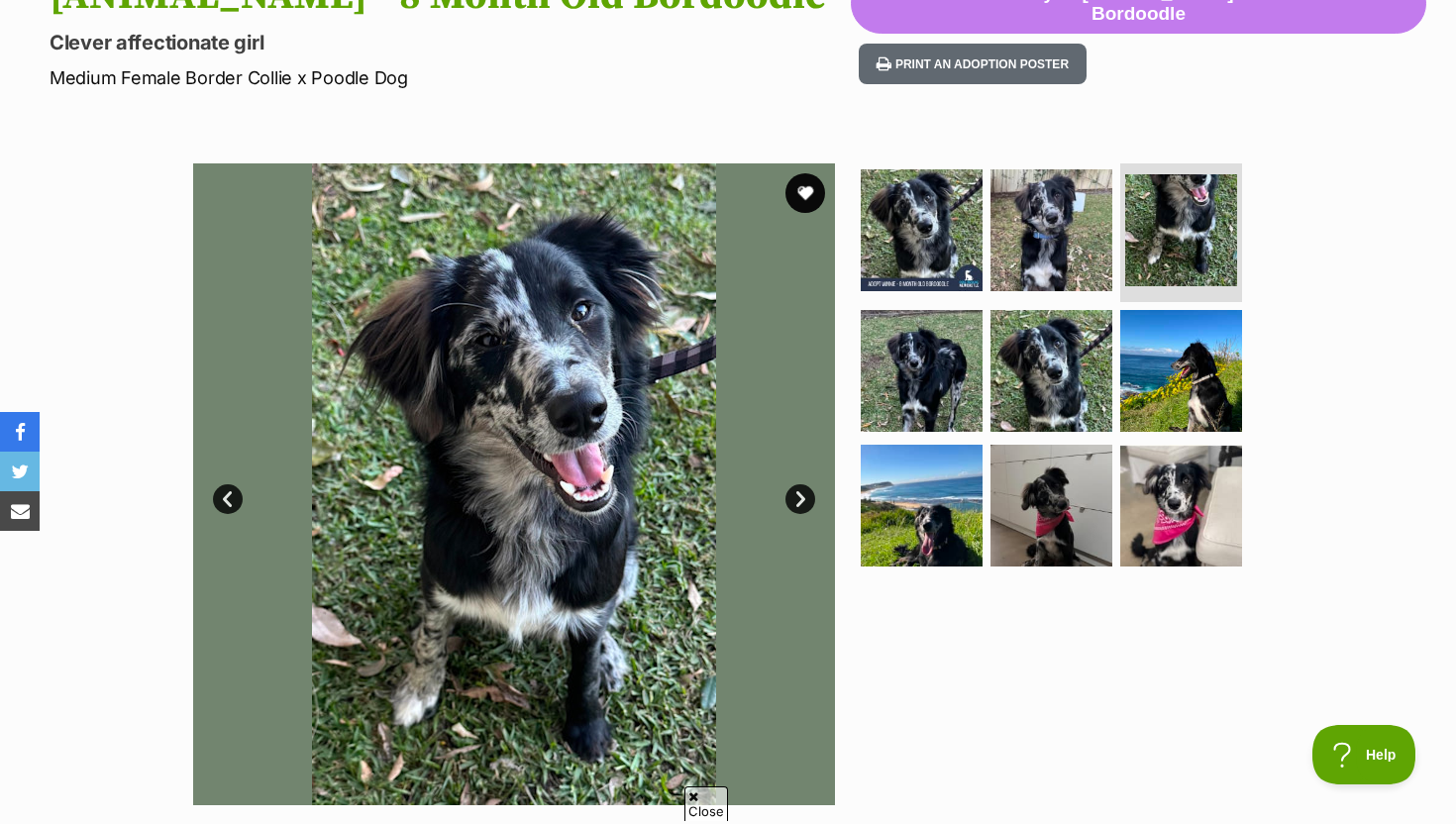 click on "Next" at bounding box center (800, 499) 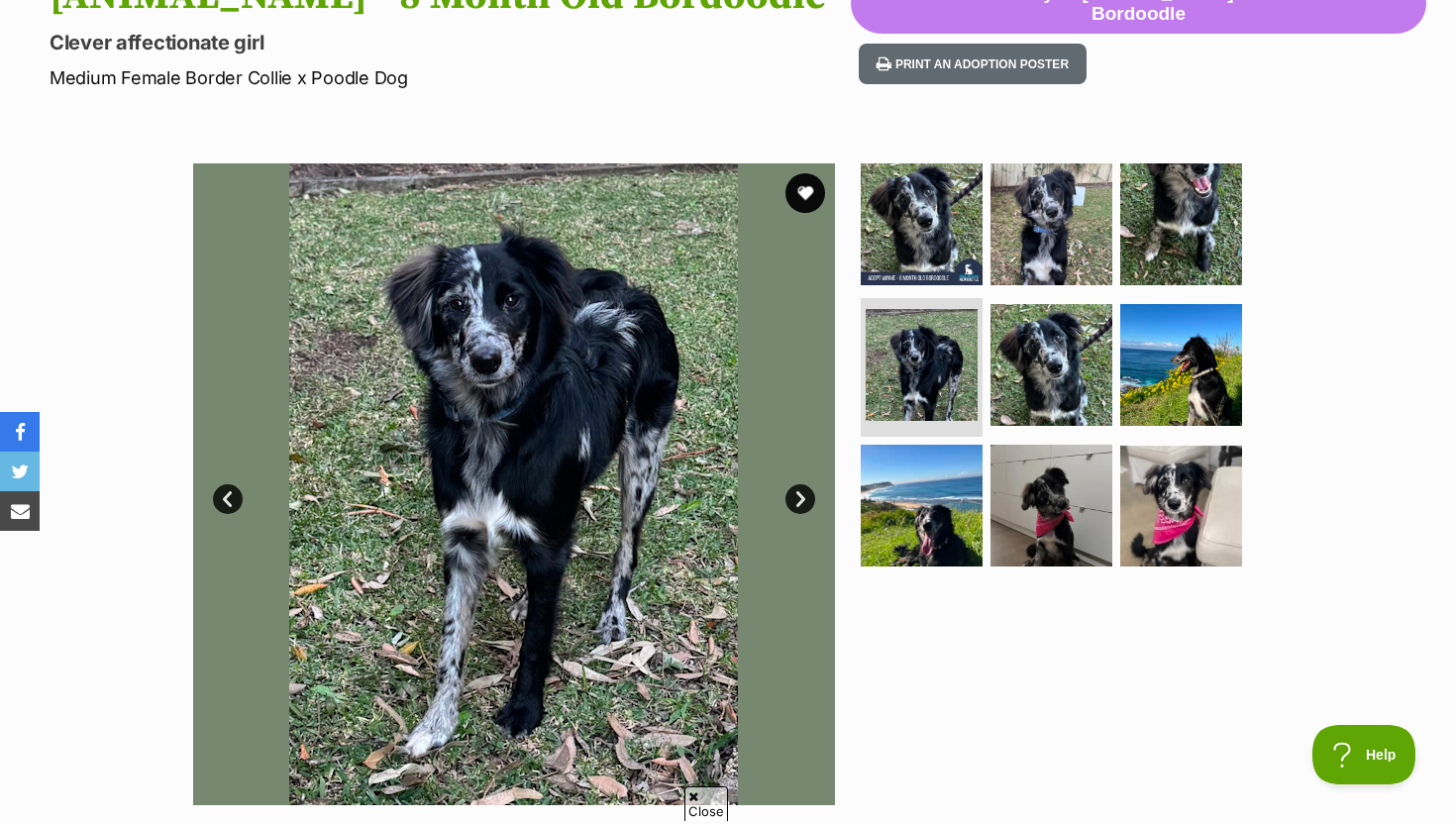 click at bounding box center (514, 484) 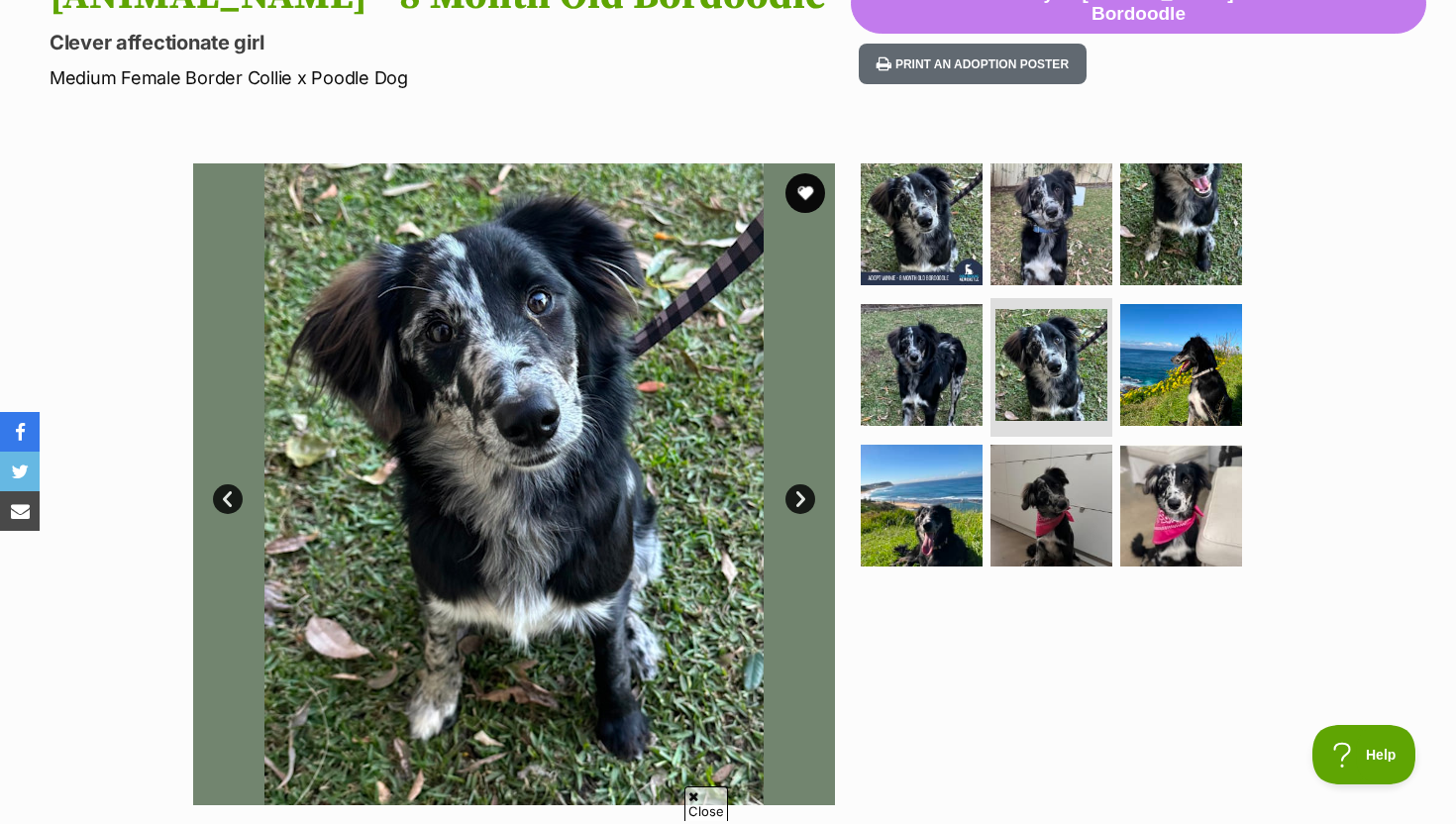 click on "Next" at bounding box center [800, 499] 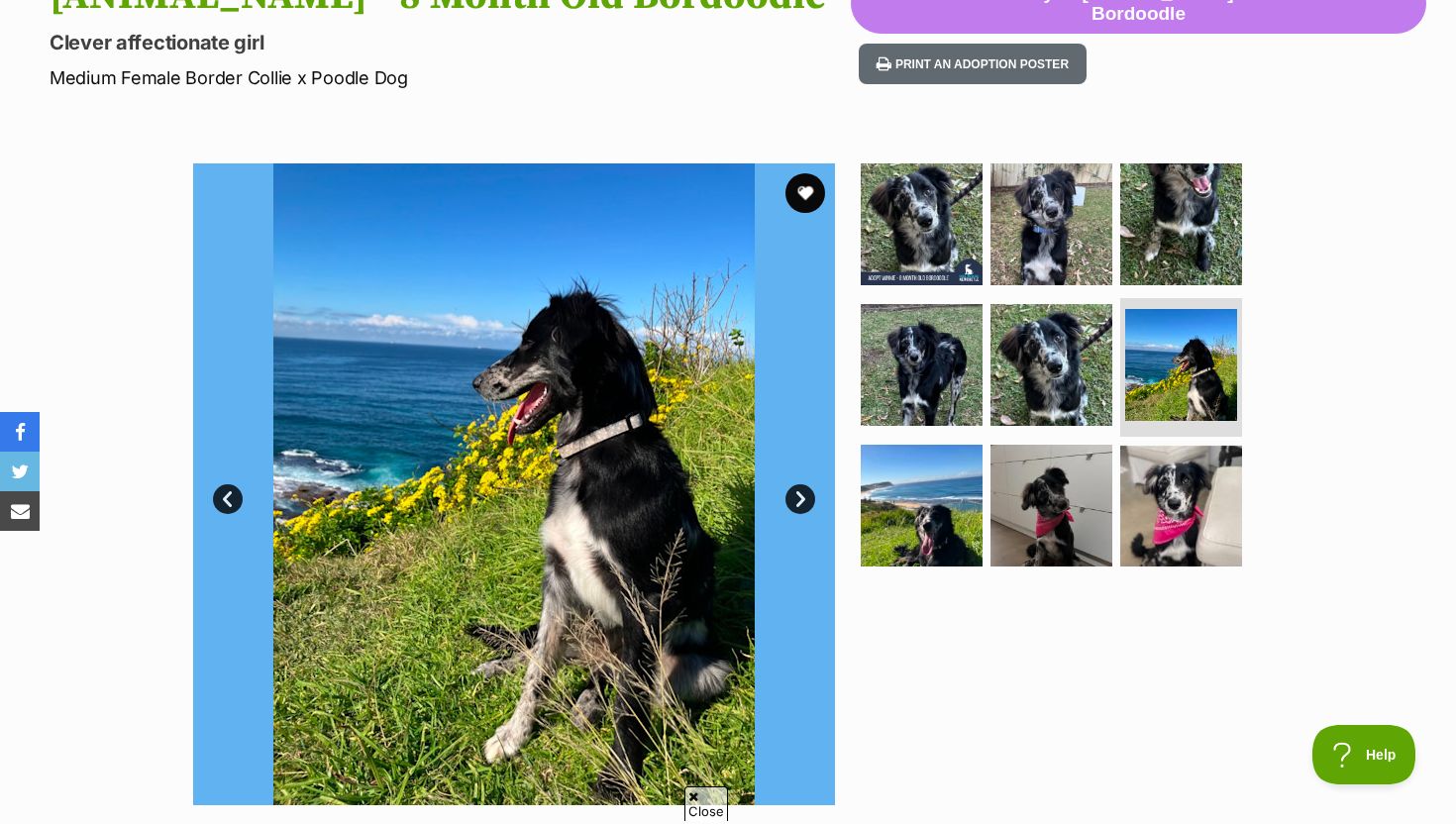 click on "Next" at bounding box center [800, 499] 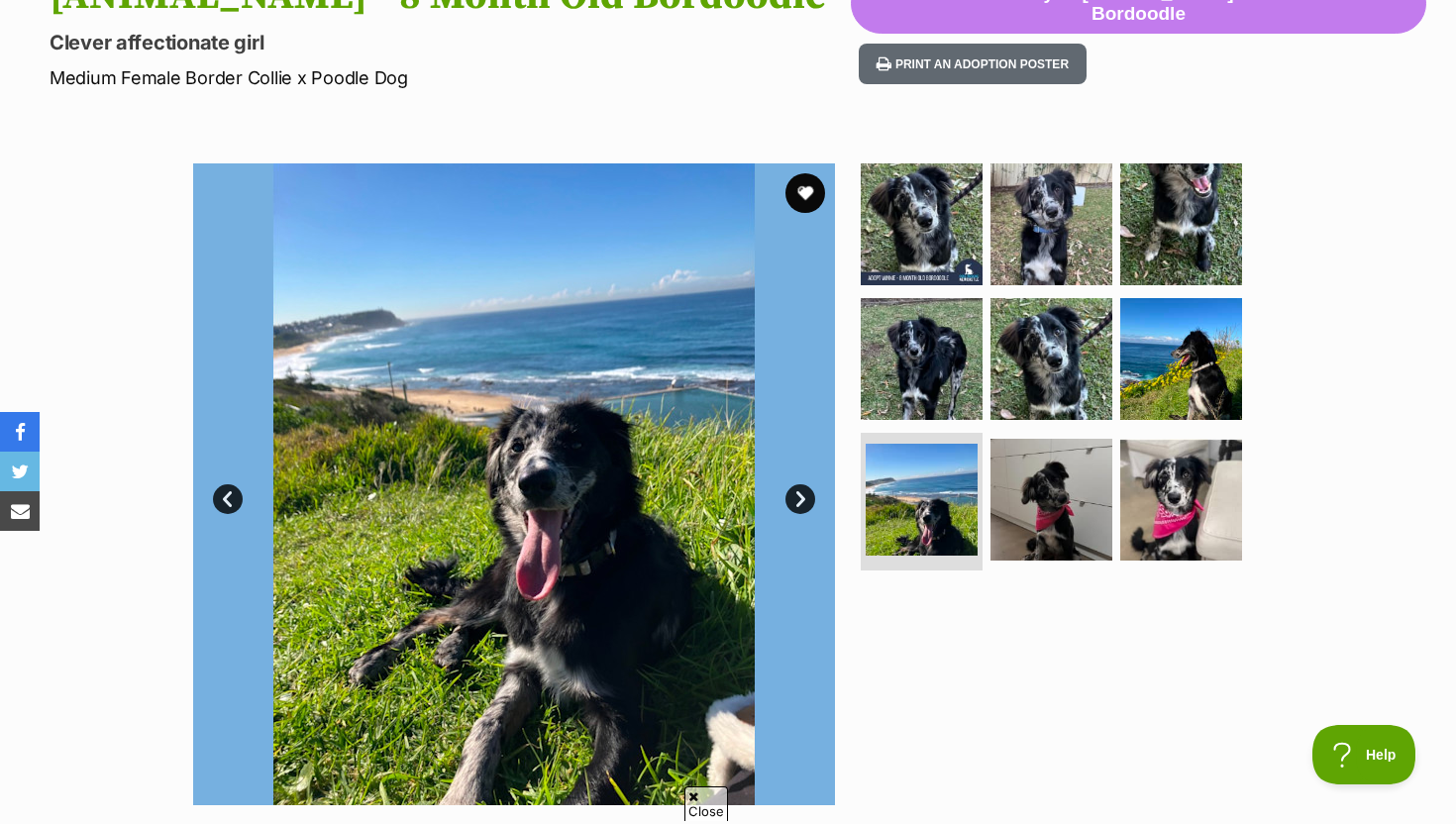 click on "Next" at bounding box center [800, 499] 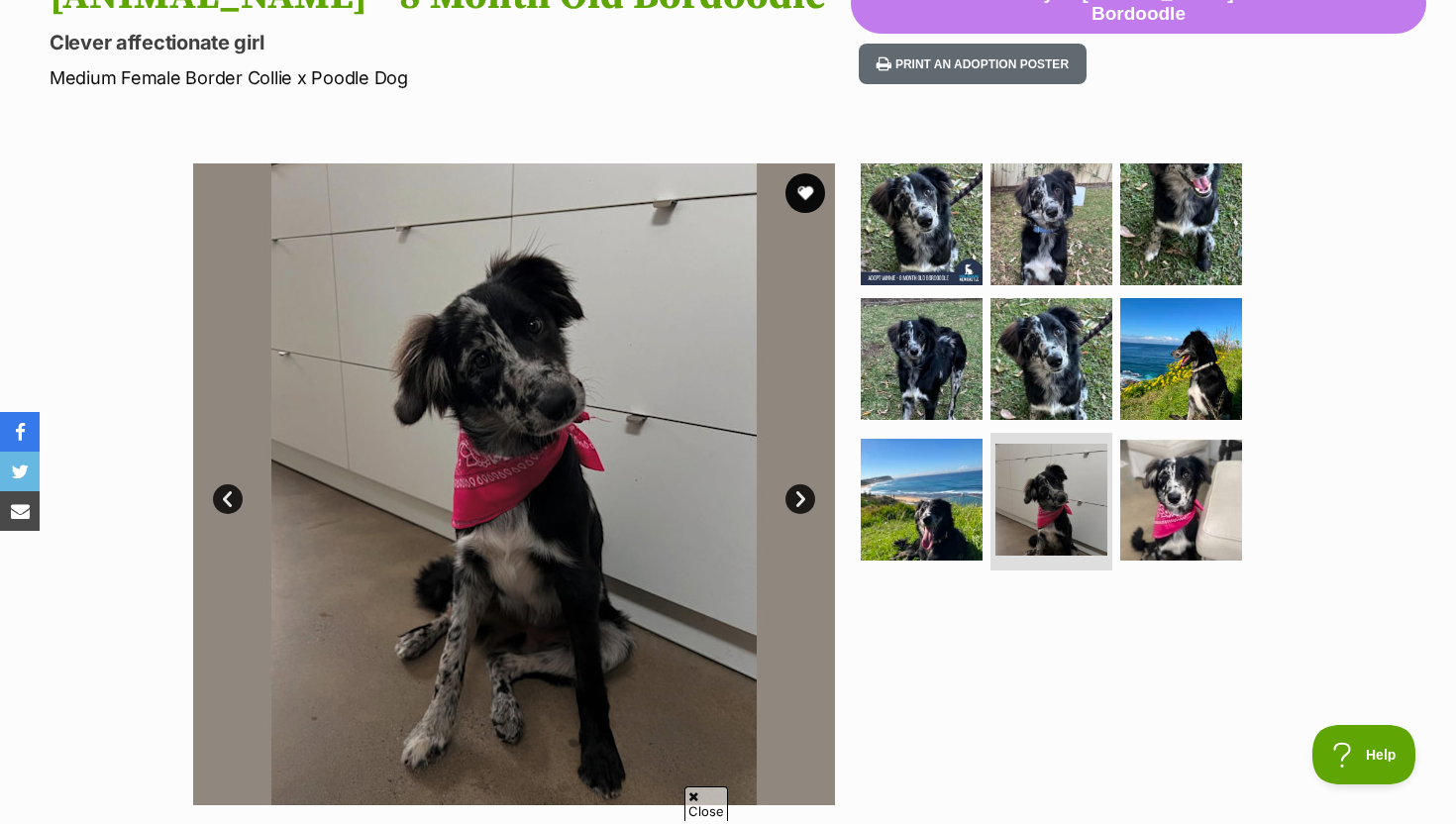 click on "Next" at bounding box center [800, 499] 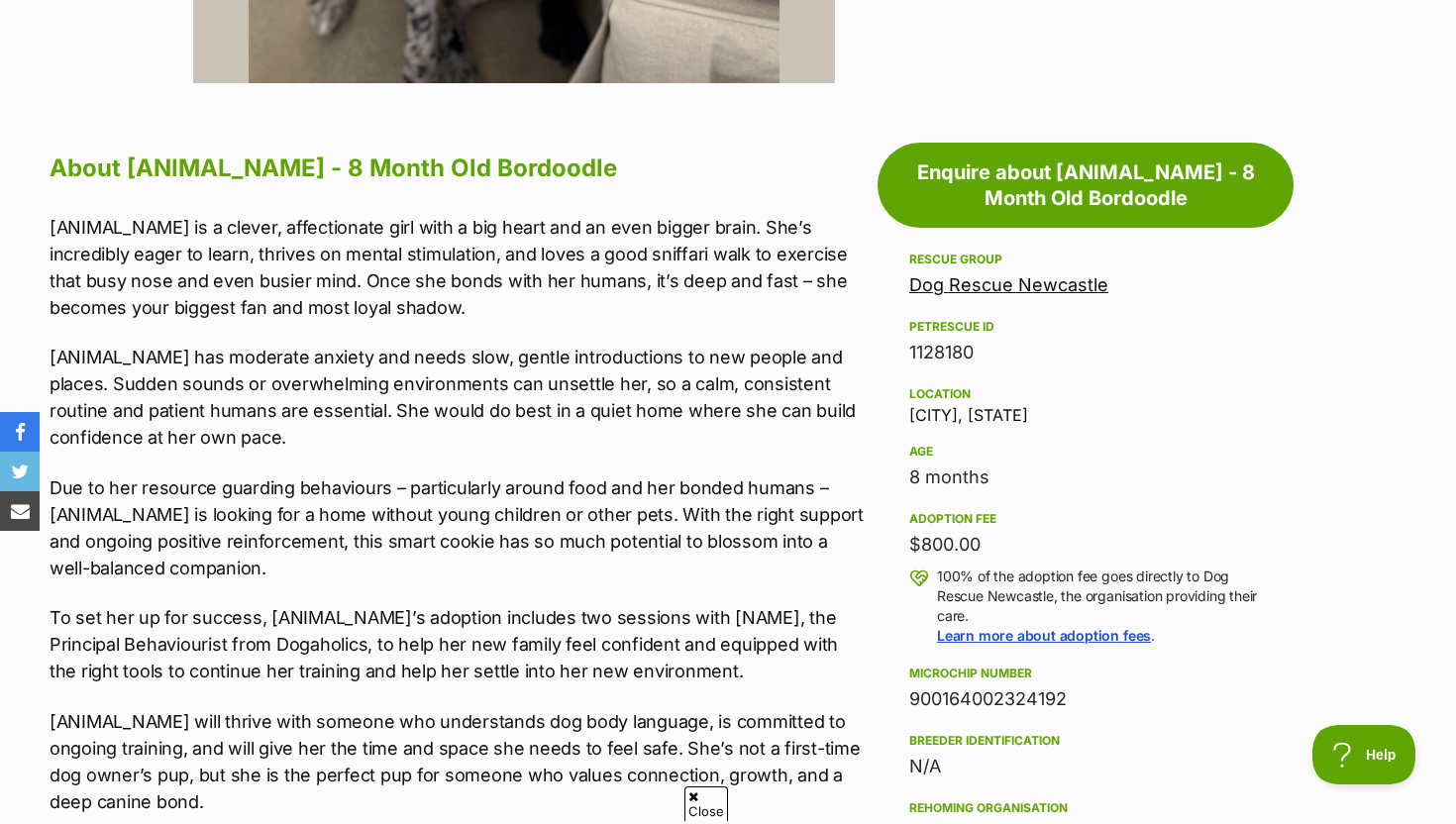 scroll, scrollTop: 1102, scrollLeft: 0, axis: vertical 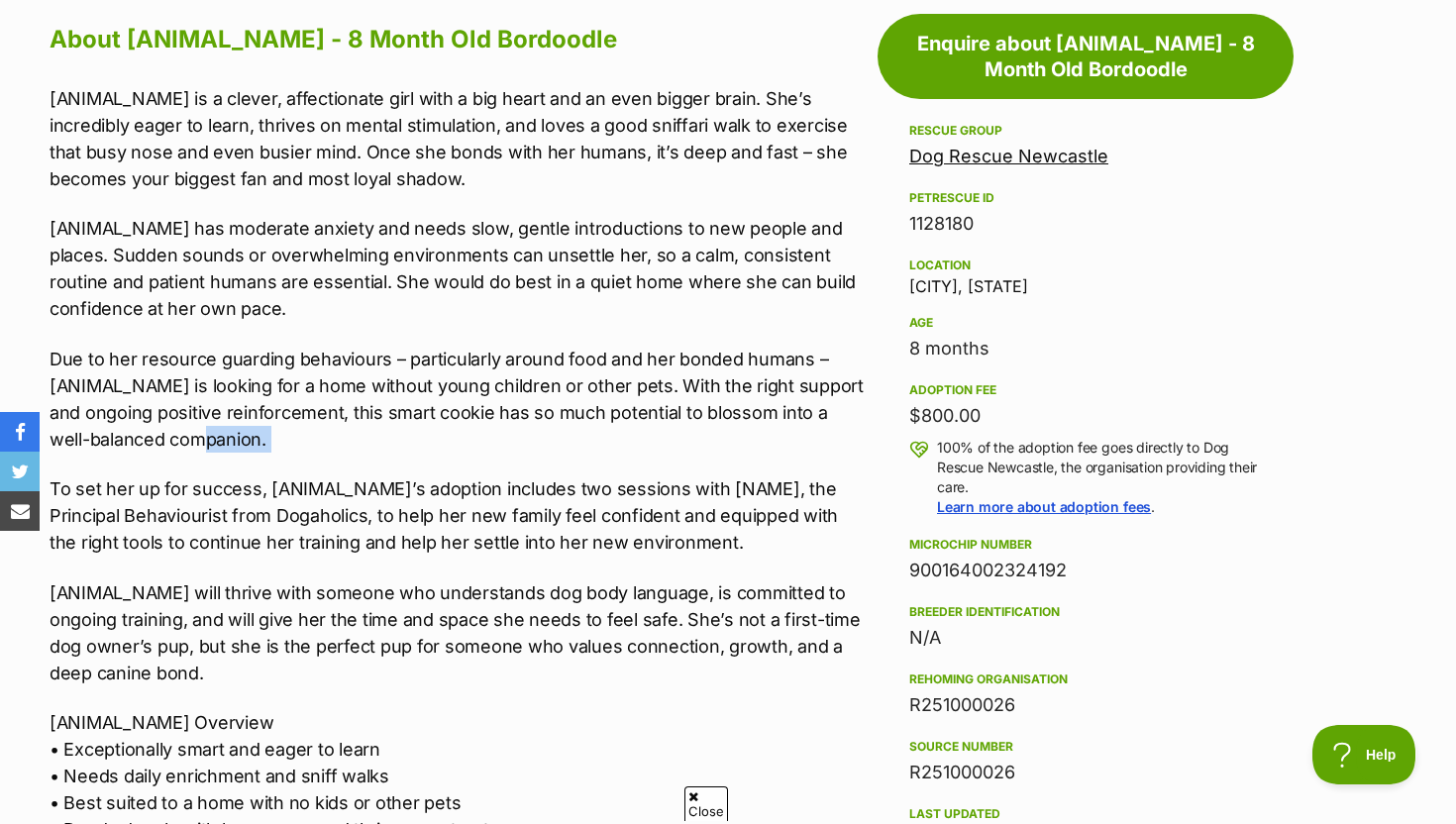 click on "Winnie is a clever, affectionate girl with a big heart and an even bigger brain. She’s incredibly eager to learn, thrives on mental stimulation, and loves a good sniffari walk to exercise that busy nose and even busier mind. Once she bonds with her humans, it’s deep and fast – she becomes your biggest fan and most loyal shadow.
Winnie has moderate anxiety and needs slow, gentle introductions to new people and places. Sudden sounds or overwhelming environments can unsettle her, so a calm, consistent routine and patient humans are essential. She would do best in a quiet home where she can build confidence at her own pace.
Due to her resource guarding behaviours – particularly around food and her bonded humans – Winnie is looking for a home without young children or other pets. With the right support and ongoing positive reinforcement, this smart cookie has so much potential to blossom into a well-balanced companion.
Winnie Overview
• Exceptionally smart and eager to learn" at bounding box center (459, 670) 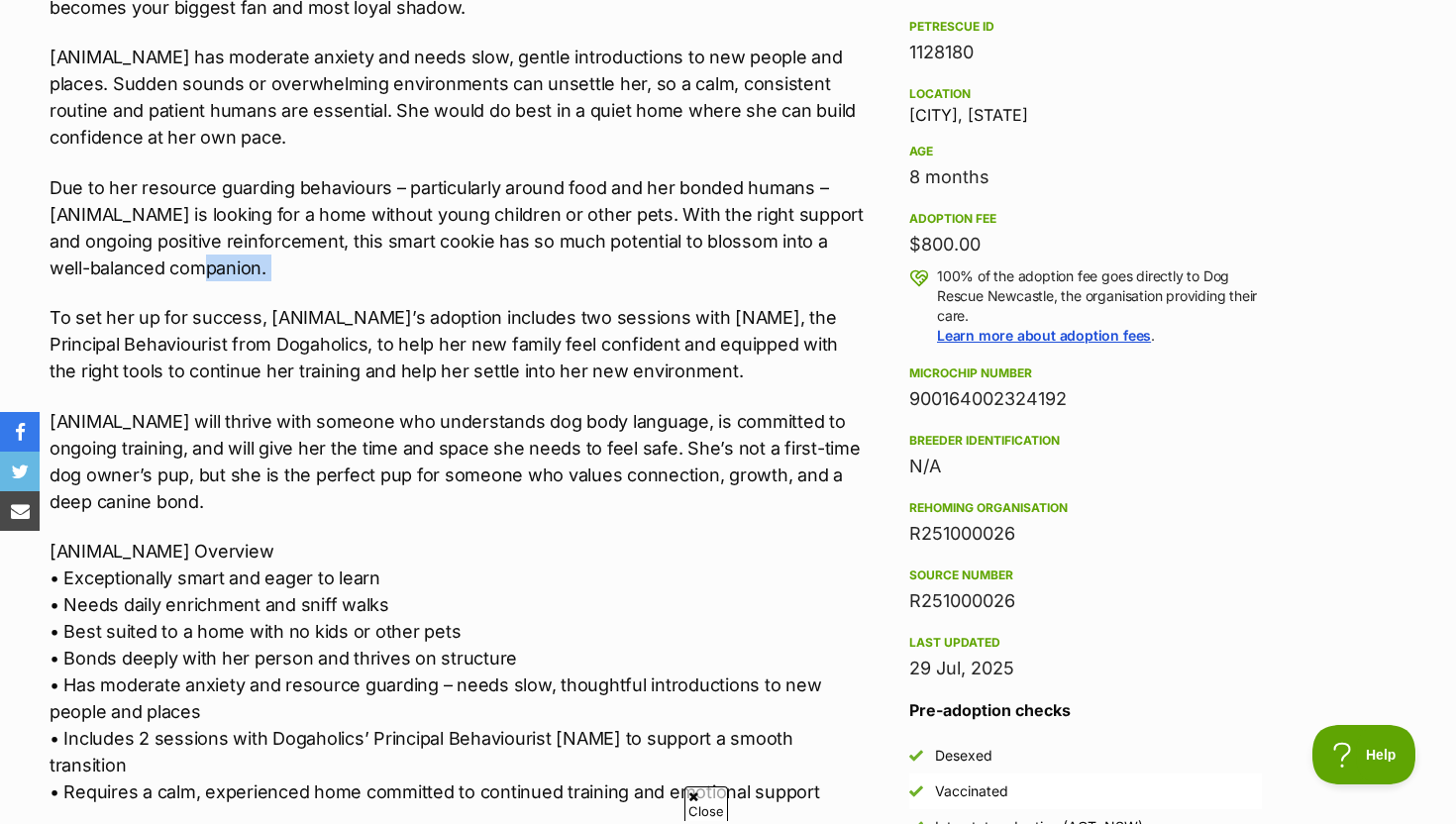 scroll, scrollTop: 1272, scrollLeft: 0, axis: vertical 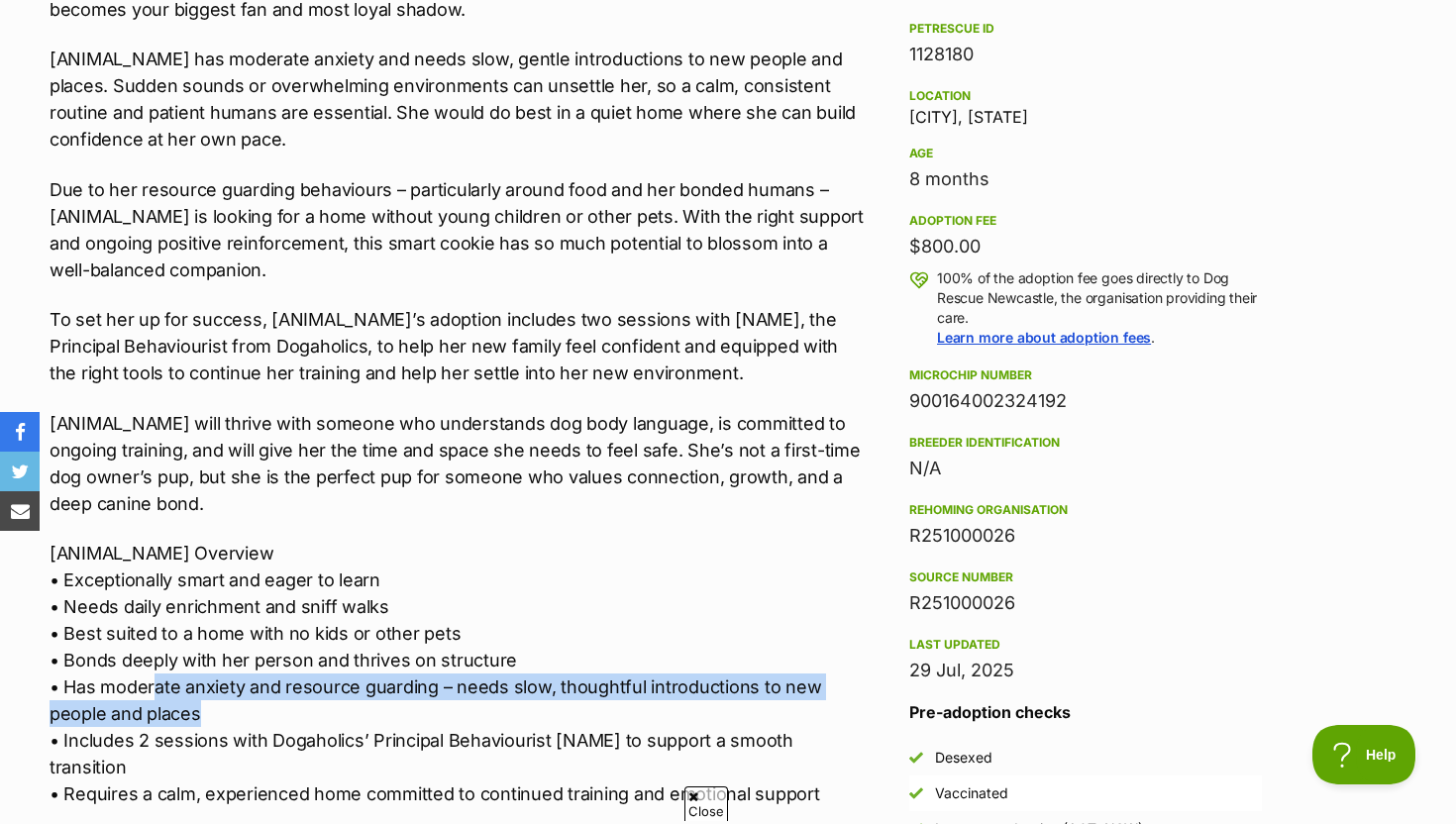 drag, startPoint x: 156, startPoint y: 695, endPoint x: 207, endPoint y: 719, distance: 56.364883 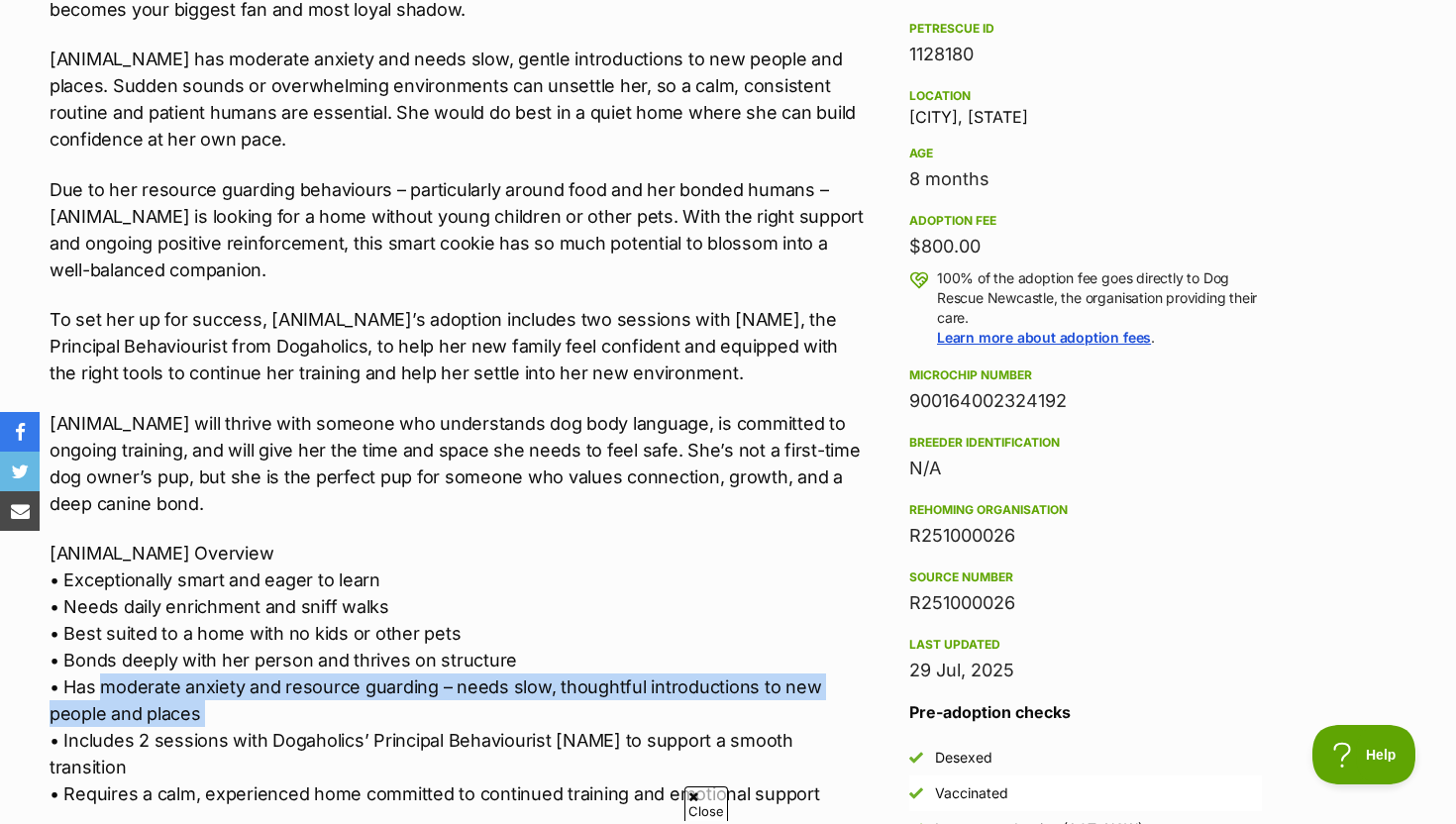 drag, startPoint x: 207, startPoint y: 719, endPoint x: 158, endPoint y: 685, distance: 59.64059 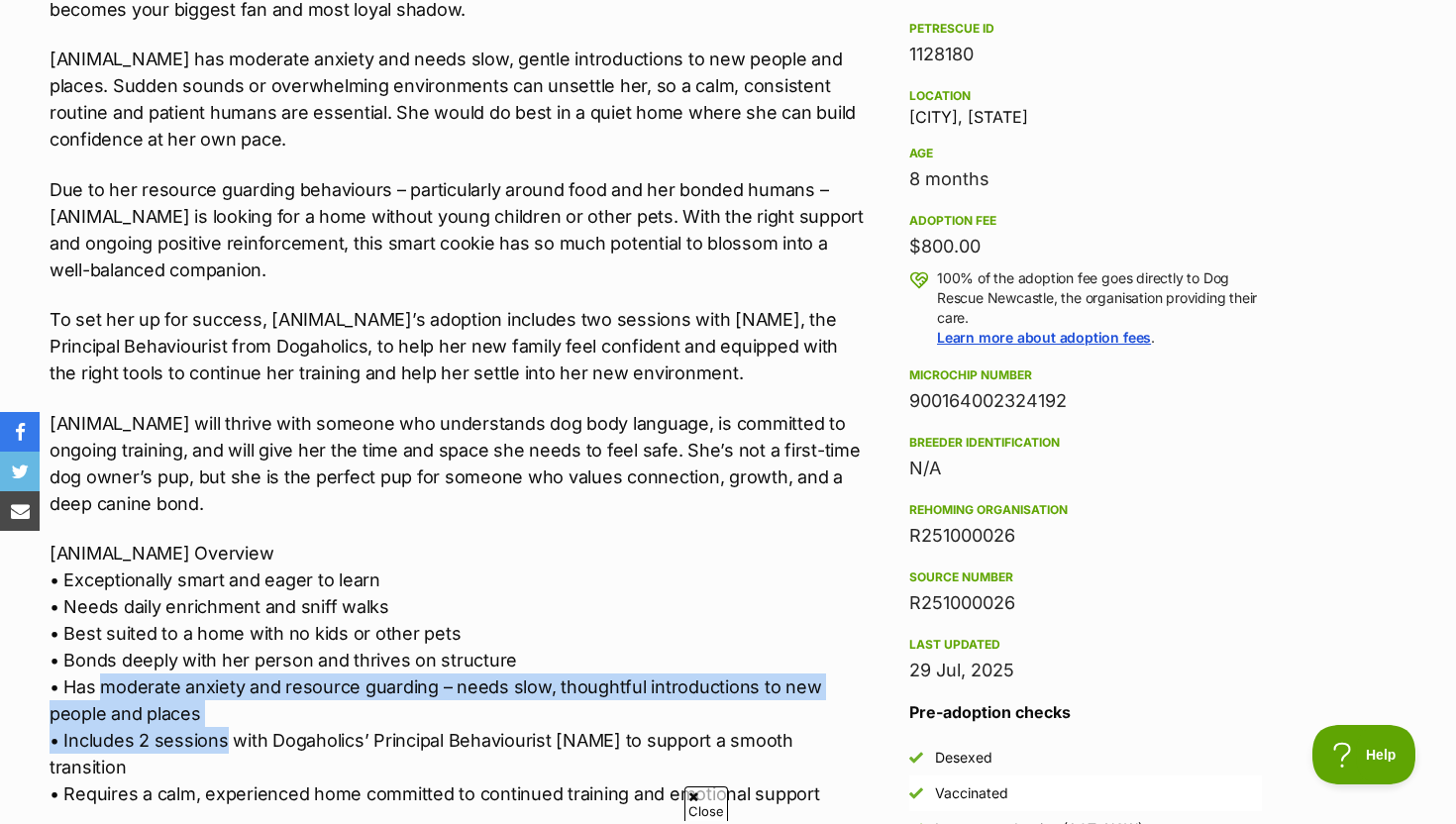 drag, startPoint x: 158, startPoint y: 685, endPoint x: 196, endPoint y: 724, distance: 54.451814 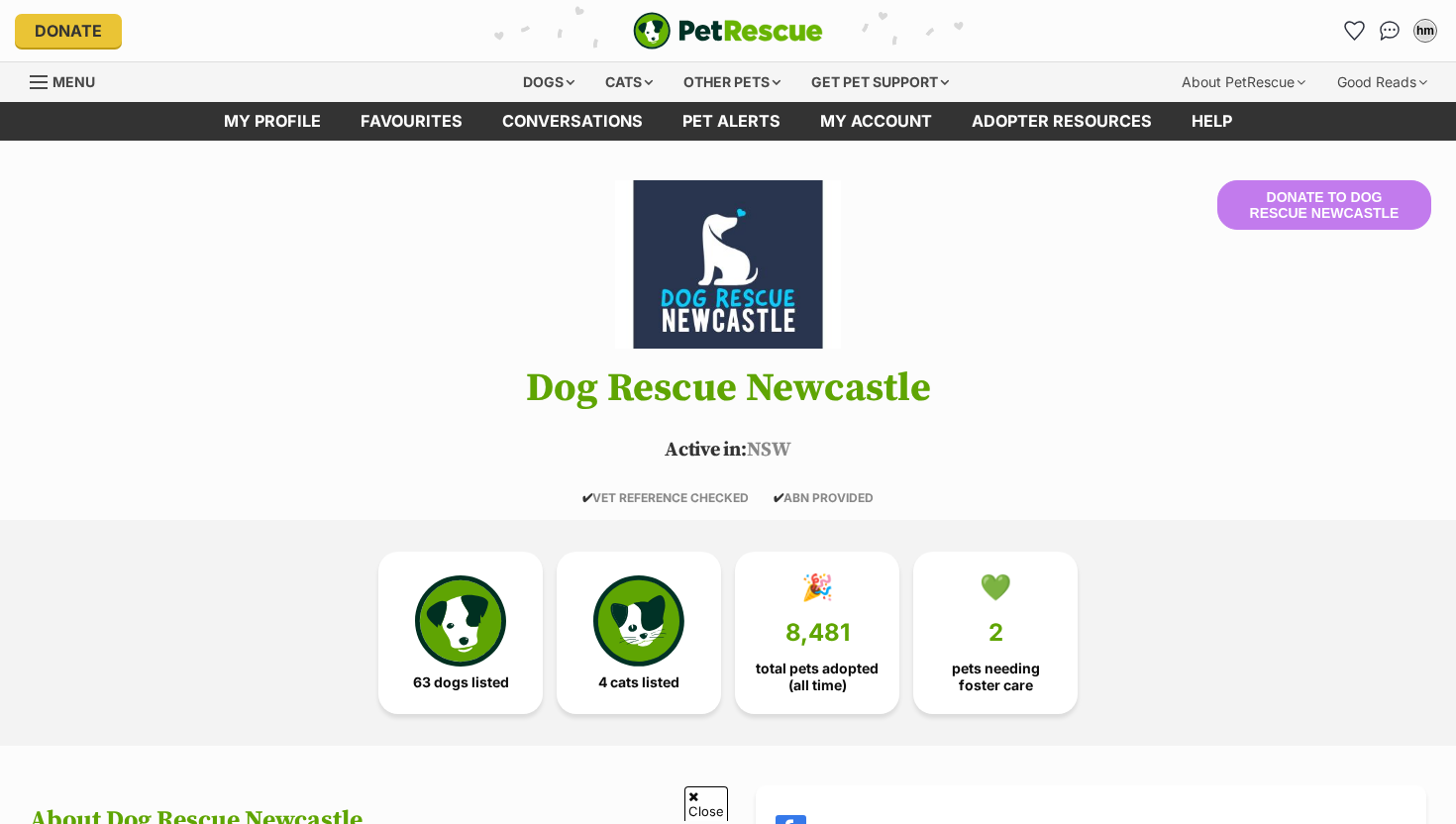 scroll, scrollTop: 543, scrollLeft: 0, axis: vertical 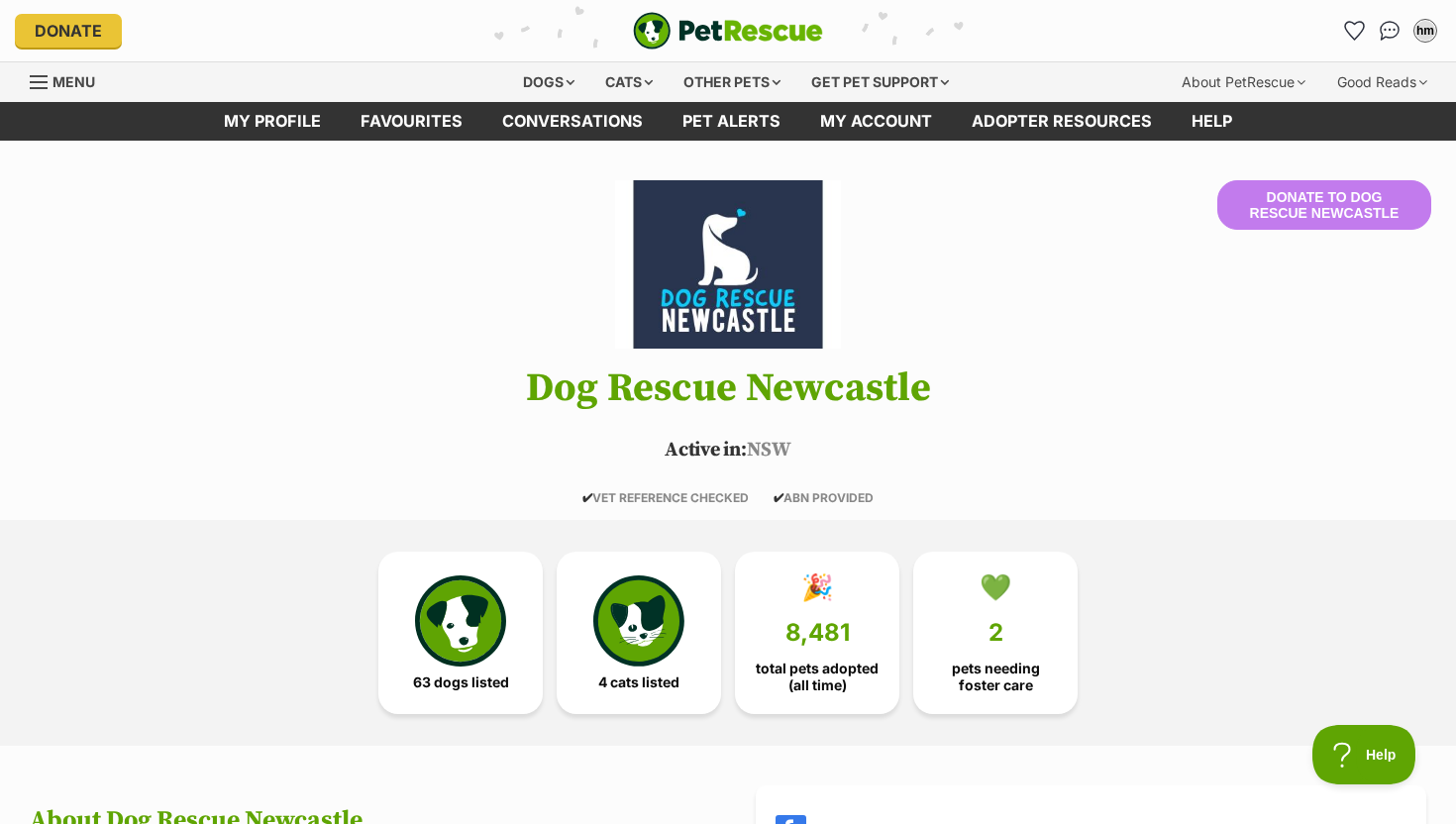 click at bounding box center (728, 31) 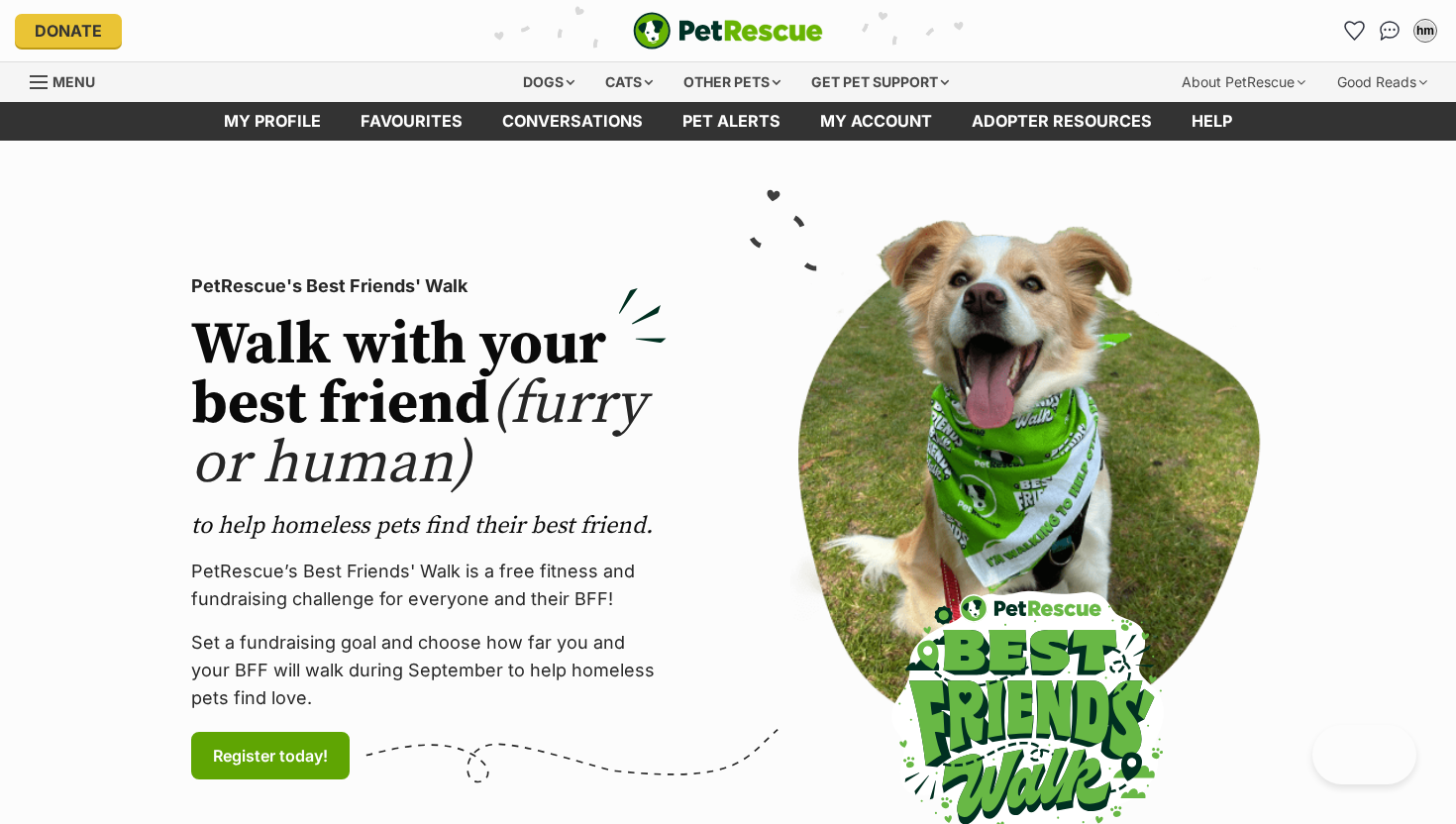 scroll, scrollTop: 0, scrollLeft: 0, axis: both 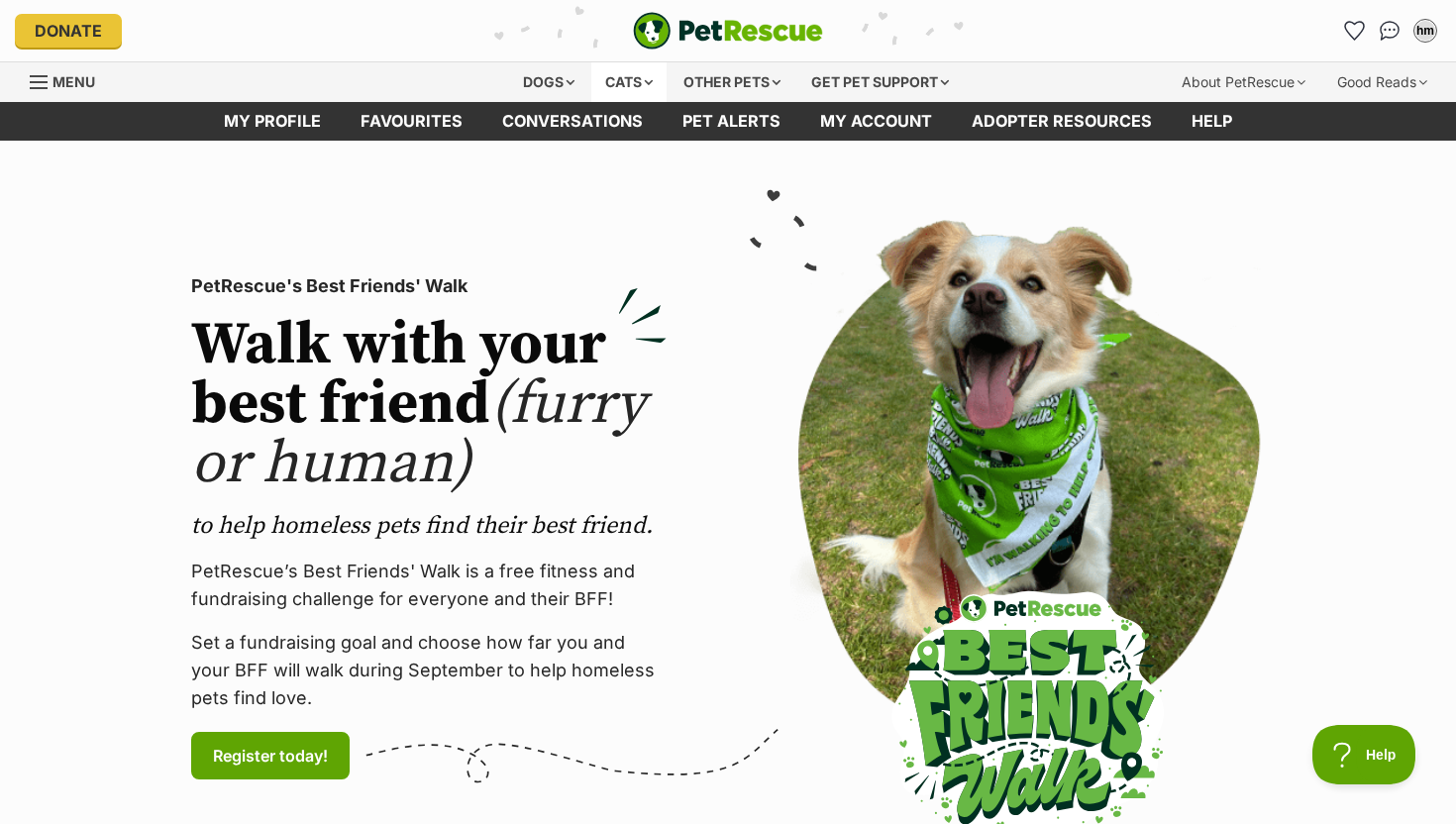 click on "Cats" at bounding box center [629, 82] 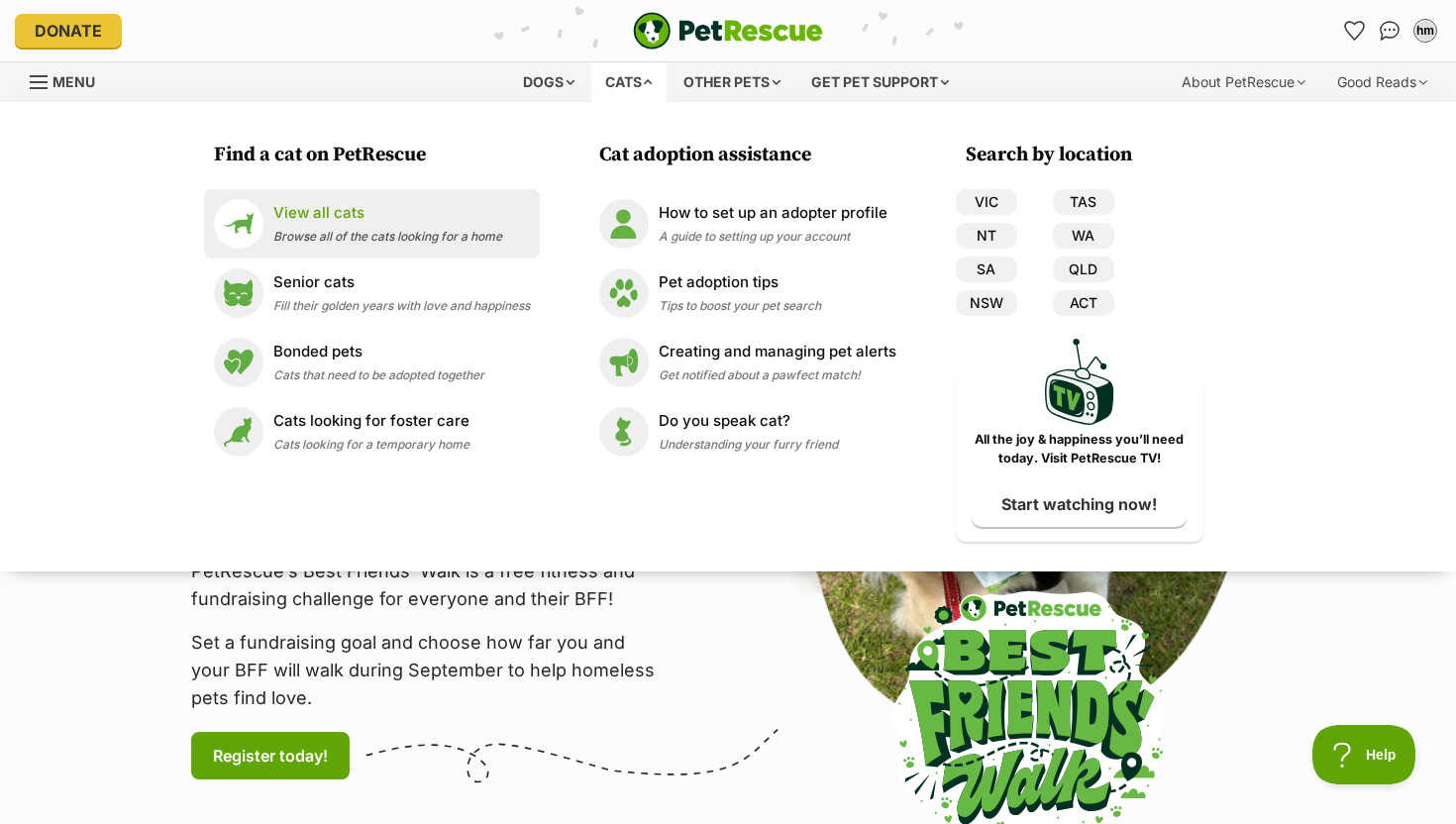 click on "View all cats
Browse all of the cats looking for a home" at bounding box center (387, 223) 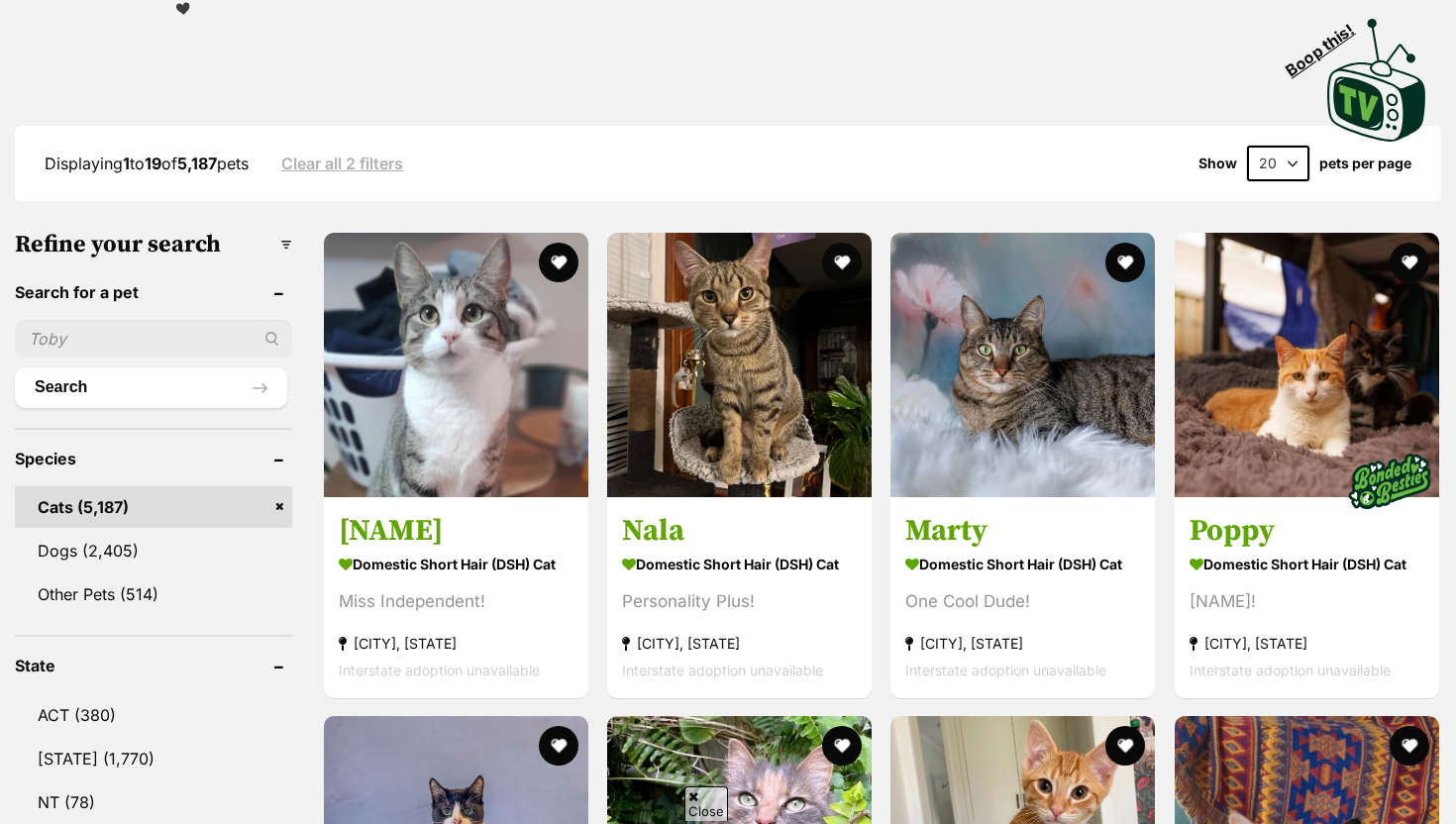 scroll, scrollTop: 0, scrollLeft: 0, axis: both 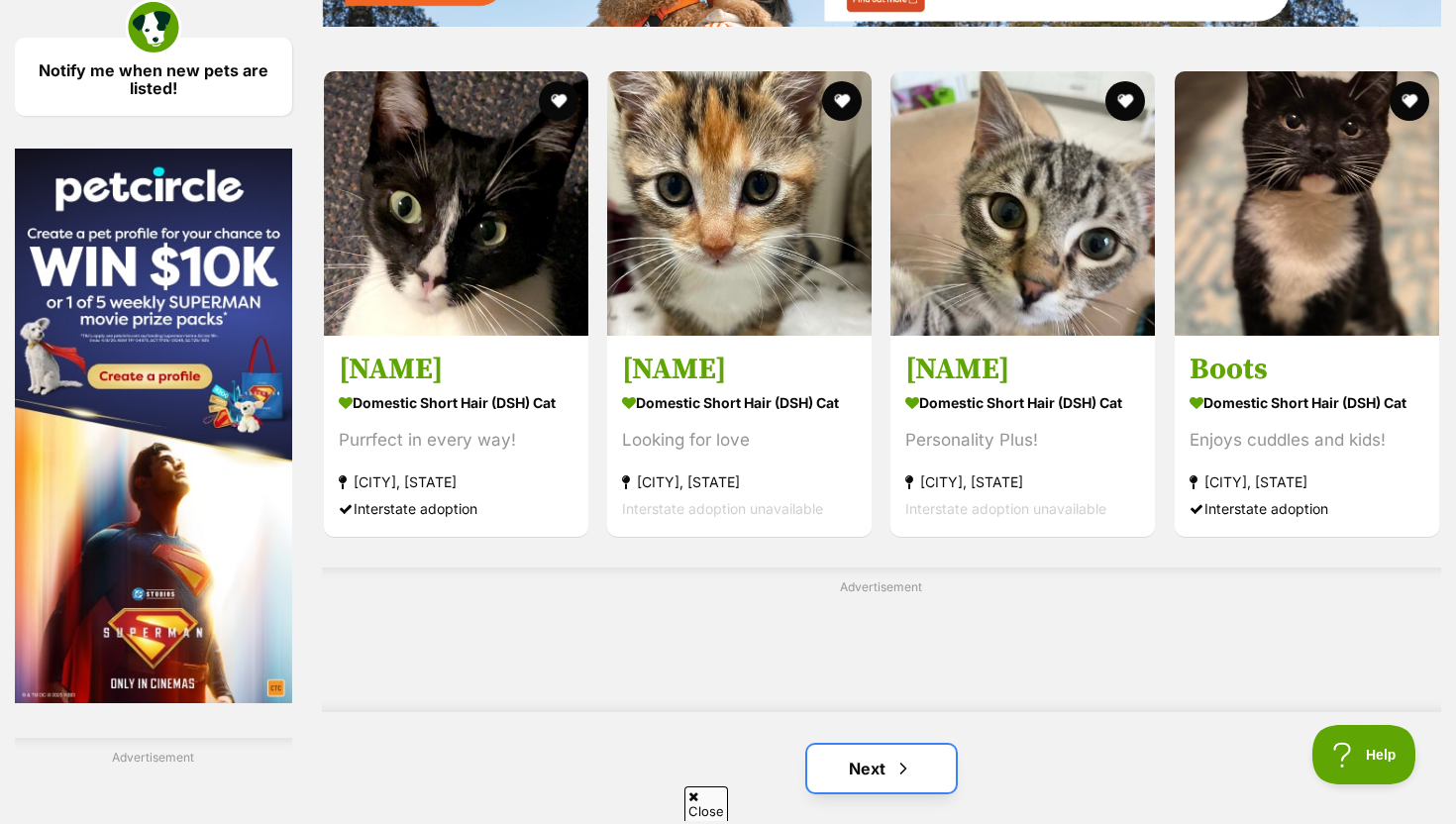 click on "Next" at bounding box center [882, 769] 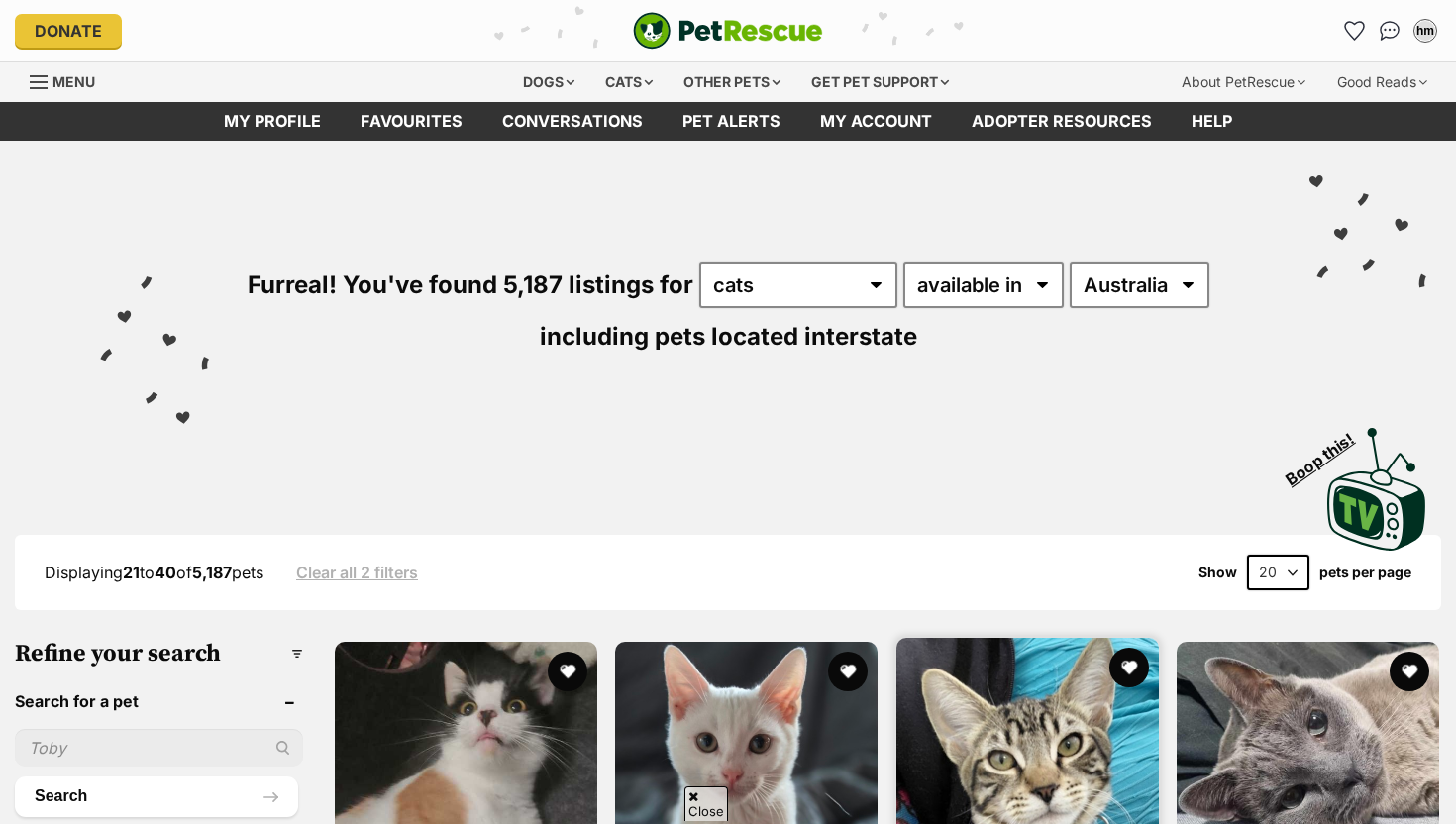 scroll, scrollTop: 269, scrollLeft: 0, axis: vertical 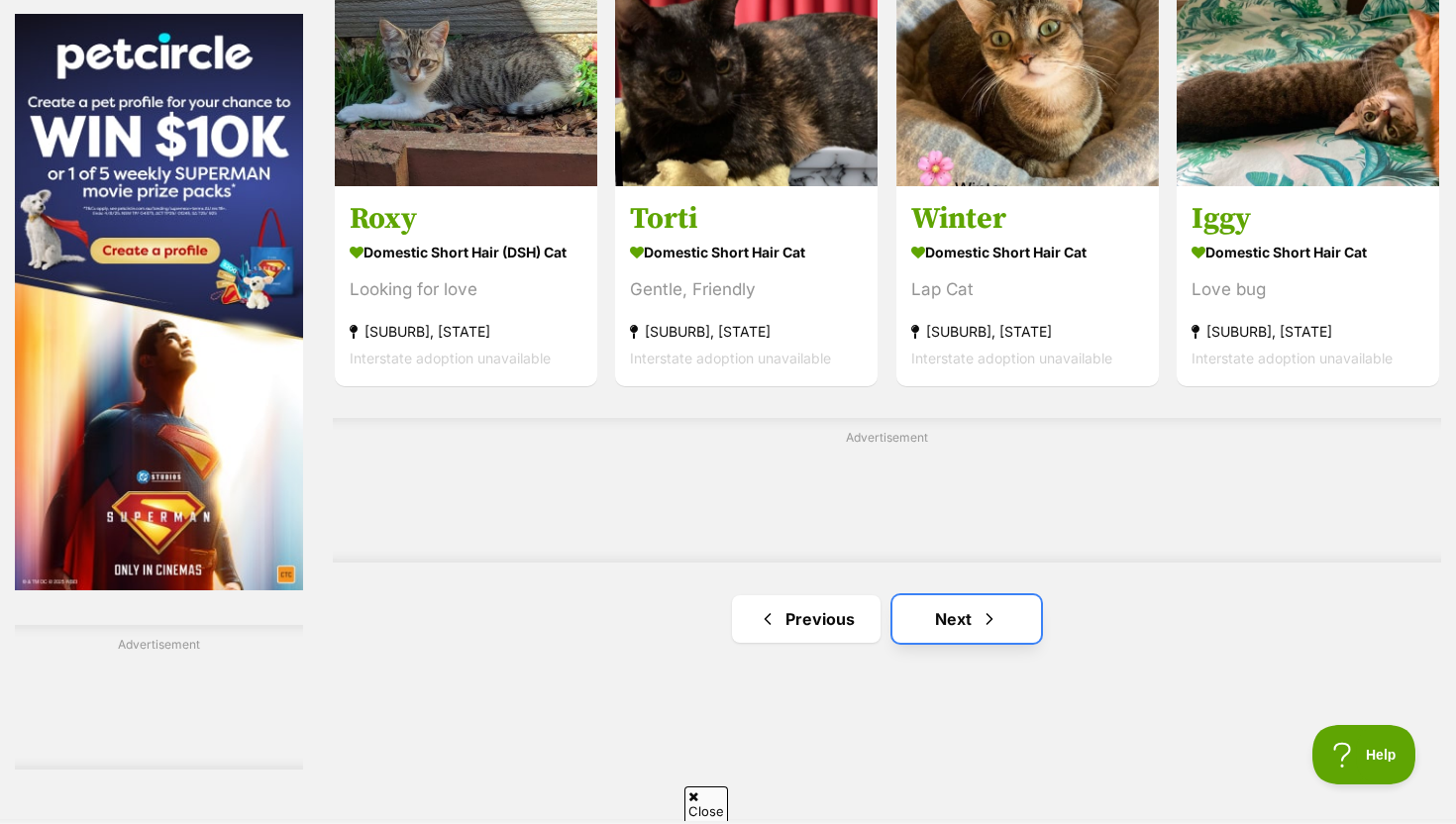 click on "Next" at bounding box center (967, 619) 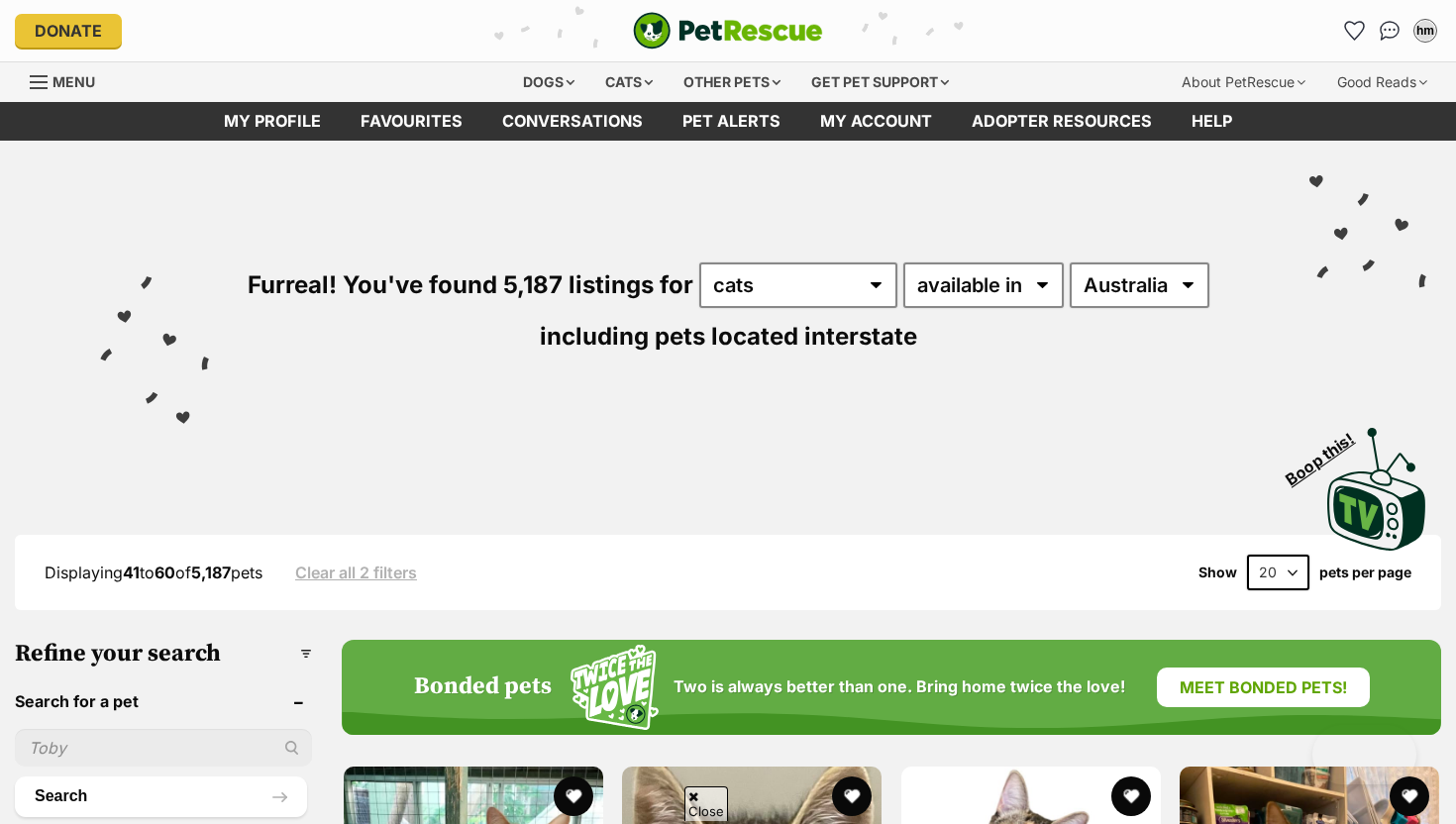 scroll, scrollTop: 471, scrollLeft: 0, axis: vertical 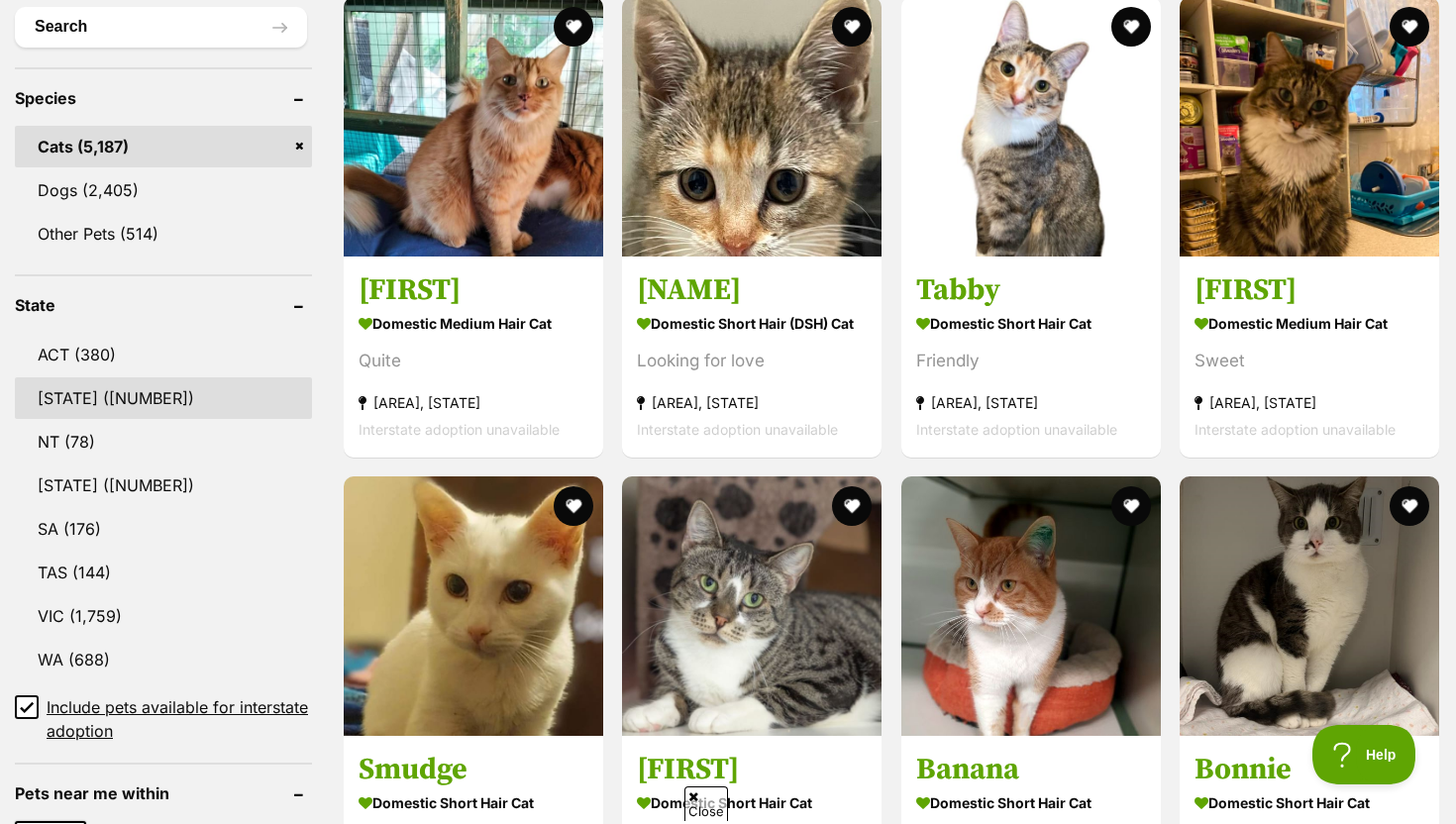 click on "[STATE]" at bounding box center (163, 398) 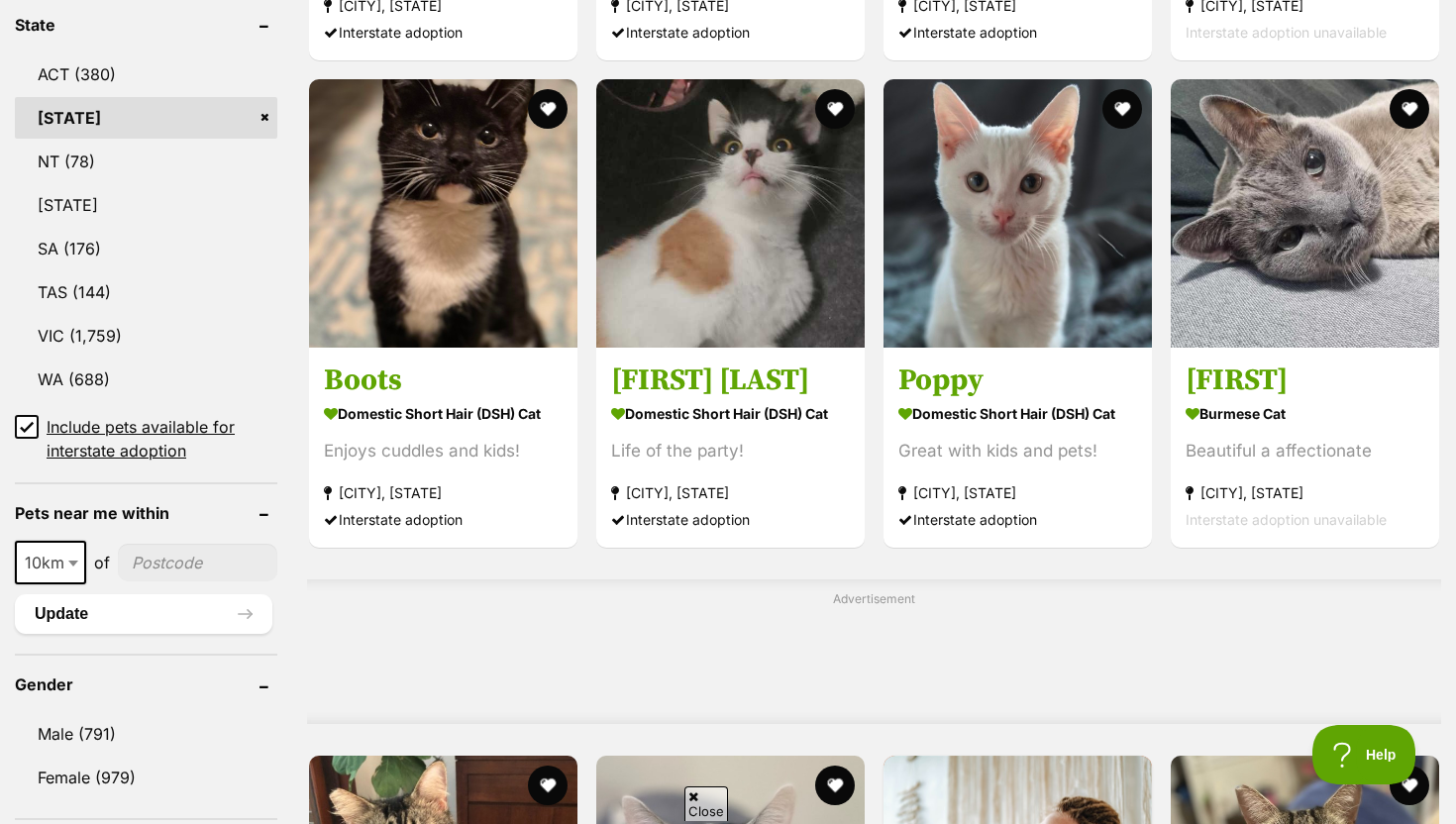 scroll, scrollTop: 1256, scrollLeft: 0, axis: vertical 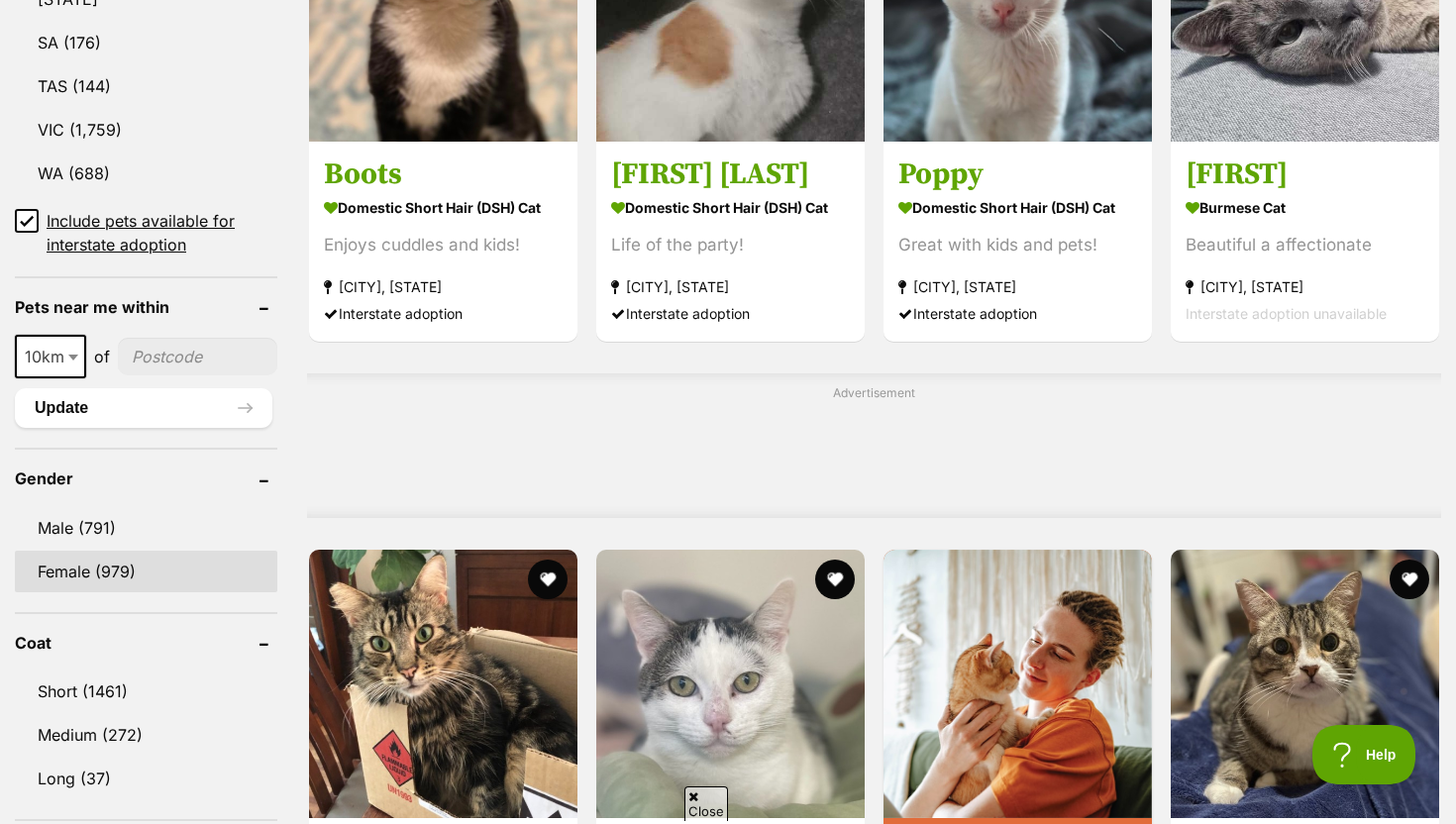 click on "Female (979)" at bounding box center (146, 571) 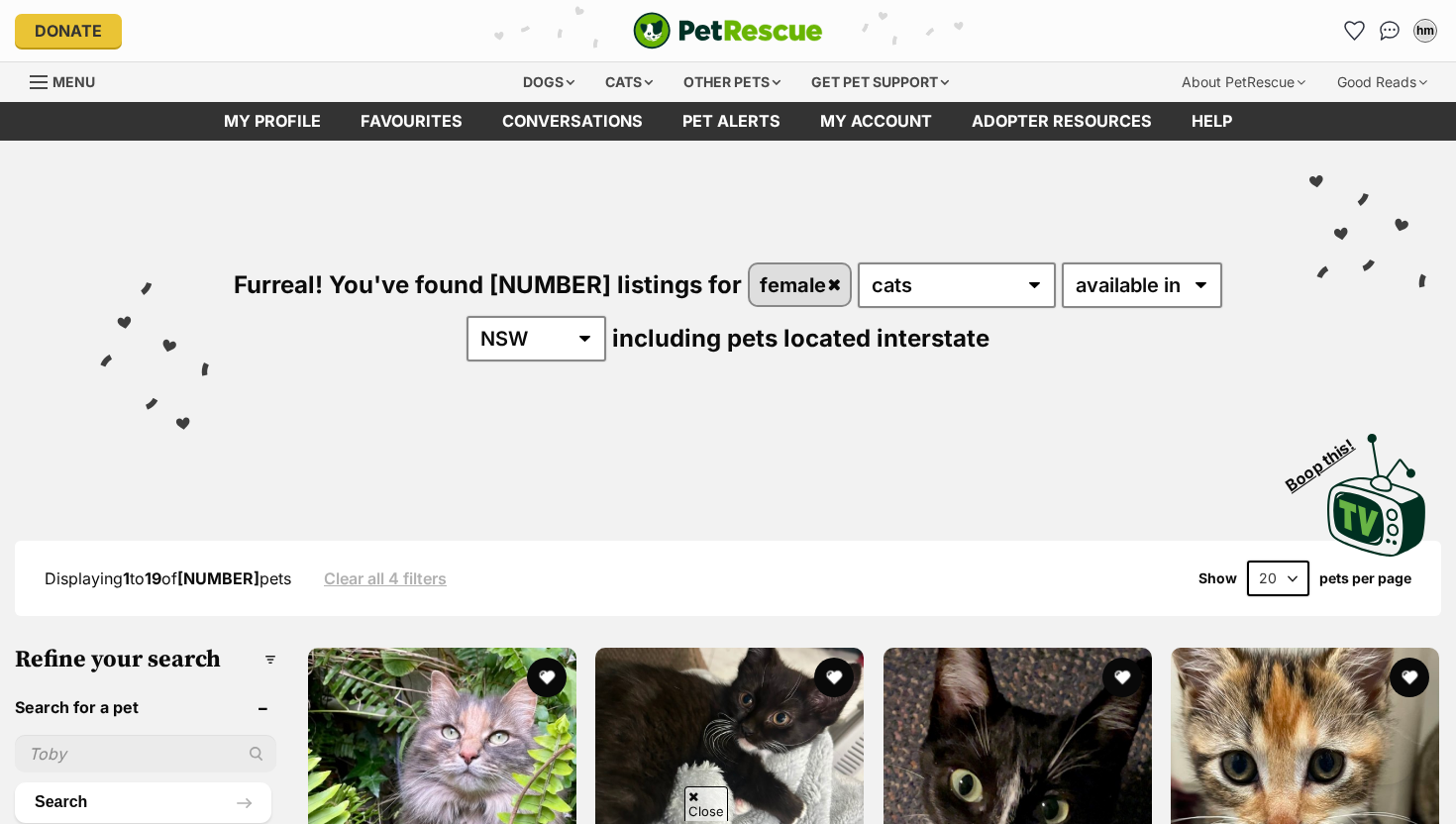 scroll, scrollTop: 1026, scrollLeft: 0, axis: vertical 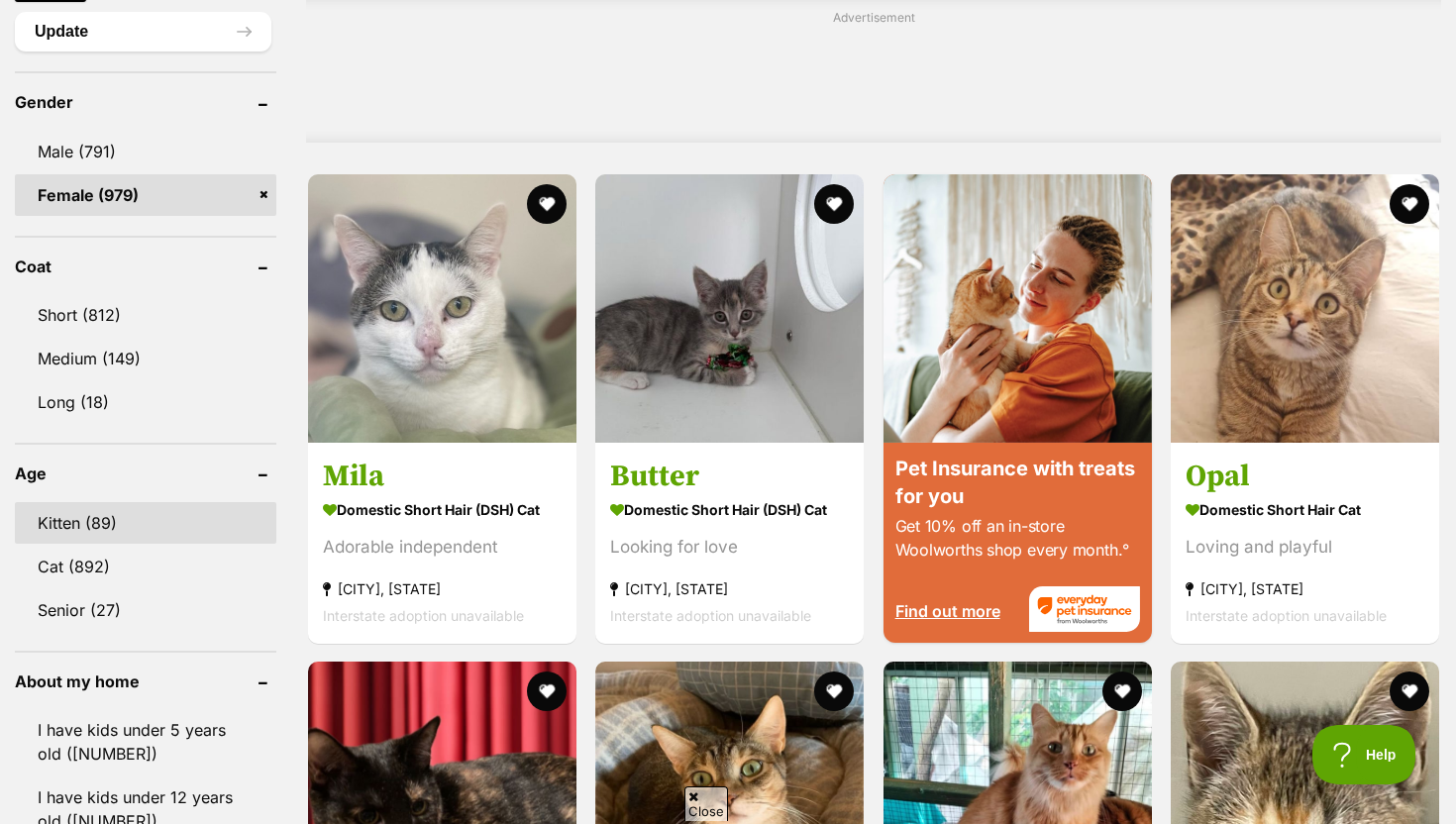 click on "Kitten (89)" at bounding box center (146, 523) 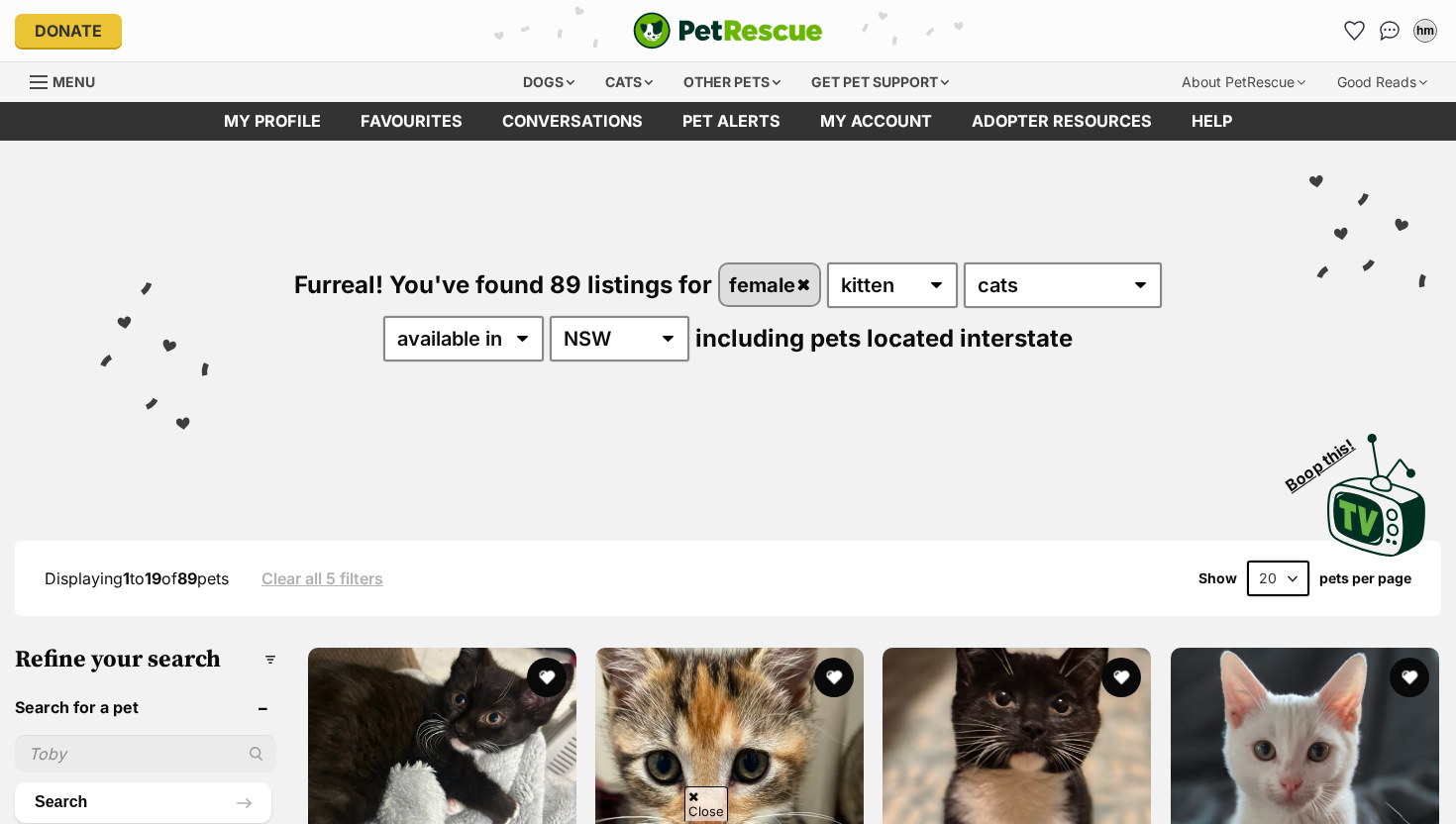 scroll, scrollTop: 297, scrollLeft: 0, axis: vertical 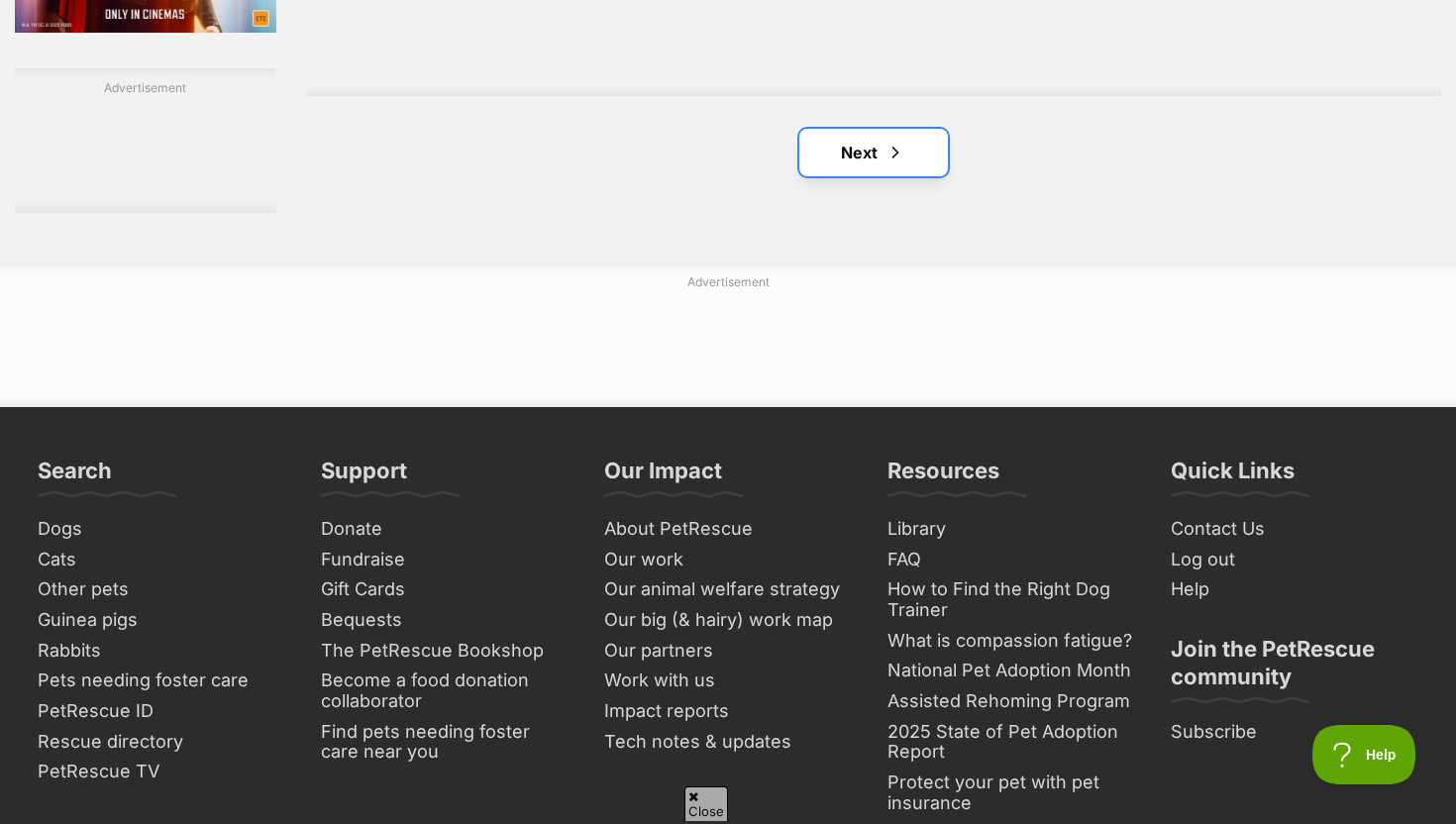 click on "Next" at bounding box center (874, 153) 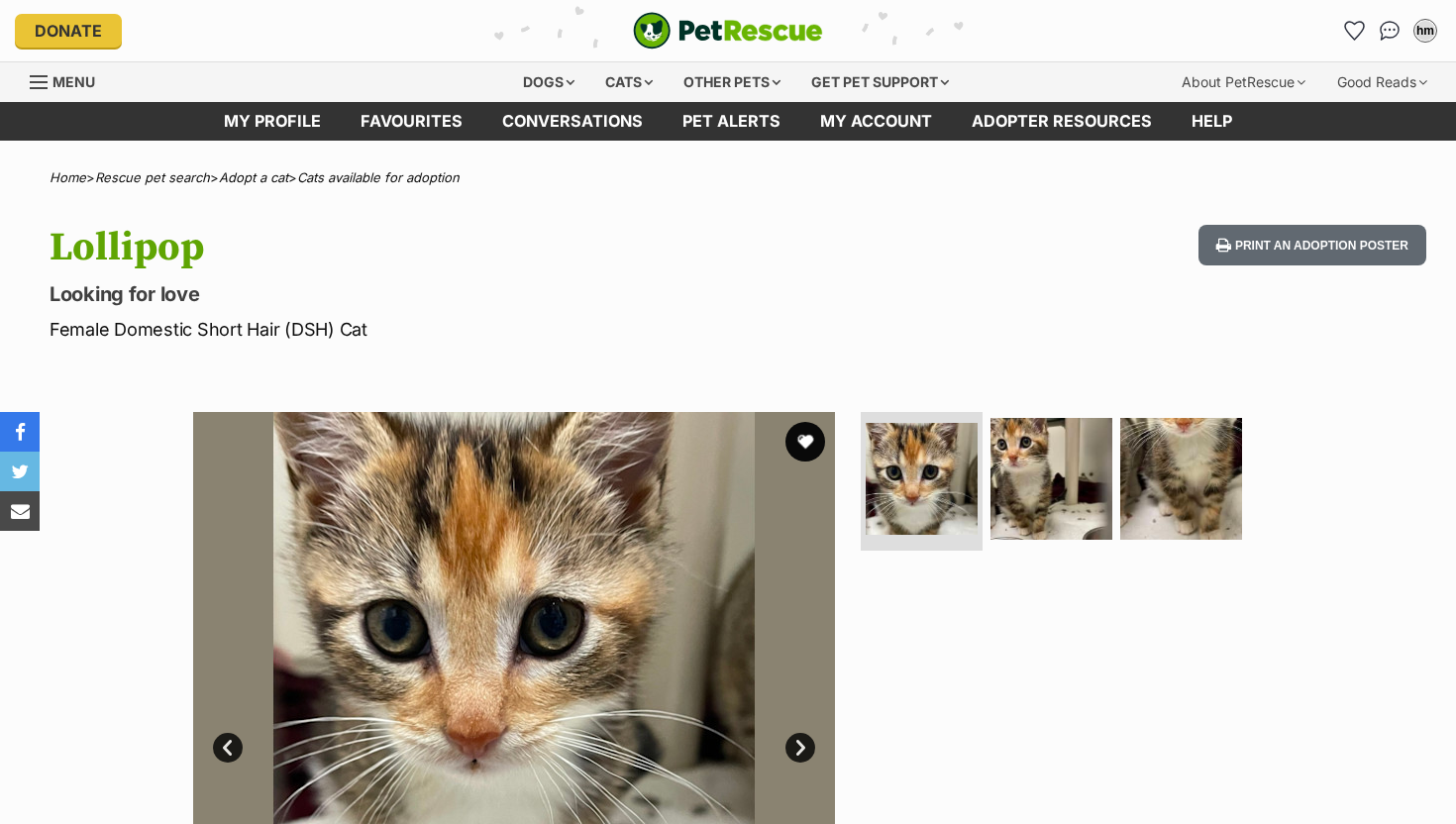 scroll, scrollTop: 0, scrollLeft: 0, axis: both 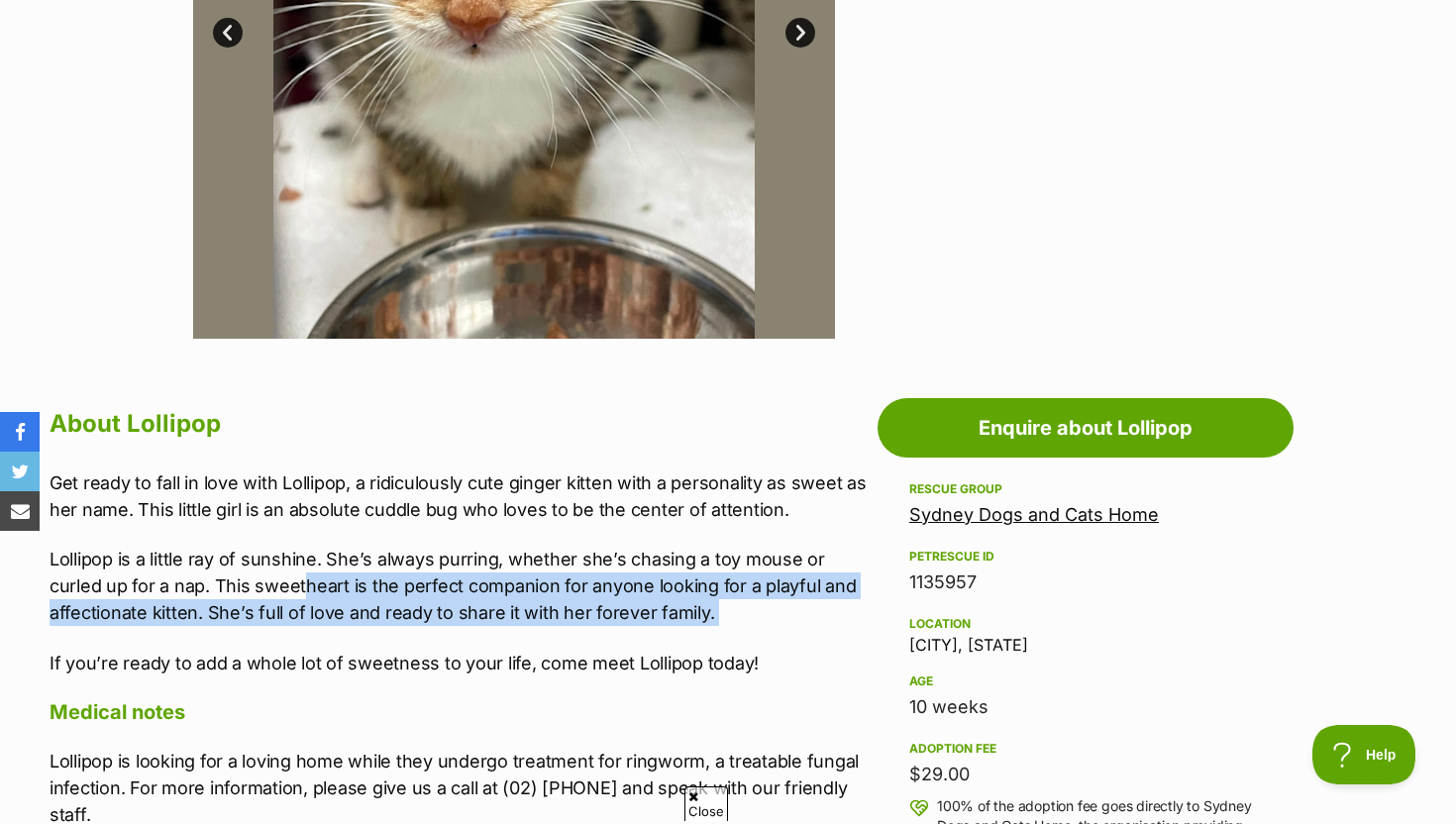 drag, startPoint x: 301, startPoint y: 573, endPoint x: 665, endPoint y: 652, distance: 372.47416 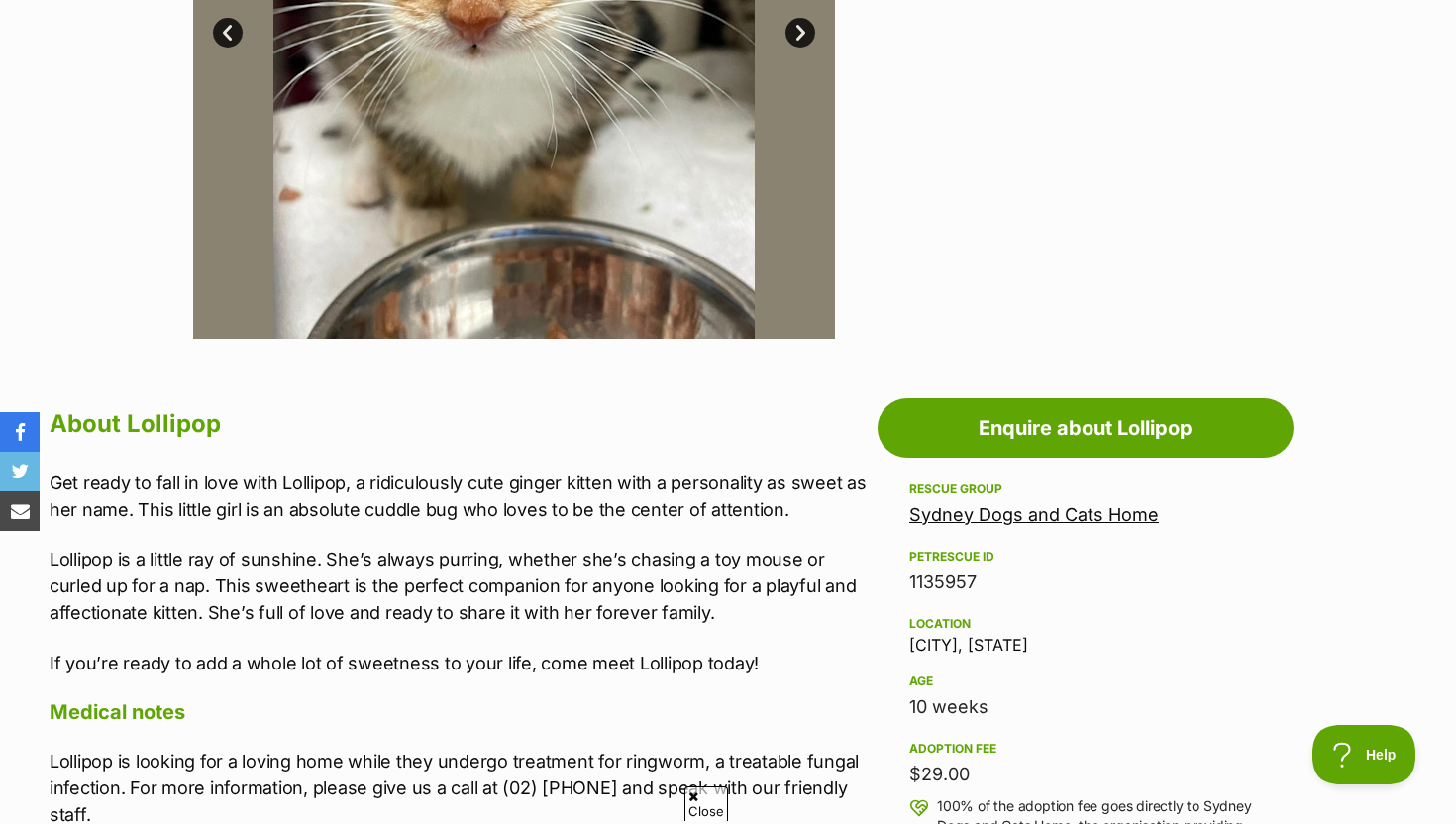 click on "If you’re ready to add a whole lot of sweetness to your life, come meet Lollipop today!" at bounding box center (459, 663) 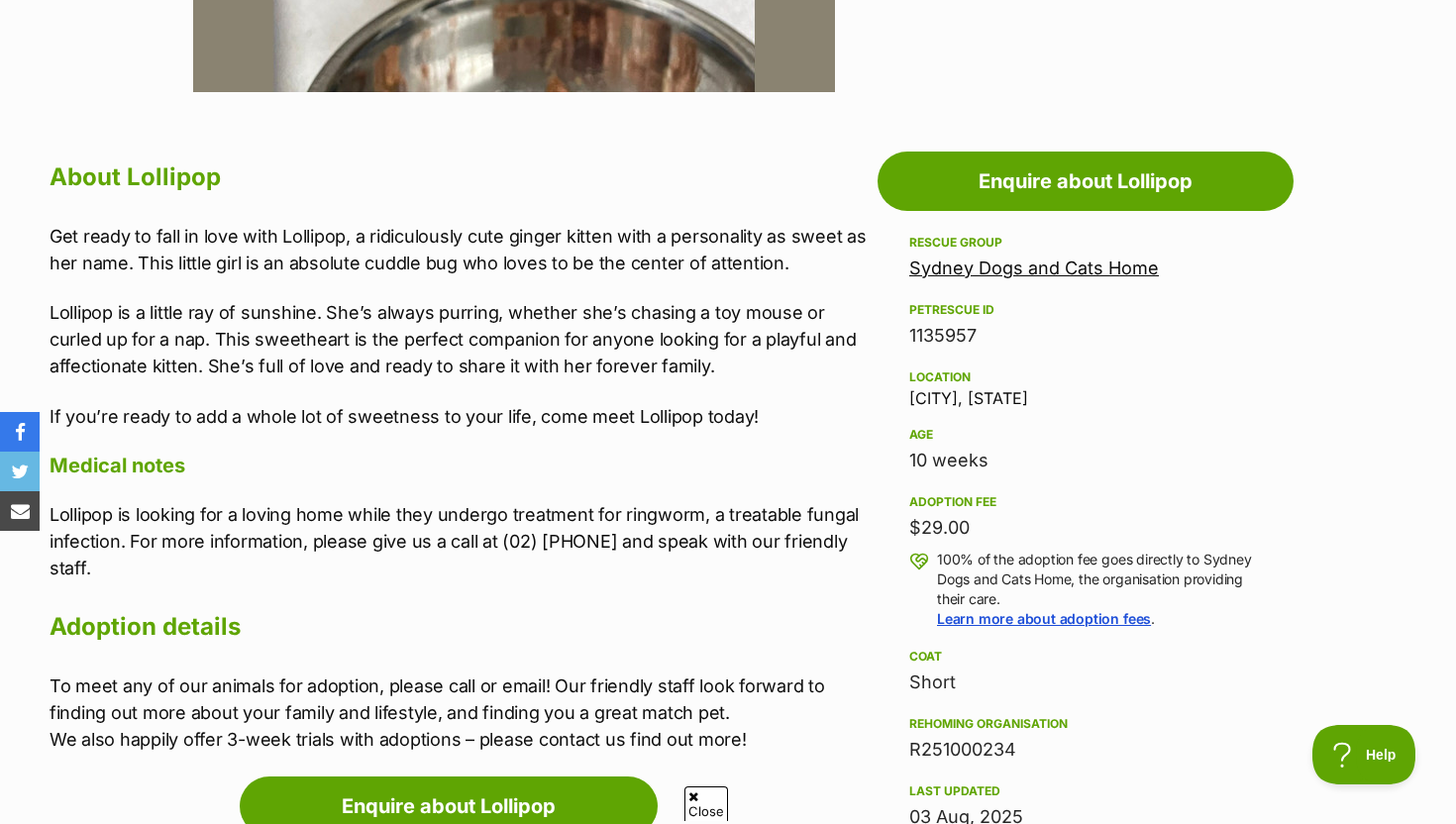 drag, startPoint x: 910, startPoint y: 518, endPoint x: 1047, endPoint y: 519, distance: 137.00365 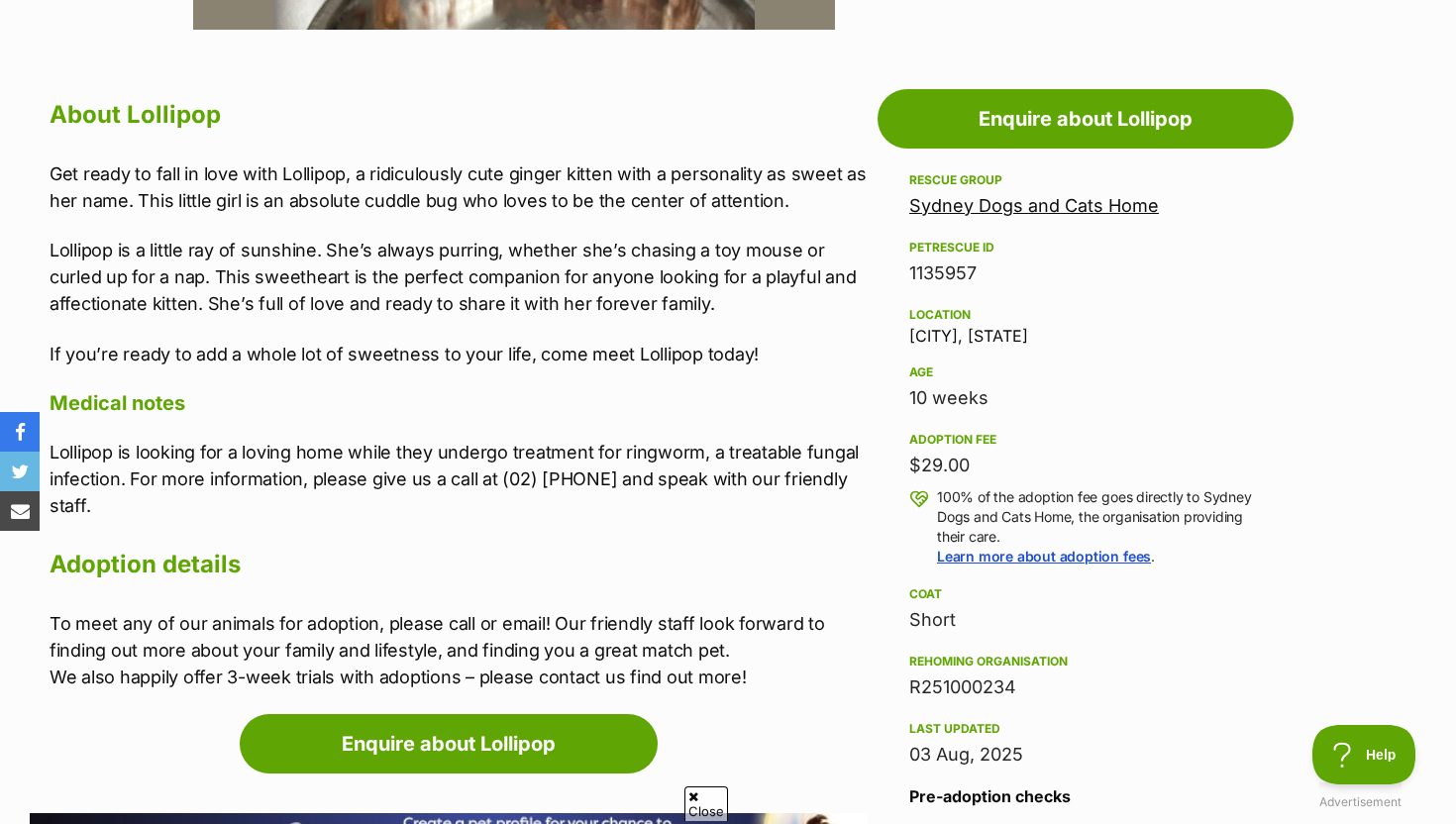 scroll, scrollTop: 1025, scrollLeft: 0, axis: vertical 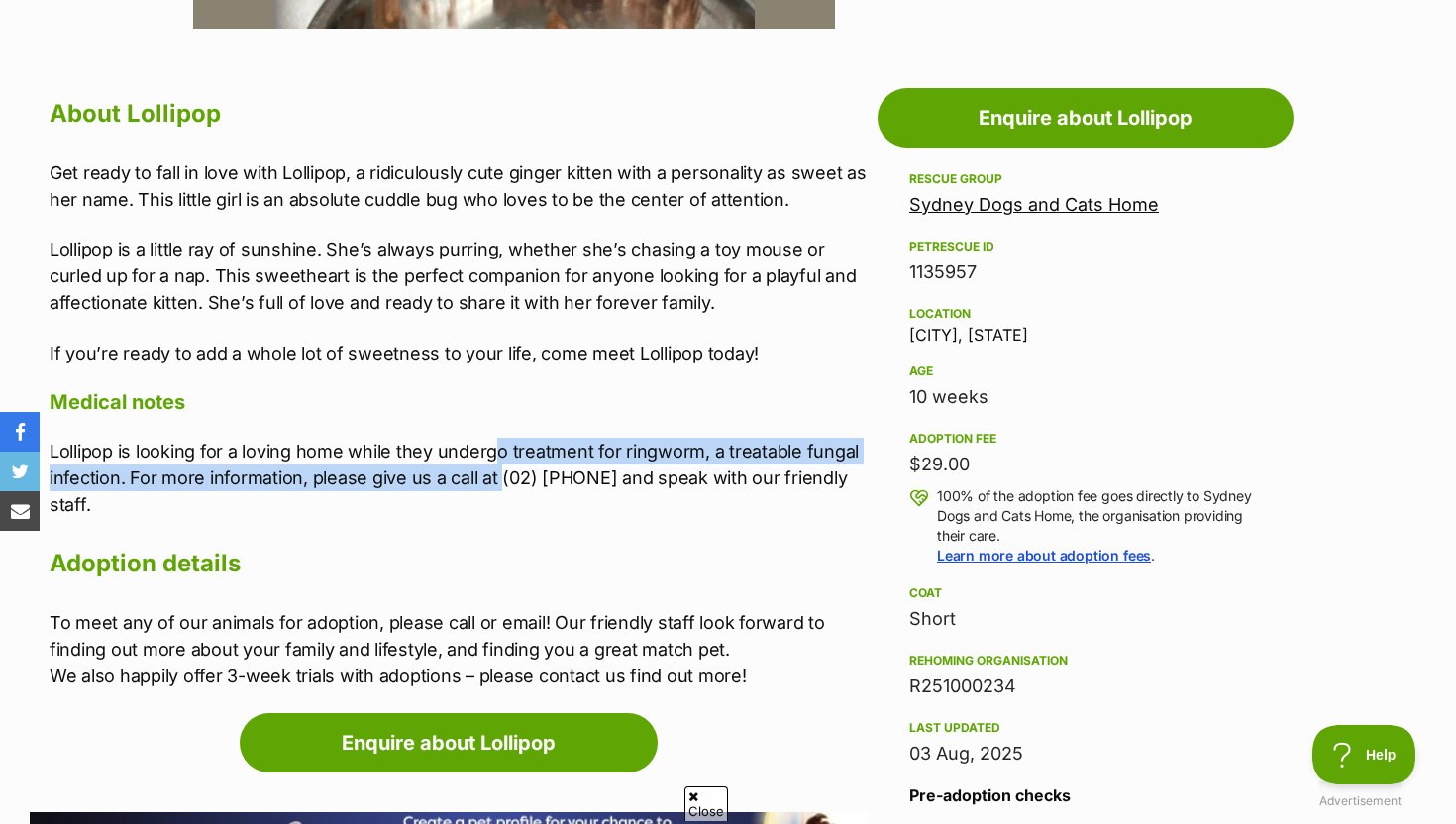 drag, startPoint x: 498, startPoint y: 490, endPoint x: 490, endPoint y: 451, distance: 39.812058 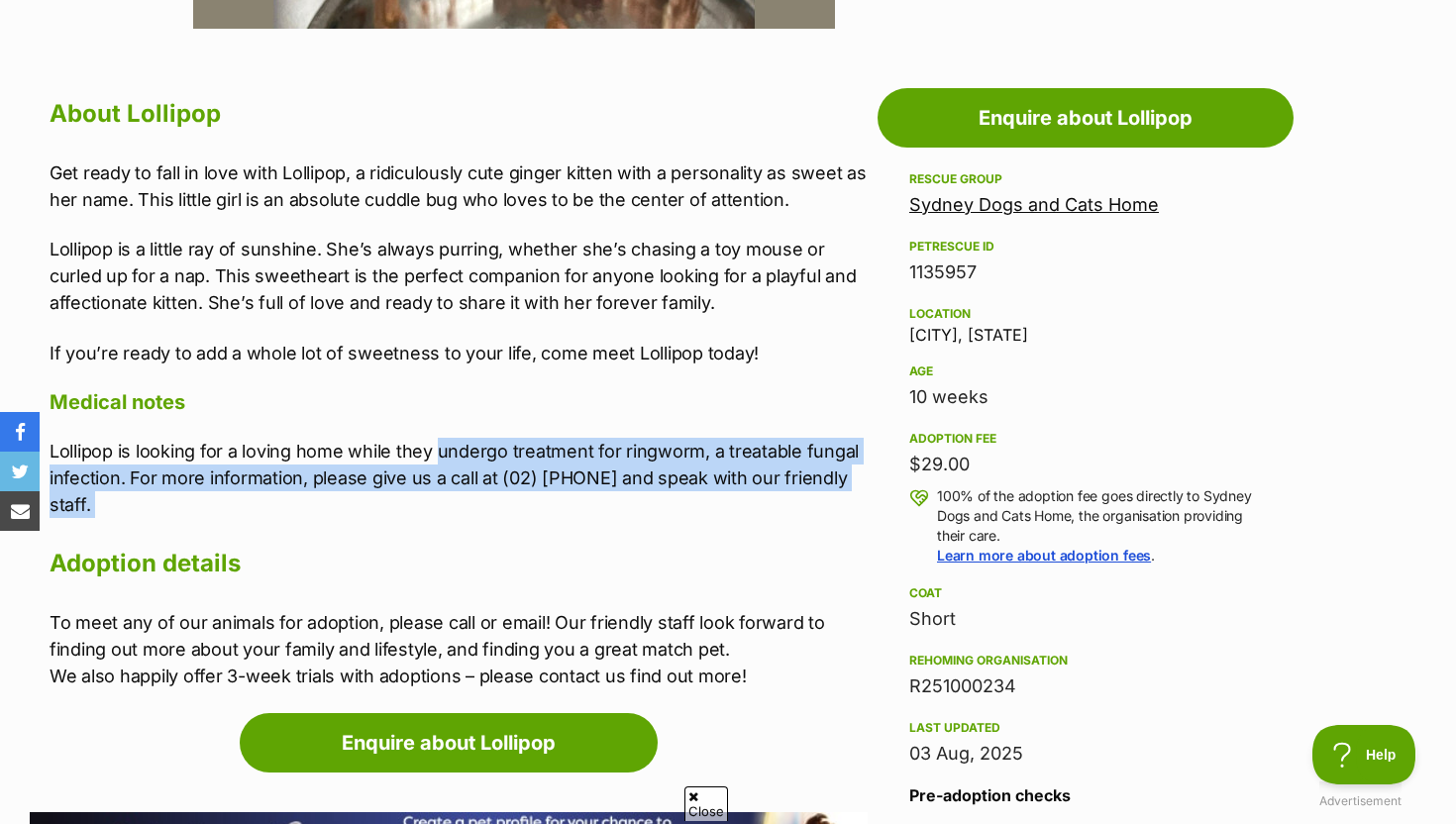 drag, startPoint x: 490, startPoint y: 452, endPoint x: 588, endPoint y: 505, distance: 111.41364 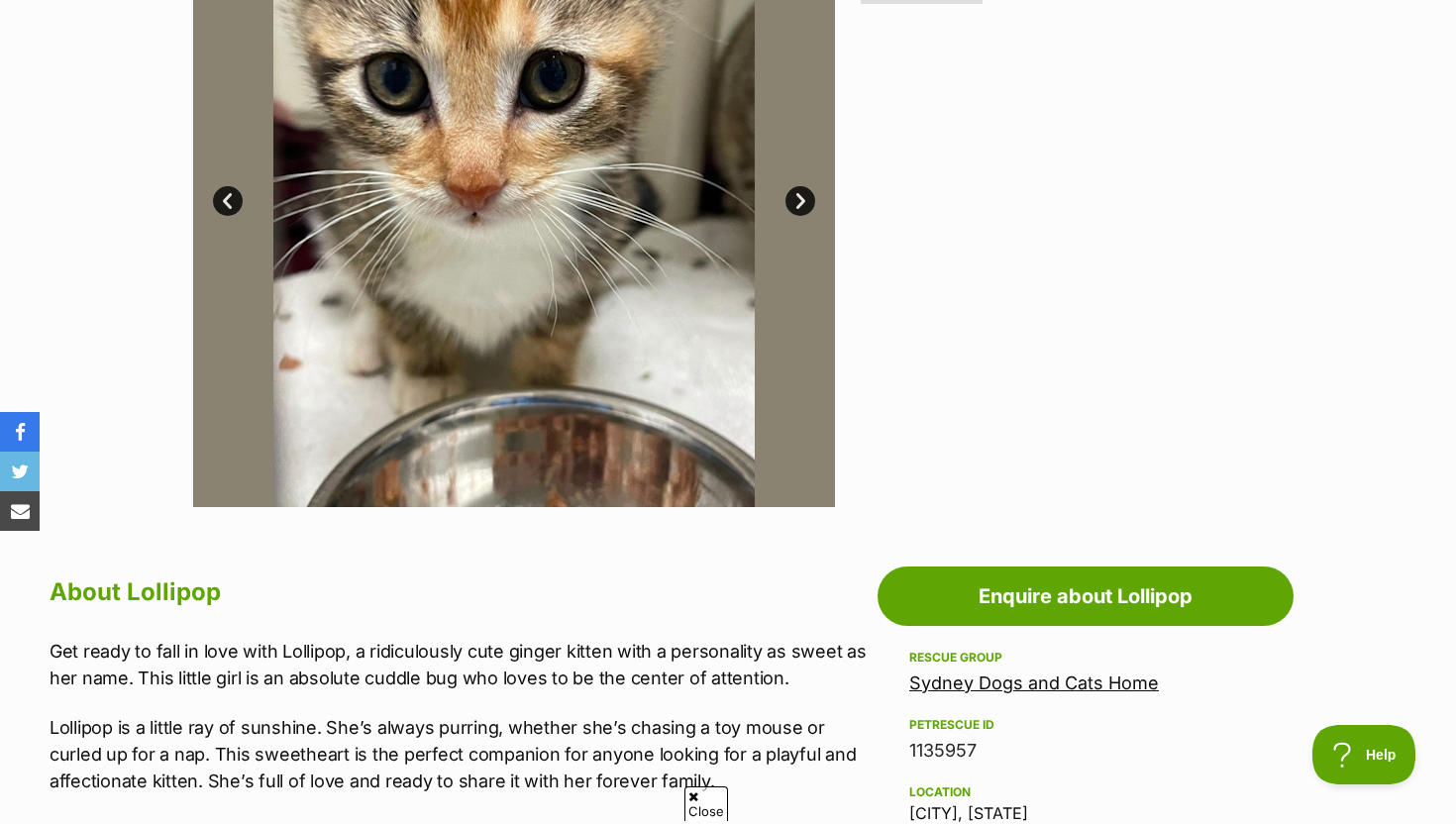 scroll, scrollTop: 418, scrollLeft: 0, axis: vertical 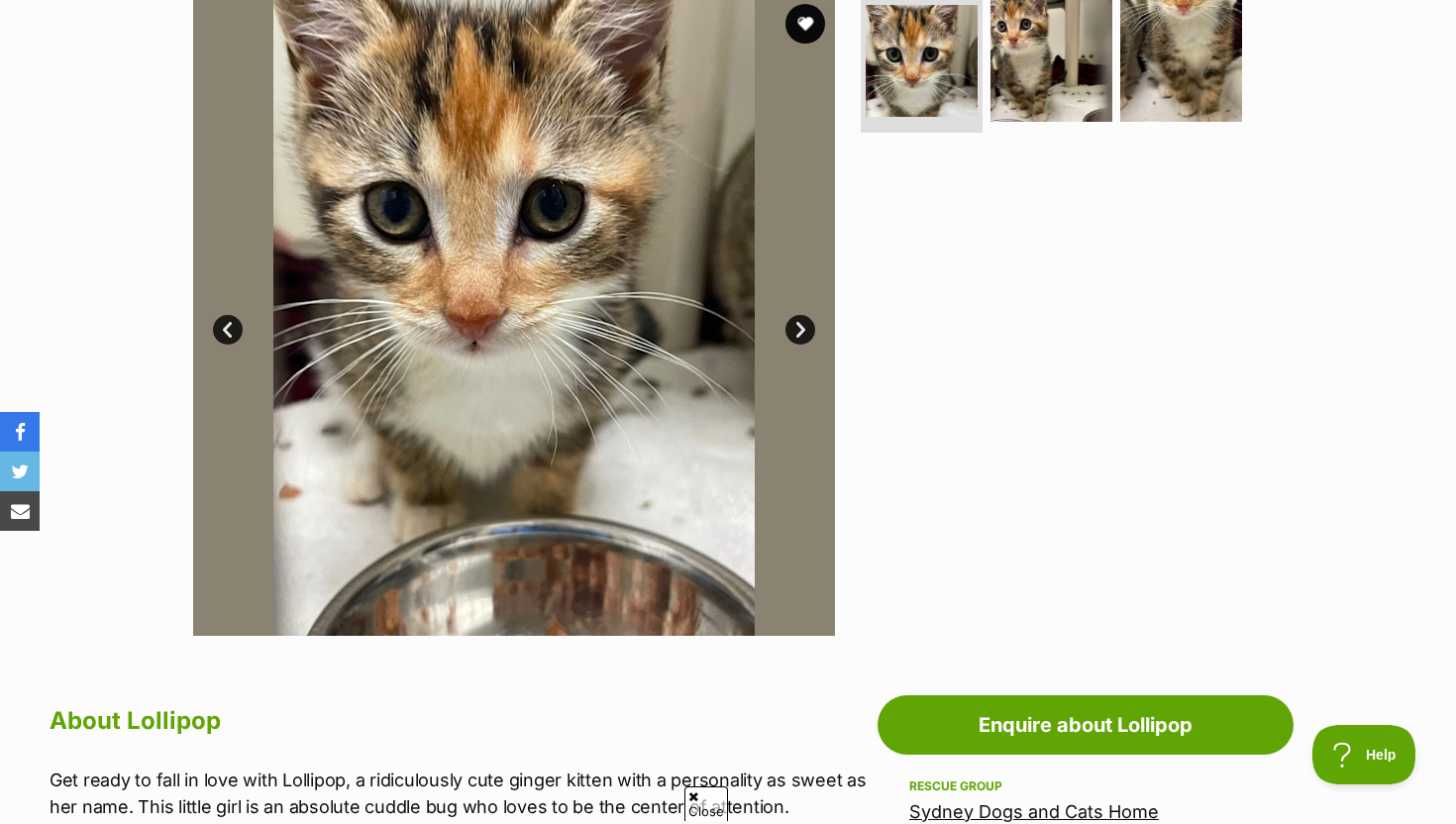 click on "Next" at bounding box center (800, 330) 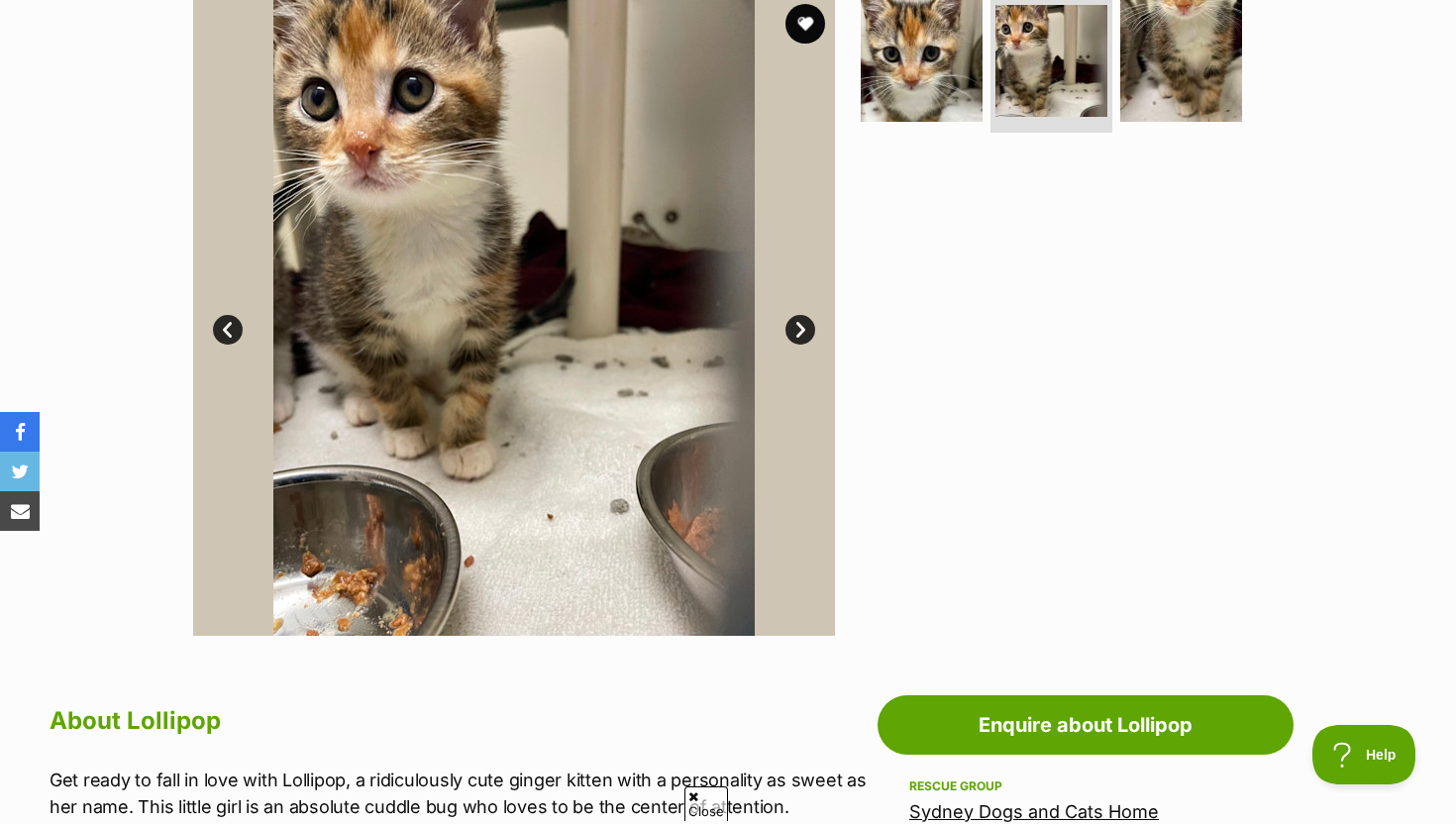 click on "Next" at bounding box center [800, 330] 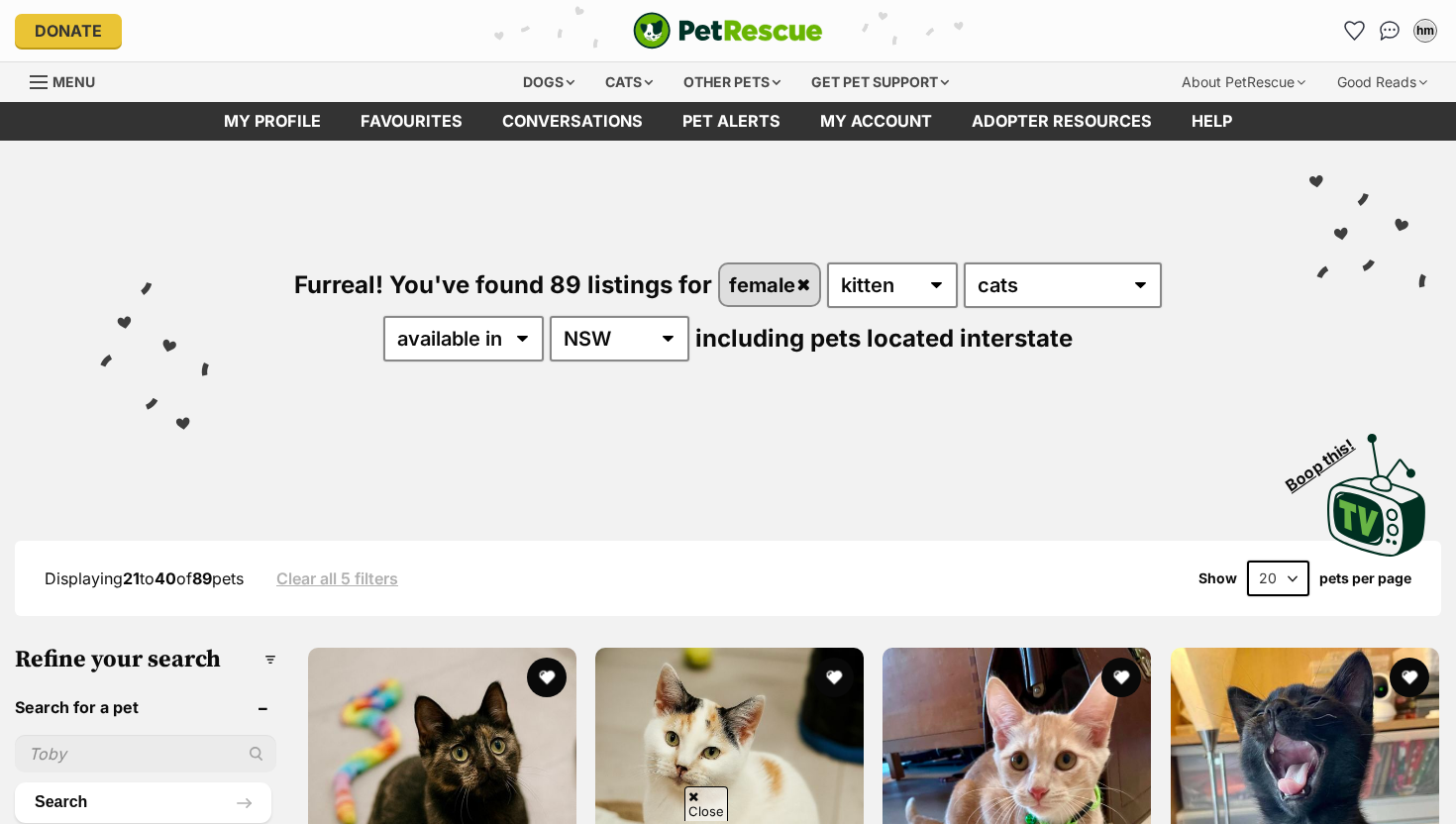 scroll, scrollTop: 429, scrollLeft: 0, axis: vertical 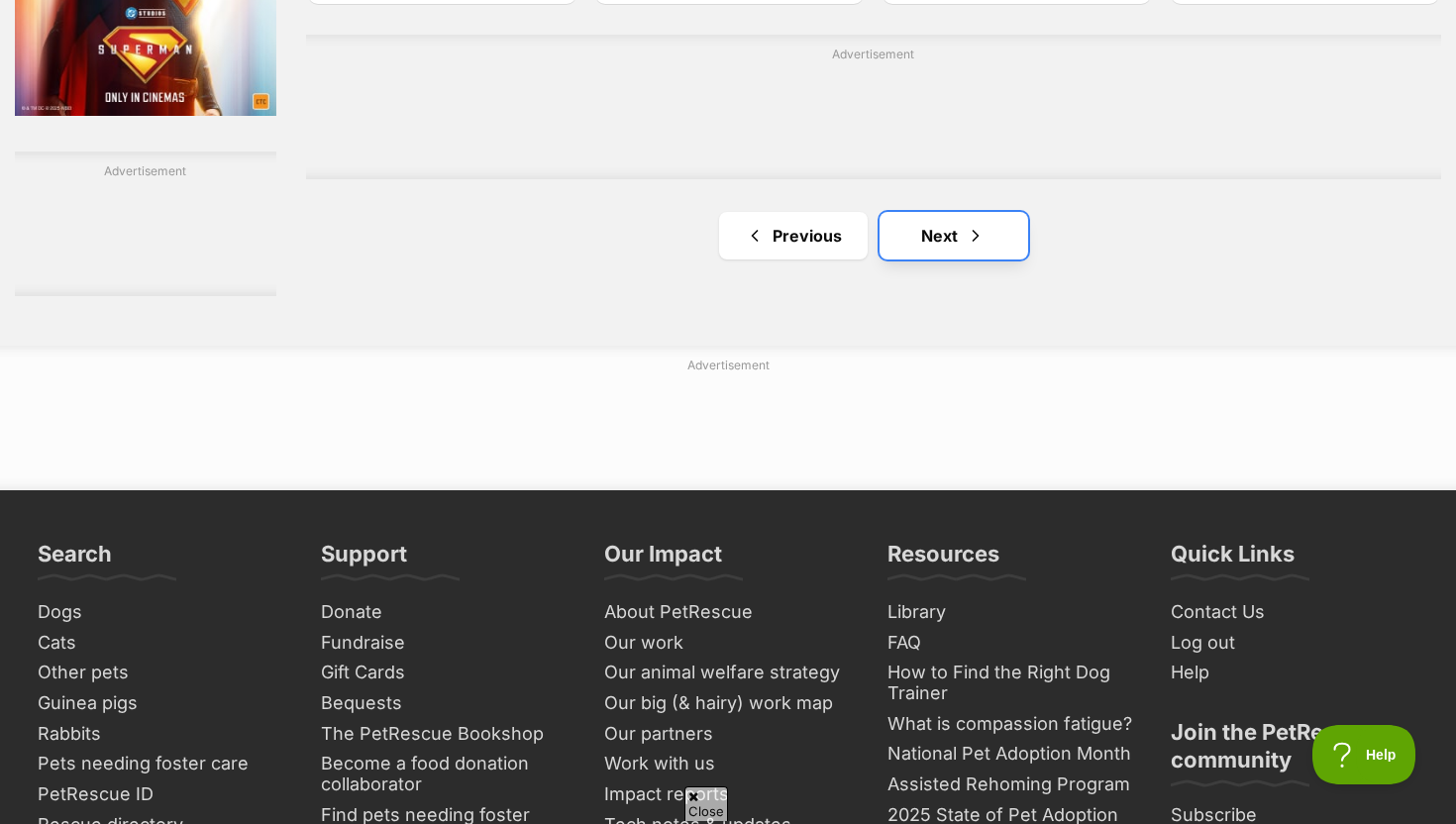 click on "Next" at bounding box center [954, 236] 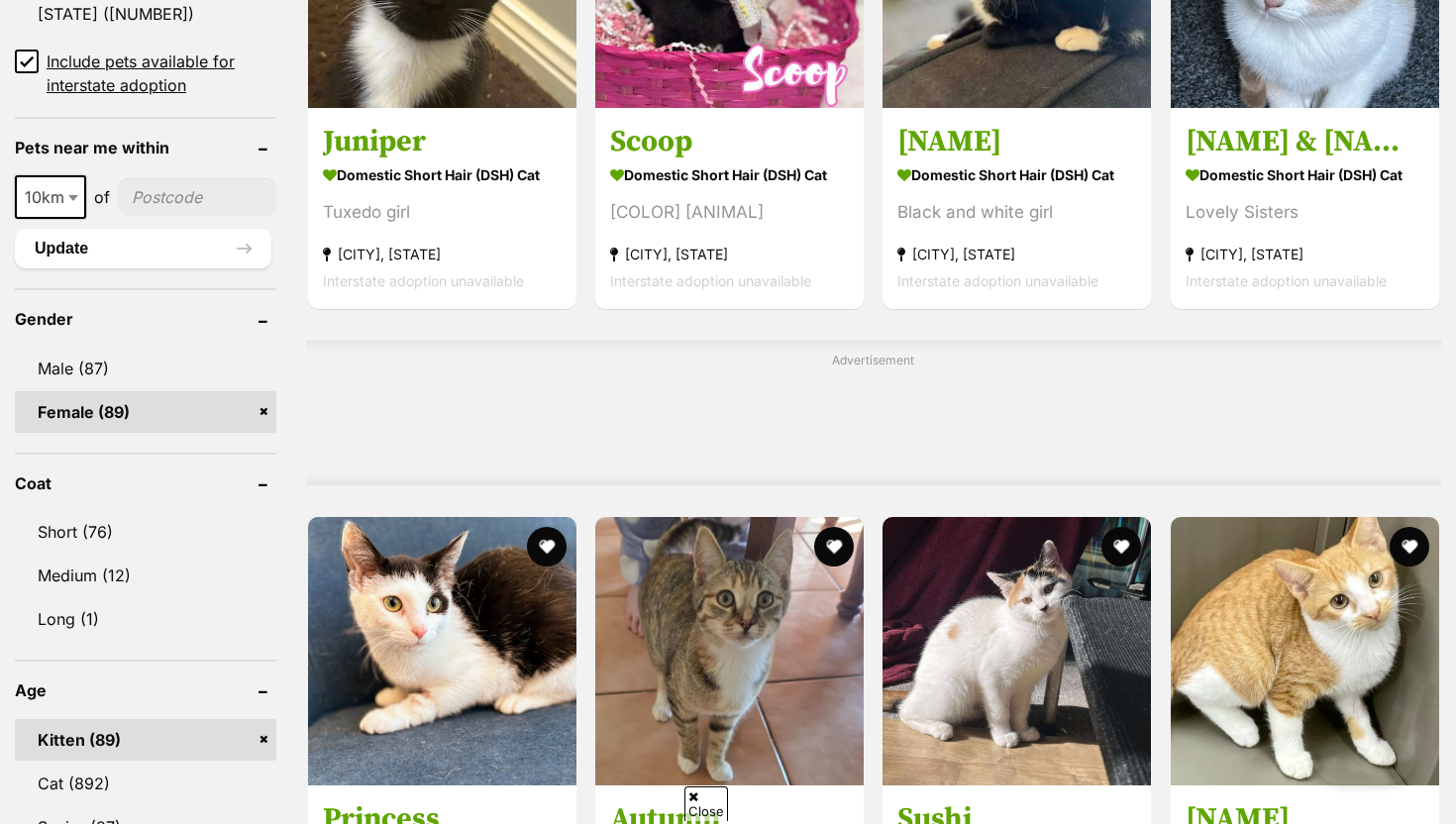 scroll, scrollTop: 0, scrollLeft: 0, axis: both 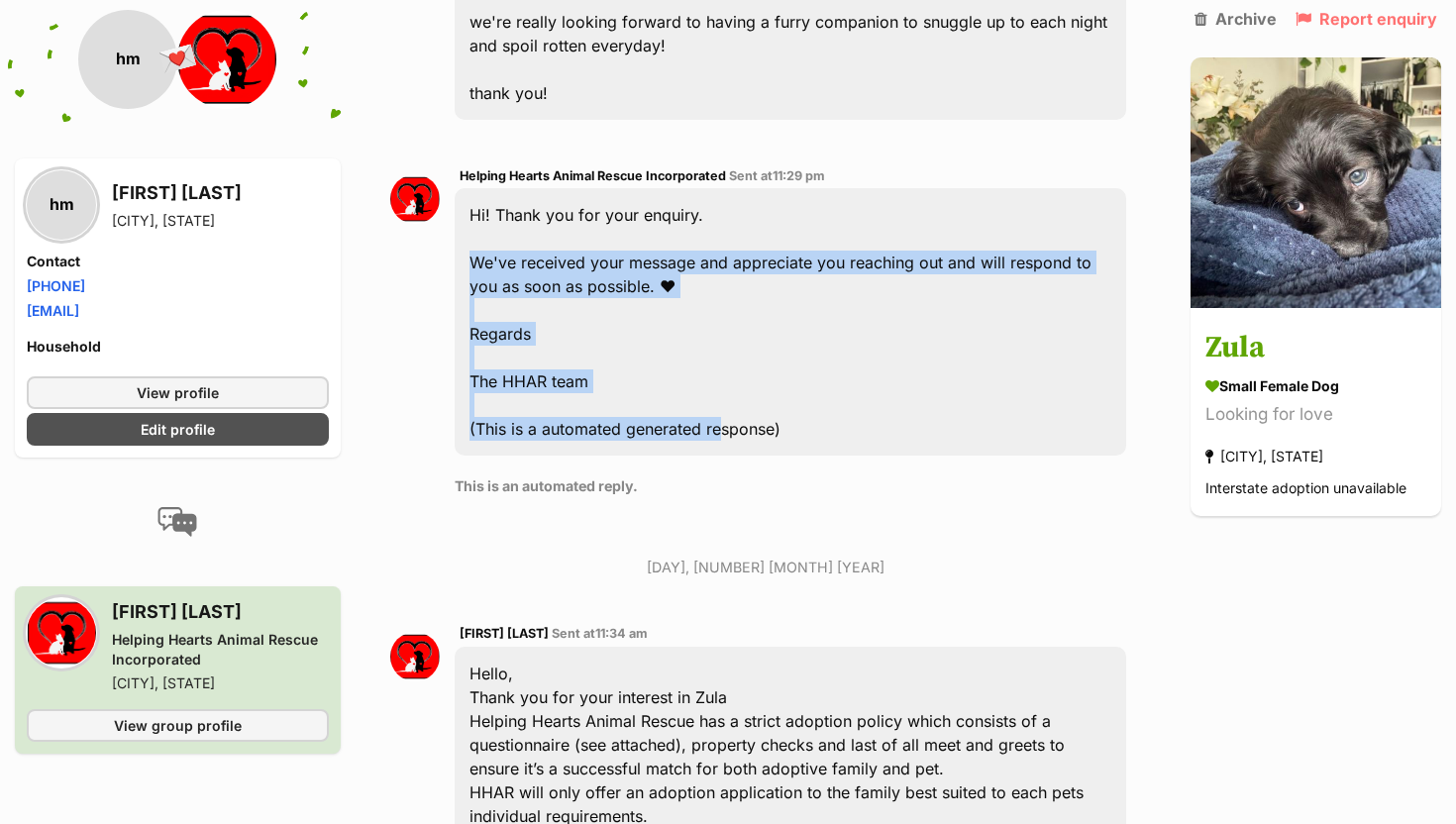 drag, startPoint x: 473, startPoint y: 258, endPoint x: 725, endPoint y: 438, distance: 309.6837 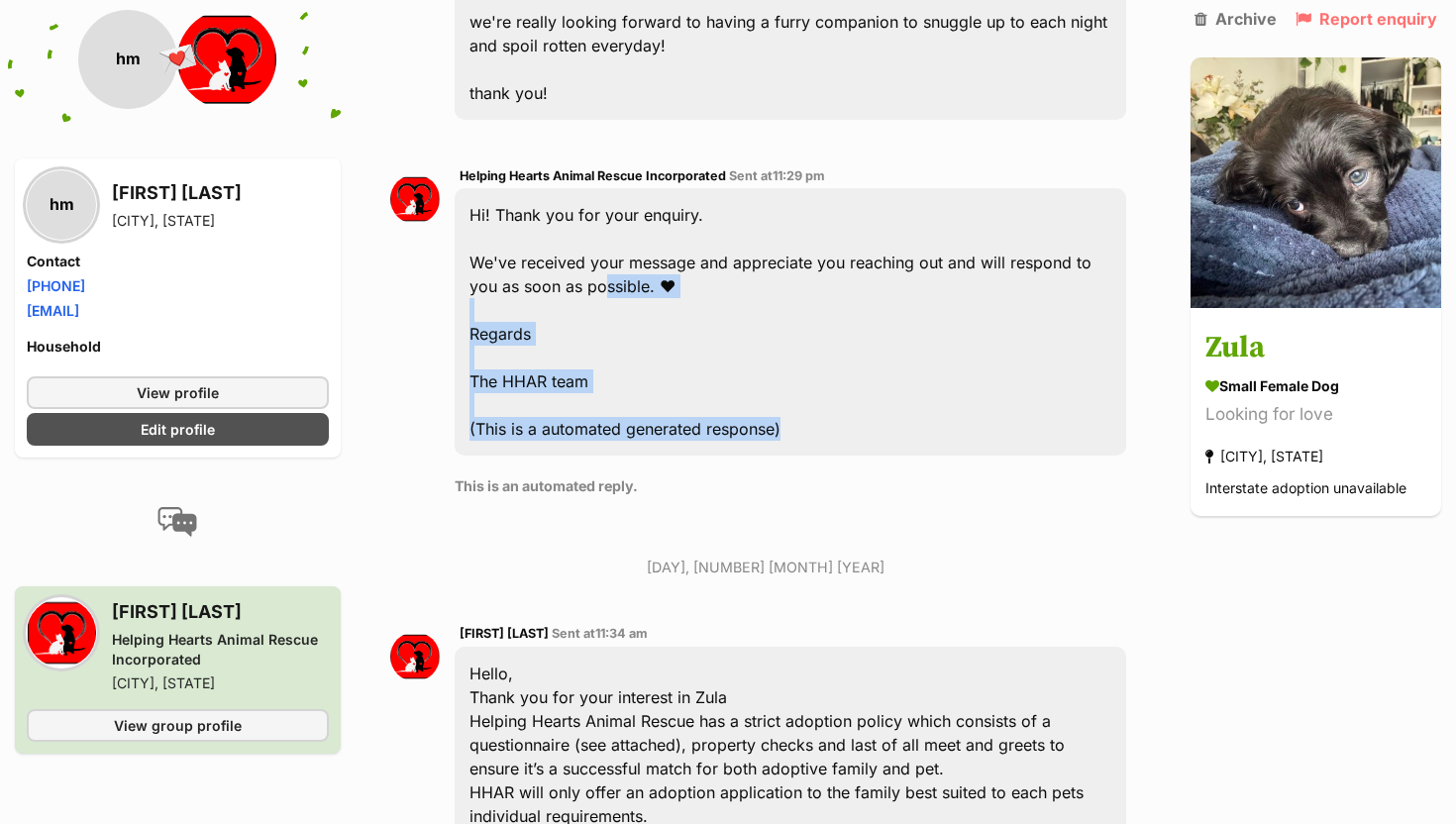 drag, startPoint x: 831, startPoint y: 438, endPoint x: 602, endPoint y: 278, distance: 279.3582 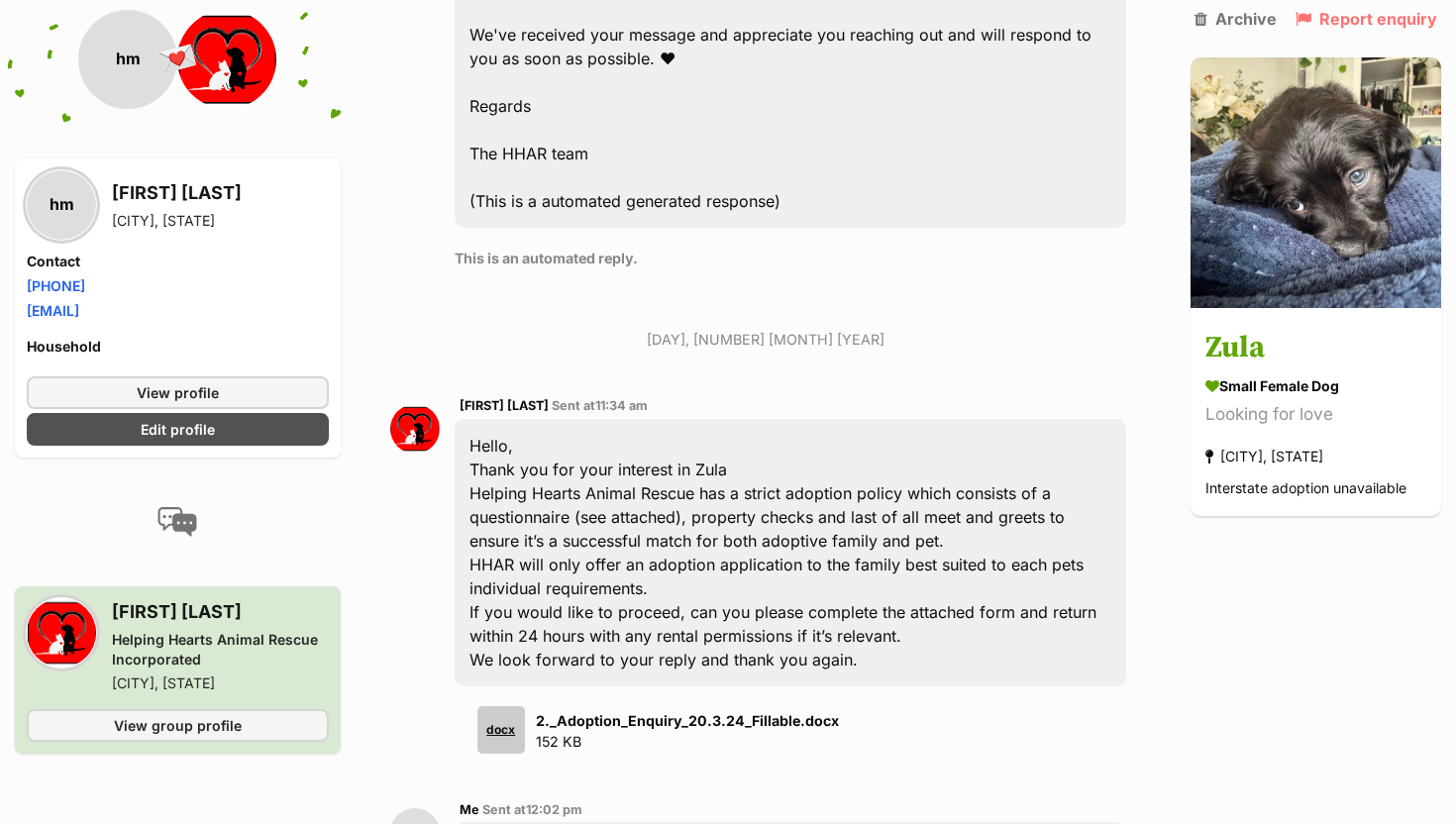 scroll, scrollTop: 1039, scrollLeft: 0, axis: vertical 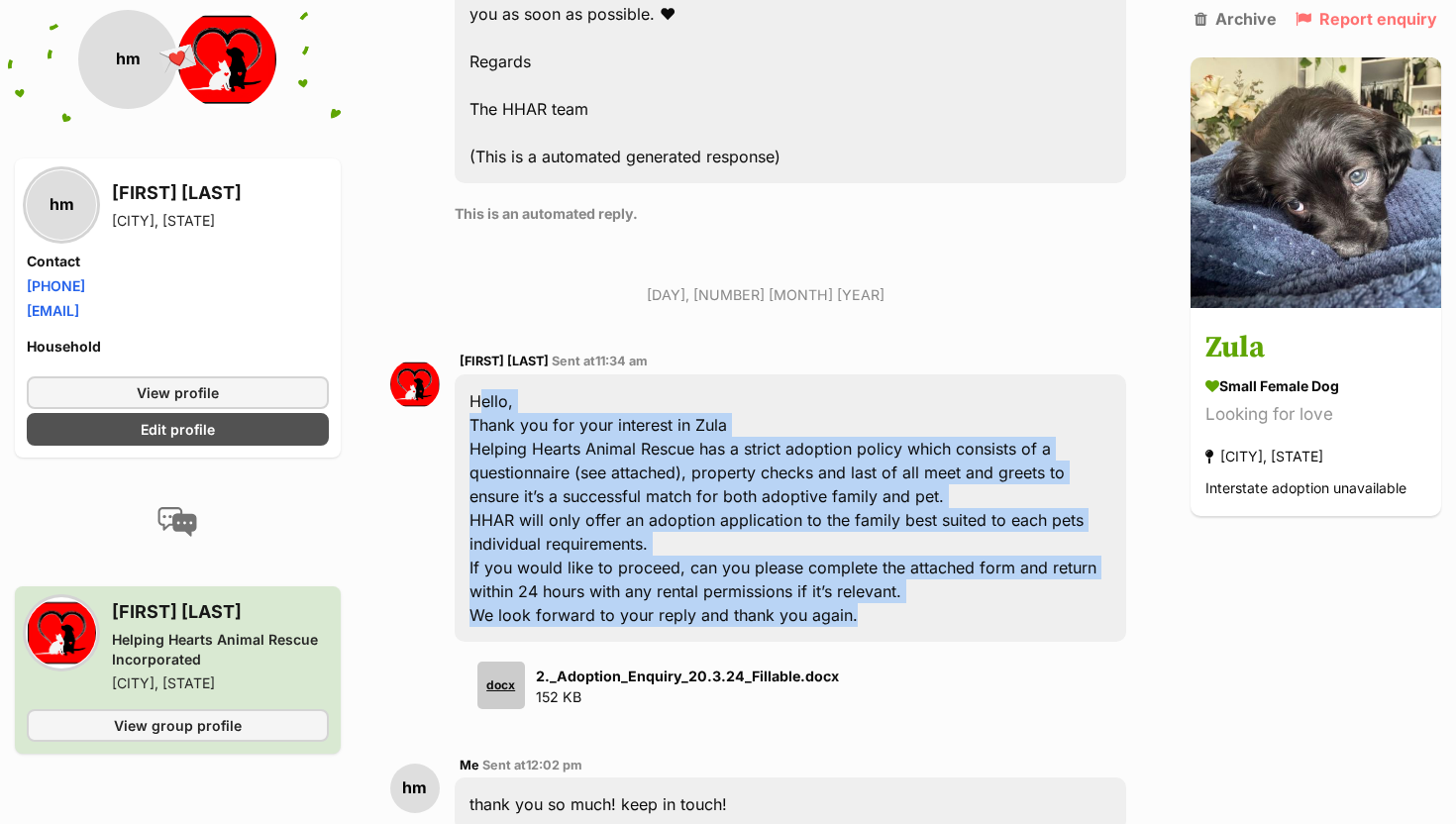 drag, startPoint x: 473, startPoint y: 394, endPoint x: 832, endPoint y: 628, distance: 428.52888 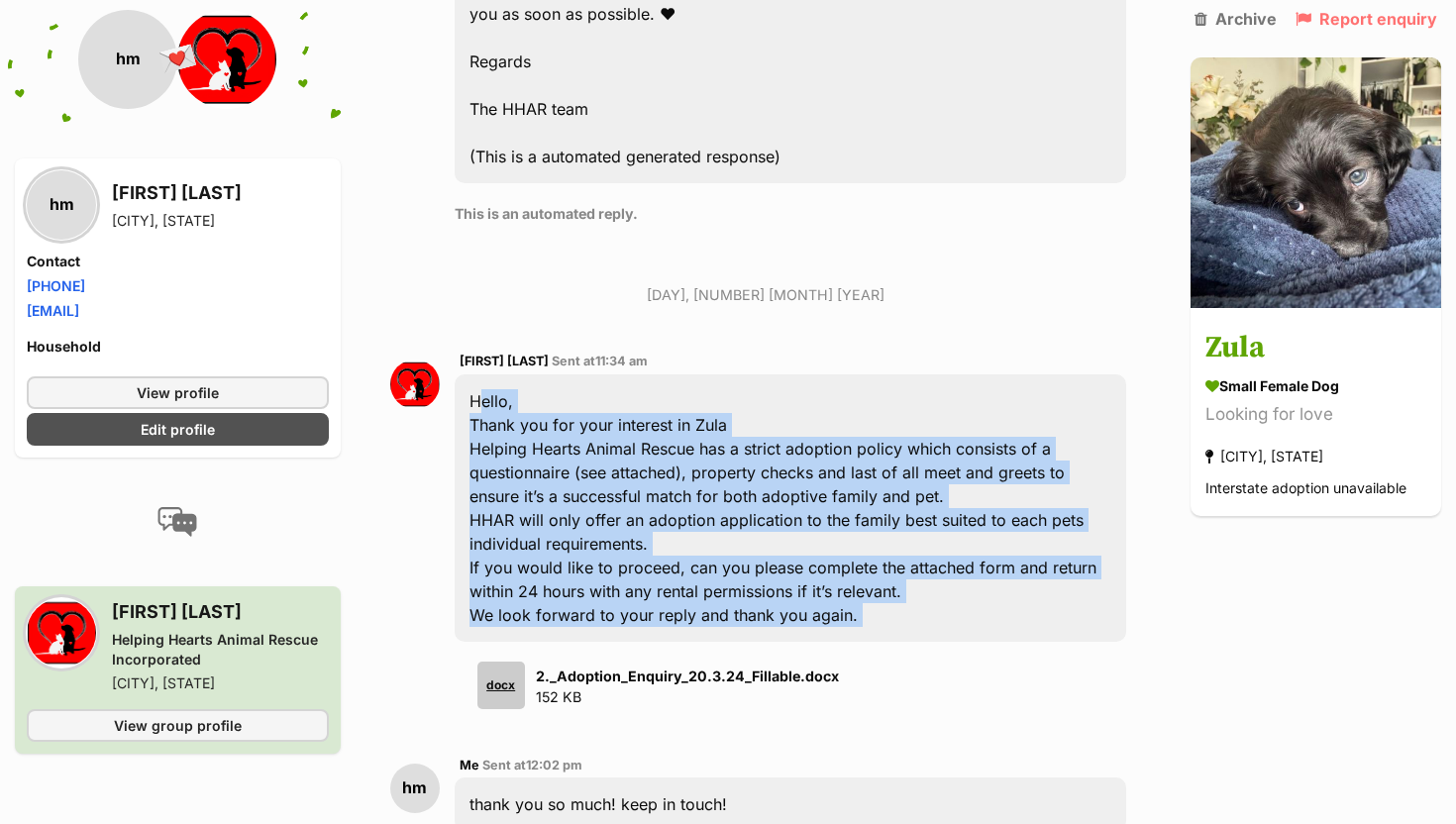 drag, startPoint x: 832, startPoint y: 628, endPoint x: 491, endPoint y: 390, distance: 415.84252 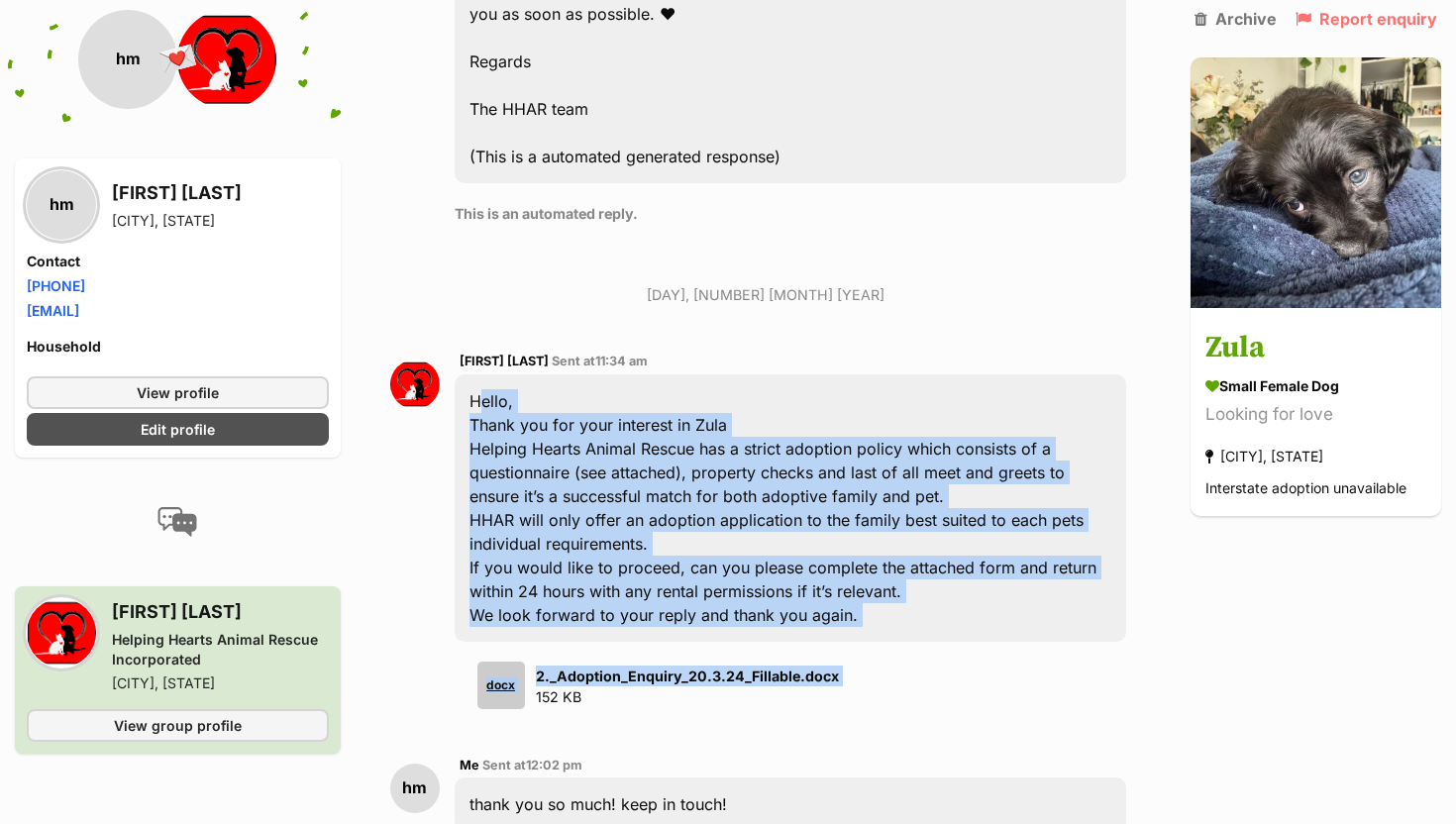 click on "Hello,
Thank you for your interest in Zula
Helping Hearts Animal Rescue has a strict adoption policy which consists of a questionnaire (see attached), property checks and last of all meet and greets to ensure it’s a successful match for both adoptive family and pet.
HHAR will only offer an adoption application to the family best suited to each pets individual requirements.
If you would like to proceed, can you please complete the attached form and return within 24 hours with any rental permissions if it’s relevant.
We look forward to your reply and thank you again." at bounding box center (790, 508) 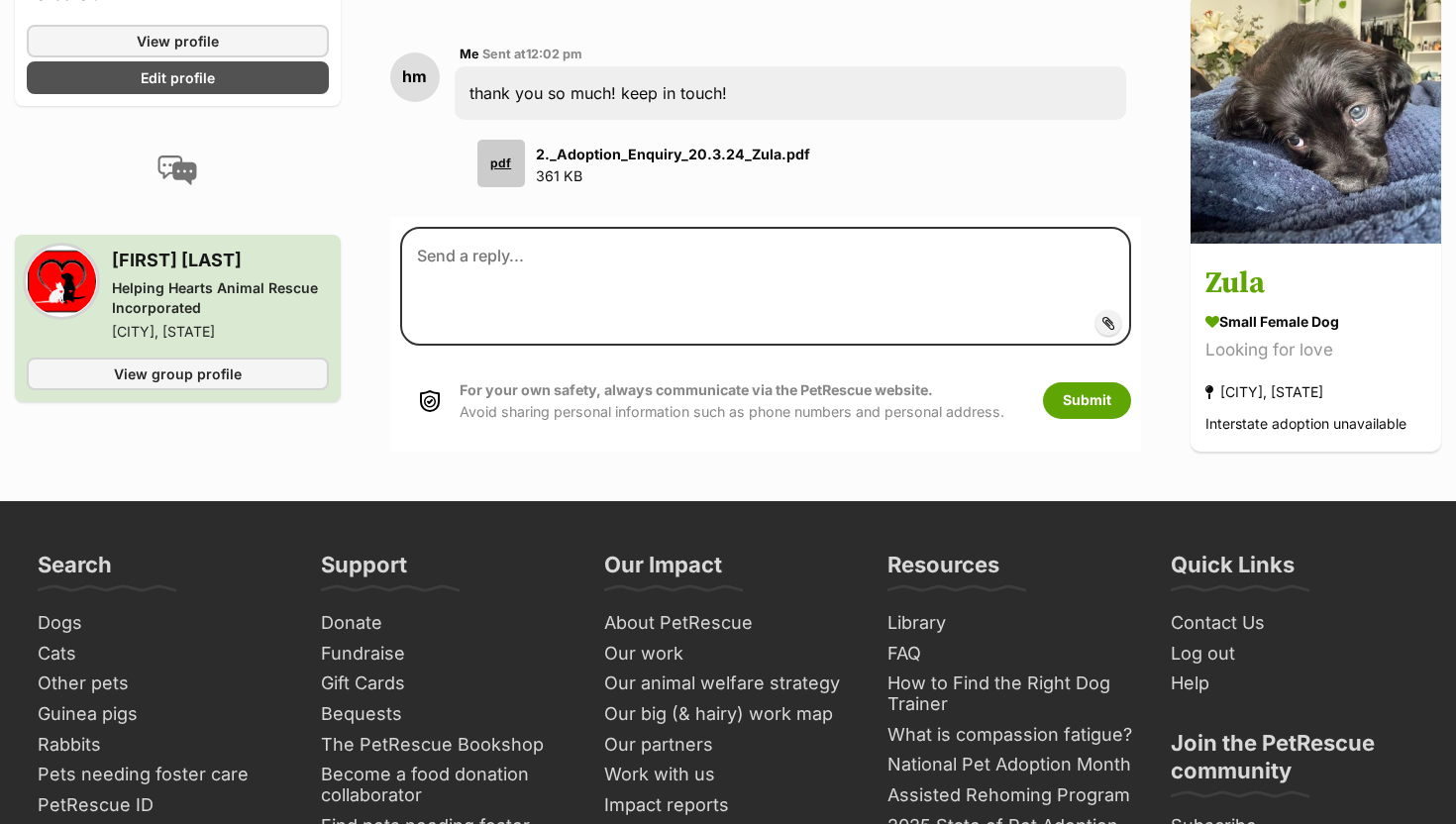 scroll, scrollTop: 1743, scrollLeft: 0, axis: vertical 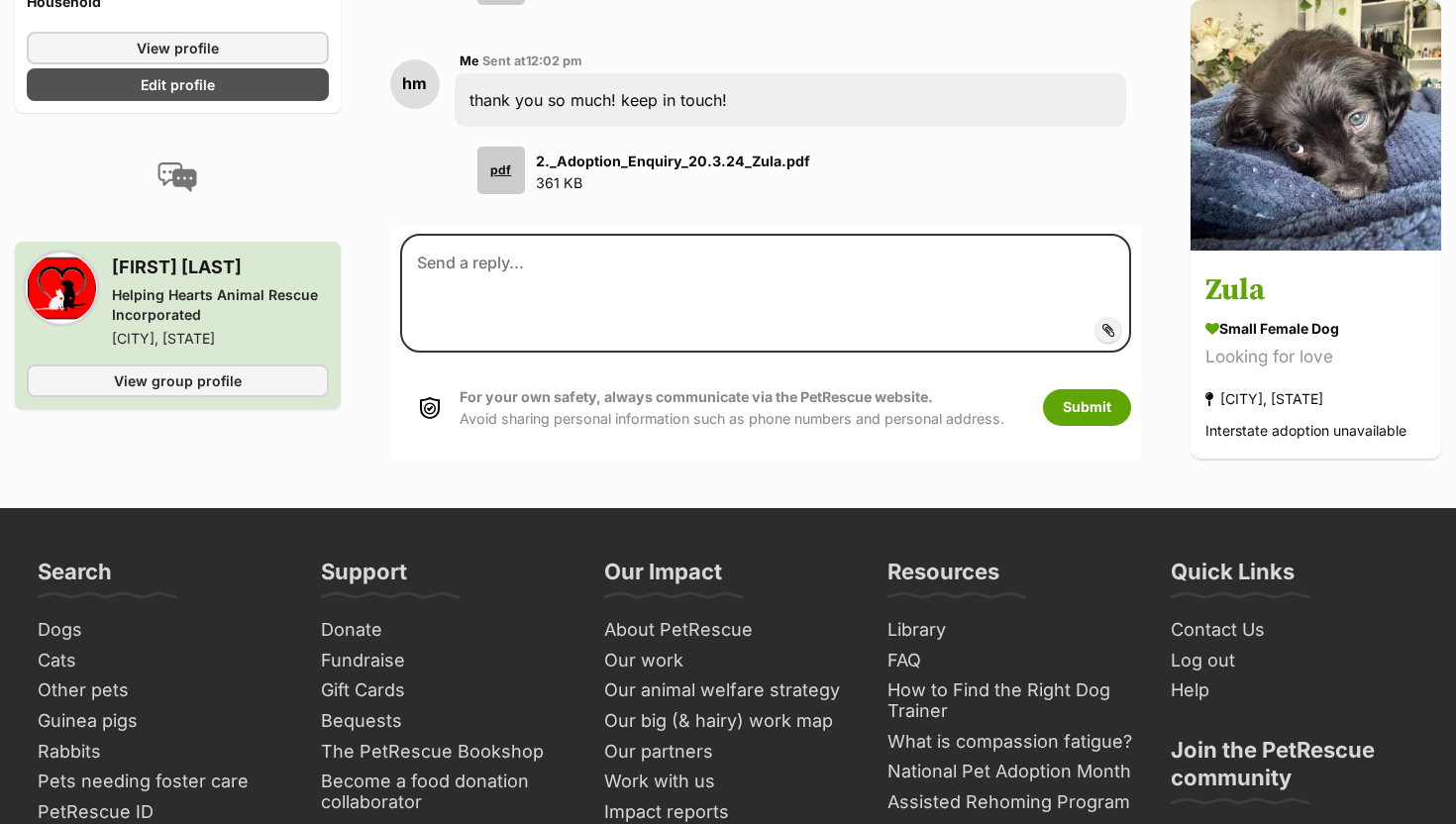 click on "2._Adoption_Enquiry_20.3.24_Zula.pdf" at bounding box center [673, 160] 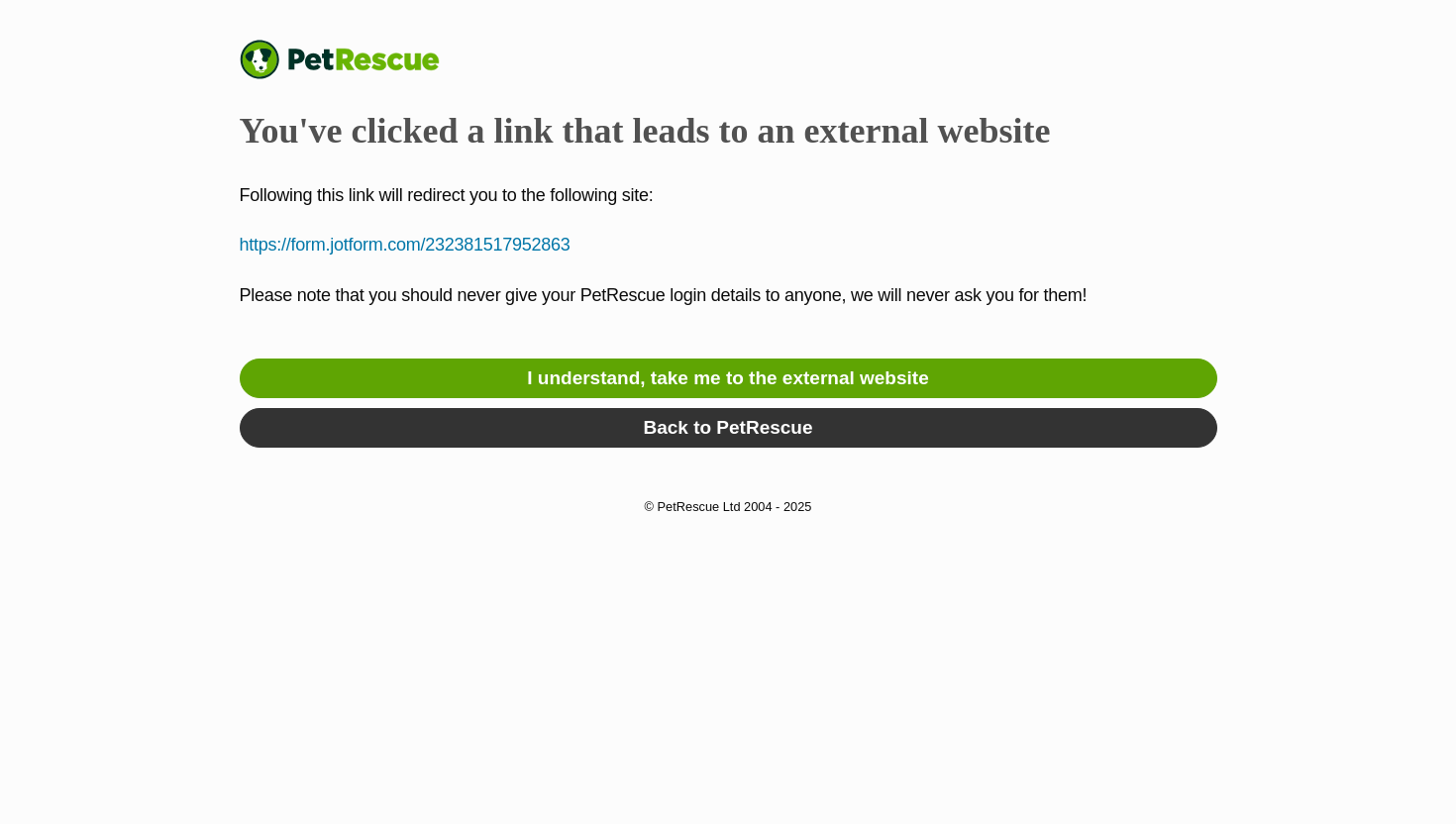 scroll, scrollTop: 0, scrollLeft: 0, axis: both 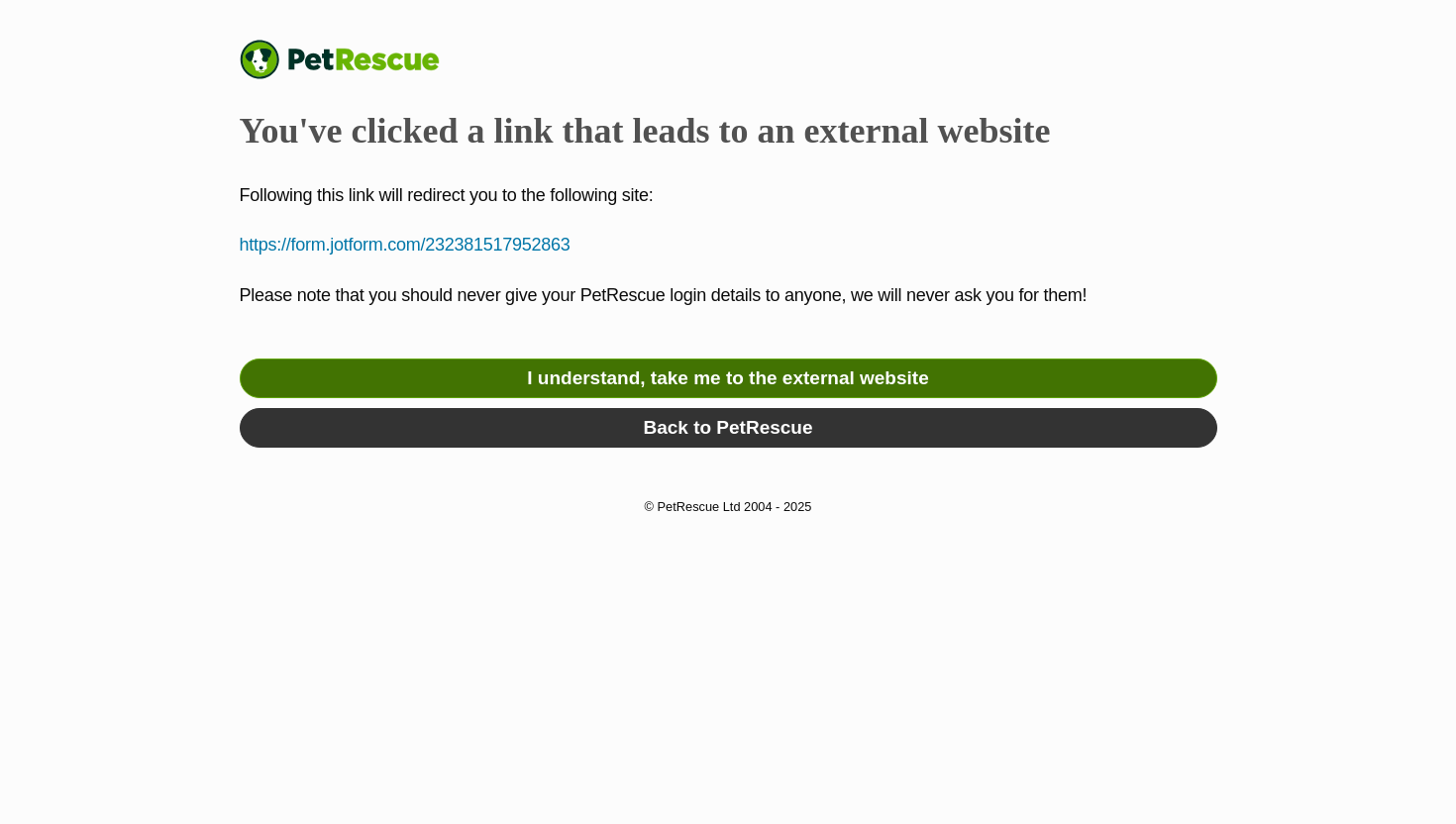 click on "I understand, take me to the external website" at bounding box center (728, 378) 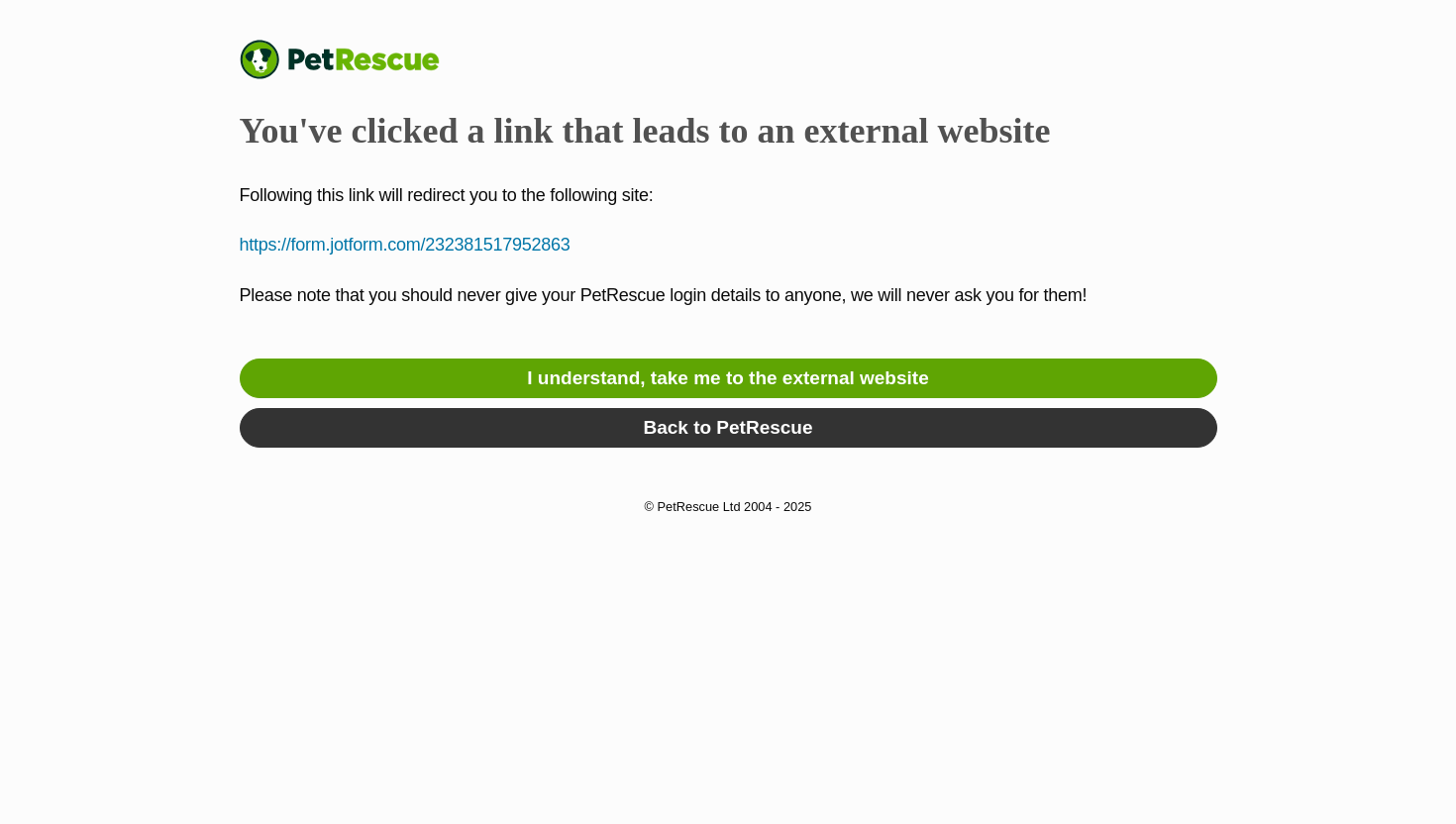 scroll, scrollTop: 0, scrollLeft: 0, axis: both 